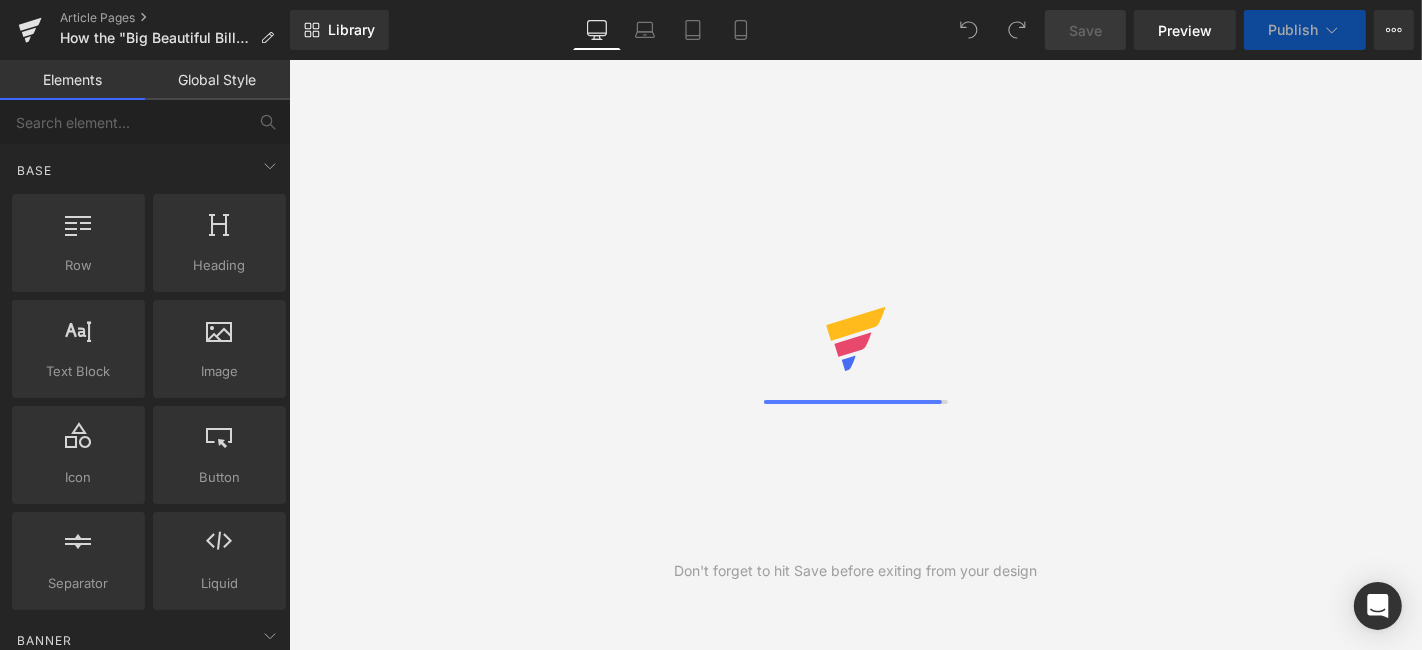 scroll, scrollTop: 0, scrollLeft: 0, axis: both 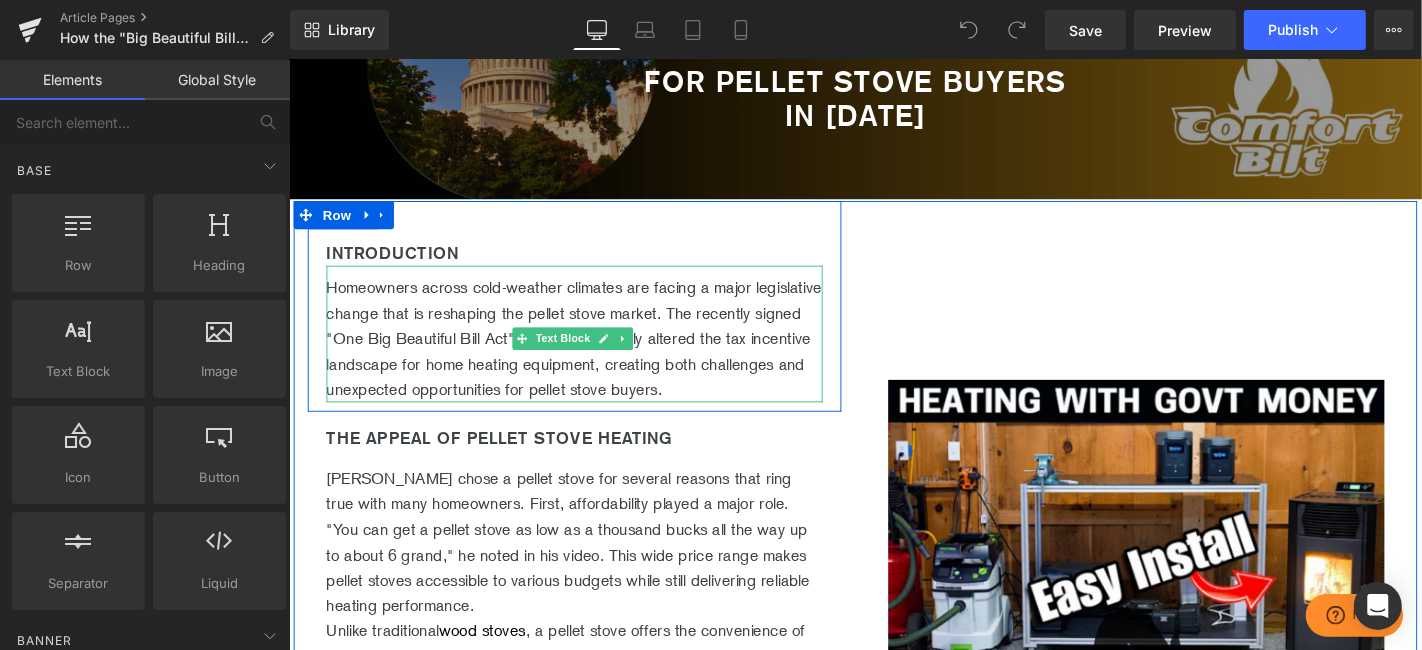 click on "Homeowners across cold-weather climates are facing a major legislative change that is reshaping the pellet stove market. The recently signed "One Big Beautiful Bill Act" has fundamentally altered the tax incentive landscape for home heating equipment, creating both challenges and unexpected opportunities for pellet stove buyers." at bounding box center [593, 357] 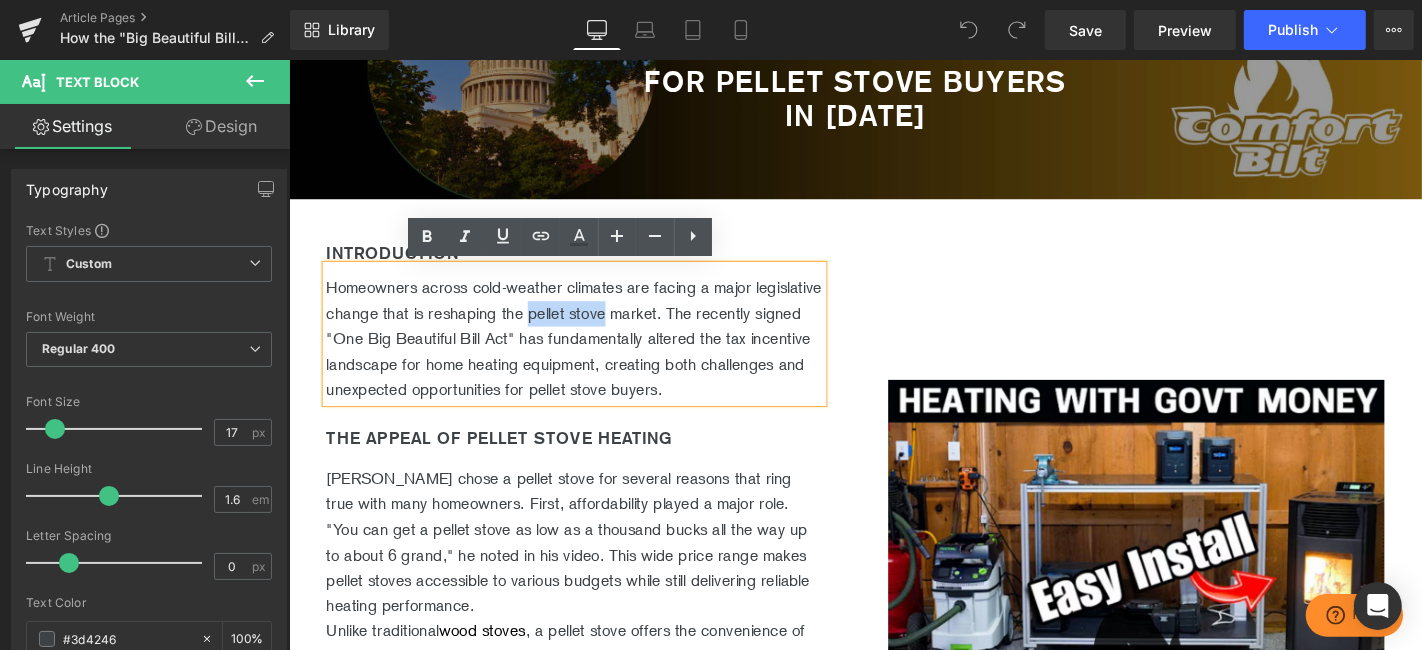 drag, startPoint x: 702, startPoint y: 326, endPoint x: 624, endPoint y: 328, distance: 78.025635 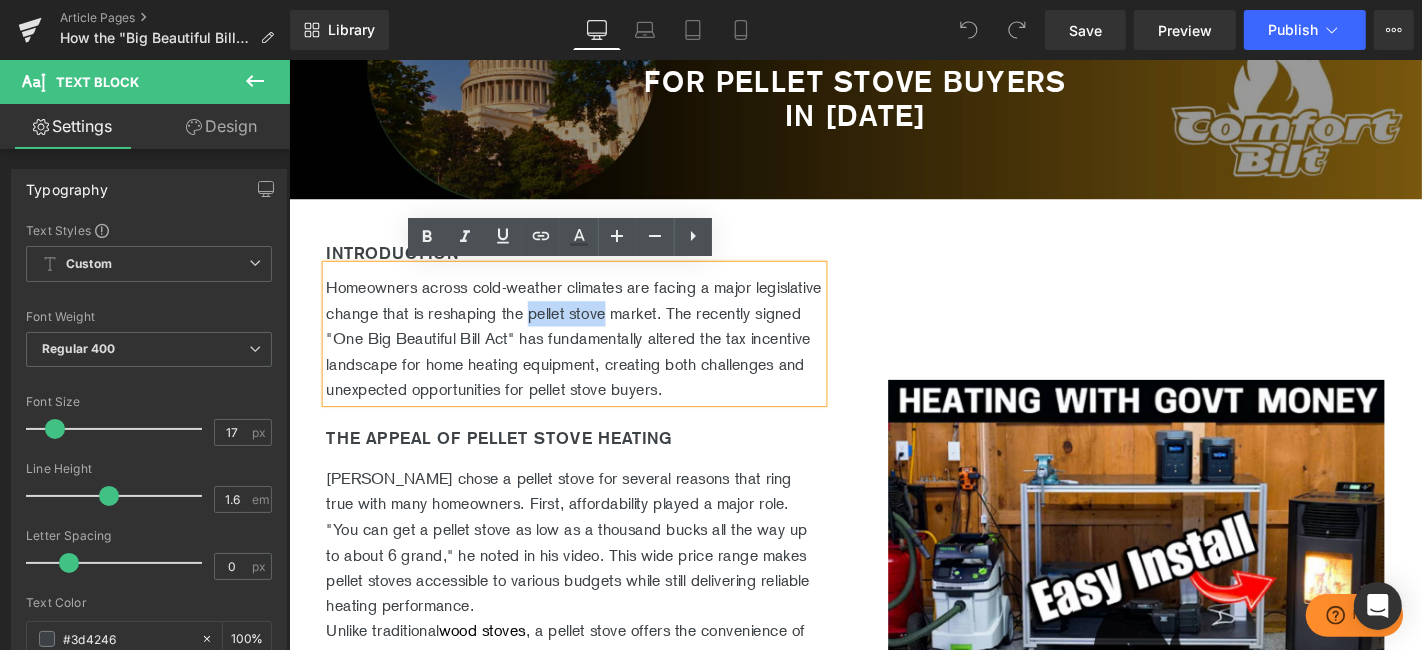 click on "Homeowners across cold-weather climates are facing a major legislative change that is reshaping the pellet stove market. The recently signed "One Big Beautiful Bill Act" has fundamentally altered the tax incentive landscape for home heating equipment, creating both challenges and unexpected opportunities for pellet stove buyers." at bounding box center [593, 357] 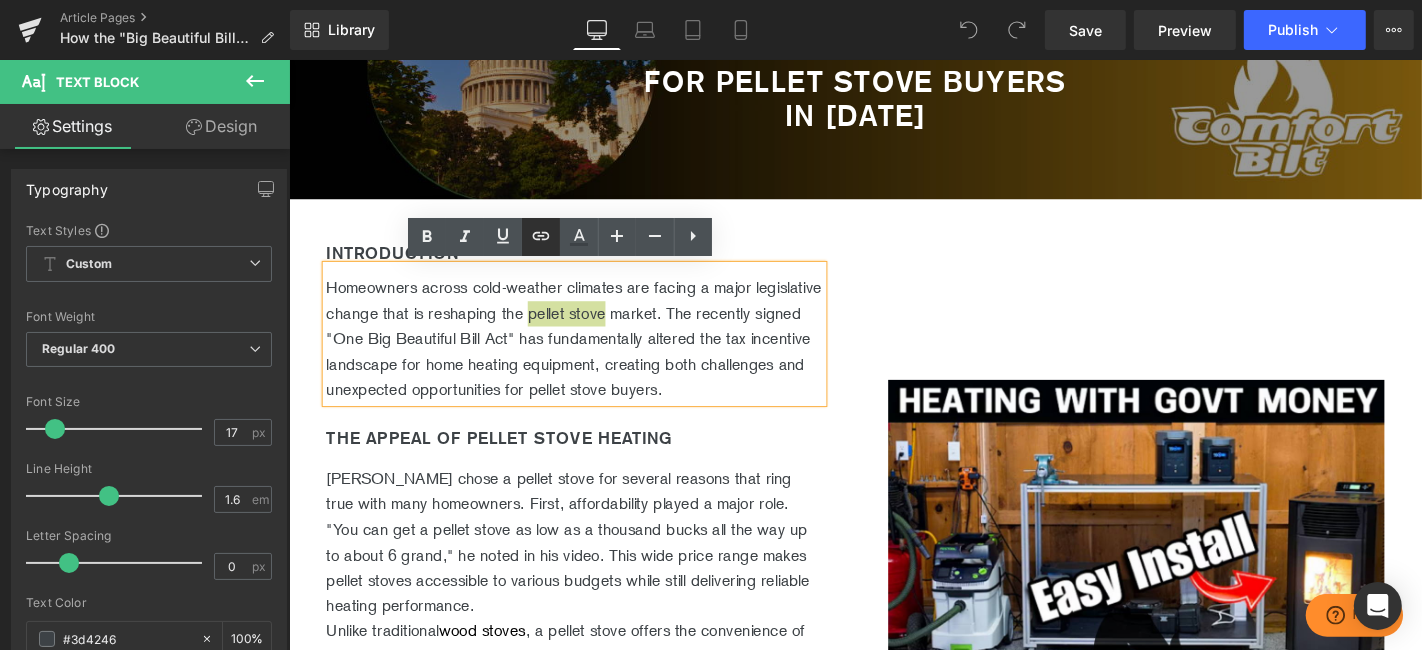click 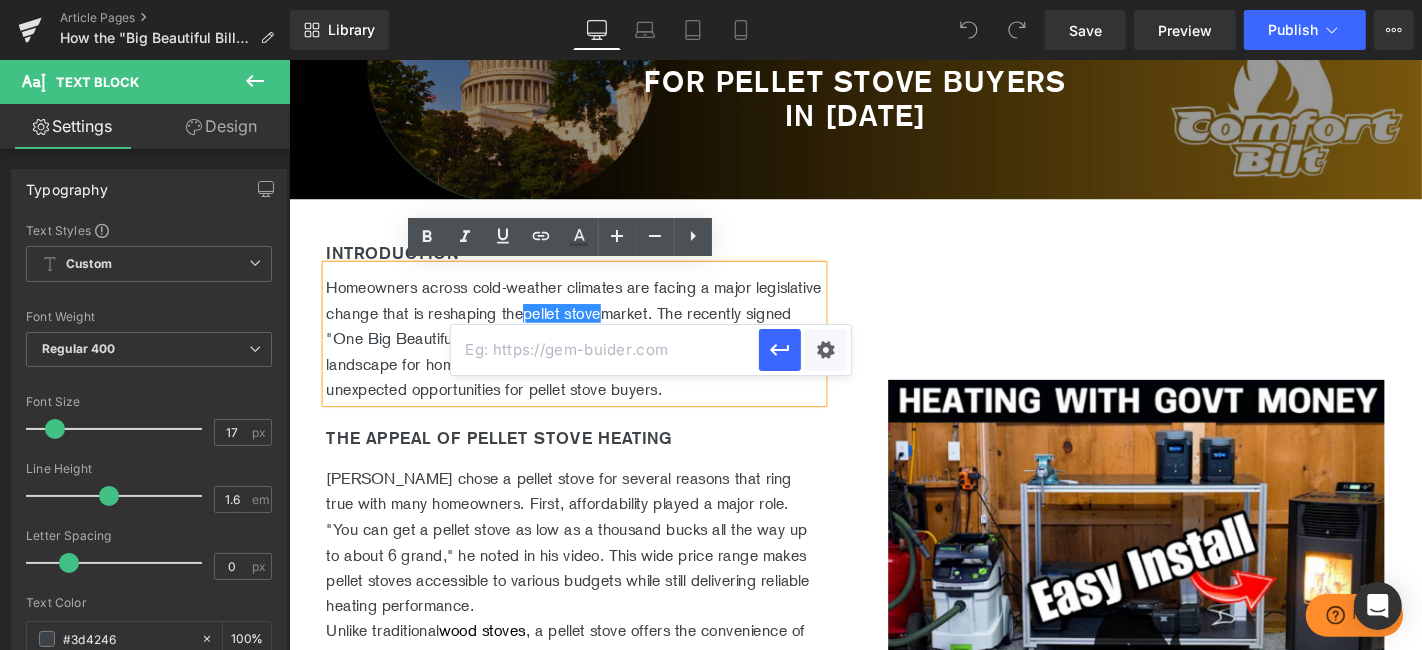 click at bounding box center [605, 350] 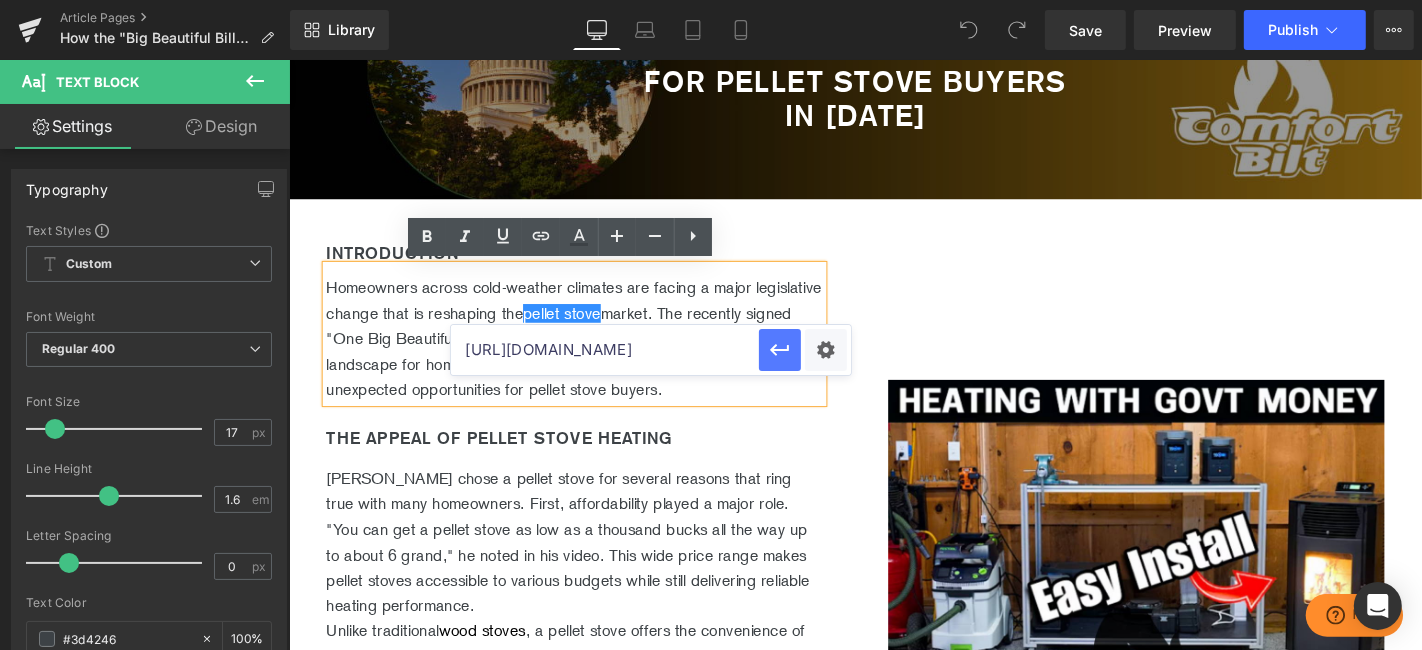 scroll, scrollTop: 0, scrollLeft: 143, axis: horizontal 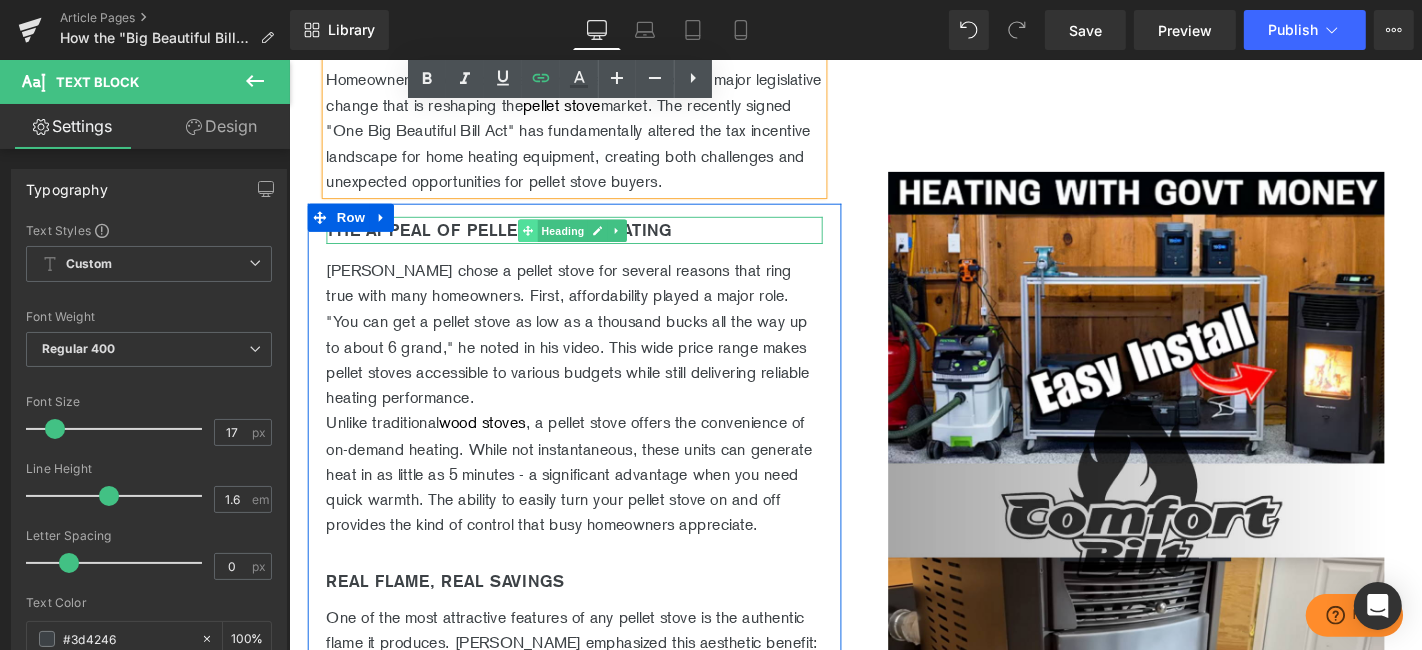 click 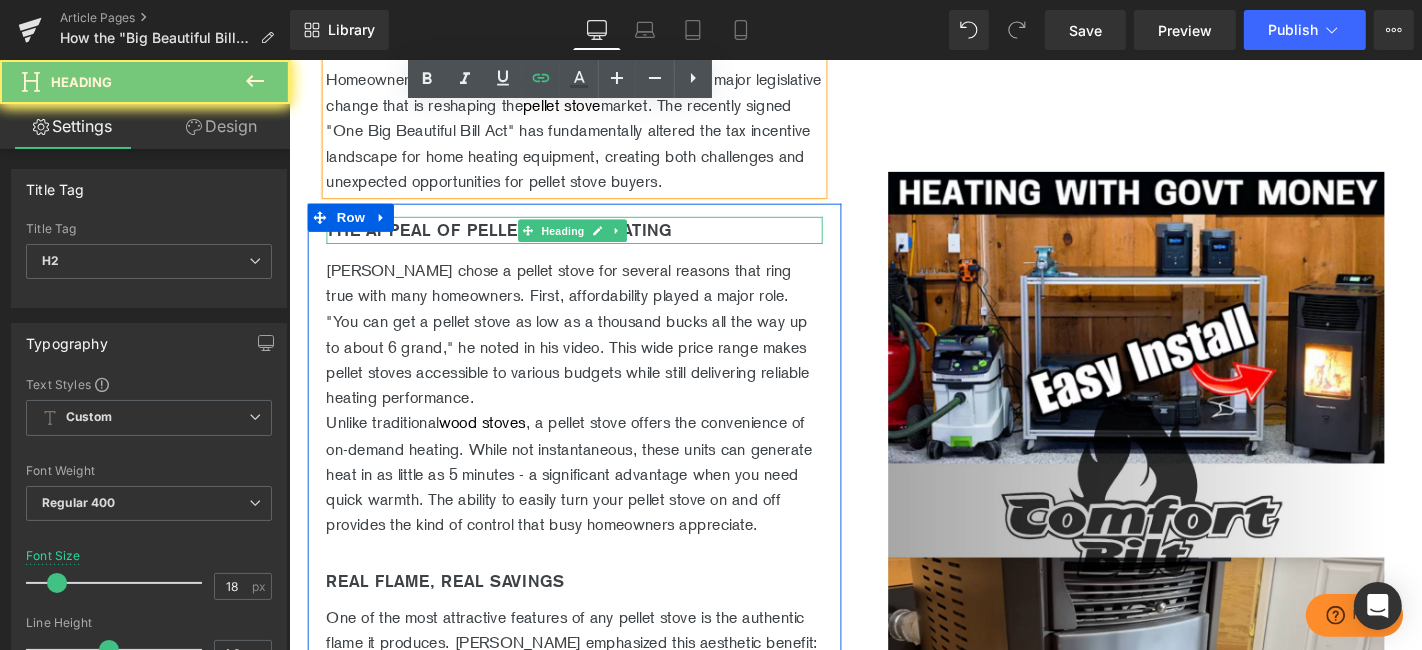 click on "The Appeal of Pellet Stove Heating" at bounding box center [593, 241] 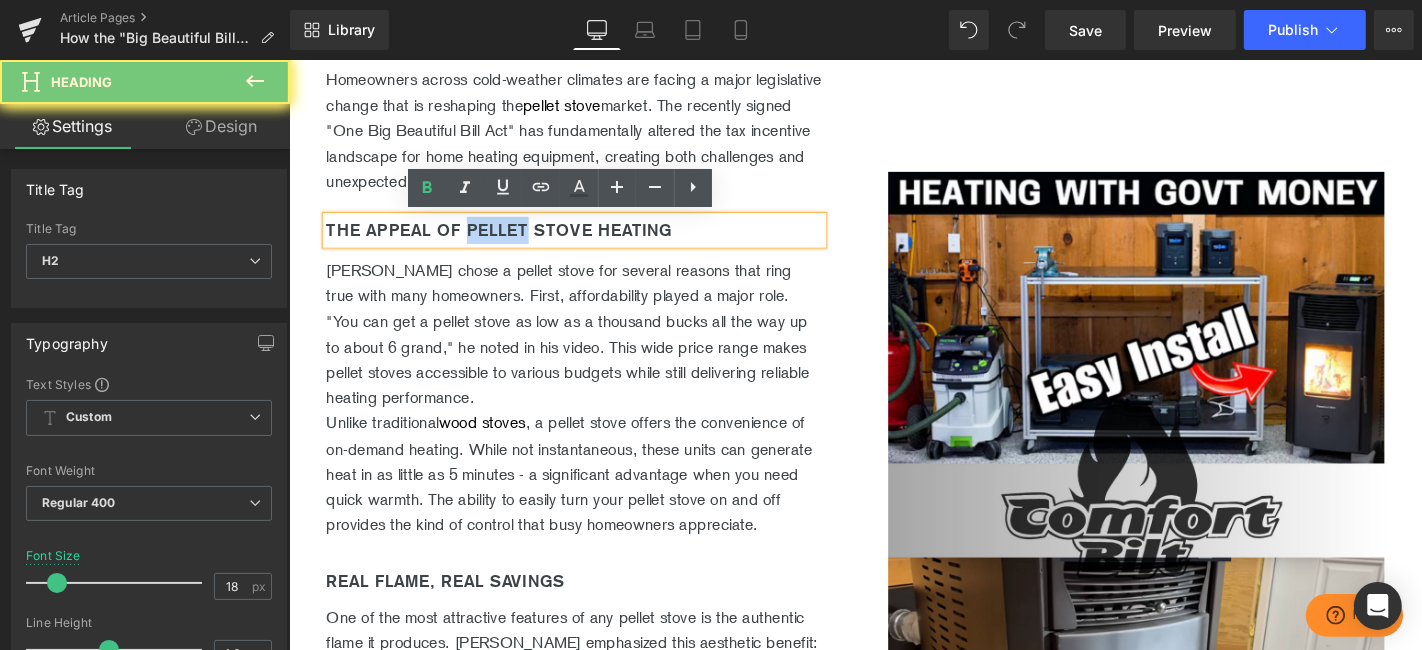 click on "The Appeal of Pellet Stove Heating" at bounding box center [593, 241] 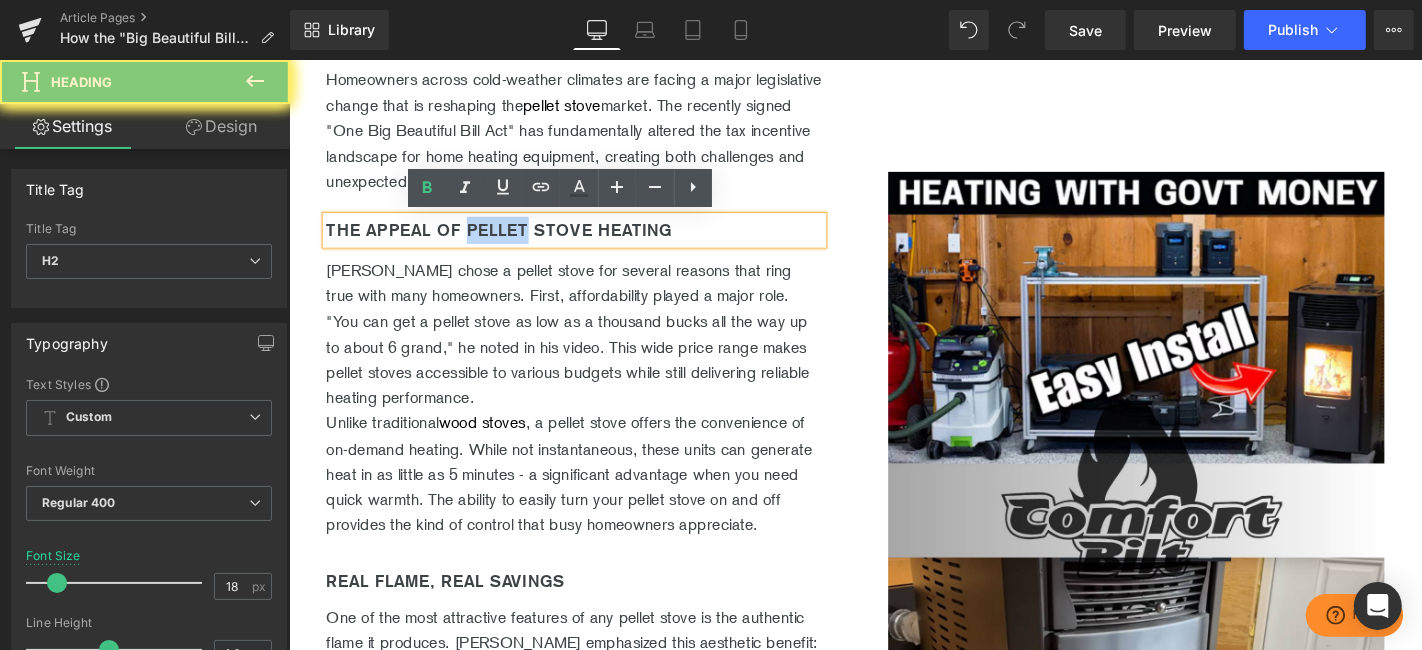 click on "The Appeal of Pellet Stove Heating" at bounding box center (593, 241) 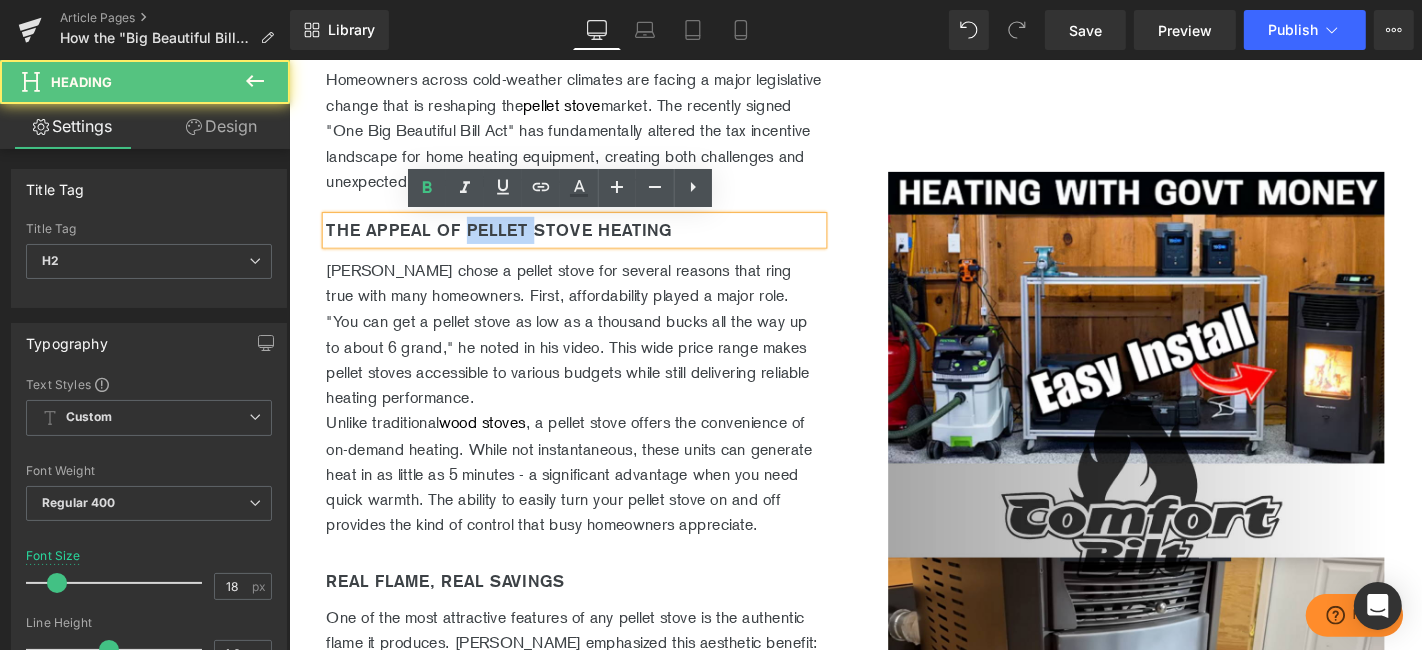 click on "The Appeal of Pellet Stove Heating" at bounding box center (593, 241) 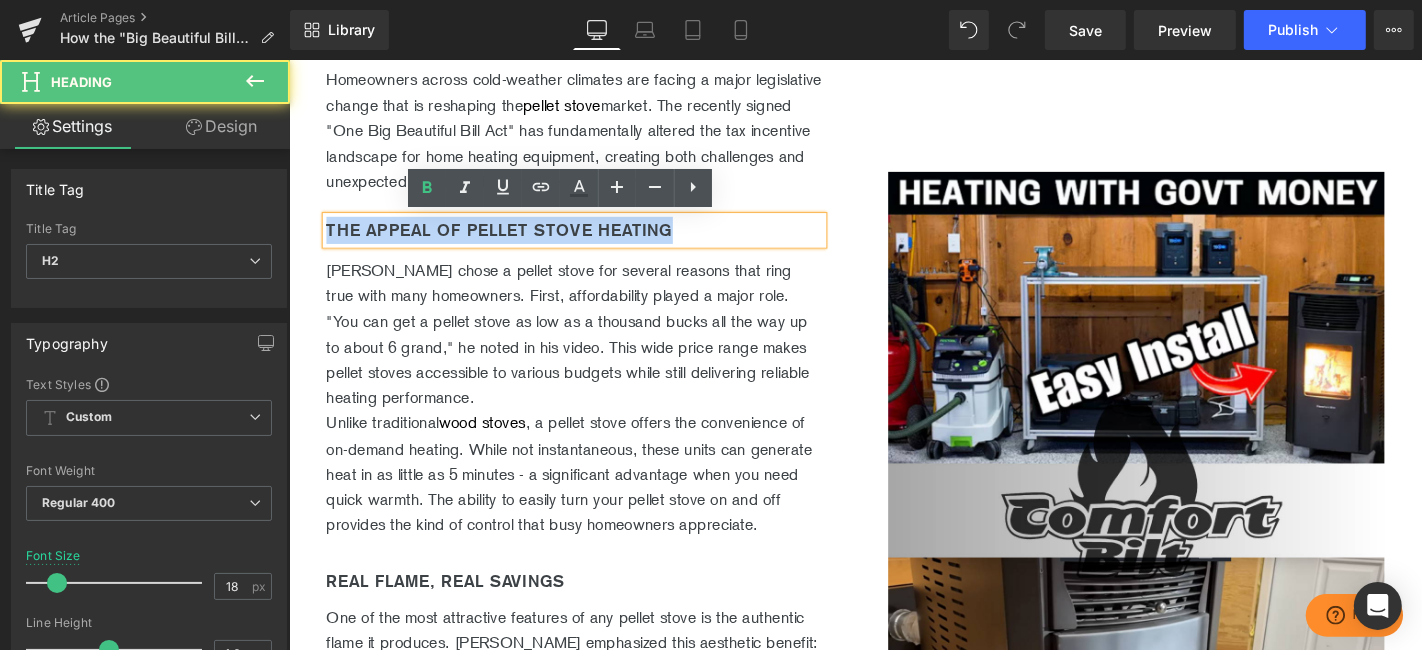 click on "The Appeal of Pellet Stove Heating" at bounding box center (593, 241) 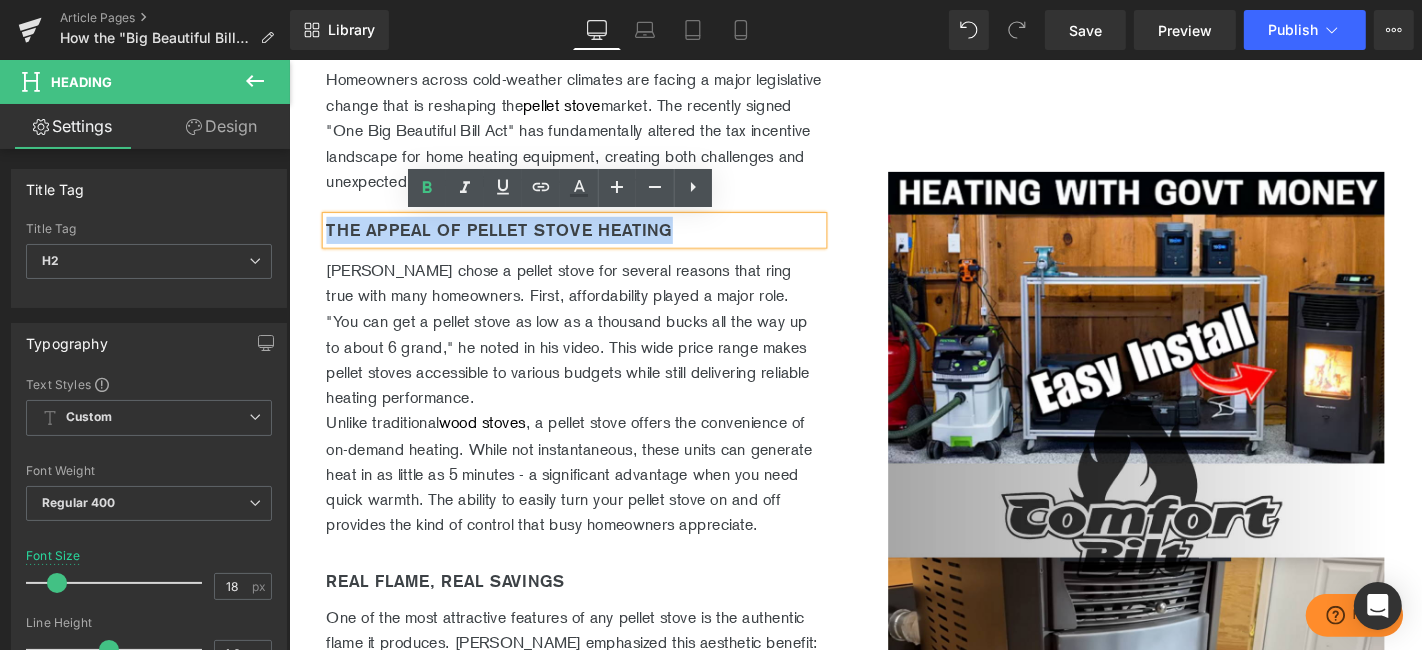 click on "The Appeal of Pellet Stove Heating" at bounding box center (593, 241) 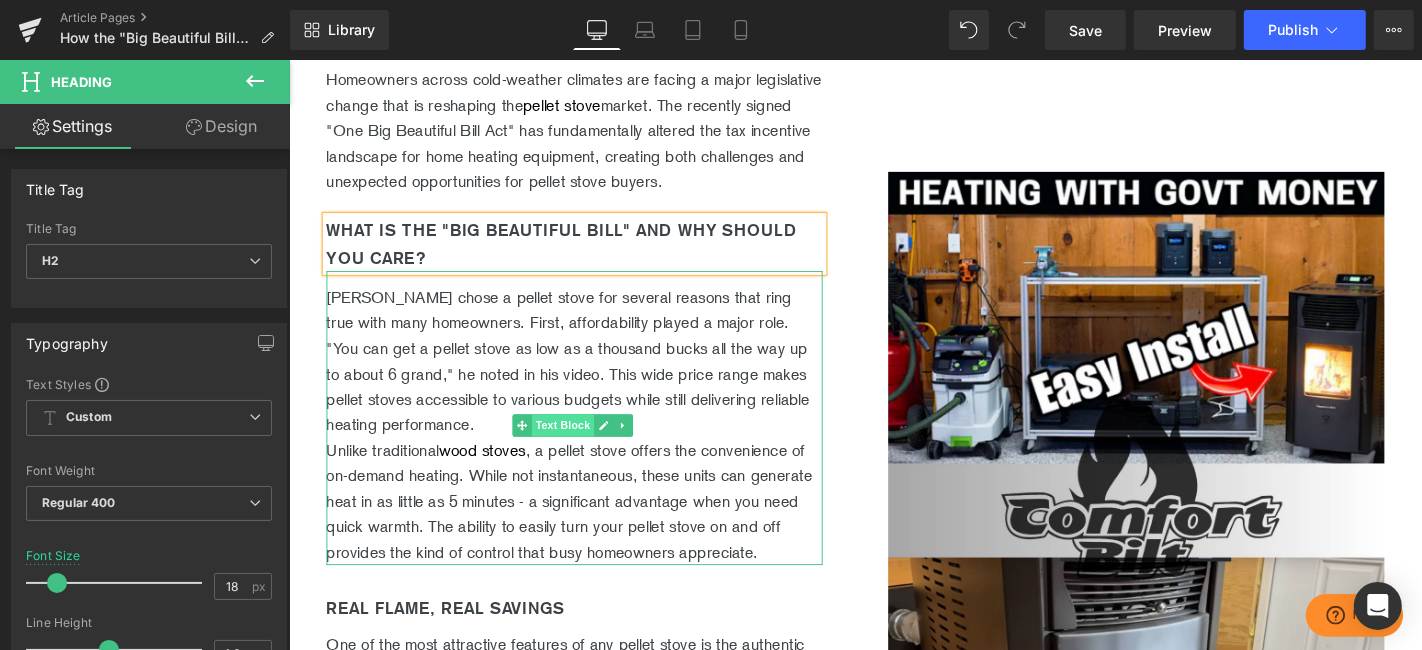 scroll, scrollTop: 777, scrollLeft: 0, axis: vertical 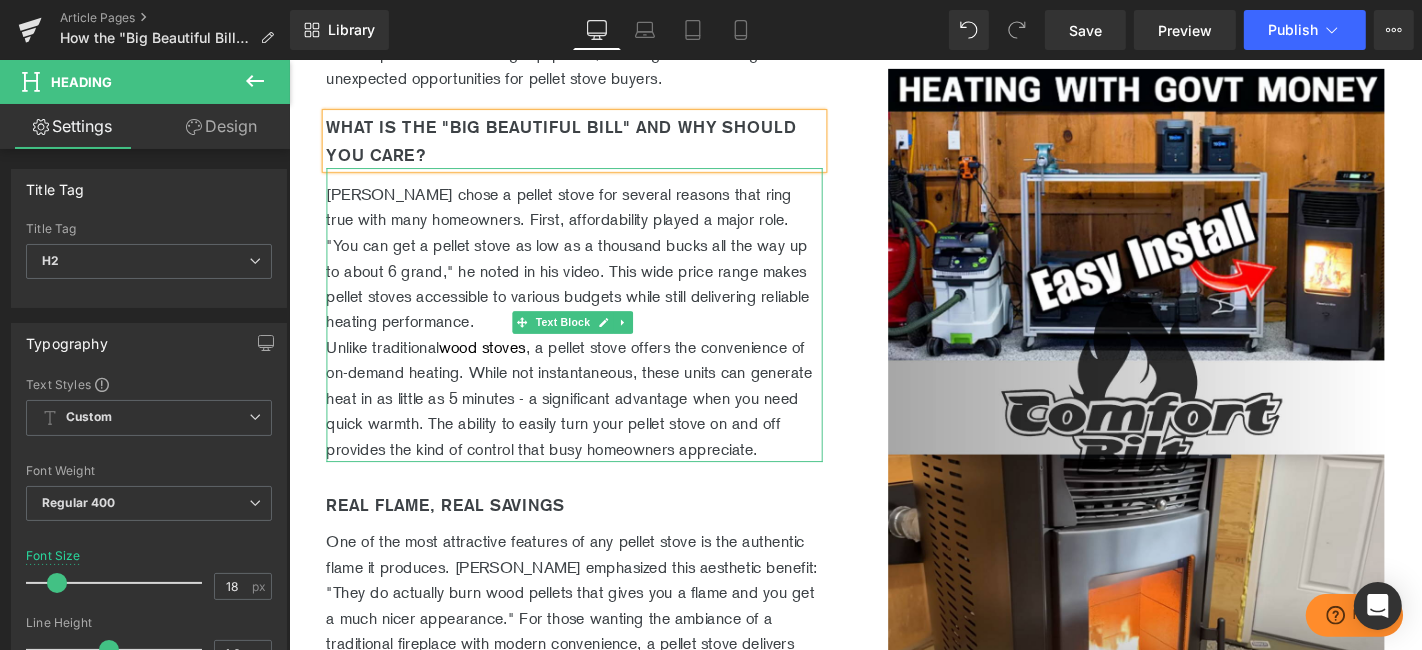 click on "Unlike traditional  wood stoves , a pellet stove offers the convenience of on-demand heating. While not instantaneous, these units can generate heat in as little as 5 minutes - a significant advantage when you need quick warmth. The ability to easily turn your pellet stove on and off provides the kind of control that busy homeowners appreciate." at bounding box center [593, 420] 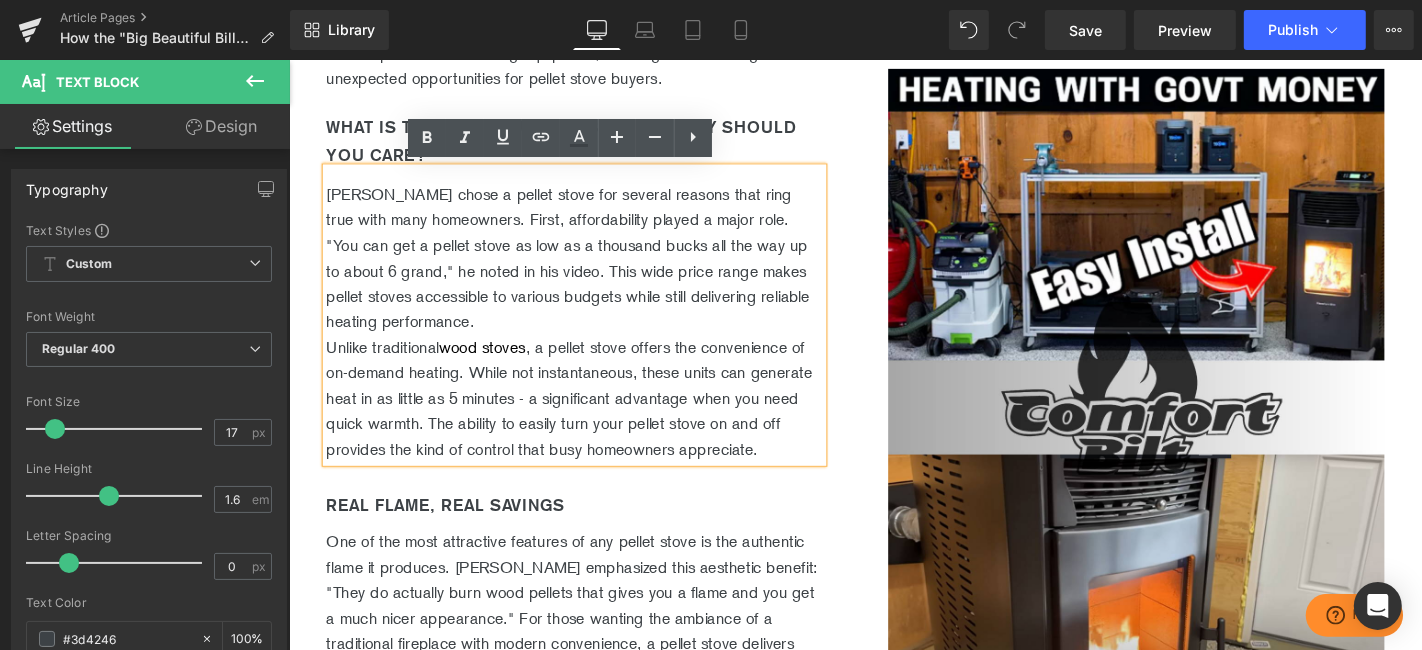 drag, startPoint x: 847, startPoint y: 474, endPoint x: 321, endPoint y: 203, distance: 591.70685 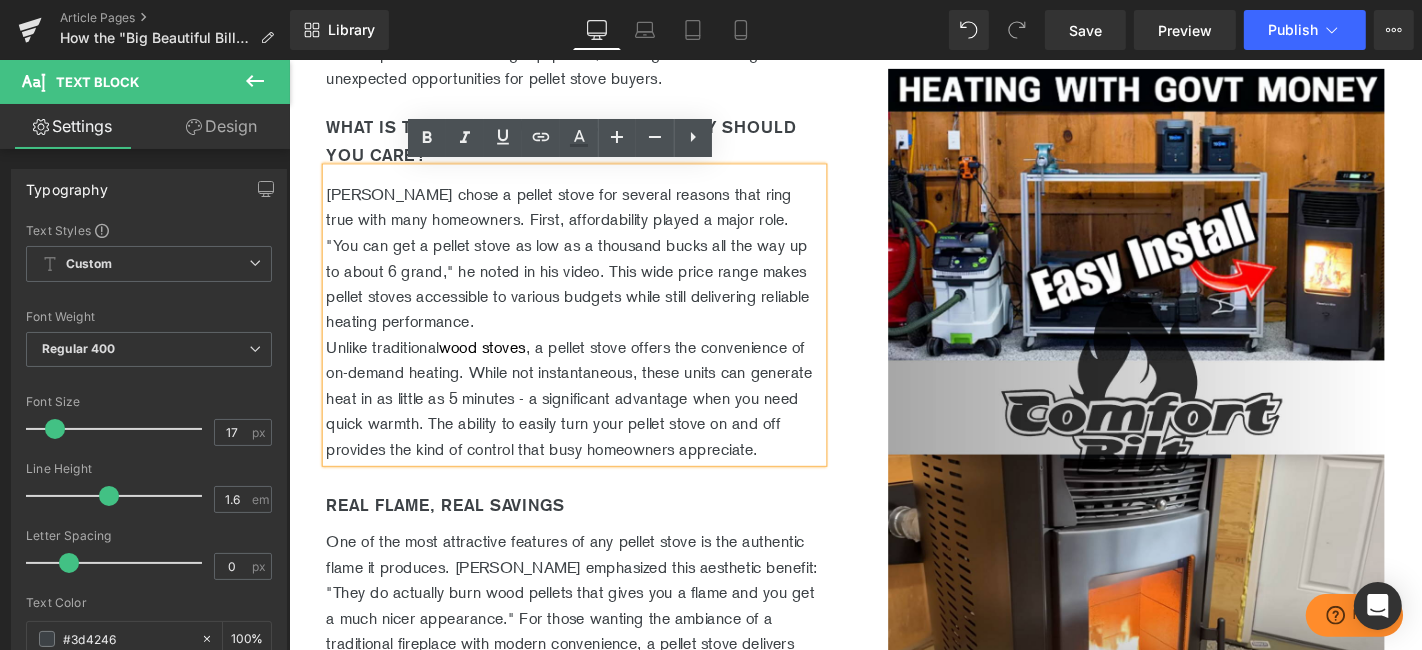 click on "[PERSON_NAME] chose a pellet stove for several reasons that ring true with many homeowners. First, affordability played a major role. "You can get a pellet stove as low as a thousand bucks all the way up to about 6 grand," he noted in his video. This wide price range makes pellet stoves accessible to various budgets while still delivering reliable heating performance. Unlike traditional  wood stoves , a pellet stove offers the convenience of on-demand heating. While not instantaneous, these units can generate heat in as little as 5 minutes - a significant advantage when you need quick warmth. The ability to easily turn your pellet stove on and off provides the kind of control that busy homeowners appreciate." at bounding box center [593, 331] 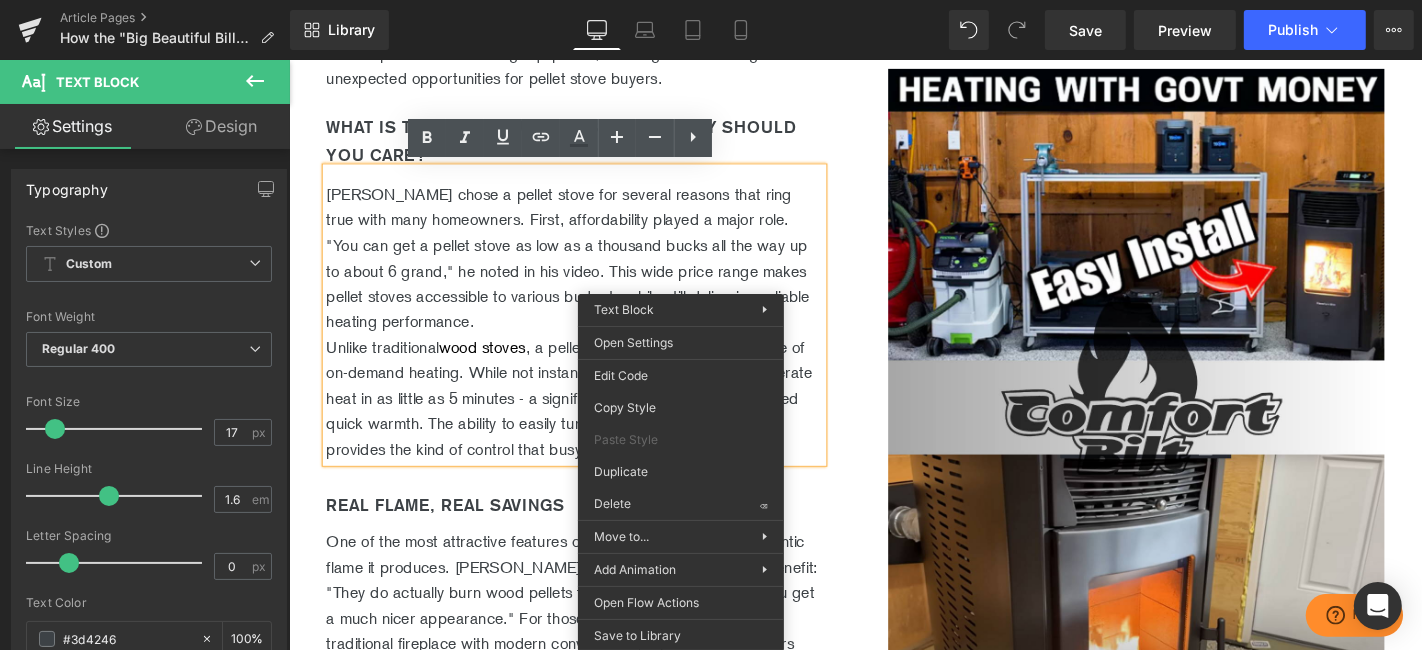 click on "[PERSON_NAME] chose a pellet stove for several reasons that ring true with many homeowners. First, affordability played a major role. "You can get a pellet stove as low as a thousand bucks all the way up to about 6 grand," he noted in his video. This wide price range makes pellet stoves accessible to various budgets while still delivering reliable heating performance. Unlike traditional  wood stoves , a pellet stove offers the convenience of on-demand heating. While not instantaneous, these units can generate heat in as little as 5 minutes - a significant advantage when you need quick warmth. The ability to easily turn your pellet stove on and off provides the kind of control that busy homeowners appreciate." at bounding box center [593, 331] 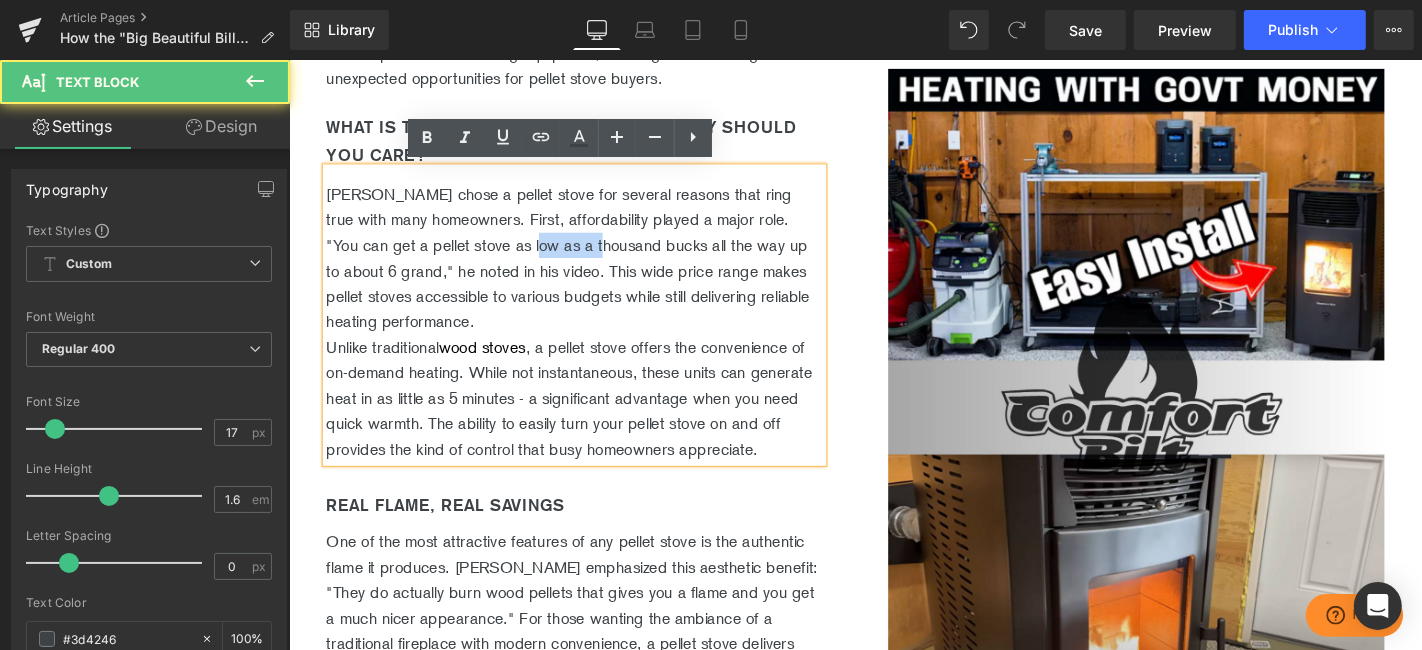 click on "[PERSON_NAME] chose a pellet stove for several reasons that ring true with many homeowners. First, affordability played a major role. "You can get a pellet stove as low as a thousand bucks all the way up to about 6 grand," he noted in his video. This wide price range makes pellet stoves accessible to various budgets while still delivering reliable heating performance. Unlike traditional  wood stoves , a pellet stove offers the convenience of on-demand heating. While not instantaneous, these units can generate heat in as little as 5 minutes - a significant advantage when you need quick warmth. The ability to easily turn your pellet stove on and off provides the kind of control that busy homeowners appreciate." at bounding box center (593, 331) 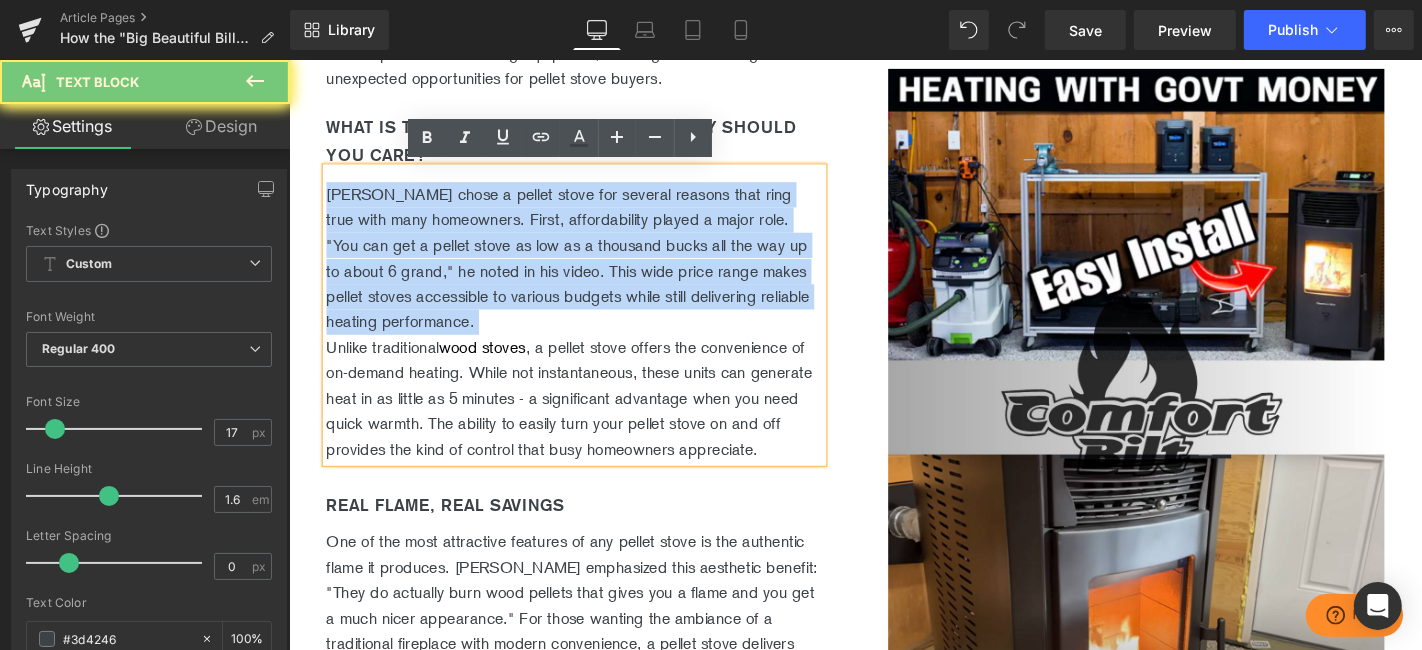 click on "[PERSON_NAME] chose a pellet stove for several reasons that ring true with many homeowners. First, affordability played a major role. "You can get a pellet stove as low as a thousand bucks all the way up to about 6 grand," he noted in his video. This wide price range makes pellet stoves accessible to various budgets while still delivering reliable heating performance. Unlike traditional  wood stoves , a pellet stove offers the convenience of on-demand heating. While not instantaneous, these units can generate heat in as little as 5 minutes - a significant advantage when you need quick warmth. The ability to easily turn your pellet stove on and off provides the kind of control that busy homeowners appreciate." at bounding box center [593, 331] 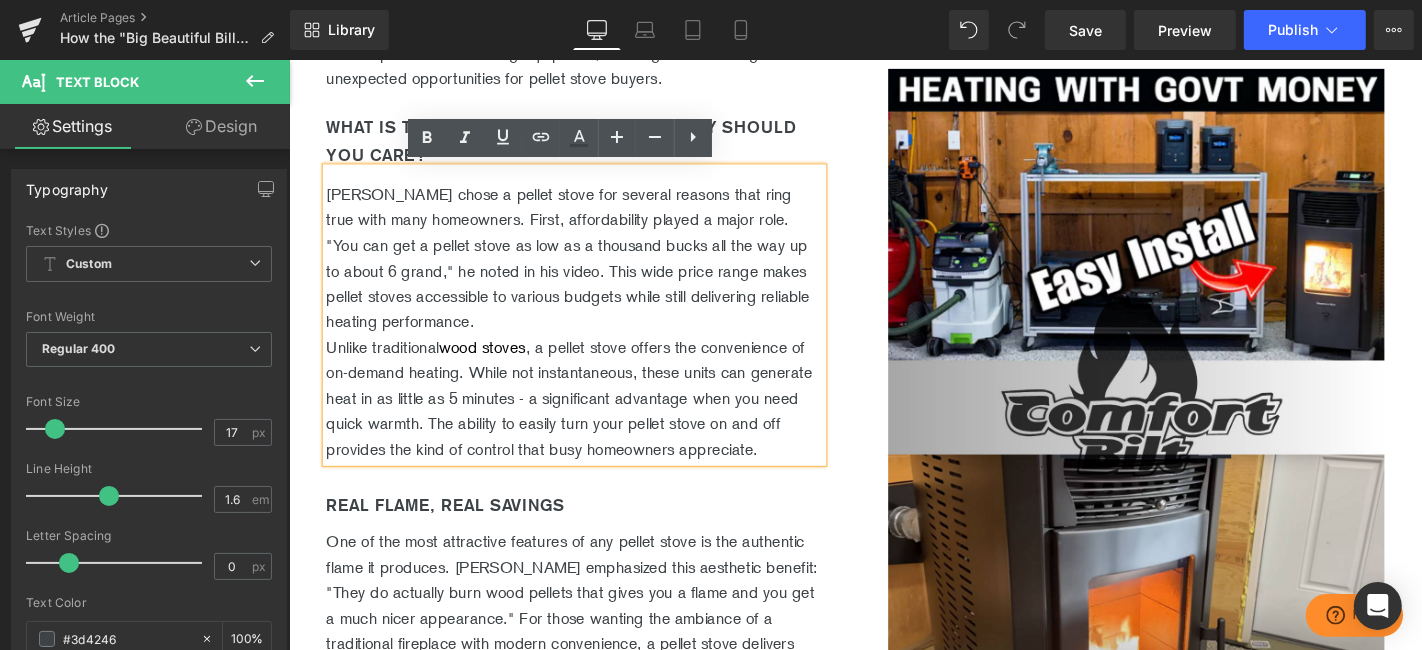 click on "Unlike traditional  wood stoves , a pellet stove offers the convenience of on-demand heating. While not instantaneous, these units can generate heat in as little as 5 minutes - a significant advantage when you need quick warmth. The ability to easily turn your pellet stove on and off provides the kind of control that busy homeowners appreciate." at bounding box center [593, 420] 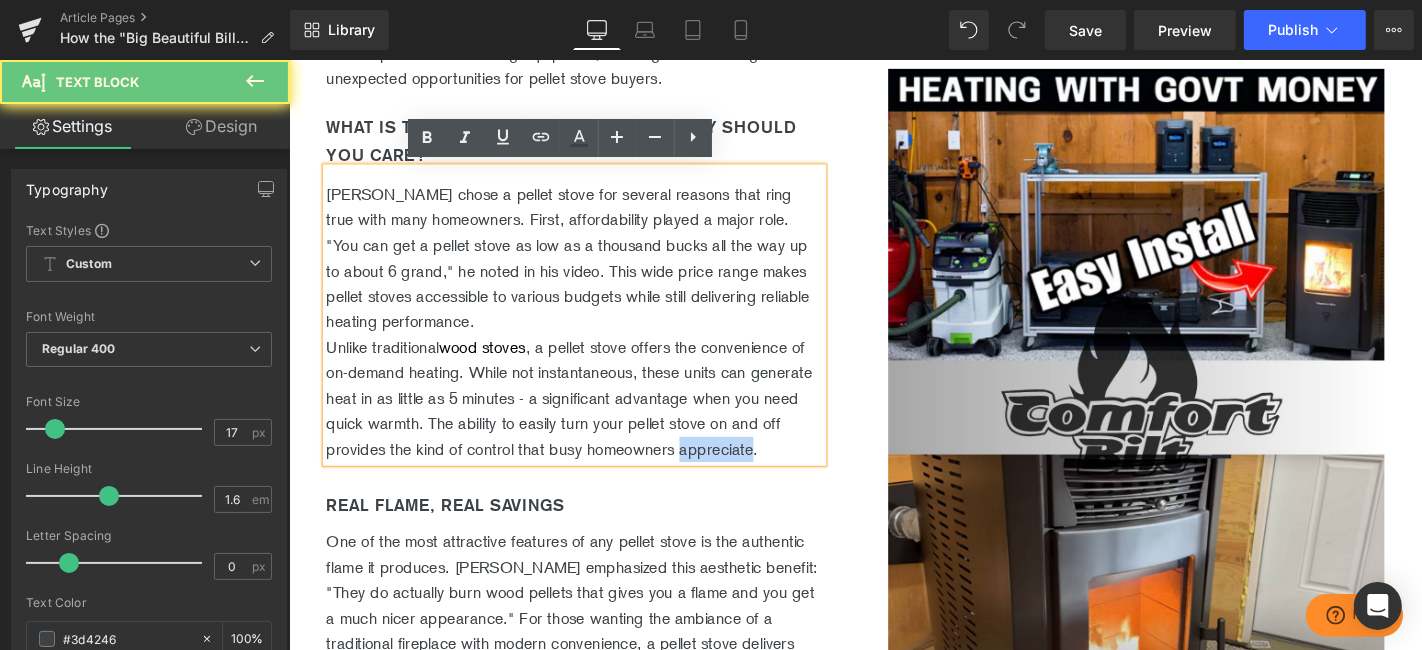 click on "Unlike traditional  wood stoves , a pellet stove offers the convenience of on-demand heating. While not instantaneous, these units can generate heat in as little as 5 minutes - a significant advantage when you need quick warmth. The ability to easily turn your pellet stove on and off provides the kind of control that busy homeowners appreciate." at bounding box center (593, 420) 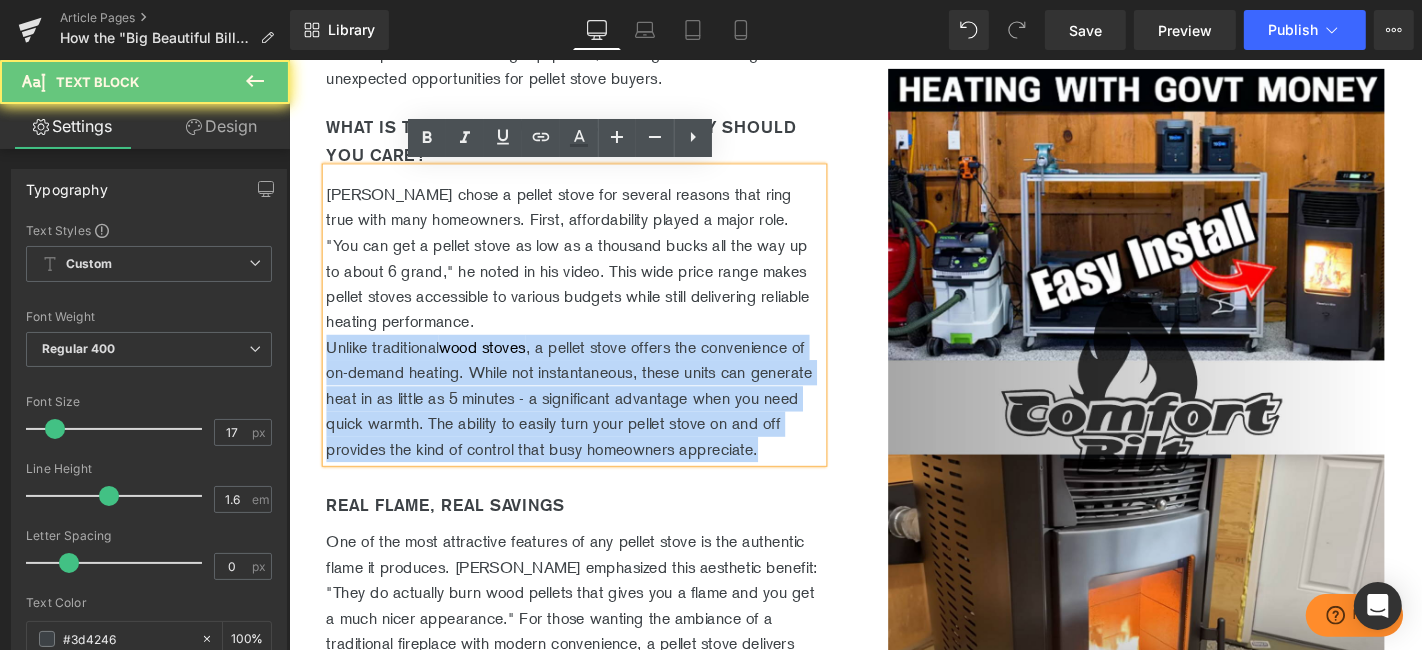 click on "Unlike traditional  wood stoves , a pellet stove offers the convenience of on-demand heating. While not instantaneous, these units can generate heat in as little as 5 minutes - a significant advantage when you need quick warmth. The ability to easily turn your pellet stove on and off provides the kind of control that busy homeowners appreciate." at bounding box center [593, 420] 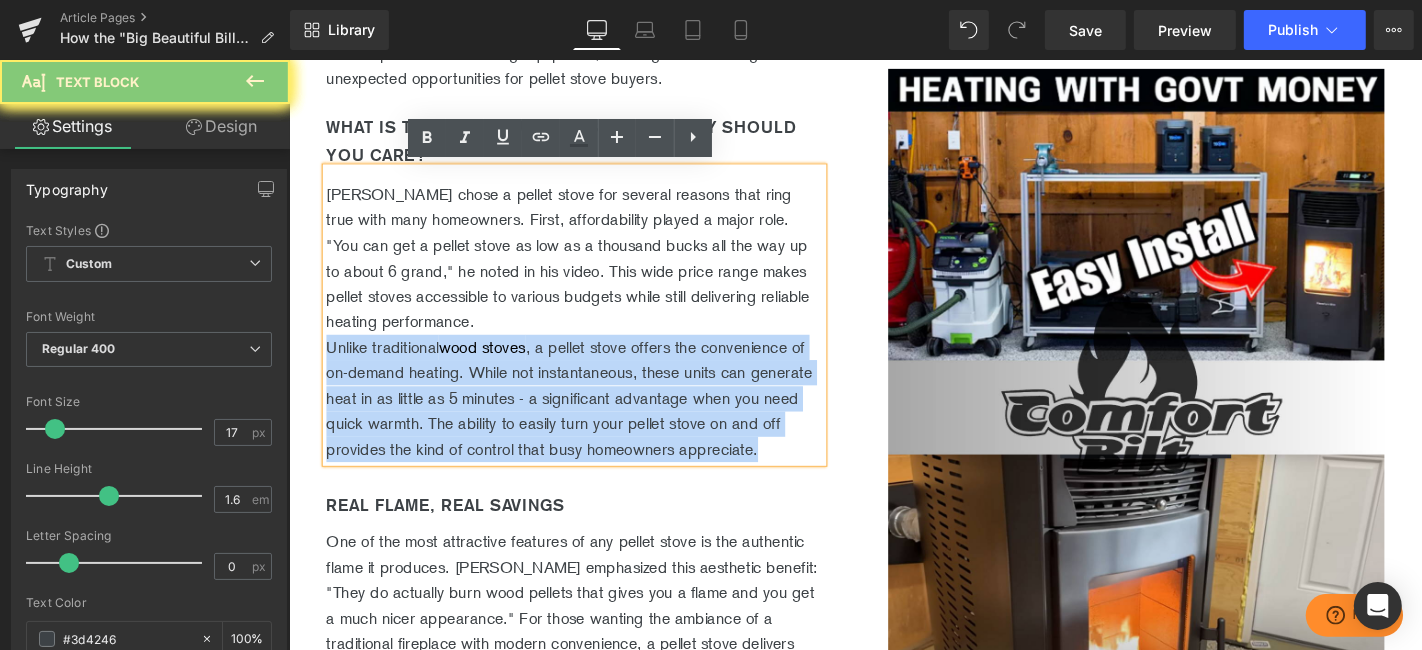 click on "Unlike traditional  wood stoves , a pellet stove offers the convenience of on-demand heating. While not instantaneous, these units can generate heat in as little as 5 minutes - a significant advantage when you need quick warmth. The ability to easily turn your pellet stove on and off provides the kind of control that busy homeowners appreciate." at bounding box center [593, 420] 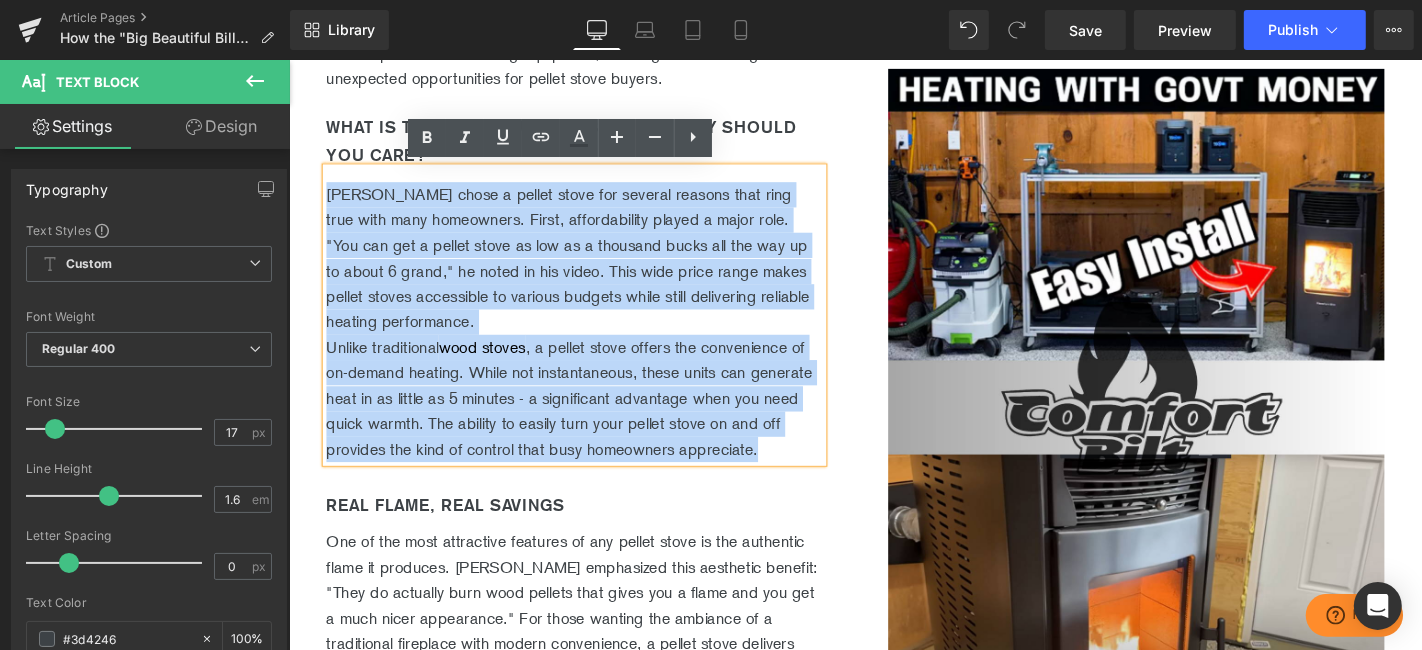 drag, startPoint x: 847, startPoint y: 471, endPoint x: 327, endPoint y: 207, distance: 583.1775 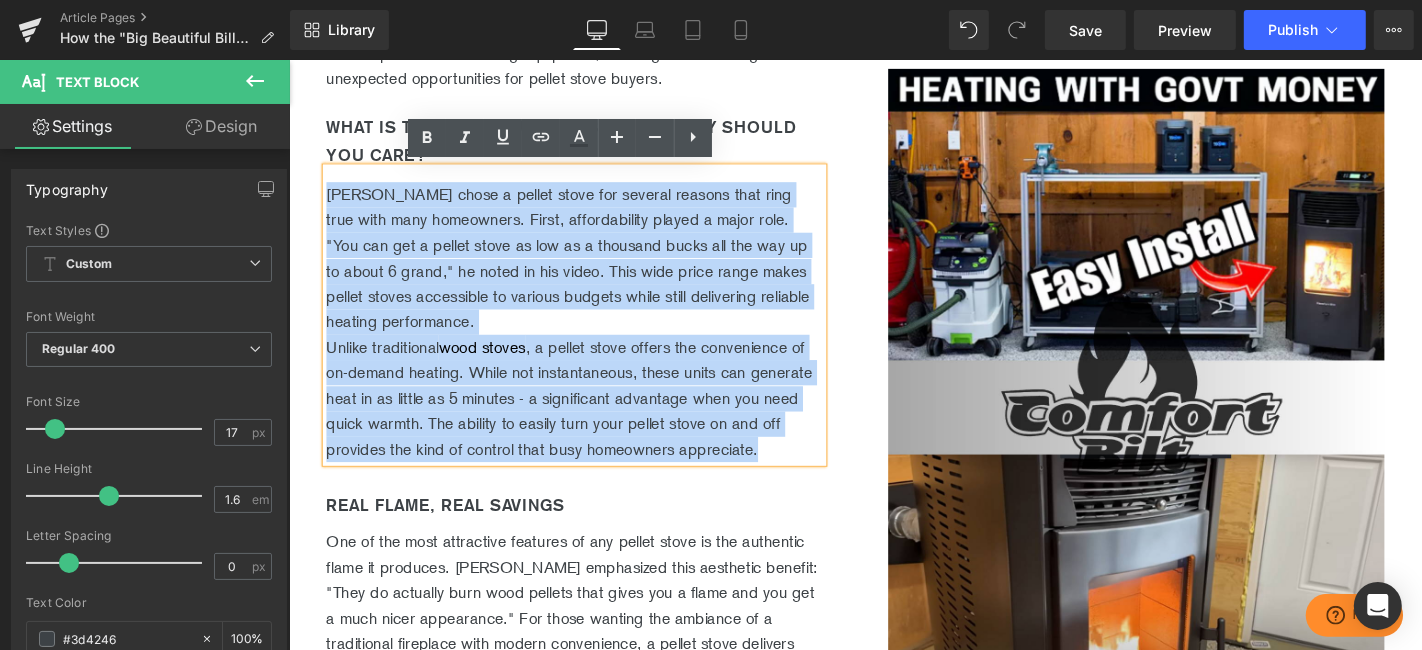 click on "[PERSON_NAME] chose a pellet stove for several reasons that ring true with many homeowners. First, affordability played a major role. "You can get a pellet stove as low as a thousand bucks all the way up to about 6 grand," he noted in his video. This wide price range makes pellet stoves accessible to various budgets while still delivering reliable heating performance. Unlike traditional  wood stoves , a pellet stove offers the convenience of on-demand heating. While not instantaneous, these units can generate heat in as little as 5 minutes - a significant advantage when you need quick warmth. The ability to easily turn your pellet stove on and off provides the kind of control that busy homeowners appreciate." at bounding box center (593, 331) 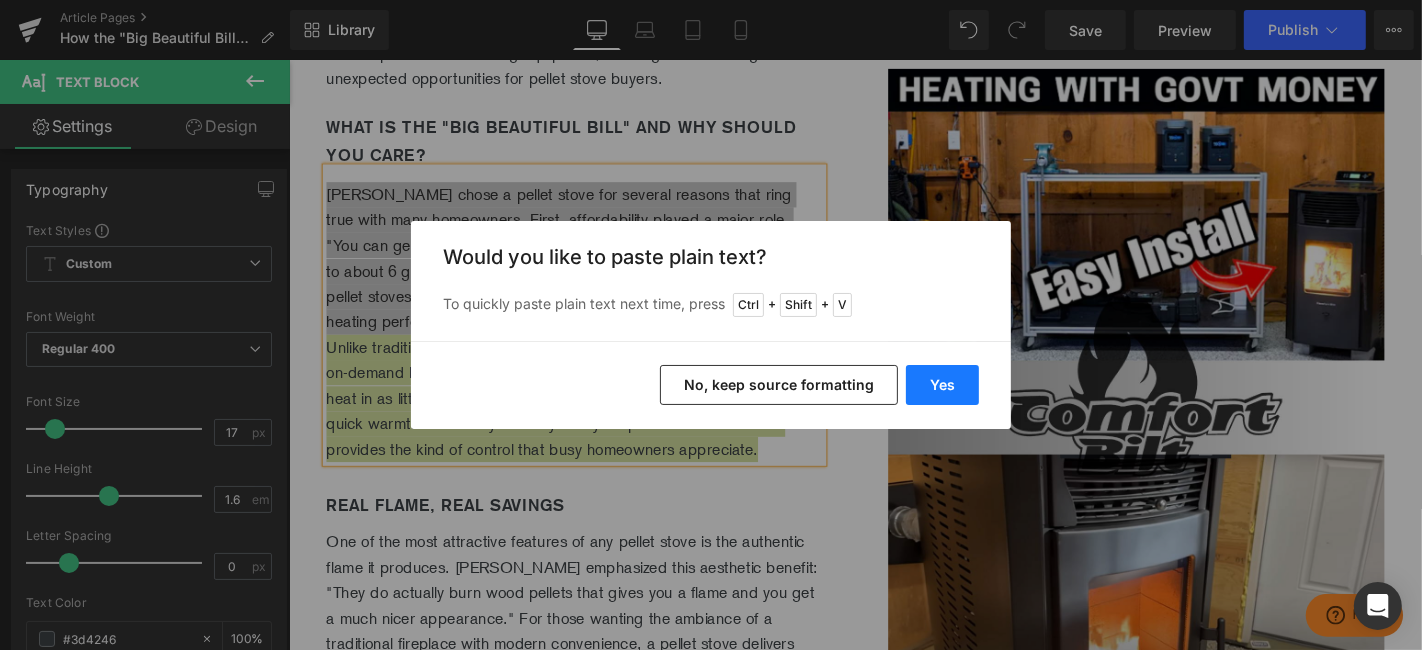 click on "Yes" at bounding box center (942, 385) 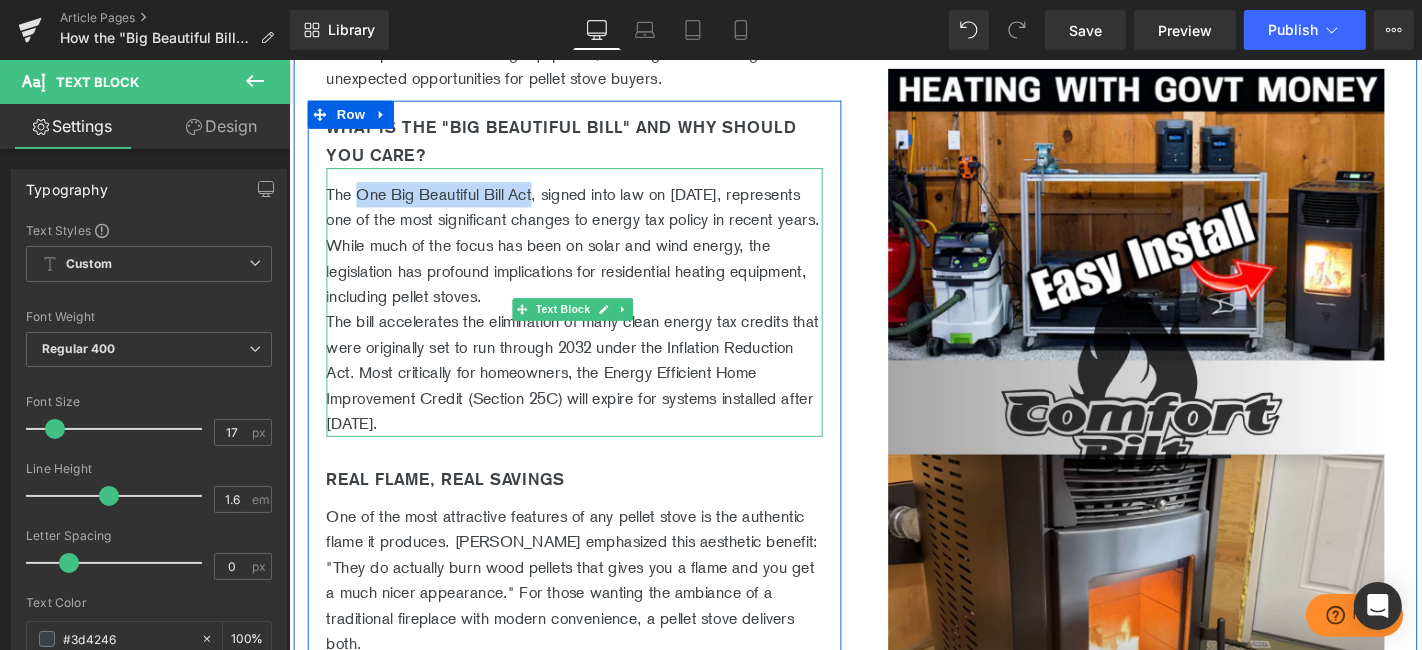drag, startPoint x: 547, startPoint y: 205, endPoint x: 358, endPoint y: 196, distance: 189.21416 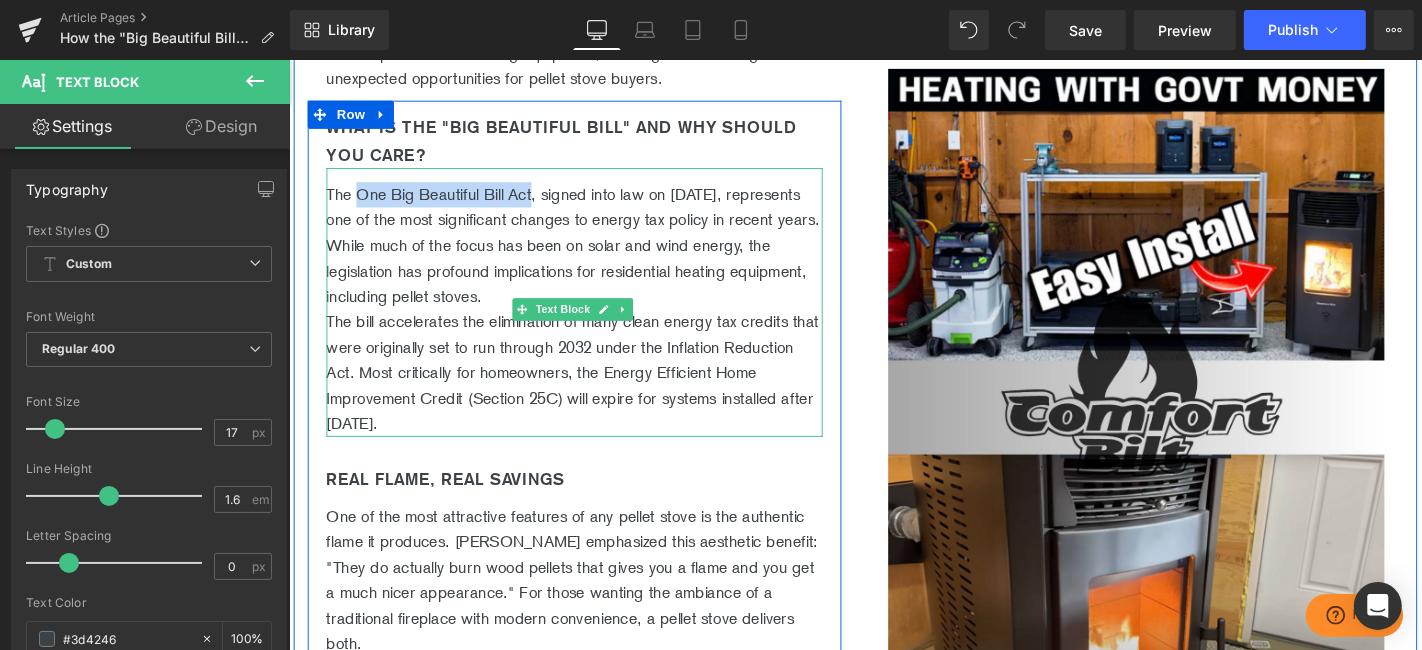click on "The One Big Beautiful Bill Act, signed into law on [DATE], represents one of the most significant changes to energy tax policy in recent years. While much of the focus has been on solar and wind energy, the legislation has profound implications for residential heating equipment, including pellet stoves. The bill accelerates the elimination of many clean energy tax credits that were originally set to run through 2032 under the Inflation Reduction Act. Most critically for homeowners, the Energy Efficient Home Improvement Credit (Section 25C) will expire for systems installed after [DATE]." at bounding box center (593, 317) 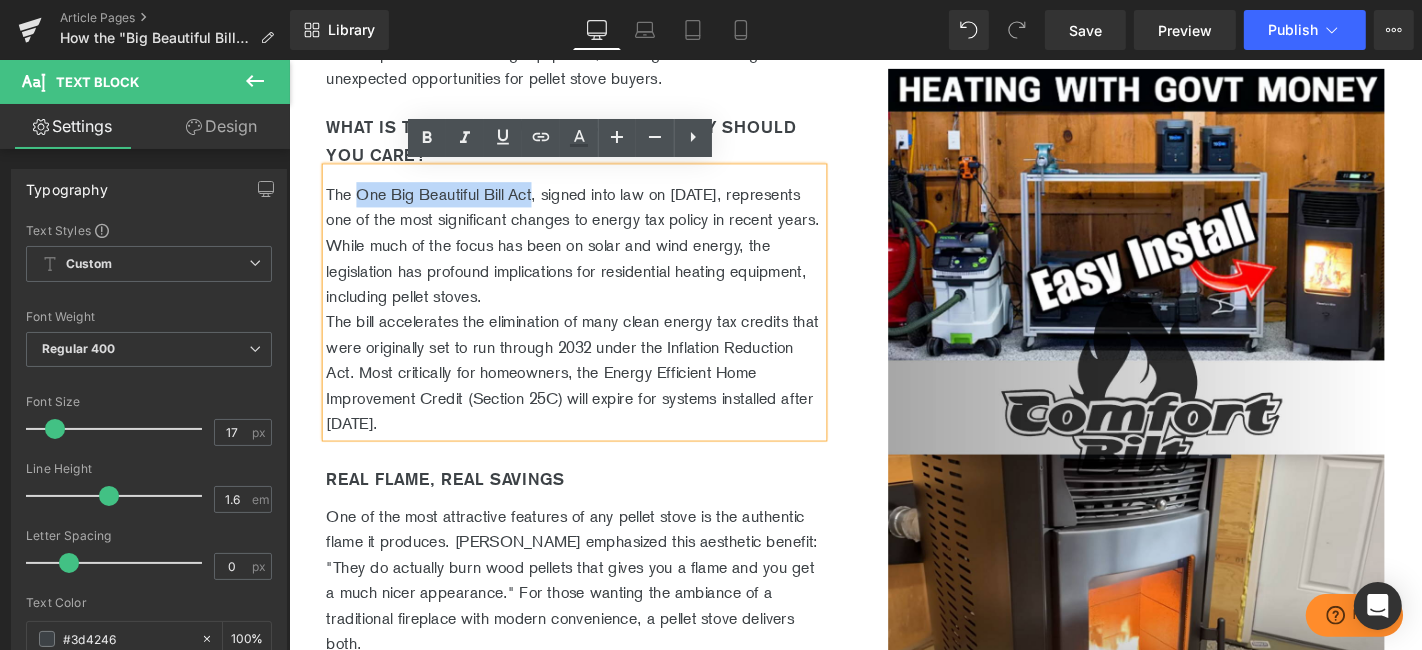 copy on "One Big Beautiful Bill Act" 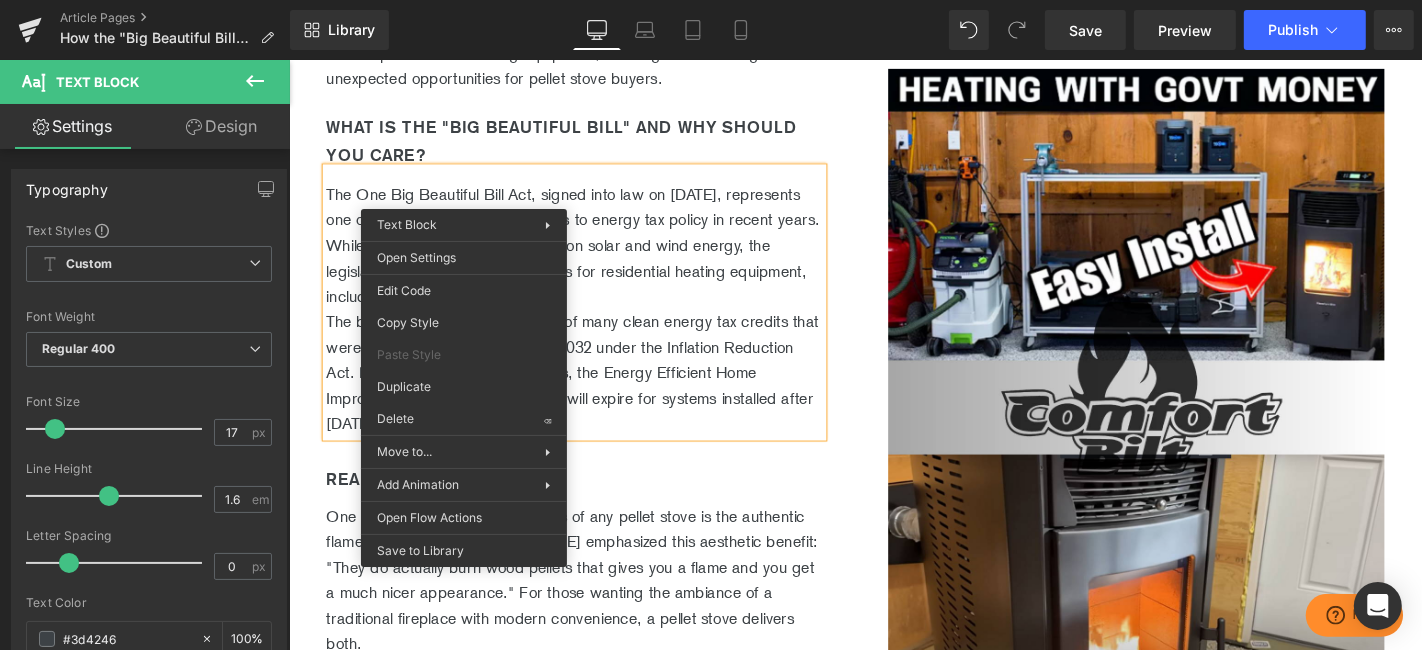 click on "The bill accelerates the elimination of many clean energy tax credits that were originally set to run through 2032 under the Inflation Reduction Act. Most critically for homeowners, the Energy Efficient Home Improvement Credit (Section 25C) will expire for systems installed after [DATE]." at bounding box center [593, 393] 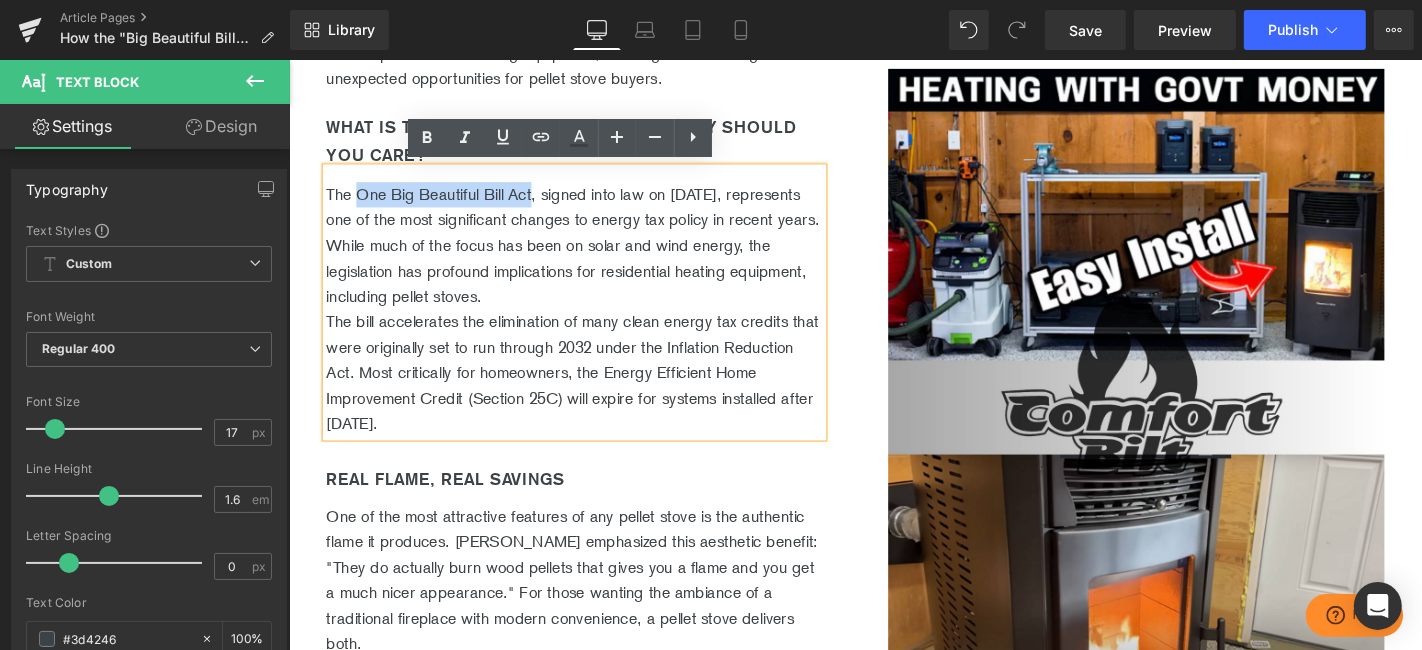 drag, startPoint x: 544, startPoint y: 201, endPoint x: 357, endPoint y: 205, distance: 187.04277 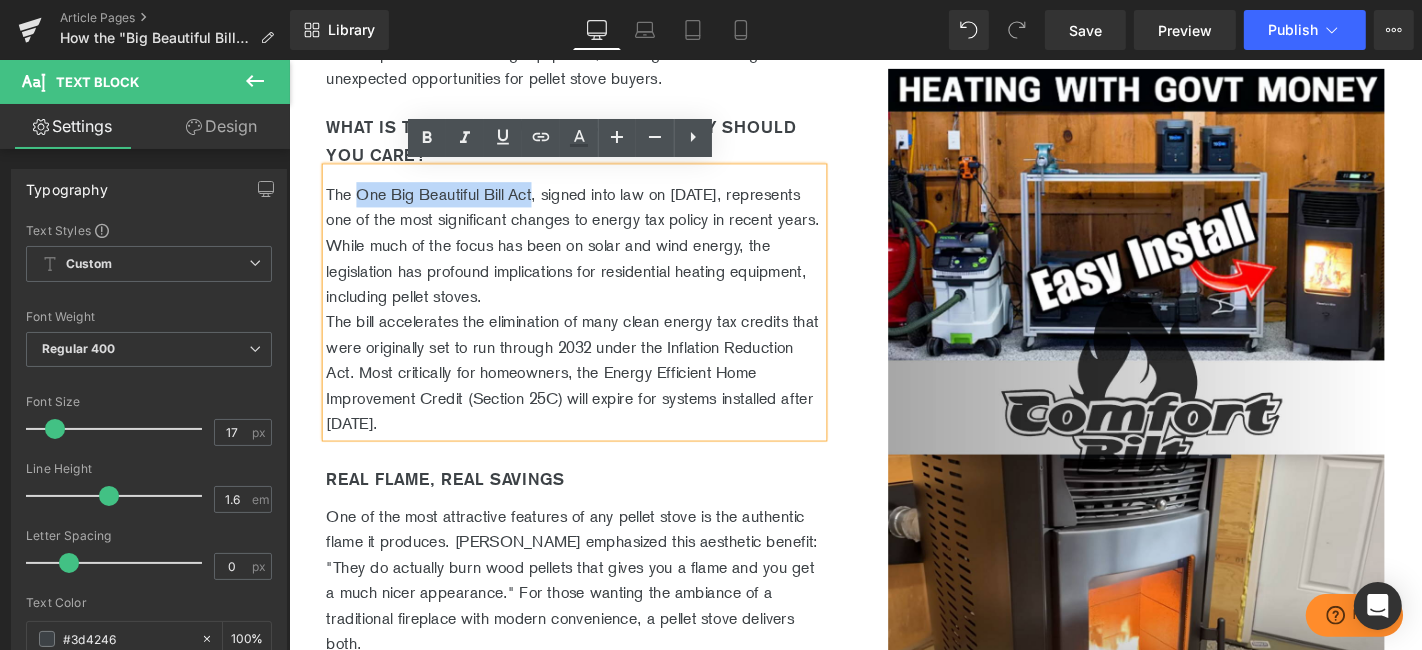 click on "The One Big Beautiful Bill Act, signed into law on [DATE], represents one of the most significant changes to energy tax policy in recent years. While much of the focus has been on solar and wind energy, the legislation has profound implications for residential heating equipment, including pellet stoves. The bill accelerates the elimination of many clean energy tax credits that were originally set to run through 2032 under the Inflation Reduction Act. Most critically for homeowners, the Energy Efficient Home Improvement Credit (Section 25C) will expire for systems installed after [DATE]." at bounding box center [593, 317] 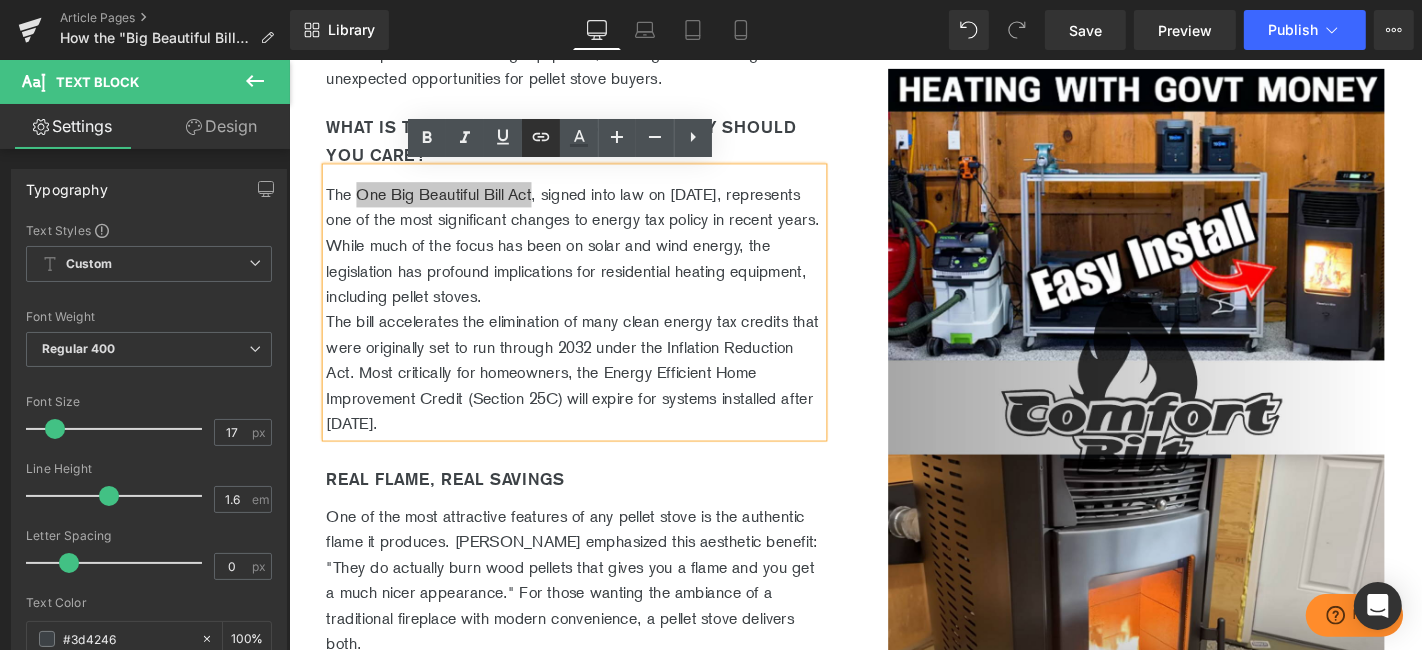 click 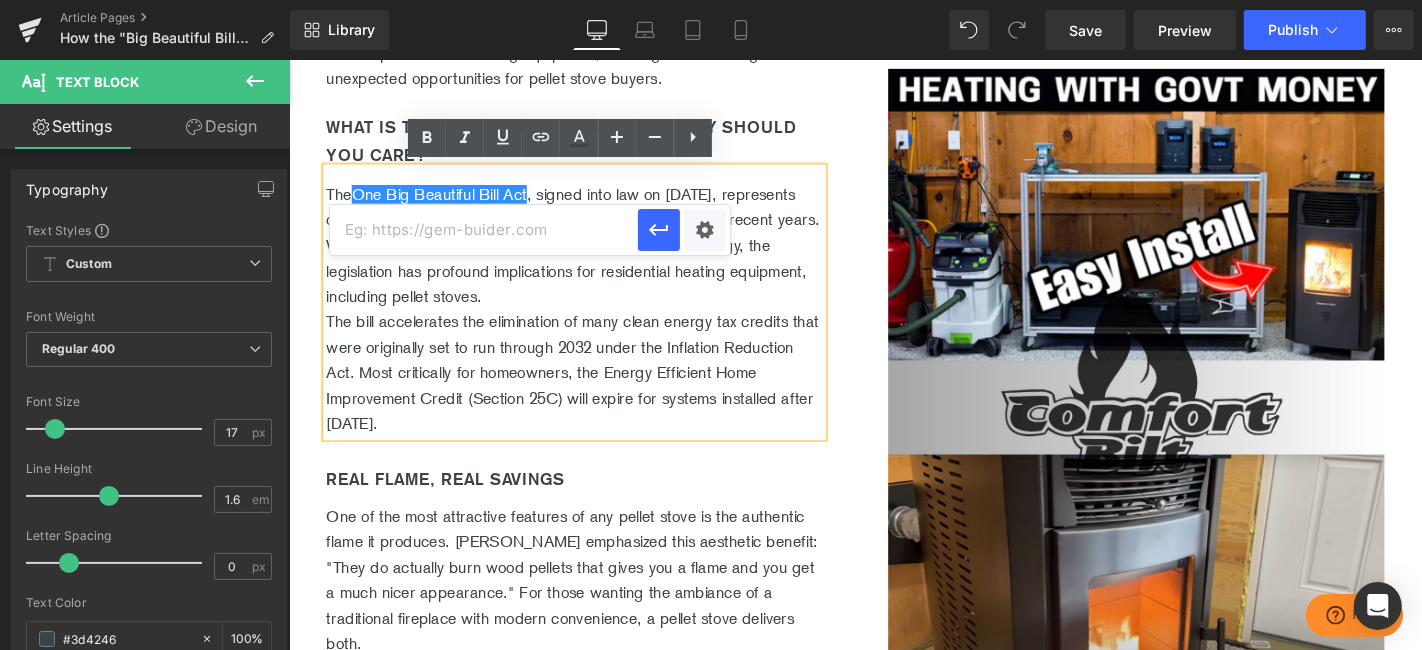 click at bounding box center [484, 230] 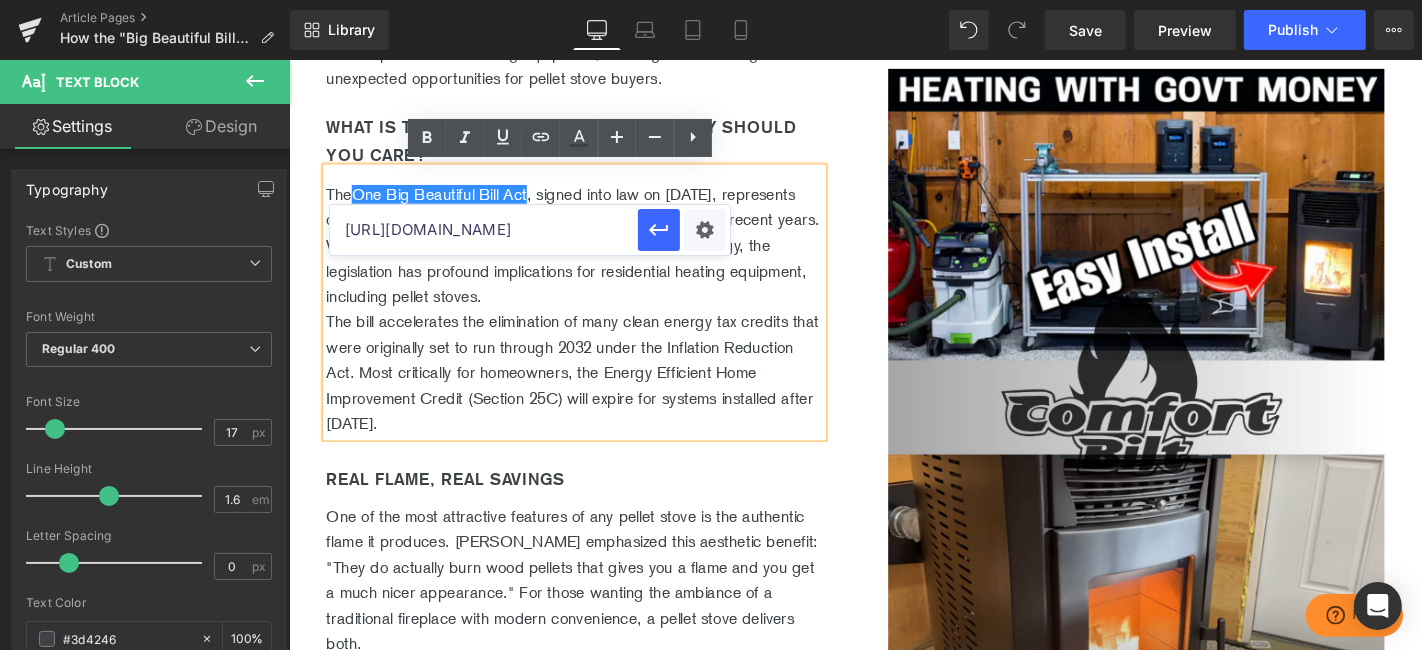 scroll, scrollTop: 0, scrollLeft: 576, axis: horizontal 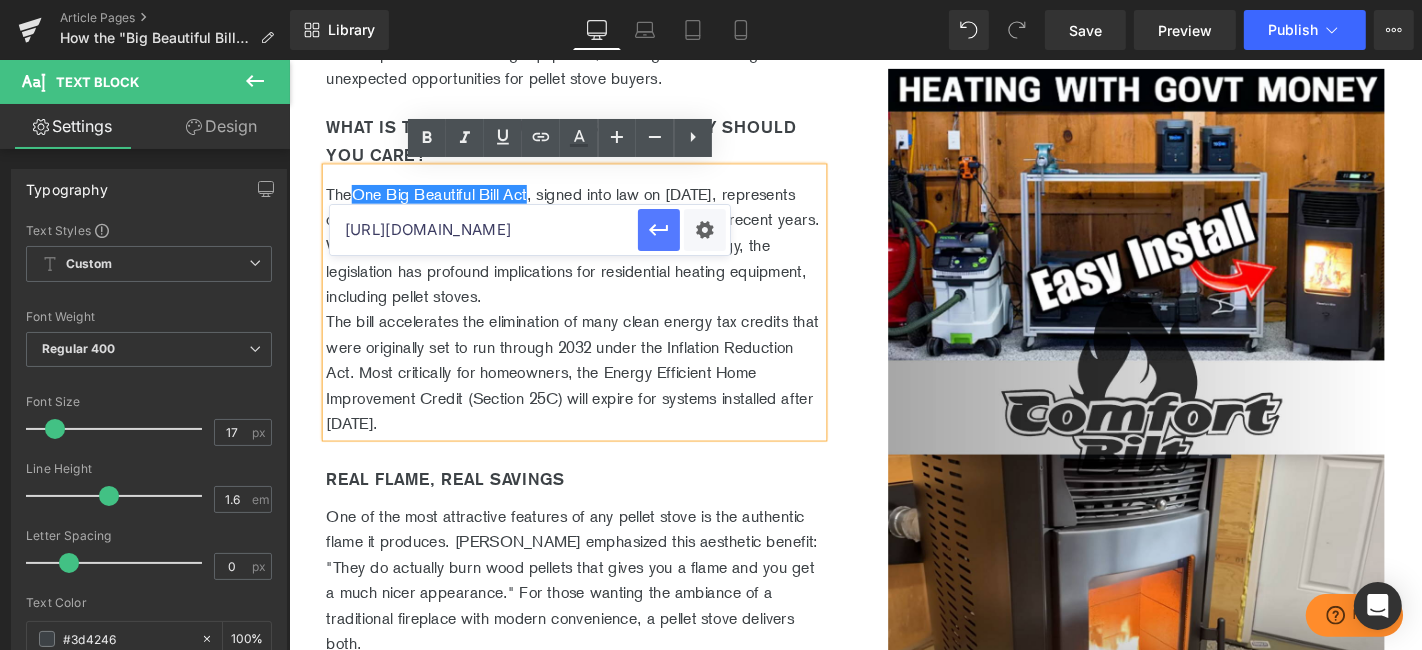 click 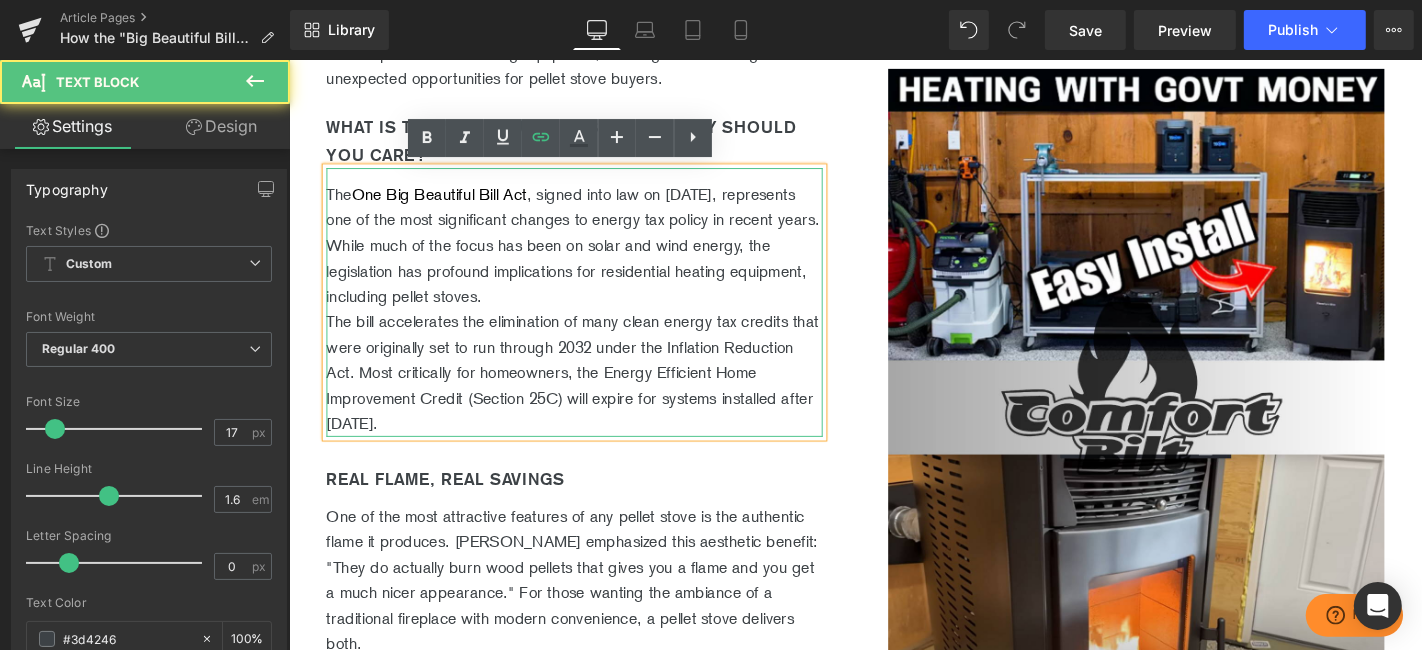 click on "The  One Big Beautiful Bill Act , signed into law on [DATE], represents one of the most significant changes to energy tax policy in recent years. While much of the focus has been on solar and wind energy, the legislation has profound implications for residential heating equipment, including pellet stoves. The bill accelerates the elimination of many clean energy tax credits that were originally set to run through 2032 under the Inflation Reduction Act. Most critically for homeowners, the Energy Efficient Home Improvement Credit (Section 25C) will expire for systems installed after [DATE]." at bounding box center [593, 317] 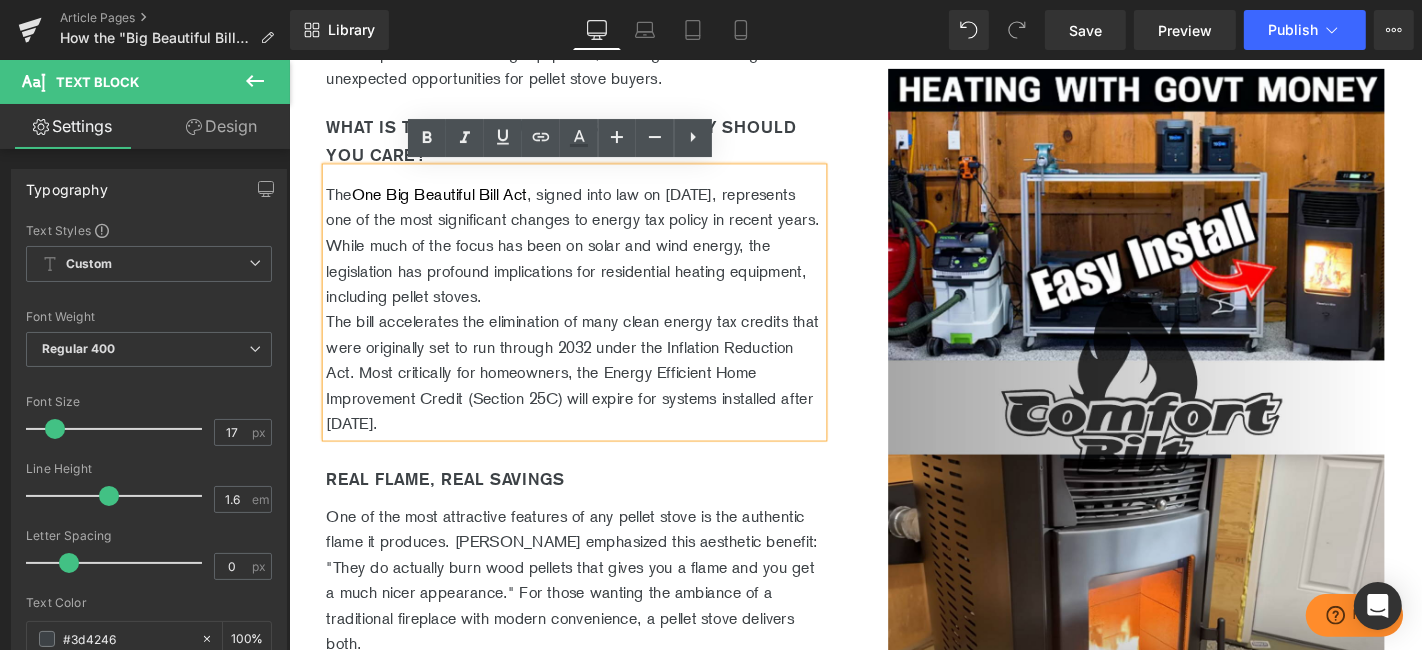 click on "The  One Big Beautiful Bill Act , signed into law on [DATE], represents one of the most significant changes to energy tax policy in recent years. While much of the focus has been on solar and wind energy, the legislation has profound implications for residential heating equipment, including pellet stoves. The bill accelerates the elimination of many clean energy tax credits that were originally set to run through 2032 under the Inflation Reduction Act. Most critically for homeowners, the Energy Efficient Home Improvement Credit (Section 25C) will expire for systems installed after [DATE]." at bounding box center [593, 317] 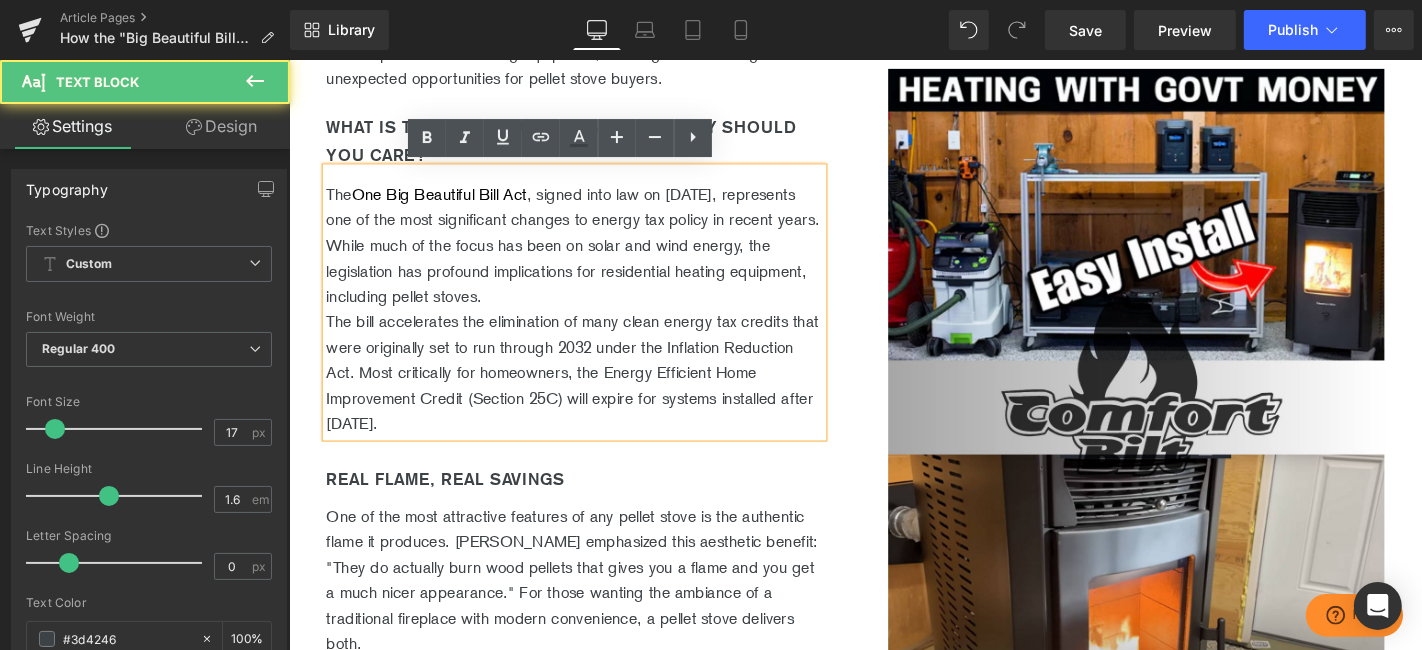 scroll, scrollTop: 888, scrollLeft: 0, axis: vertical 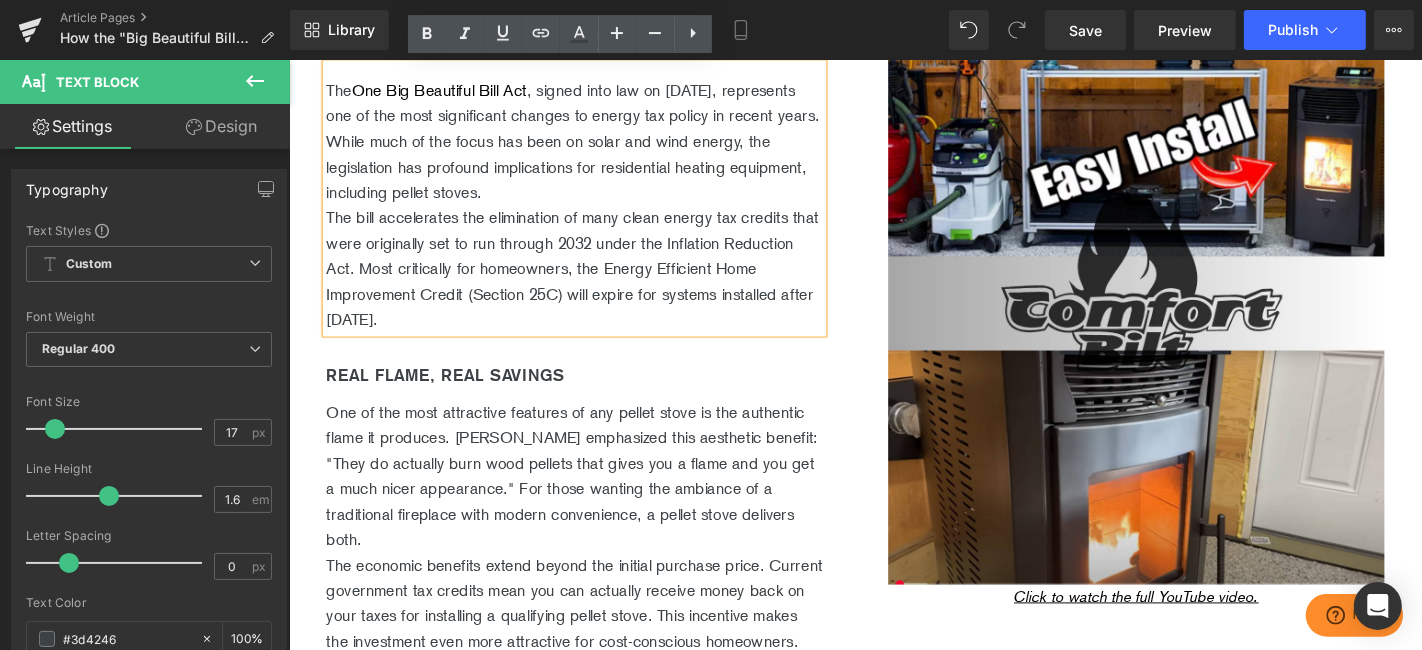 click on "The  One Big Beautiful Bill Act , signed into law on [DATE], represents one of the most significant changes to energy tax policy in recent years. While much of the focus has been on solar and wind energy, the legislation has profound implications for residential heating equipment, including pellet stoves. The bill accelerates the elimination of many clean energy tax credits that were originally set to run through 2032 under the Inflation Reduction Act. Most critically for homeowners, the Energy Efficient Home Improvement Credit (Section 25C) will expire for systems installed after [DATE]." at bounding box center (593, 206) 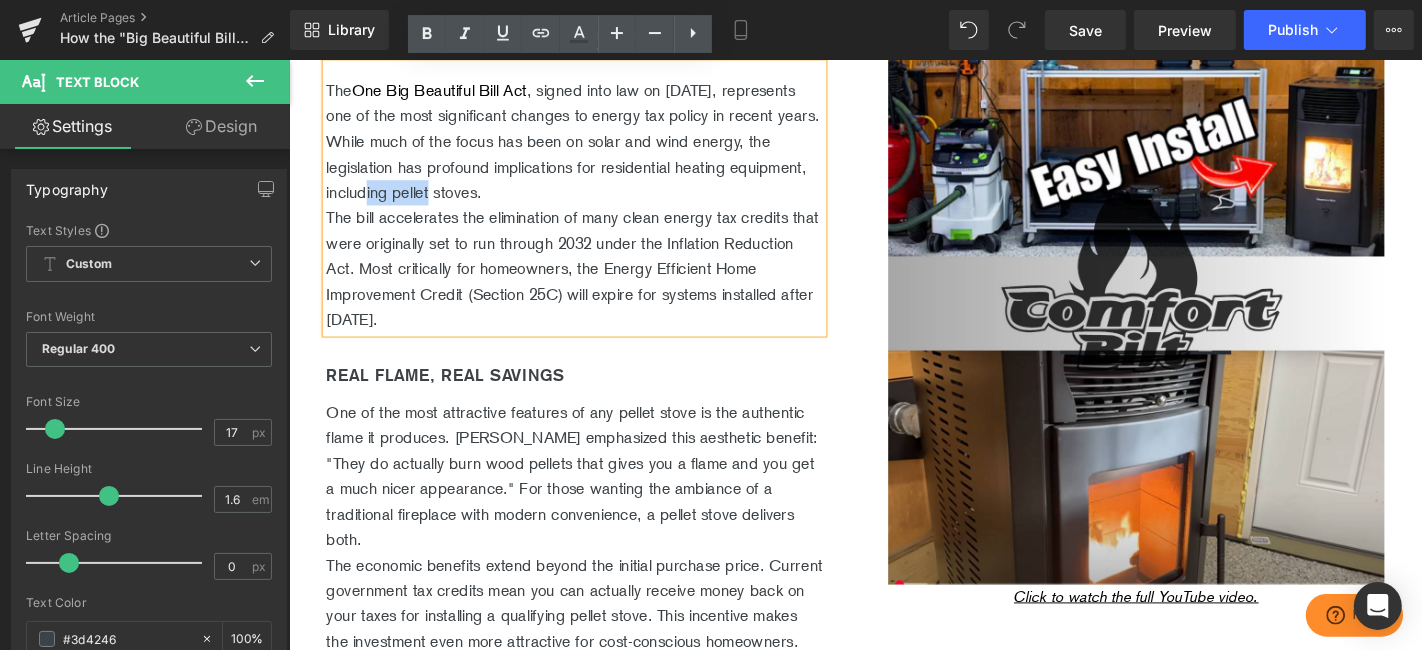 click on "The  One Big Beautiful Bill Act , signed into law on [DATE], represents one of the most significant changes to energy tax policy in recent years. While much of the focus has been on solar and wind energy, the legislation has profound implications for residential heating equipment, including pellet stoves. The bill accelerates the elimination of many clean energy tax credits that were originally set to run through 2032 under the Inflation Reduction Act. Most critically for homeowners, the Energy Efficient Home Improvement Credit (Section 25C) will expire for systems installed after [DATE]." at bounding box center [593, 206] 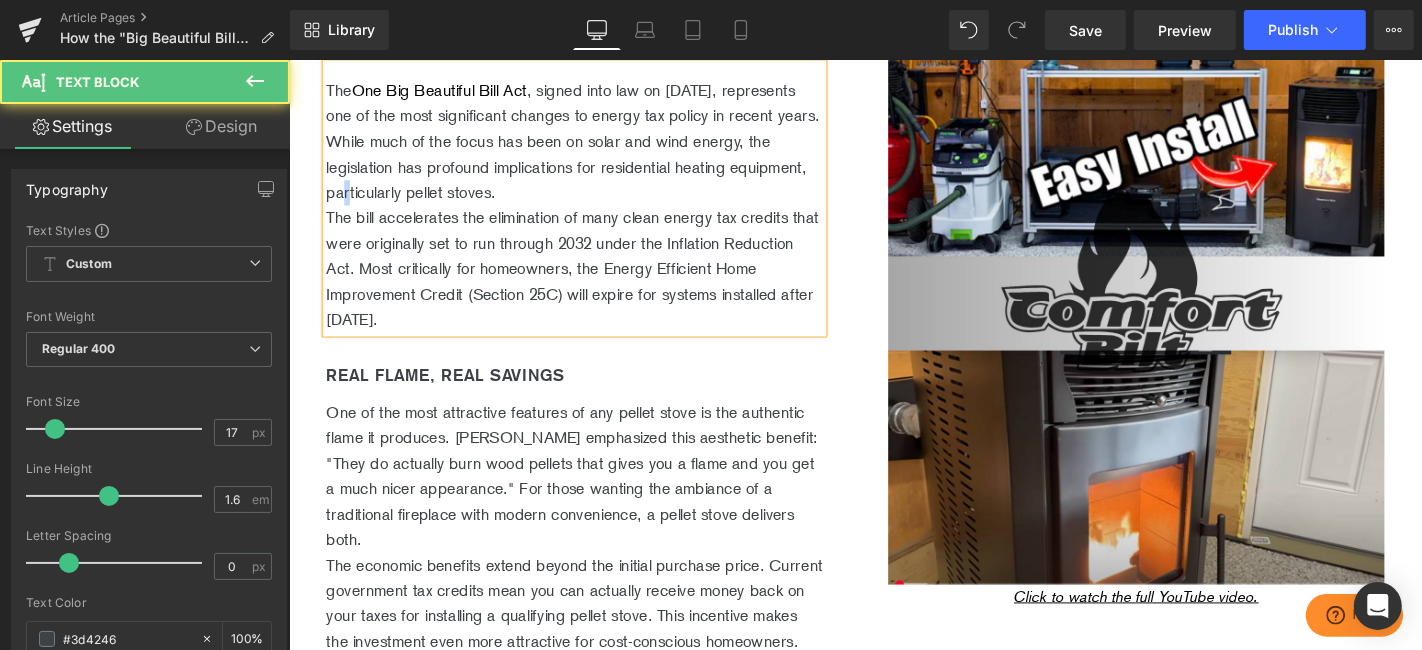 click on "The  One Big Beautiful Bill Act , signed into law on [DATE], represents one of the most significant changes to energy tax policy in recent years. While much of the focus has been on solar and wind energy, the legislation has profound implications for residential heating equipment, particularly pellet stoves. The bill accelerates the elimination of many clean energy tax credits that were originally set to run through 2032 under the Inflation Reduction Act. Most critically for homeowners, the Energy Efficient Home Improvement Credit (Section 25C) will expire for systems installed after [DATE]." at bounding box center [593, 206] 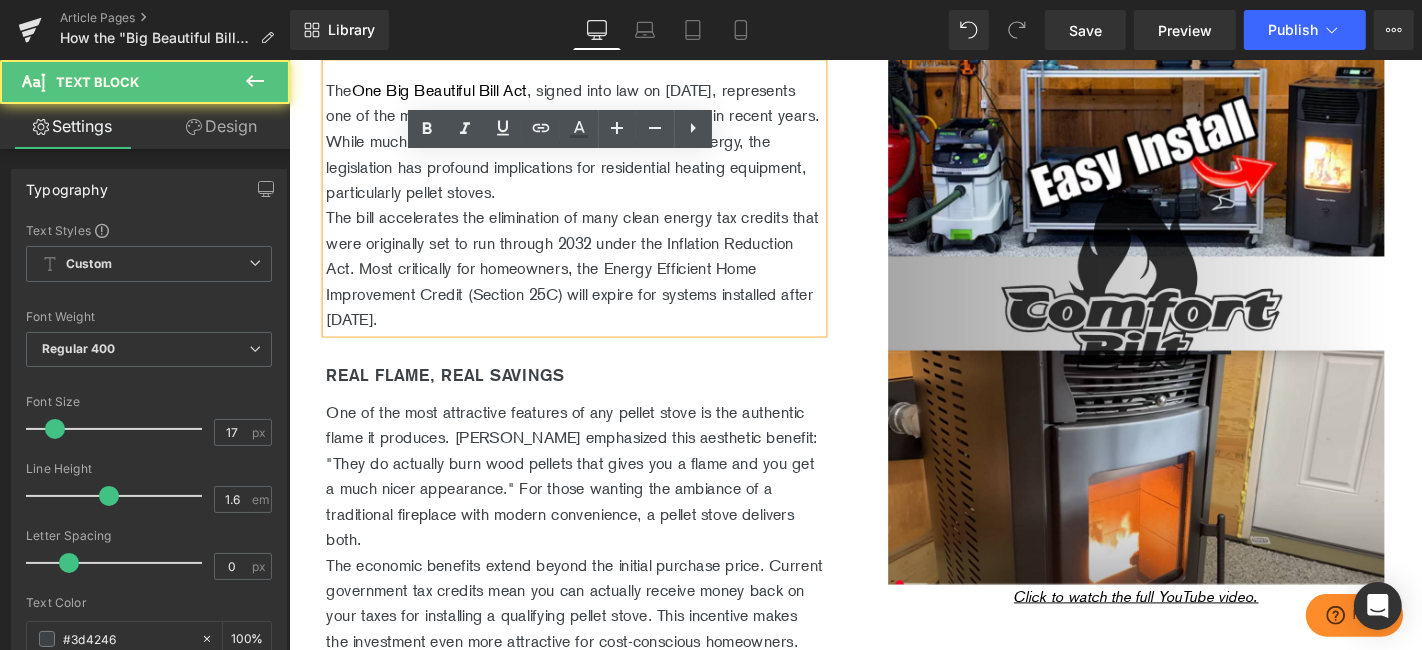 click on "The  One Big Beautiful Bill Act , signed into law on [DATE], represents one of the most significant changes to energy tax policy in recent years. While much of the focus has been on solar and wind energy, the legislation has profound implications for residential heating equipment, particularly pellet stoves. The bill accelerates the elimination of many clean energy tax credits that were originally set to run through 2032 under the Inflation Reduction Act. Most critically for homeowners, the Energy Efficient Home Improvement Credit (Section 25C) will expire for systems installed after [DATE]." at bounding box center (593, 206) 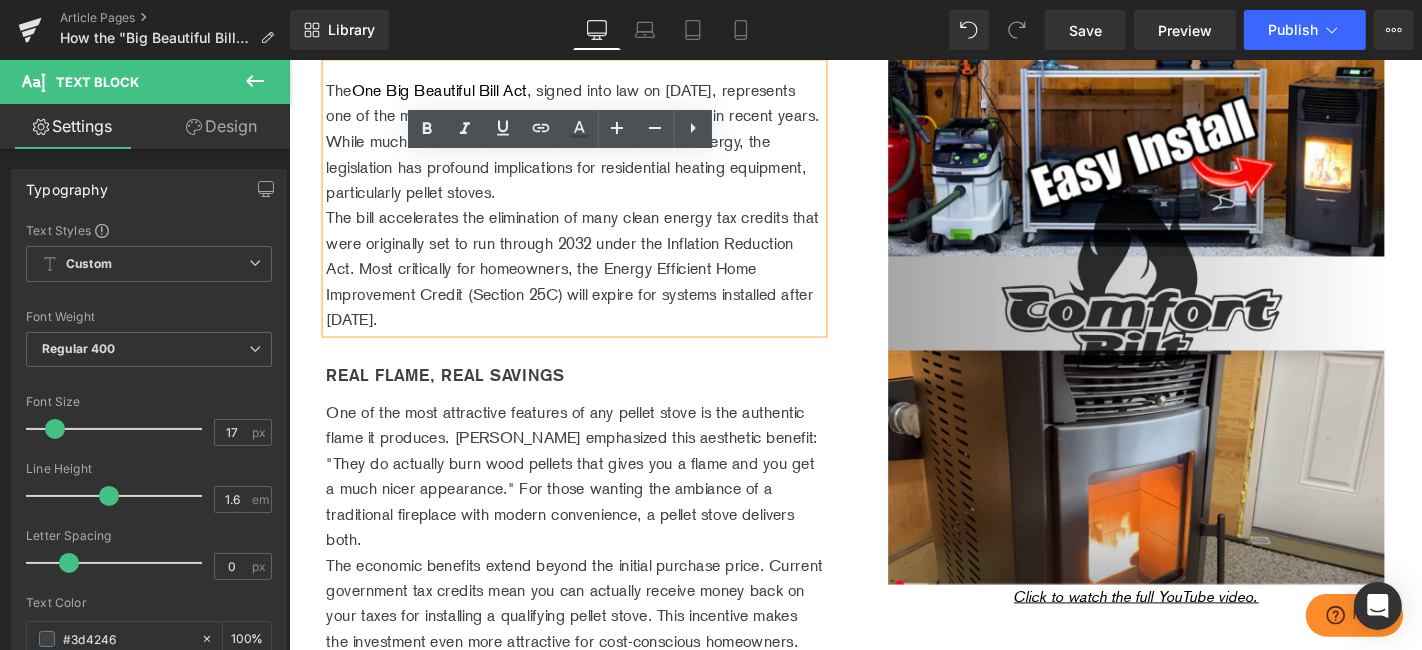 click on "The  One Big Beautiful Bill Act , signed into law on [DATE], represents one of the most significant changes to energy tax policy in recent years. While much of the focus has been on solar and wind energy, the legislation has profound implications for residential heating equipment, particularly pellet stoves. The bill accelerates the elimination of many clean energy tax credits that were originally set to run through 2032 under the Inflation Reduction Act. Most critically for homeowners, the Energy Efficient Home Improvement Credit (Section 25C) will expire for systems installed after [DATE]." at bounding box center [593, 206] 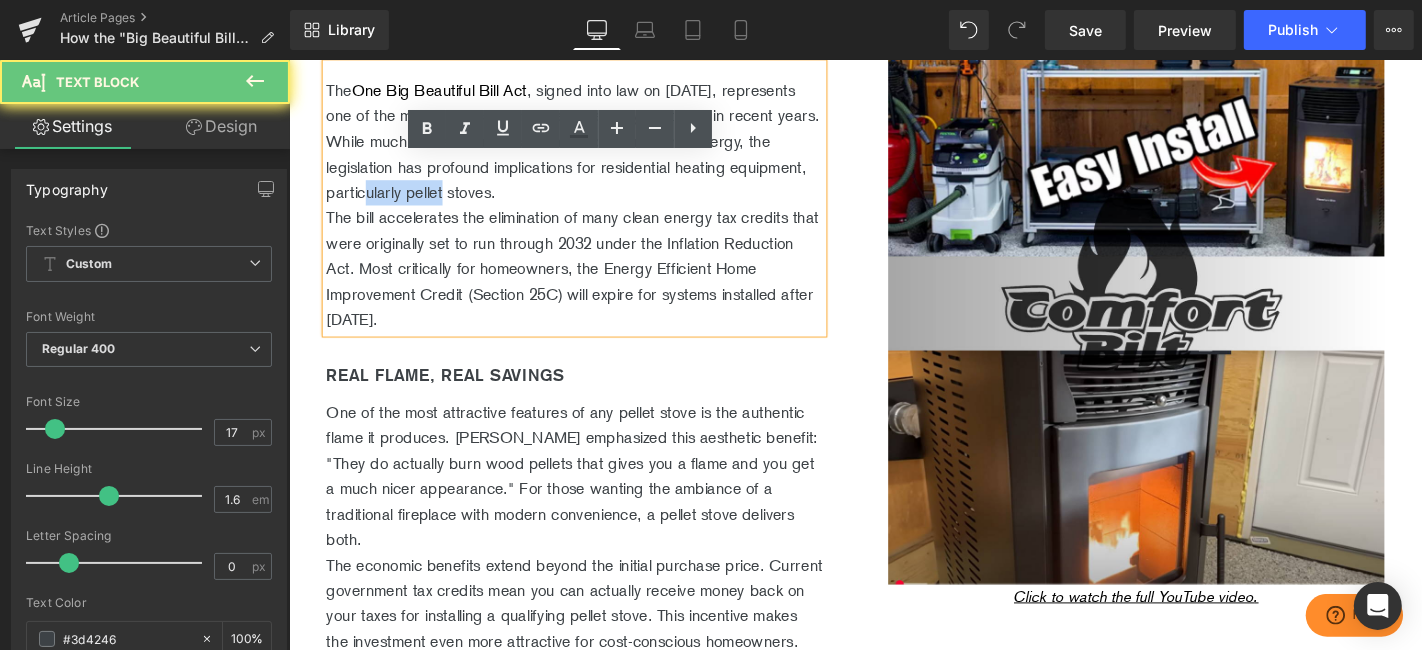 click on "The  One Big Beautiful Bill Act , signed into law on [DATE], represents one of the most significant changes to energy tax policy in recent years. While much of the focus has been on solar and wind energy, the legislation has profound implications for residential heating equipment, particularly pellet stoves. The bill accelerates the elimination of many clean energy tax credits that were originally set to run through 2032 under the Inflation Reduction Act. Most critically for homeowners, the Energy Efficient Home Improvement Credit (Section 25C) will expire for systems installed after [DATE]." at bounding box center [593, 206] 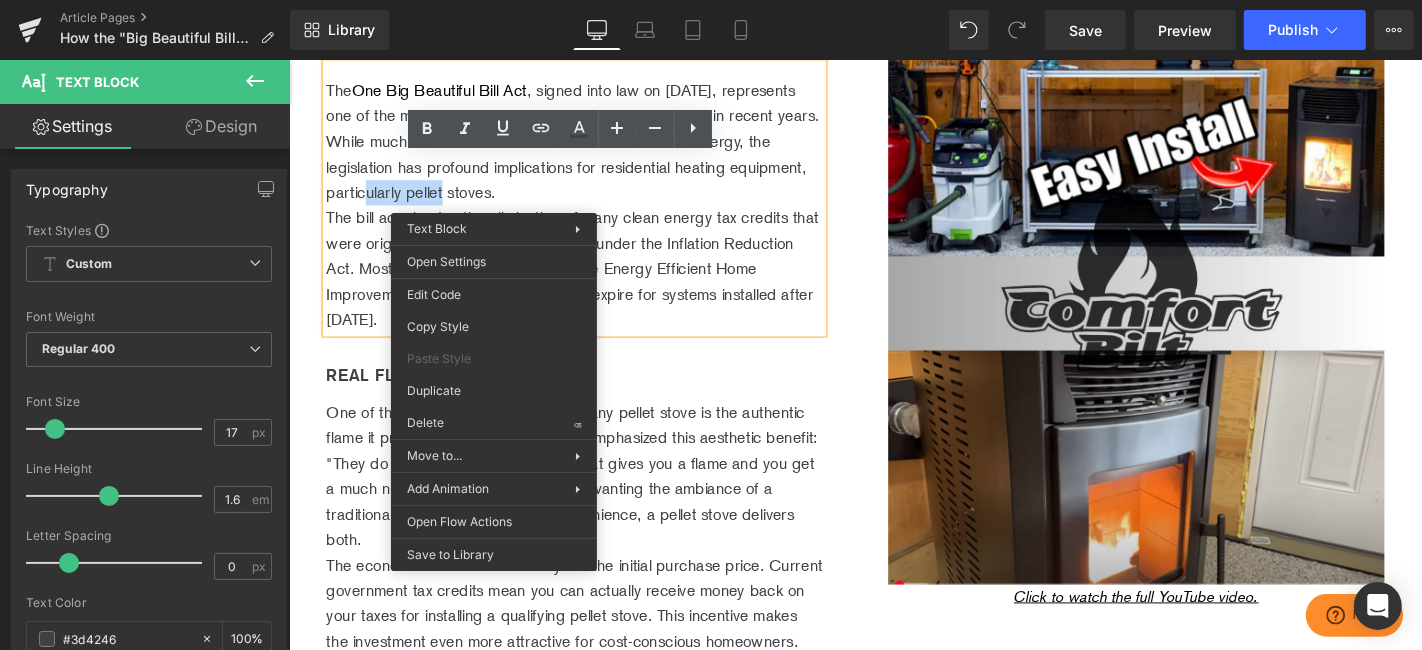 click on "The  One Big Beautiful Bill Act , signed into law on [DATE], represents one of the most significant changes to energy tax policy in recent years. While much of the focus has been on solar and wind energy, the legislation has profound implications for residential heating equipment, particularly pellet stoves. The bill accelerates the elimination of many clean energy tax credits that were originally set to run through 2032 under the Inflation Reduction Act. Most critically for homeowners, the Energy Efficient Home Improvement Credit (Section 25C) will expire for systems installed after [DATE]." at bounding box center [593, 206] 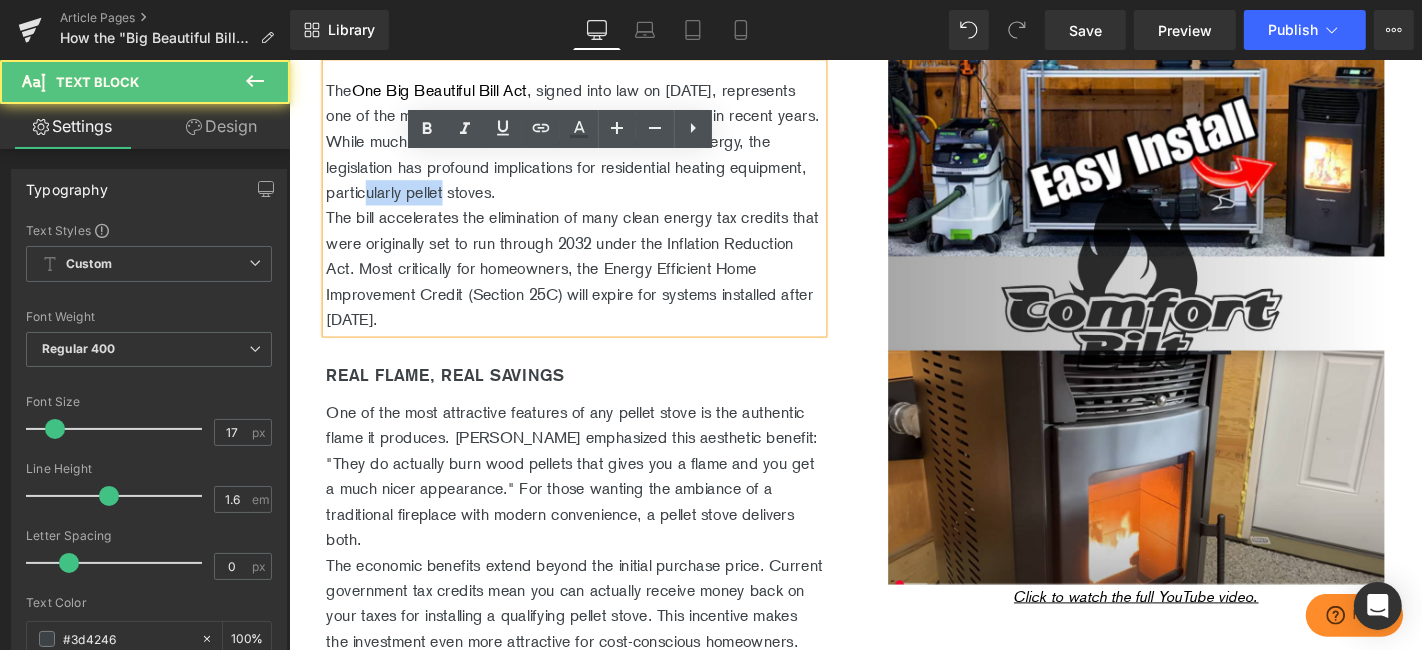 click on "The  One Big Beautiful Bill Act , signed into law on [DATE], represents one of the most significant changes to energy tax policy in recent years. While much of the focus has been on solar and wind energy, the legislation has profound implications for residential heating equipment, particularly pellet stoves. The bill accelerates the elimination of many clean energy tax credits that were originally set to run through 2032 under the Inflation Reduction Act. Most critically for homeowners, the Energy Efficient Home Improvement Credit (Section 25C) will expire for systems installed after [DATE]." at bounding box center (593, 206) 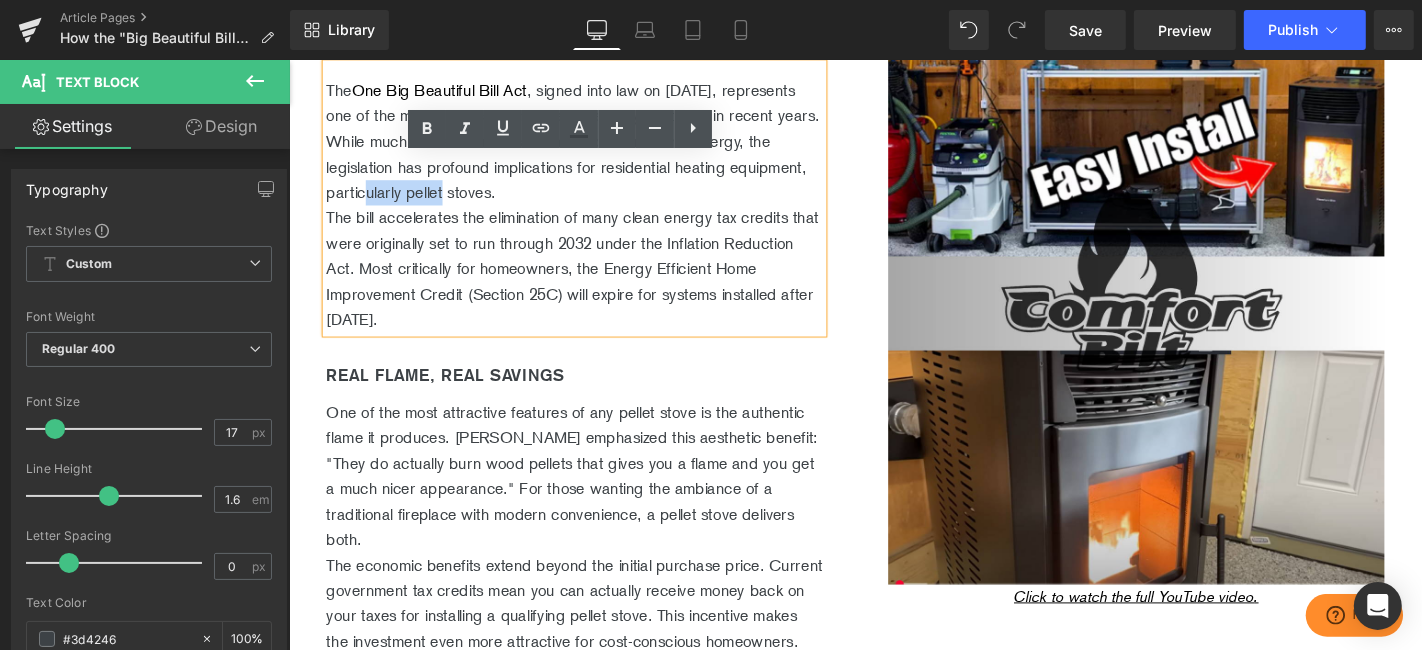 copy on "particularly" 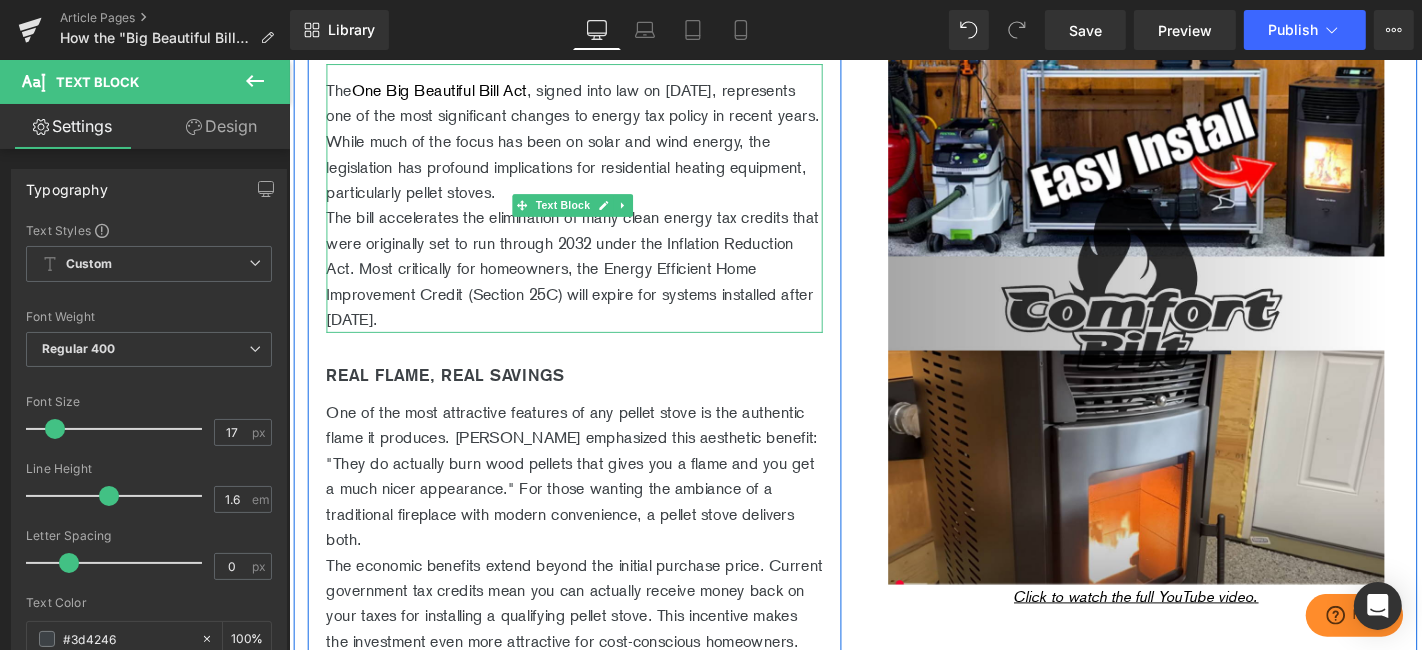click on "The bill accelerates the elimination of many clean energy tax credits that were originally set to run through 2032 under the Inflation Reduction Act. Most critically for homeowners, the Energy Efficient Home Improvement Credit (Section 25C) will expire for systems installed after [DATE]." at bounding box center (593, 282) 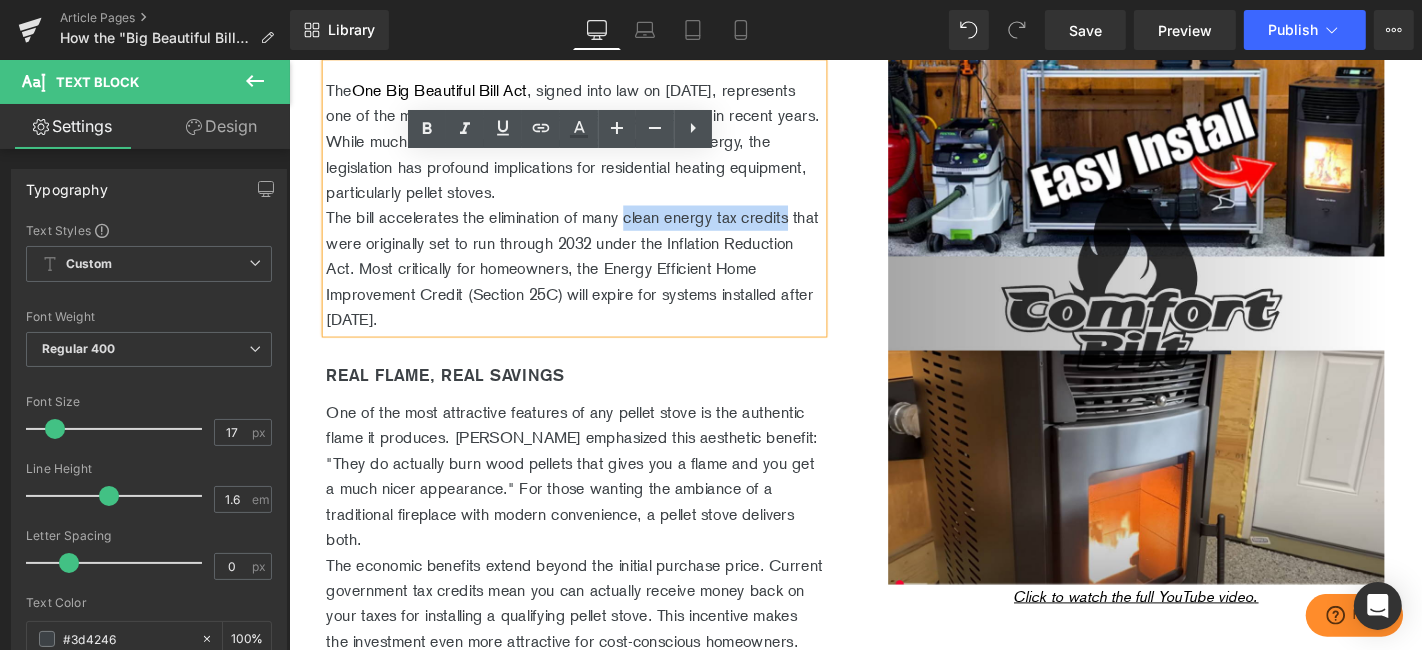 drag, startPoint x: 833, startPoint y: 224, endPoint x: 653, endPoint y: 222, distance: 180.01111 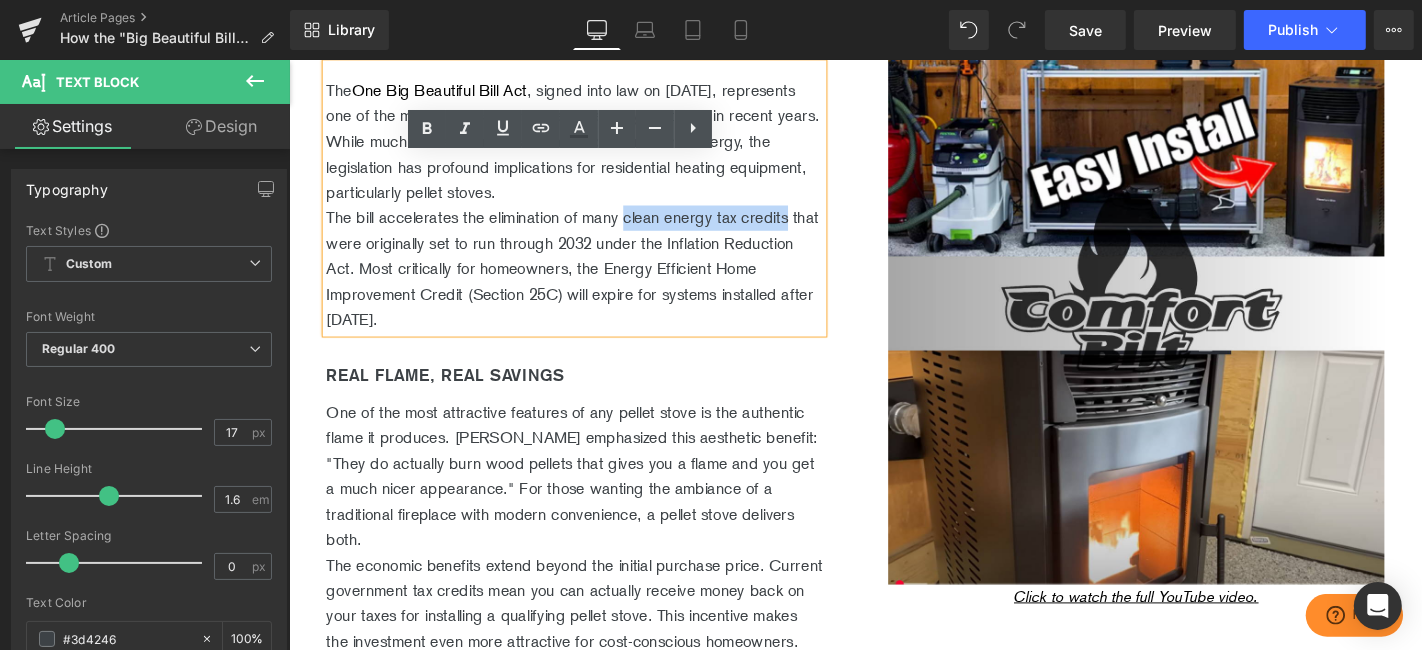 click on "The bill accelerates the elimination of many clean energy tax credits that were originally set to run through 2032 under the Inflation Reduction Act. Most critically for homeowners, the Energy Efficient Home Improvement Credit (Section 25C) will expire for systems installed after [DATE]." at bounding box center [593, 282] 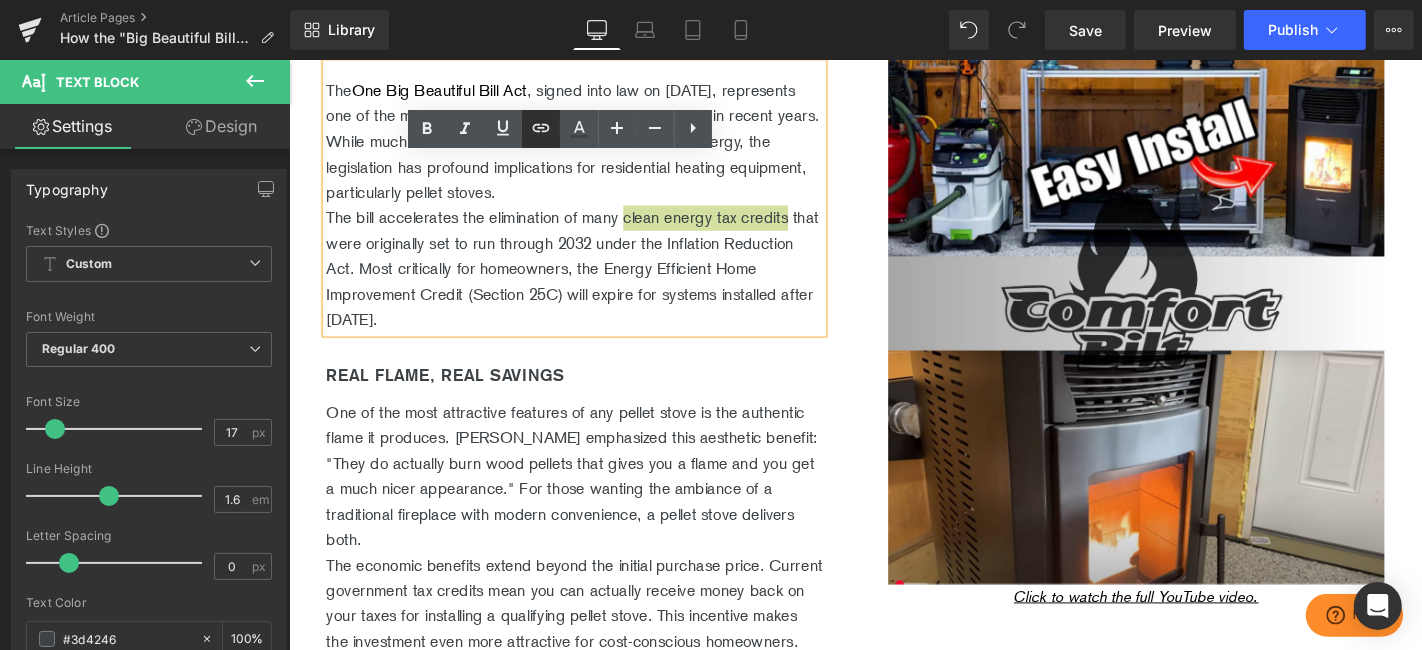 click 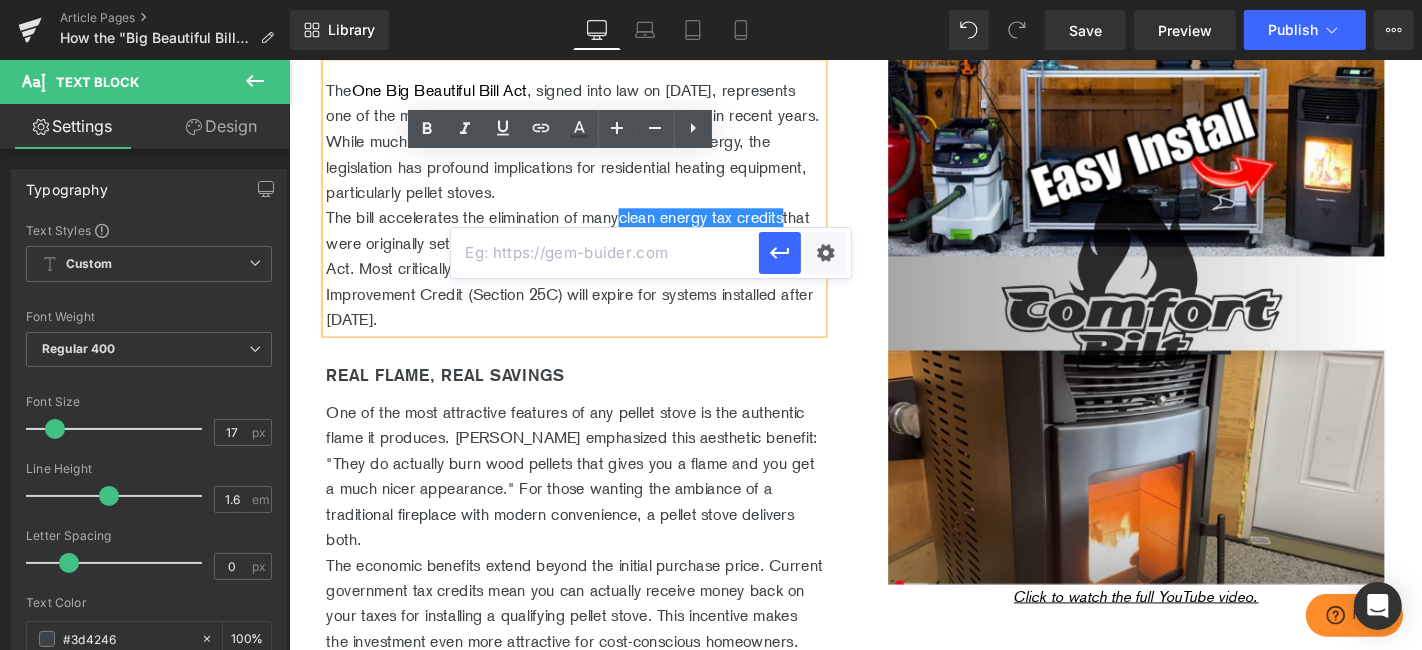 click at bounding box center [605, 253] 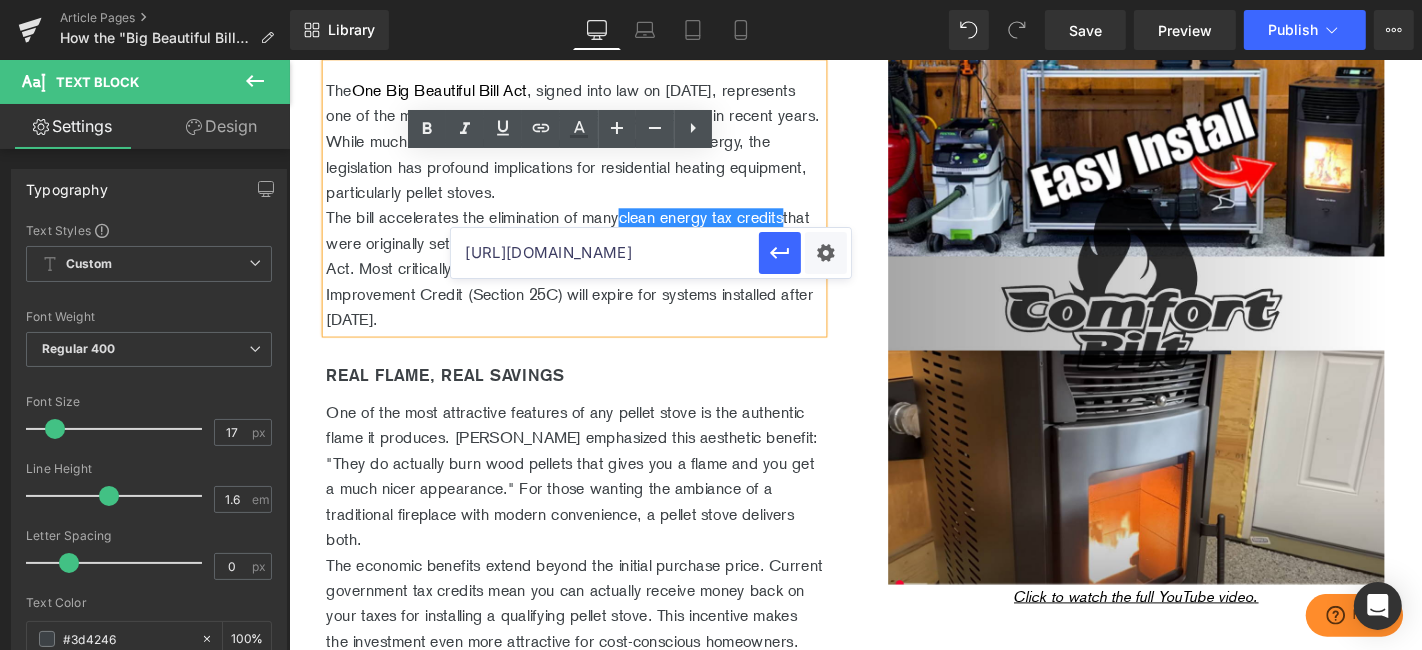 scroll, scrollTop: 0, scrollLeft: 94, axis: horizontal 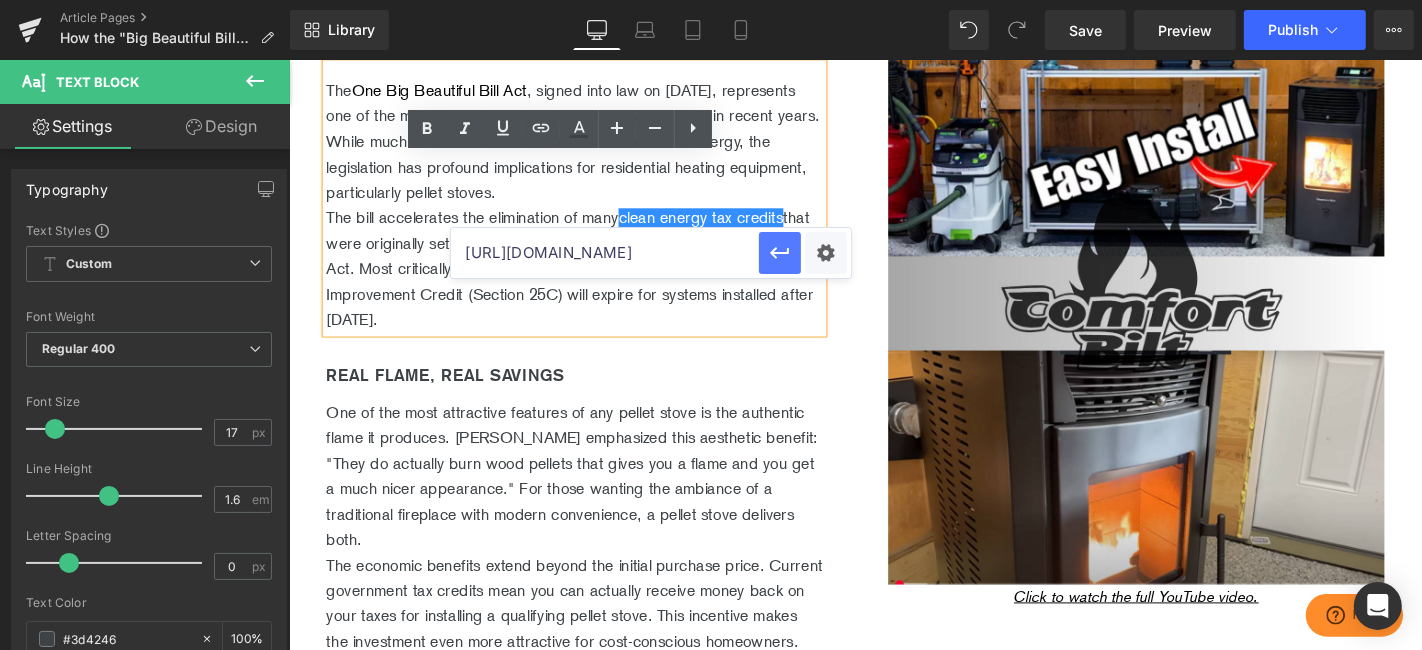 click 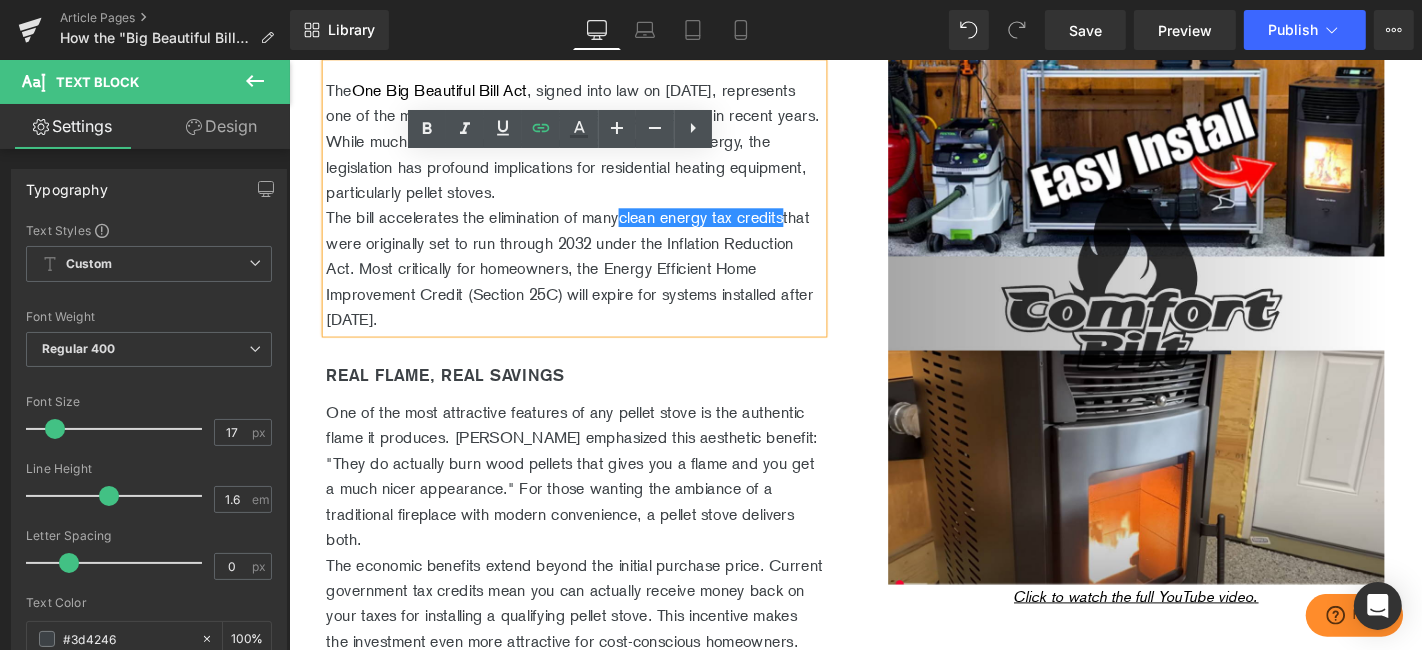 scroll, scrollTop: 0, scrollLeft: 0, axis: both 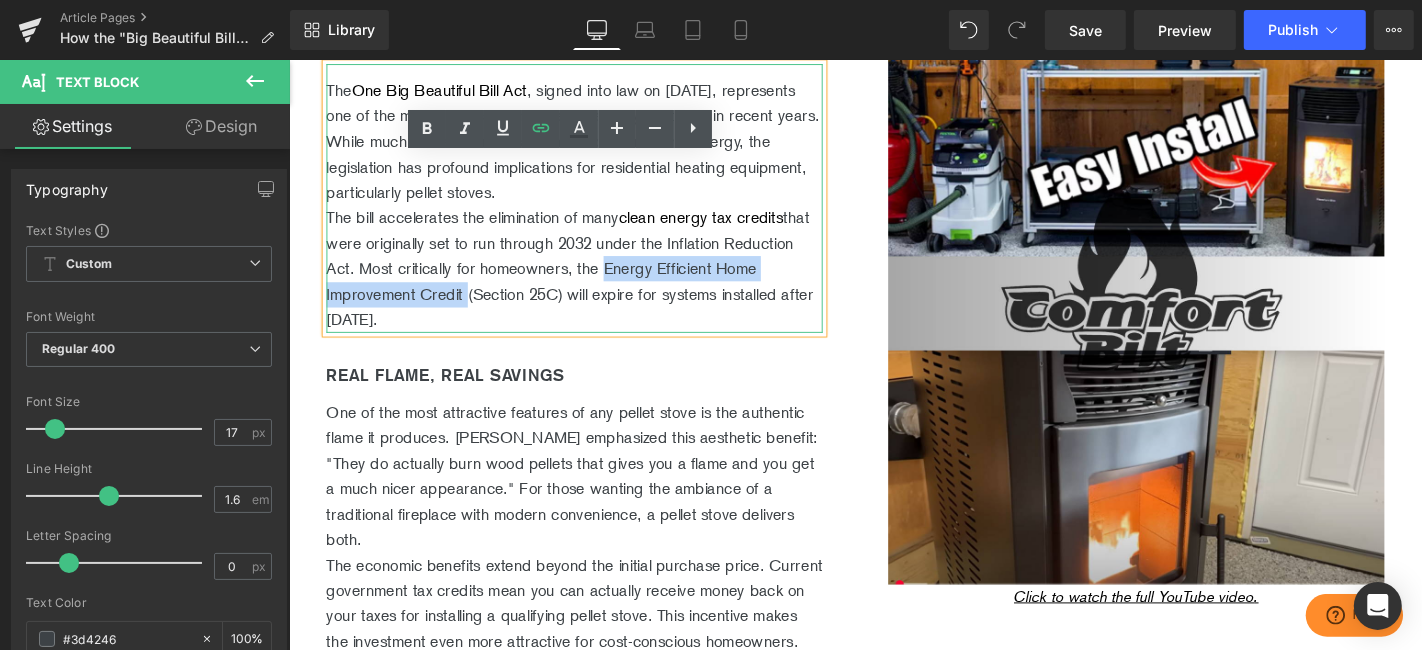 drag, startPoint x: 701, startPoint y: 283, endPoint x: 521, endPoint y: 310, distance: 182.01373 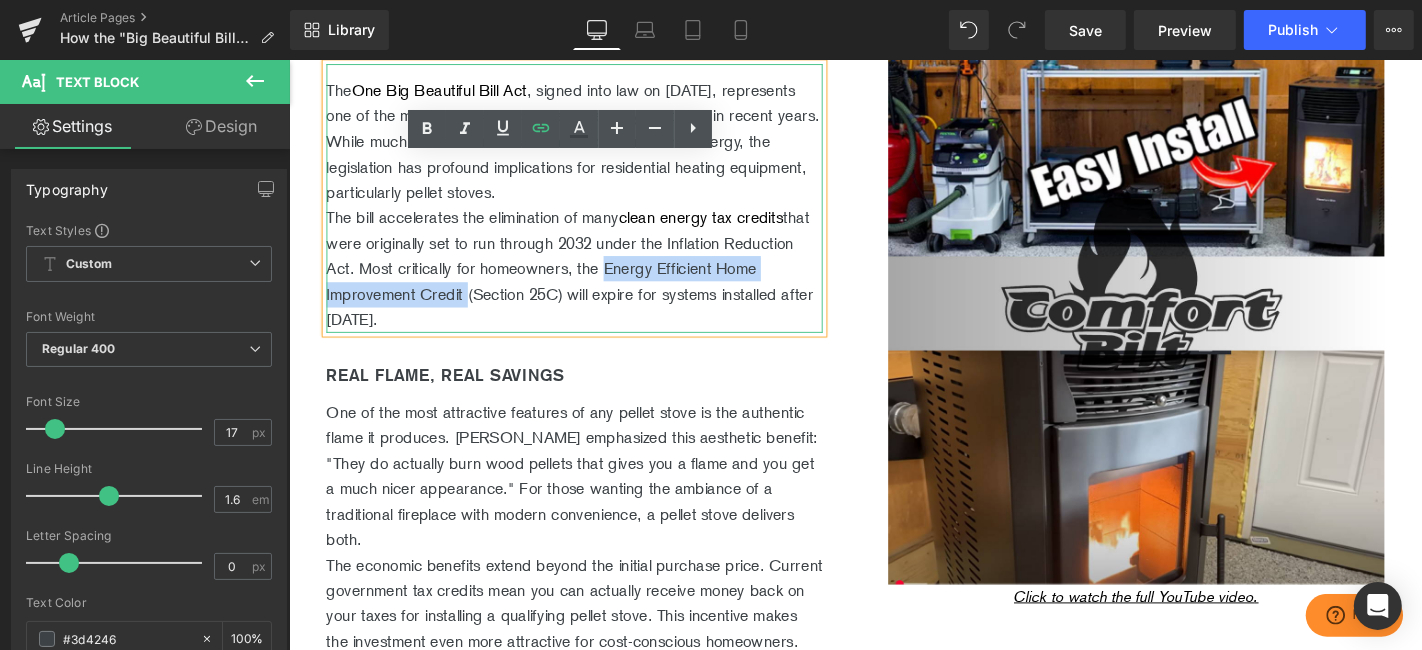 click on "The bill accelerates the elimination of many  clean energy tax credits  that were originally set to run through 2032 under the Inflation Reduction Act. Most critically for homeowners, the Energy Efficient Home Improvement Credit (Section 25C) will expire for systems installed after [DATE]." at bounding box center (593, 282) 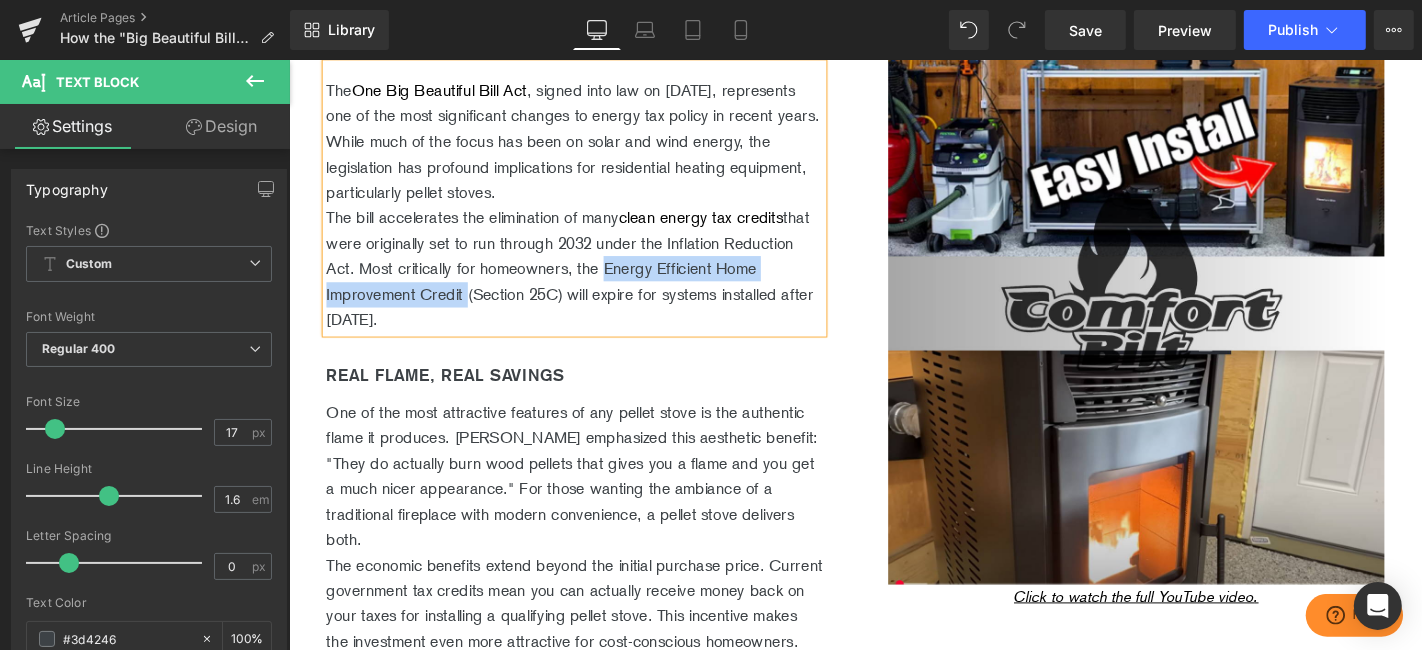 copy on "Energy Efficient Home Improvement Credit" 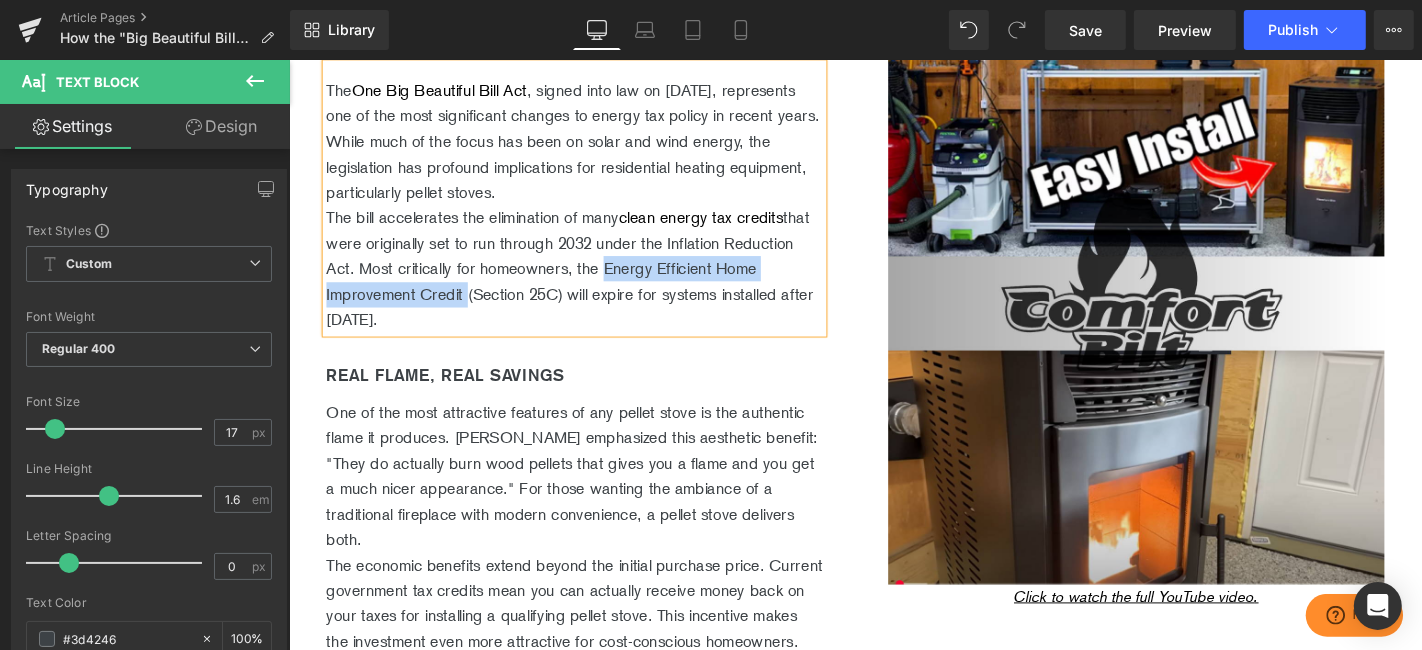 drag, startPoint x: 460, startPoint y: 306, endPoint x: 456, endPoint y: 339, distance: 33.24154 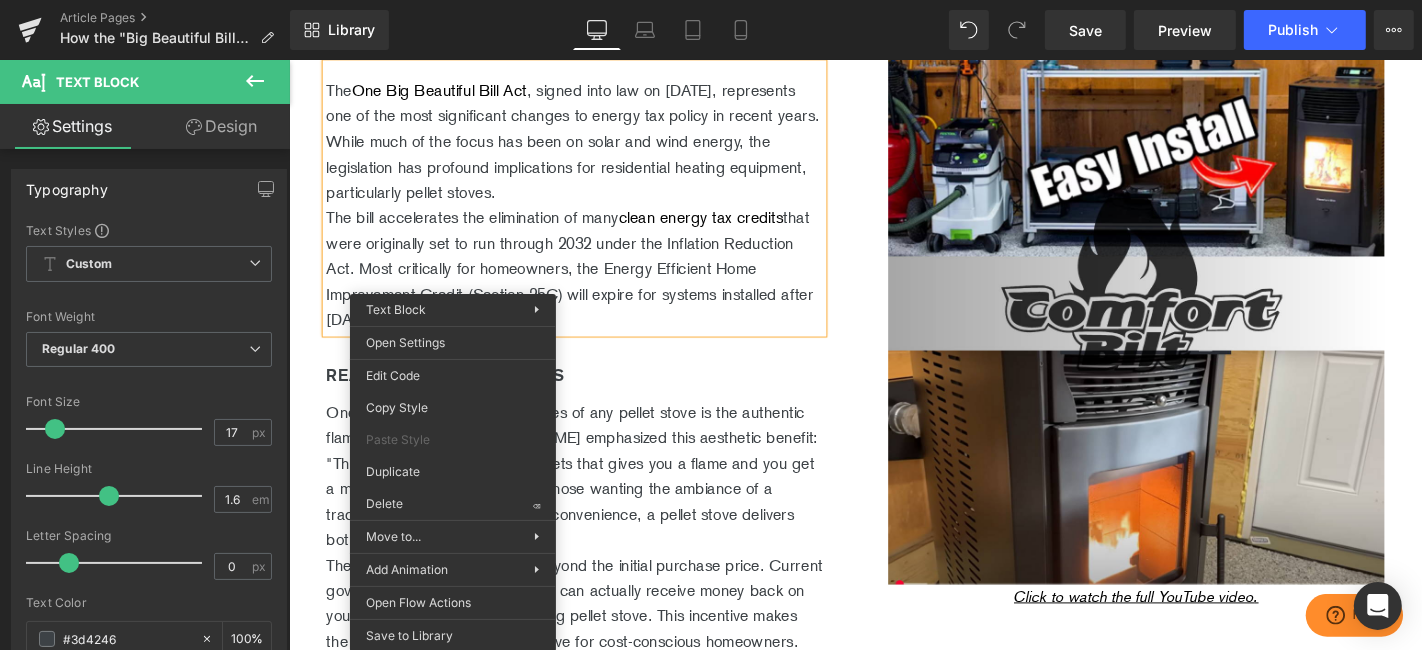 drag, startPoint x: 626, startPoint y: 137, endPoint x: 893, endPoint y: 202, distance: 274.7981 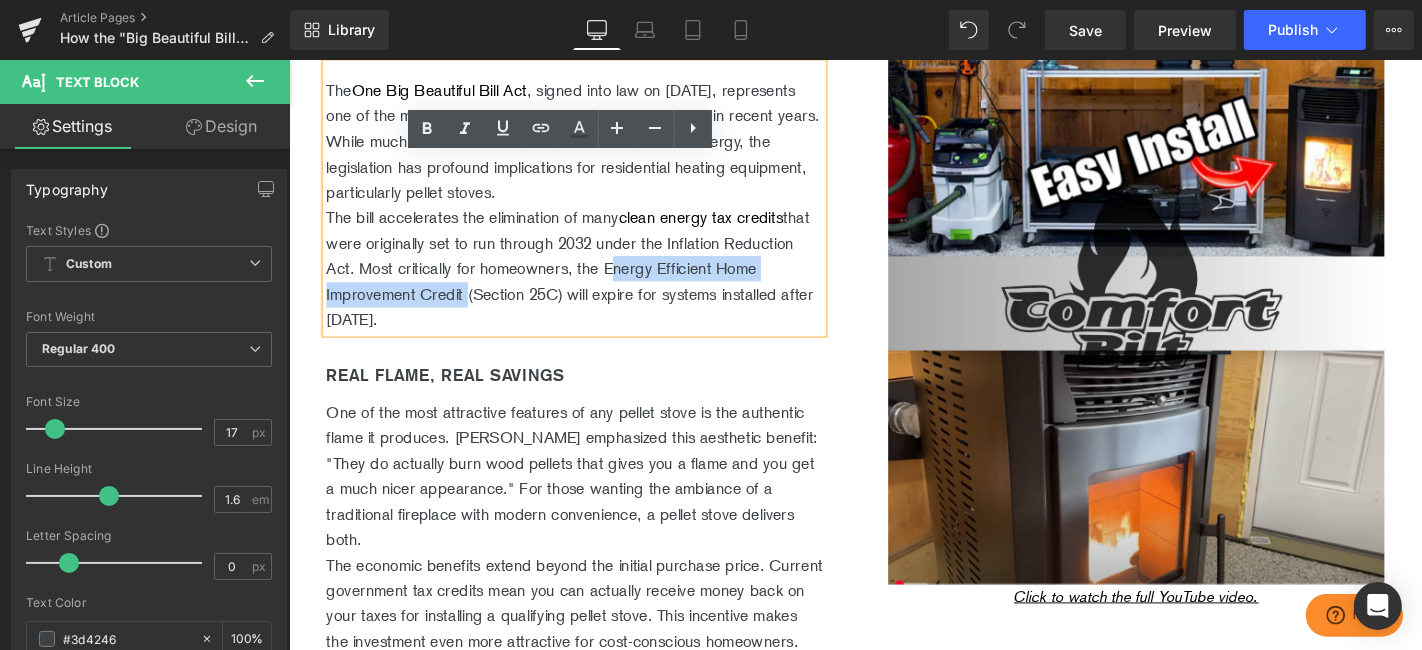 drag, startPoint x: 521, startPoint y: 305, endPoint x: 703, endPoint y: 285, distance: 183.0956 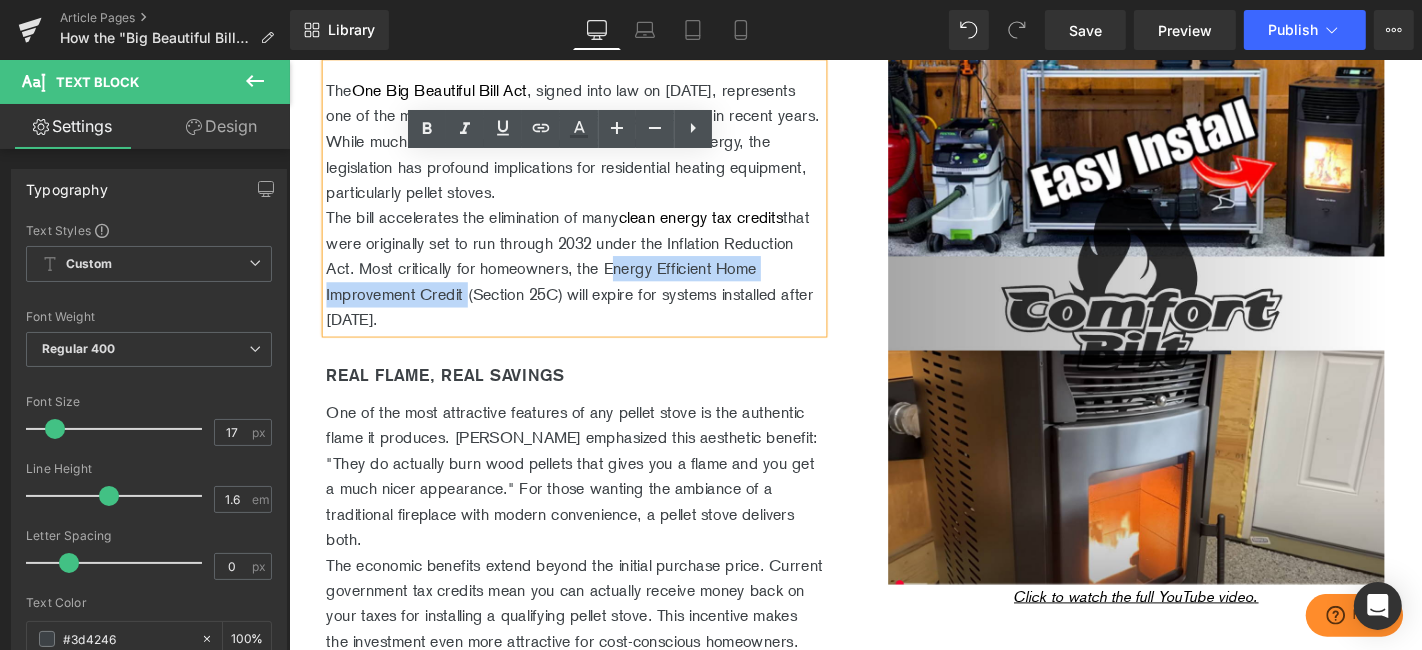 click on "The bill accelerates the elimination of many  clean energy tax credits  that were originally set to run through 2032 under the Inflation Reduction Act. Most critically for homeowners, the Energy Efficient Home Improvement Credit (Section 25C) will expire for systems installed after [DATE]." at bounding box center (593, 282) 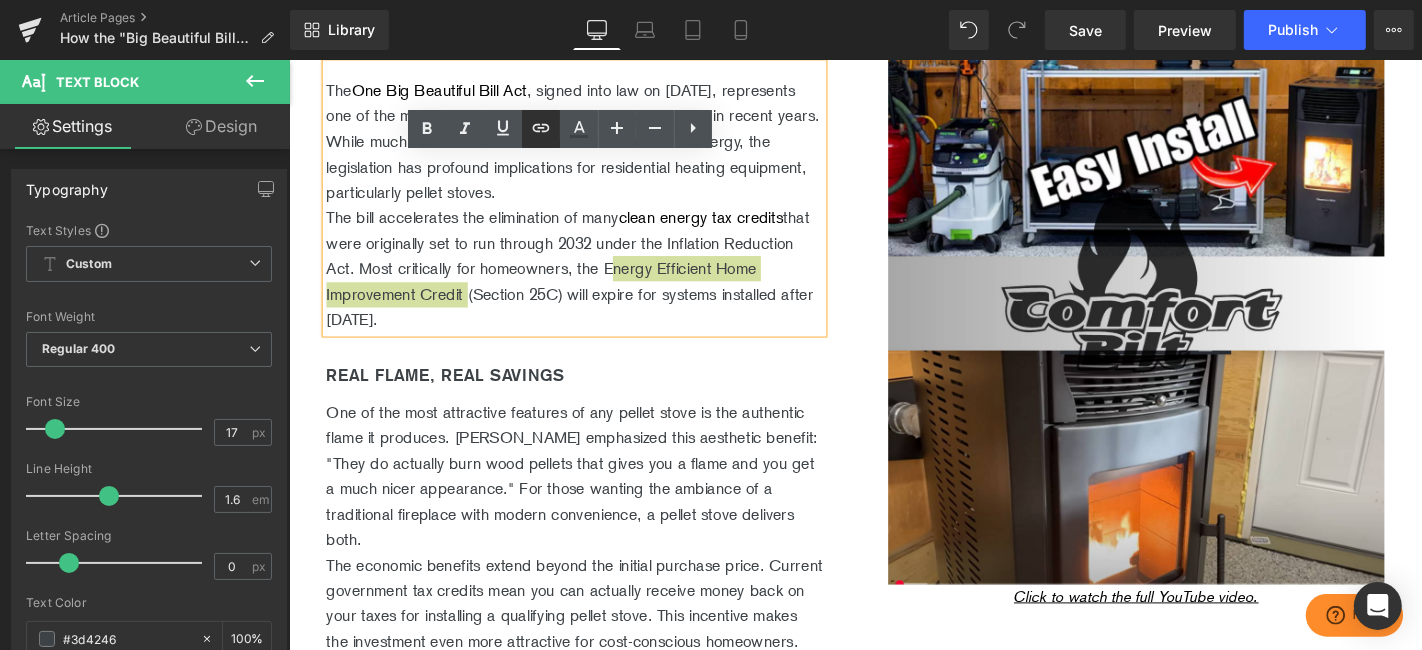 click 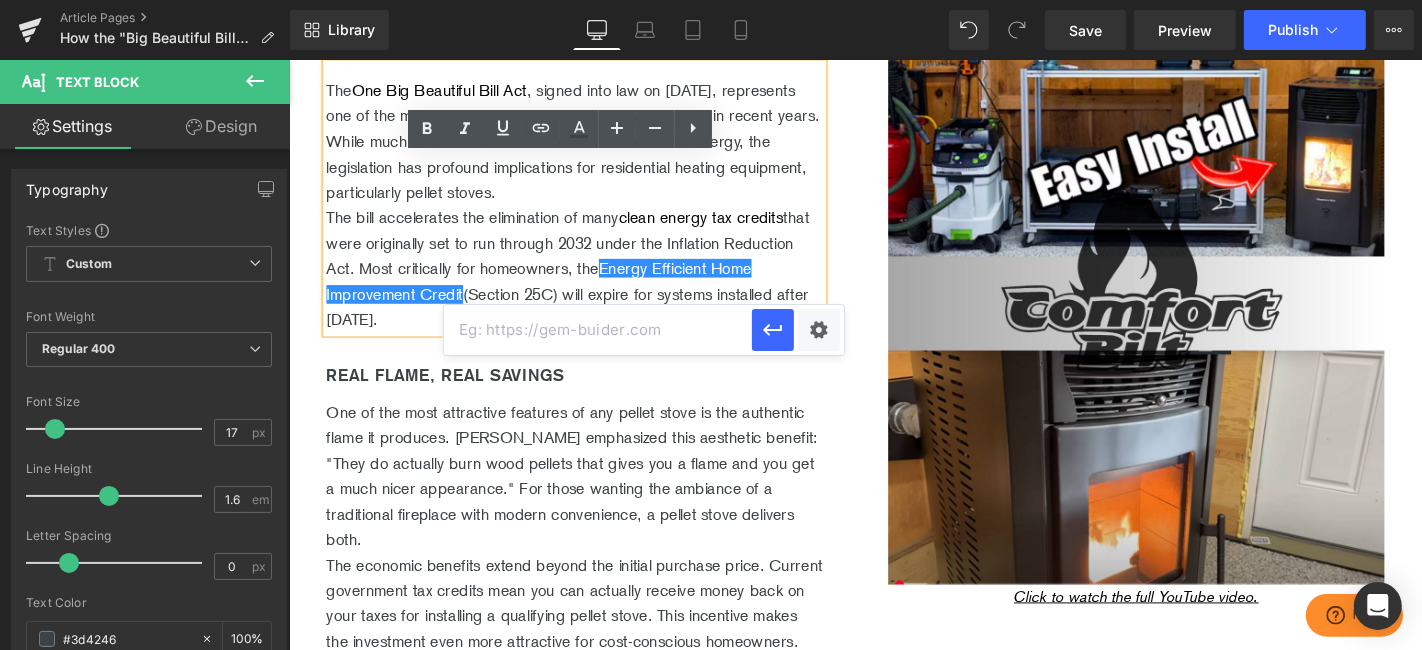 click at bounding box center (598, 330) 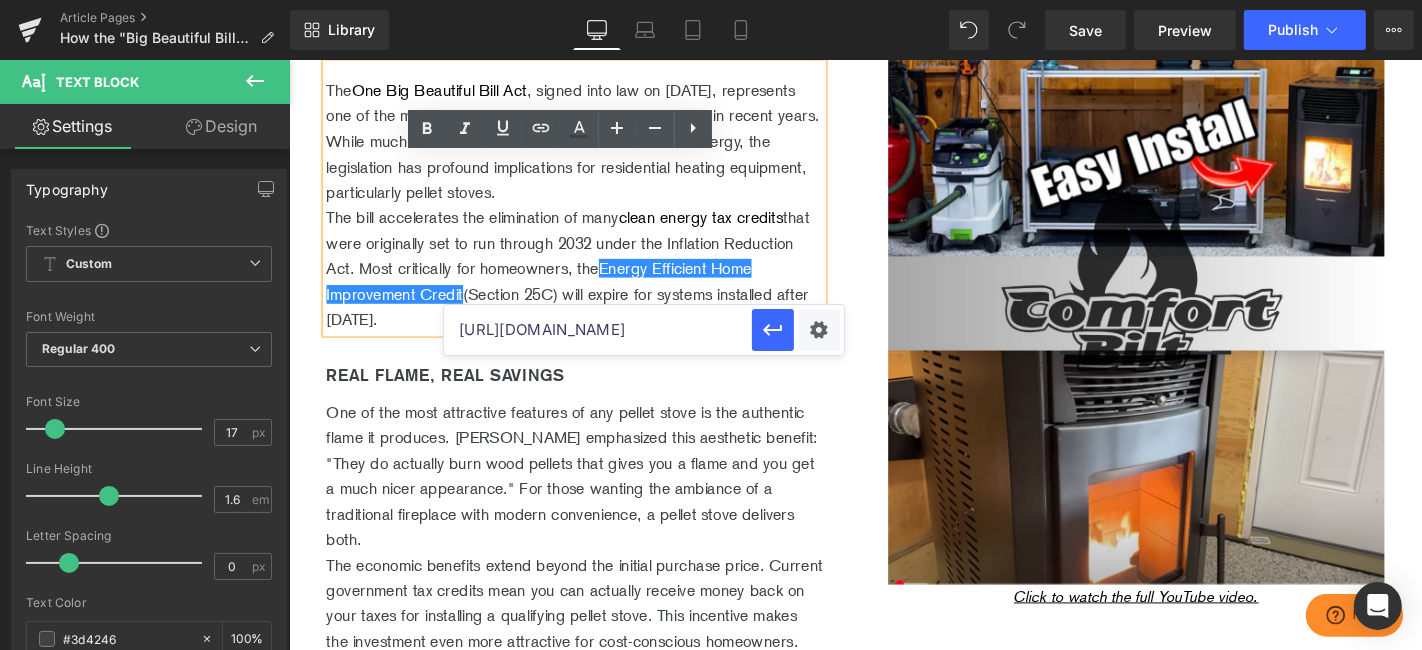 scroll, scrollTop: 0, scrollLeft: 337, axis: horizontal 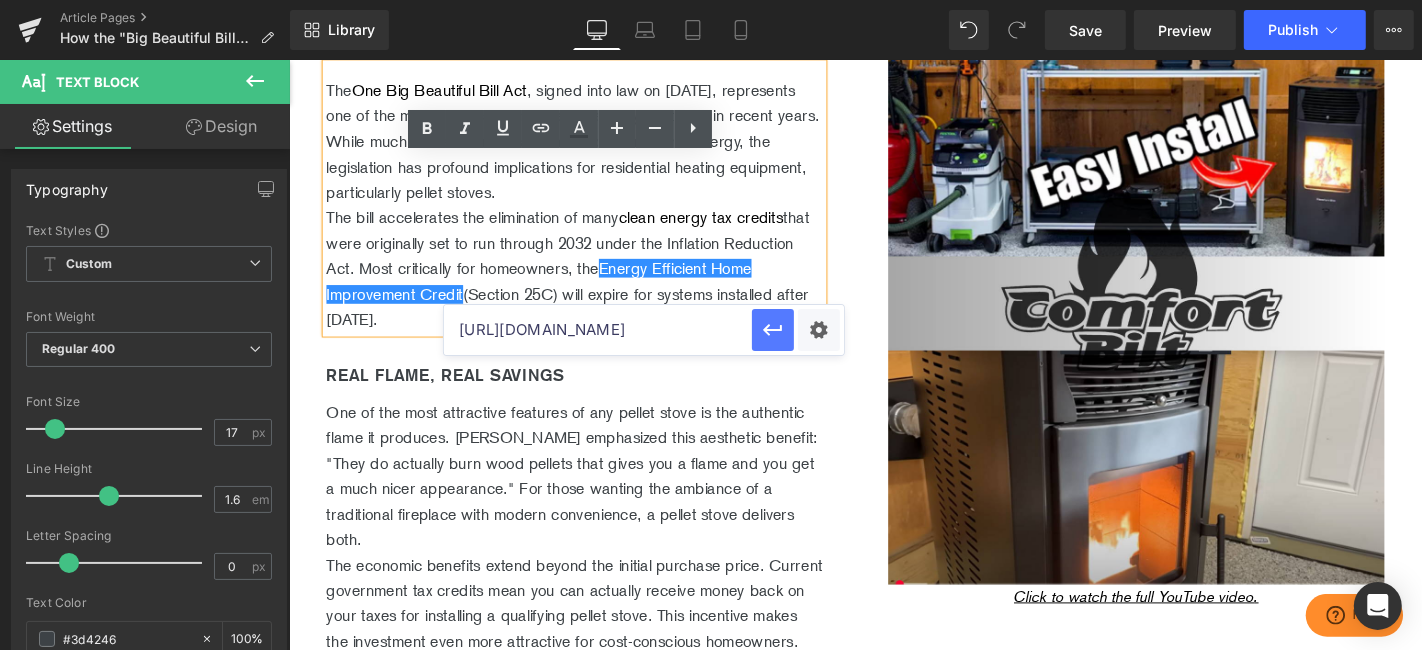 type on "[URL][DOMAIN_NAME]" 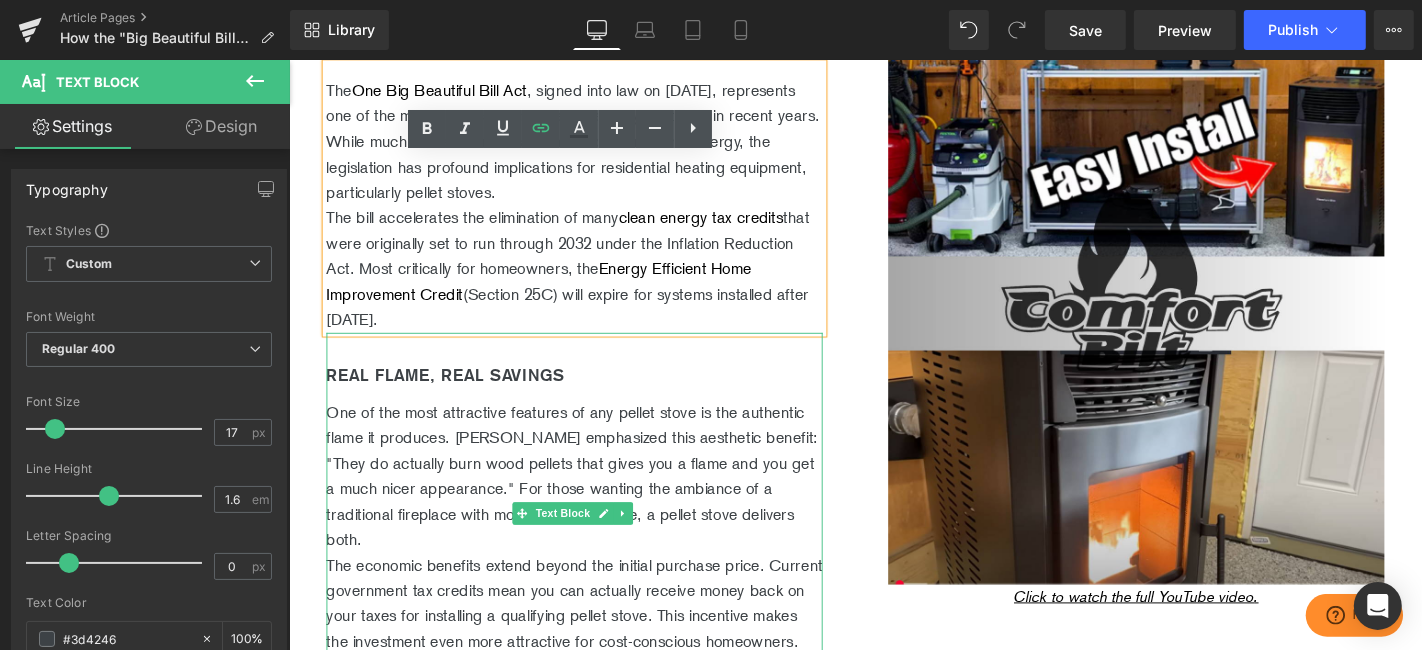 click on "Real Flame, Real Savings" at bounding box center [455, 395] 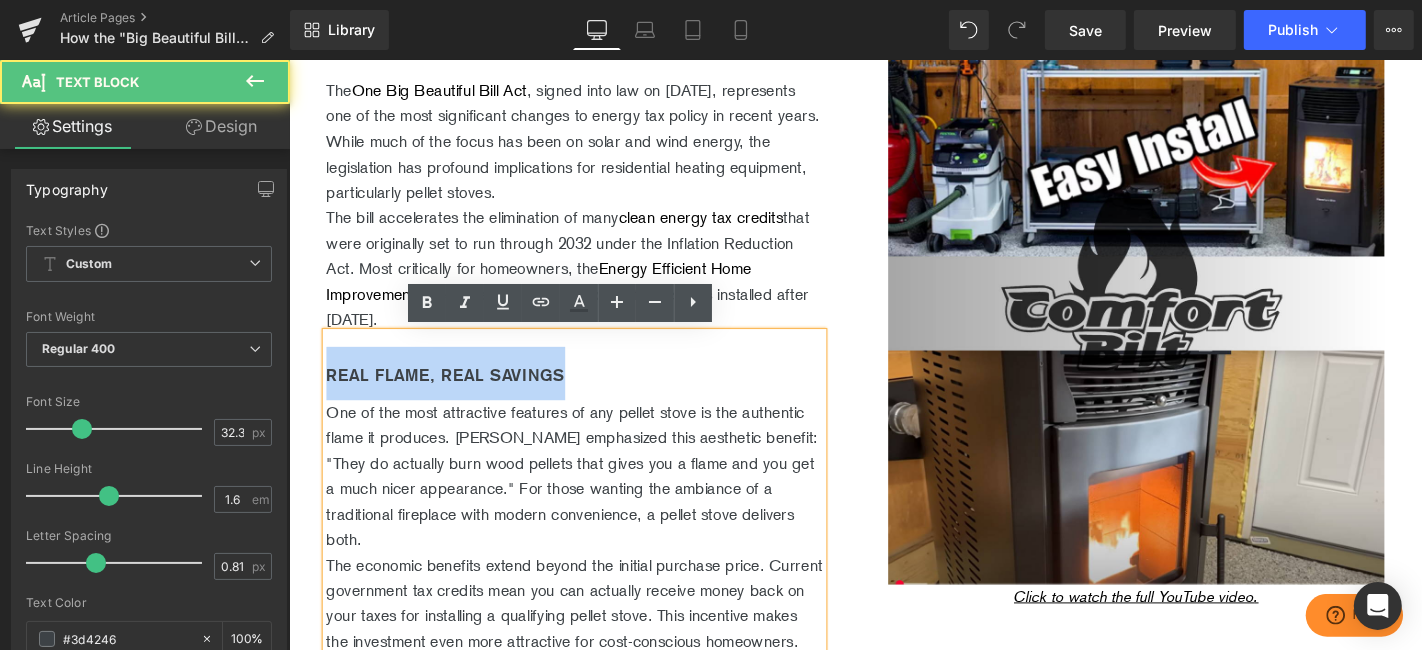 click on "Real Flame, Real Savings" at bounding box center (455, 395) 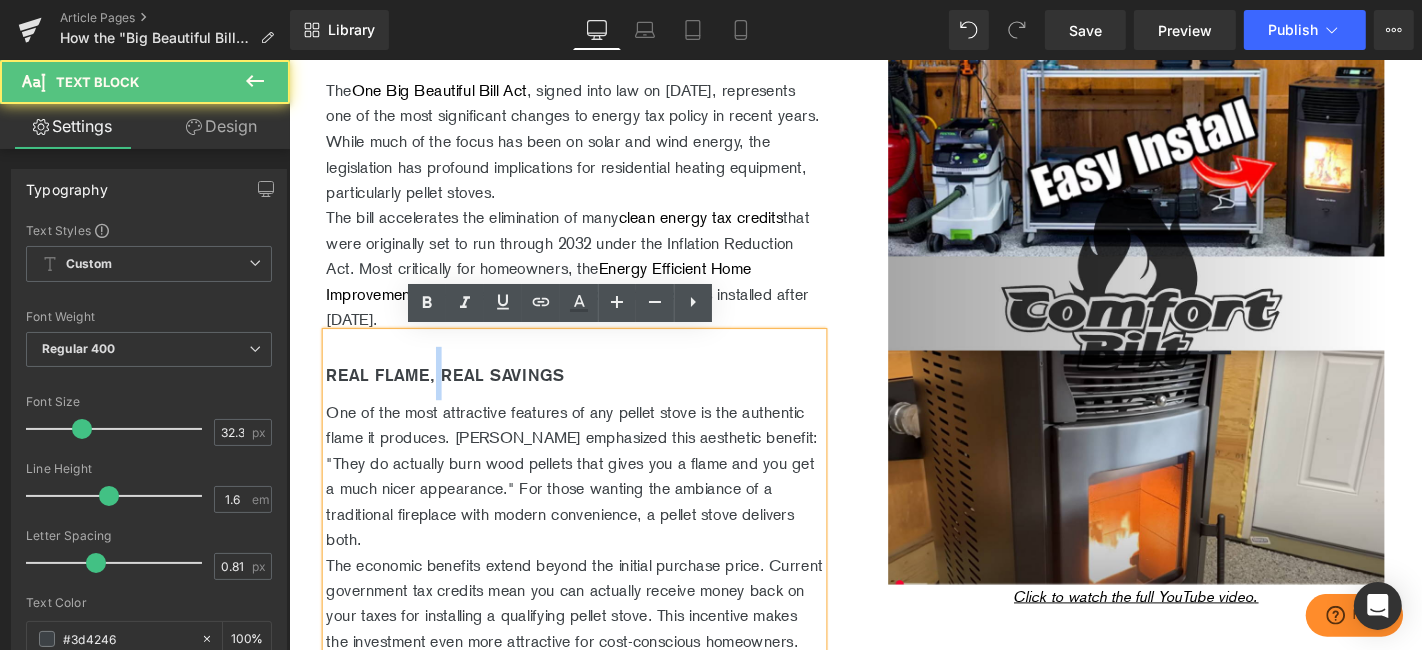 click on "Real Flame, Real Savings" at bounding box center [455, 395] 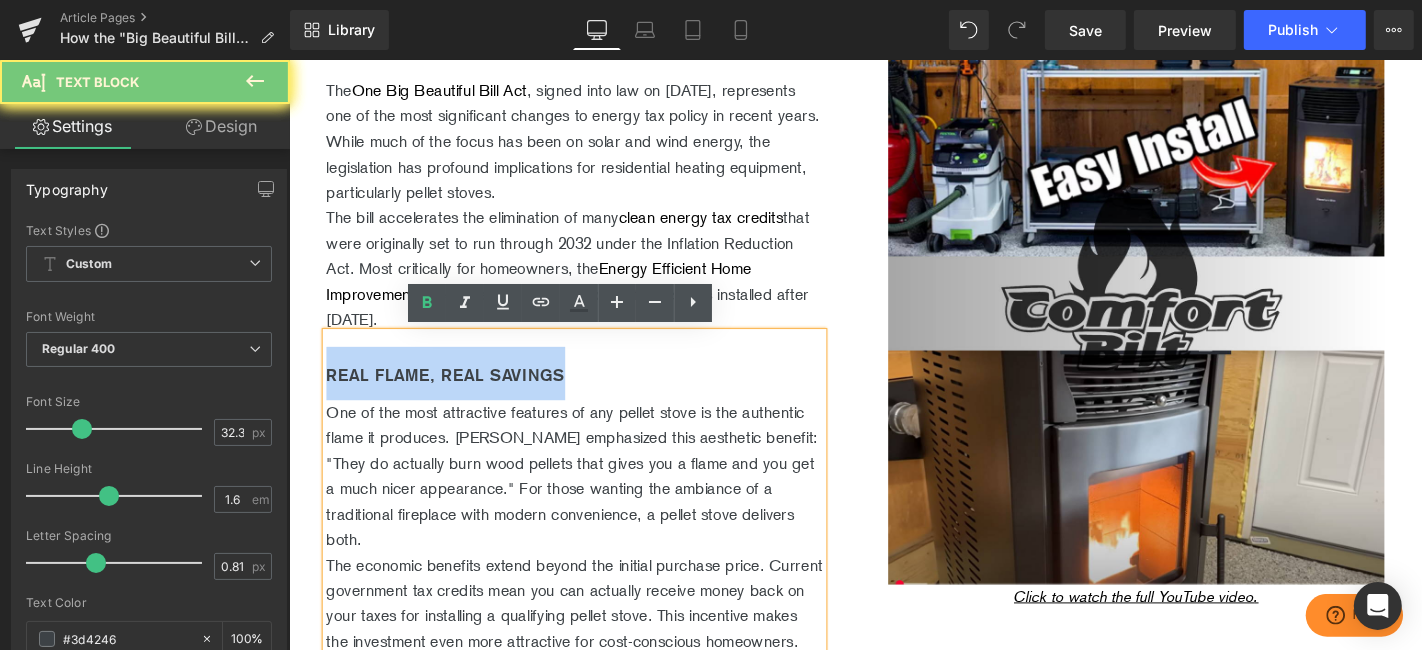 click on "Real Flame, Real Savings" at bounding box center [455, 395] 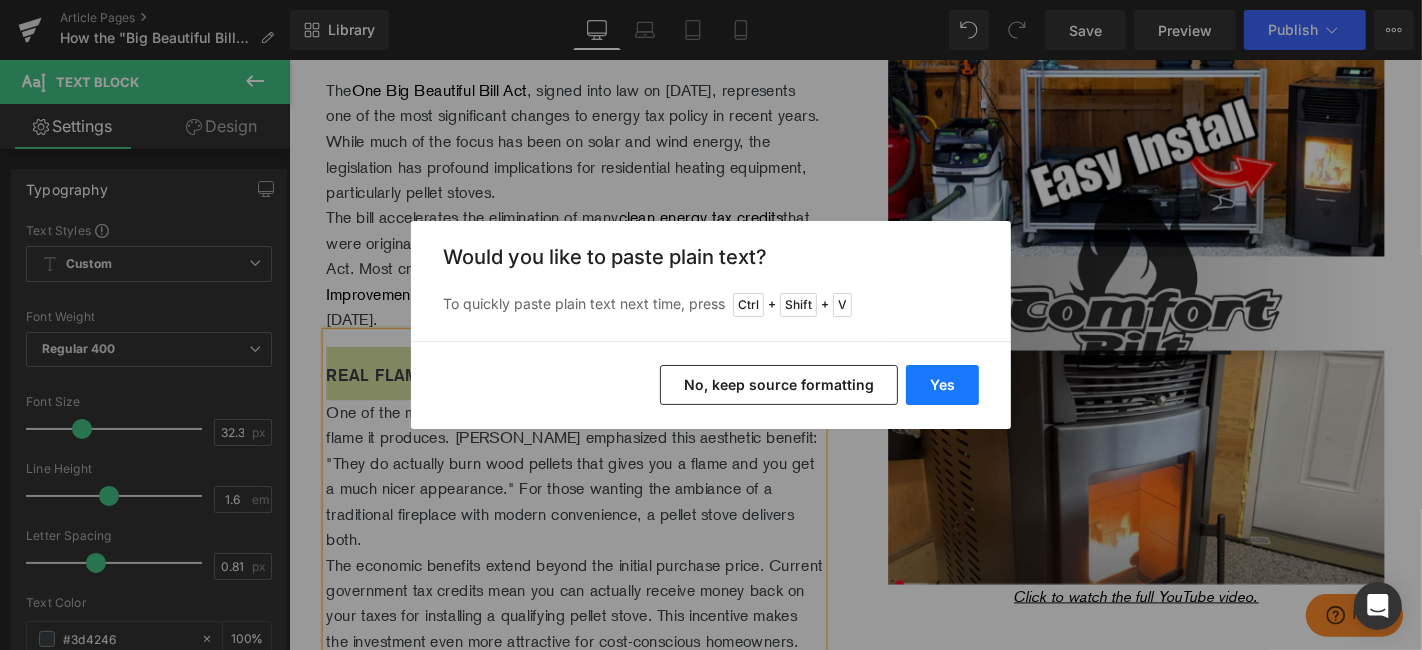 click on "Yes" at bounding box center [942, 385] 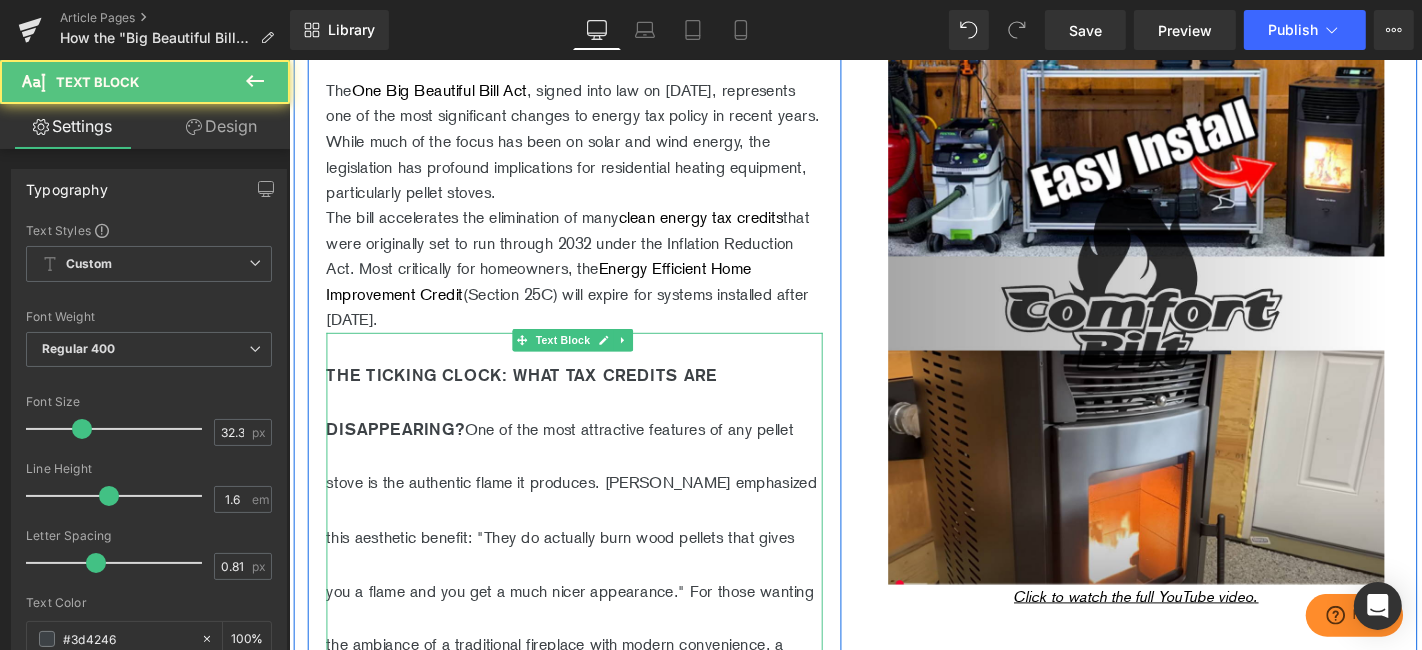 click on "One of the most attractive features of any pellet stove is the authentic flame it produces. [PERSON_NAME] emphasized this aesthetic benefit: "They do actually burn wood pellets that gives you a flame and you get a much nicer appearance." For those wanting the ambiance of a traditional fireplace with modern convenience, a pellet stove delivers both." at bounding box center [590, 597] 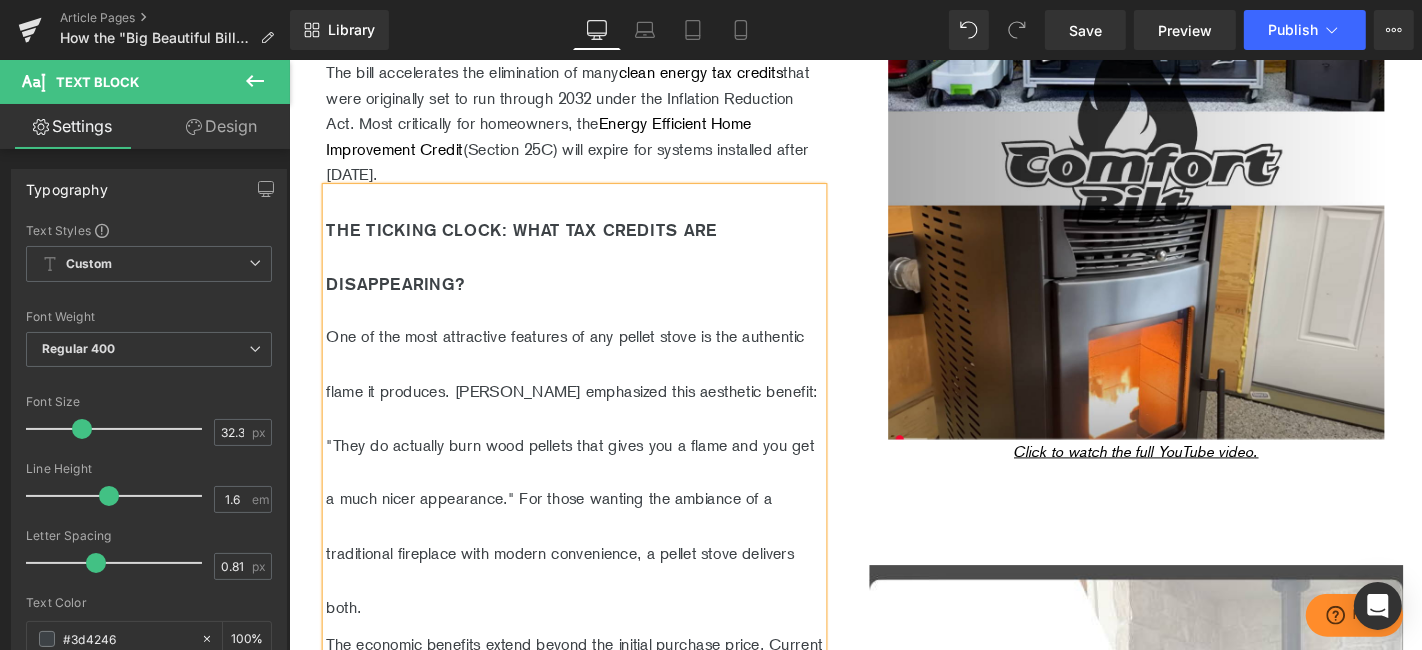 scroll, scrollTop: 1111, scrollLeft: 0, axis: vertical 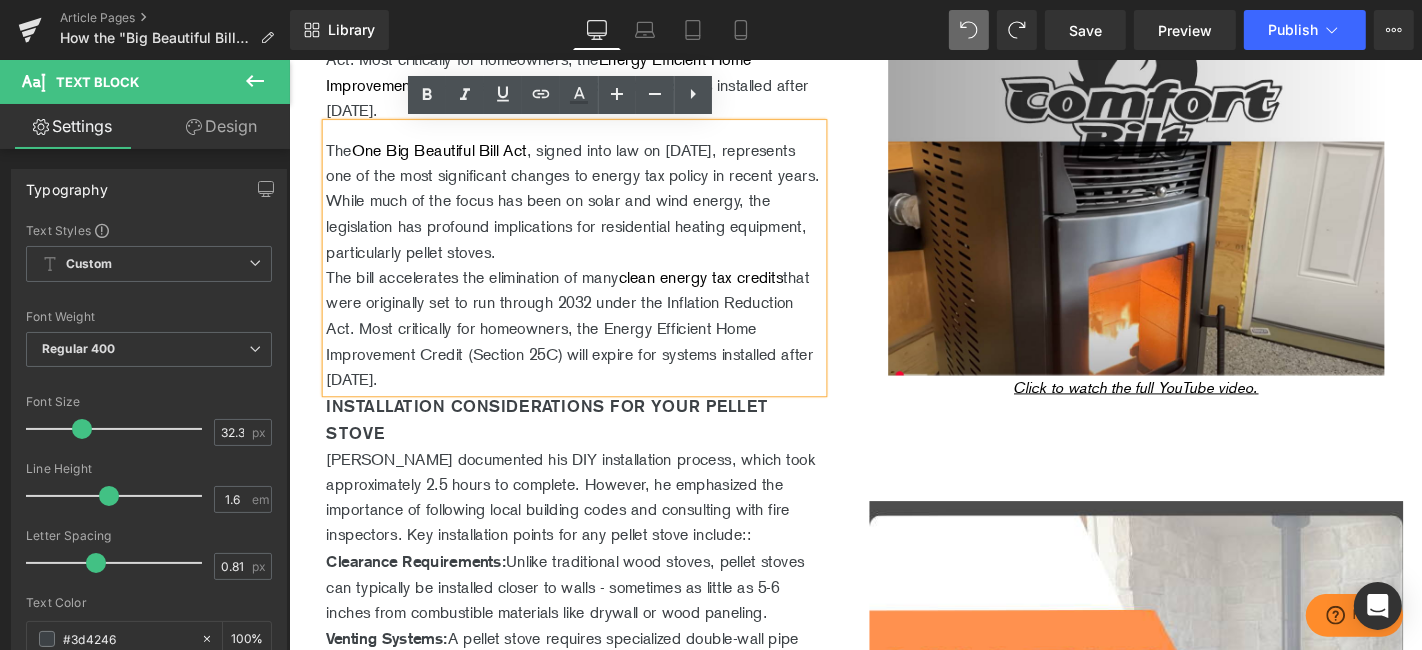 click on "Installation Considerations for Your Pellet Stove" at bounding box center (593, 443) 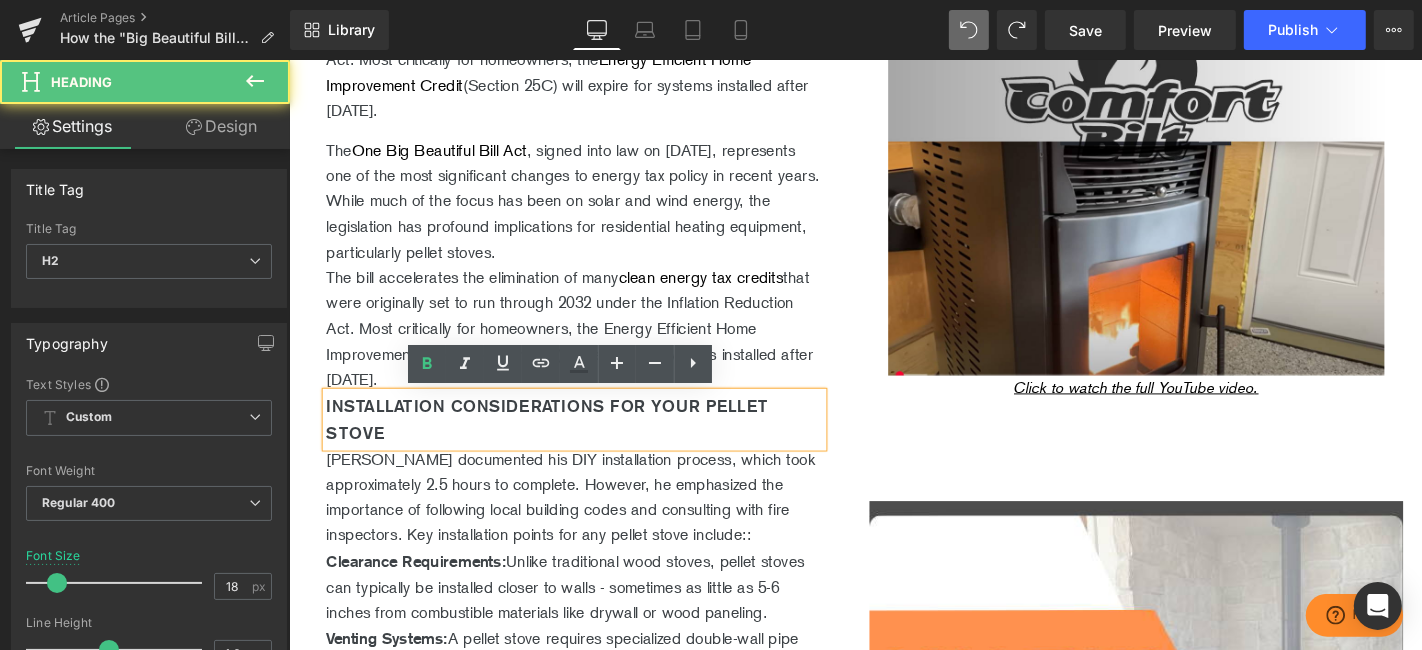 click on "Installation Considerations for Your Pellet Stove" at bounding box center (593, 443) 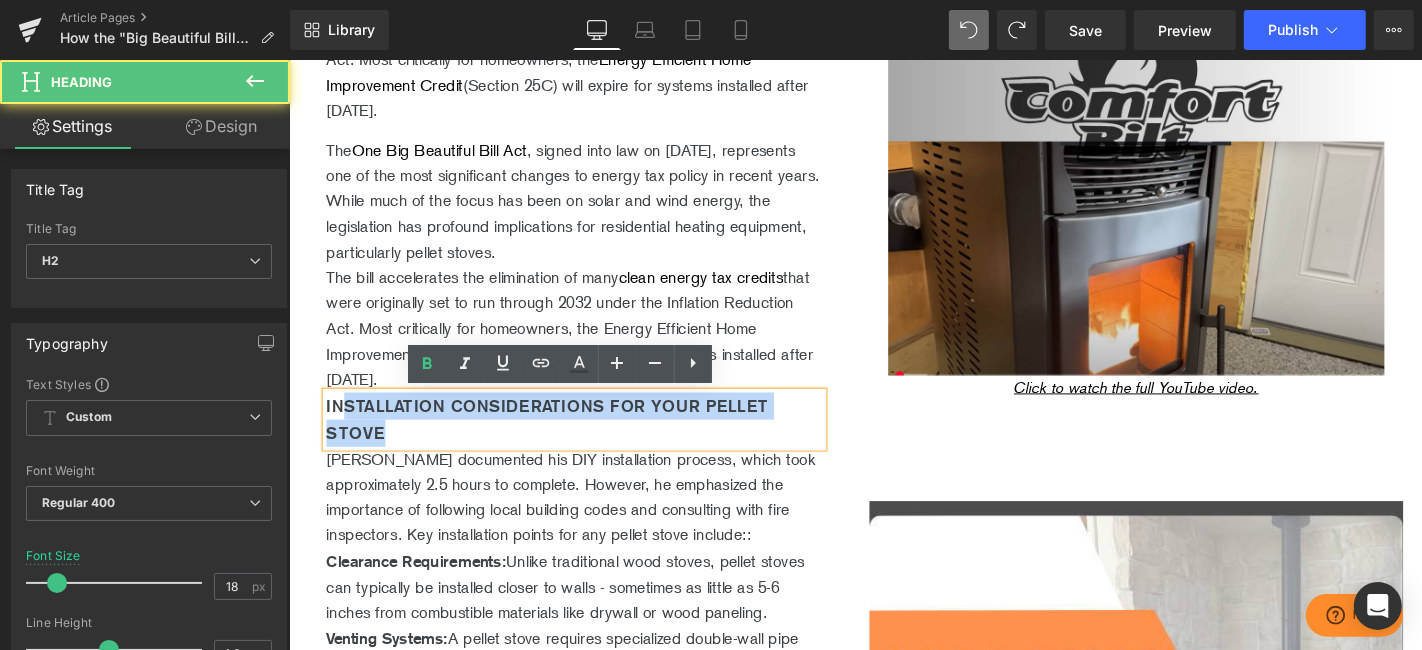drag, startPoint x: 377, startPoint y: 451, endPoint x: 346, endPoint y: 441, distance: 32.572994 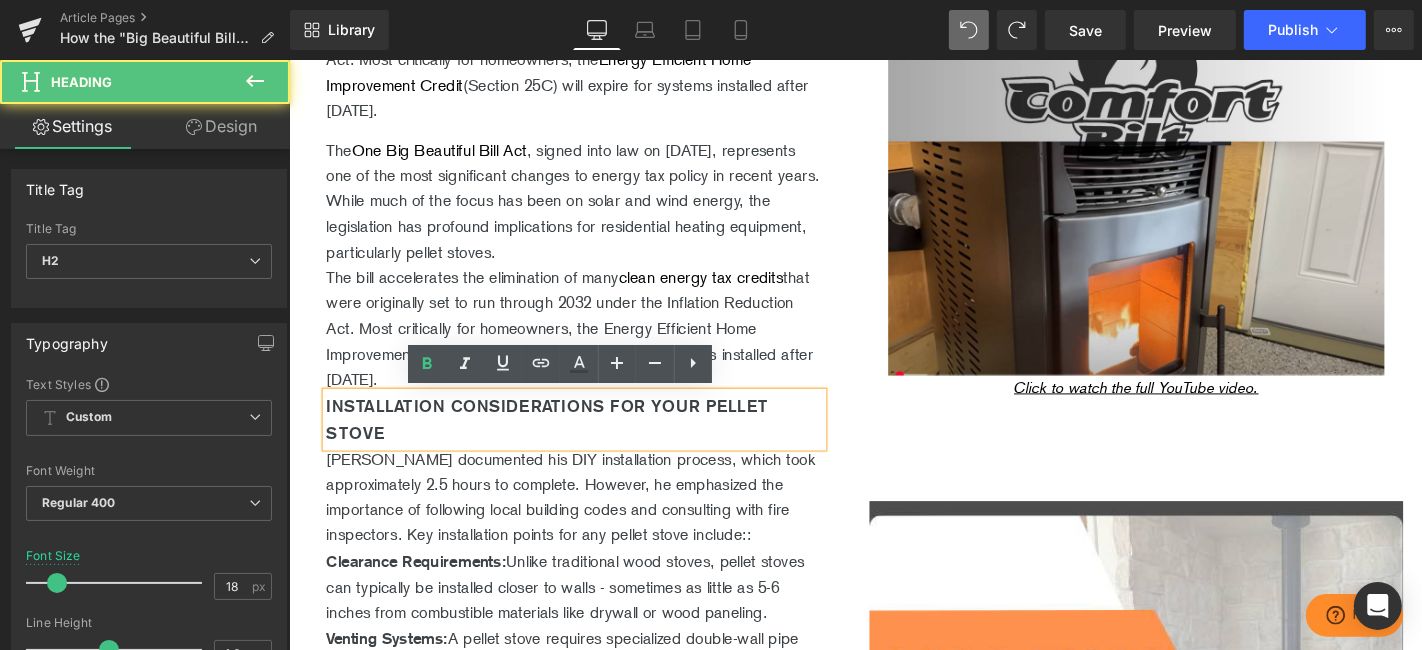 click on "Installation Considerations for Your Pellet Stove" at bounding box center [593, 443] 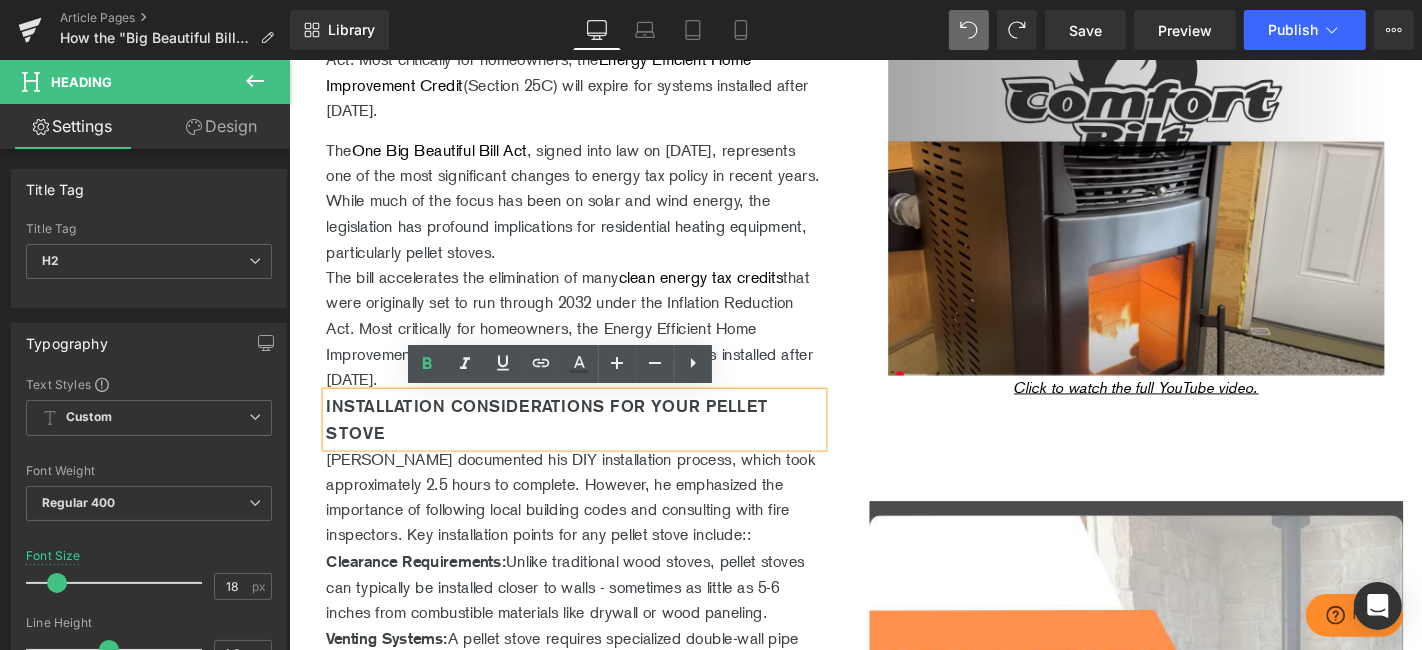 click on "Installation Considerations for Your Pellet Stove" at bounding box center [593, 443] 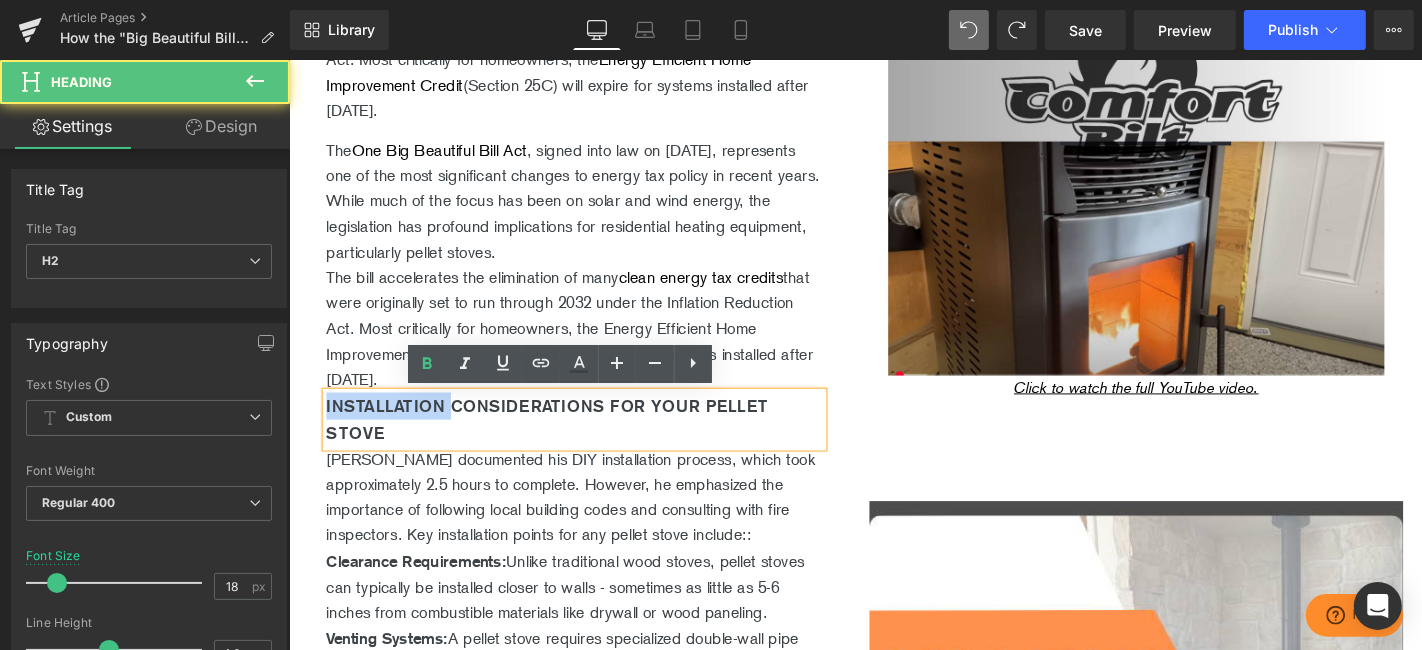click on "Installation Considerations for Your Pellet Stove" at bounding box center [593, 443] 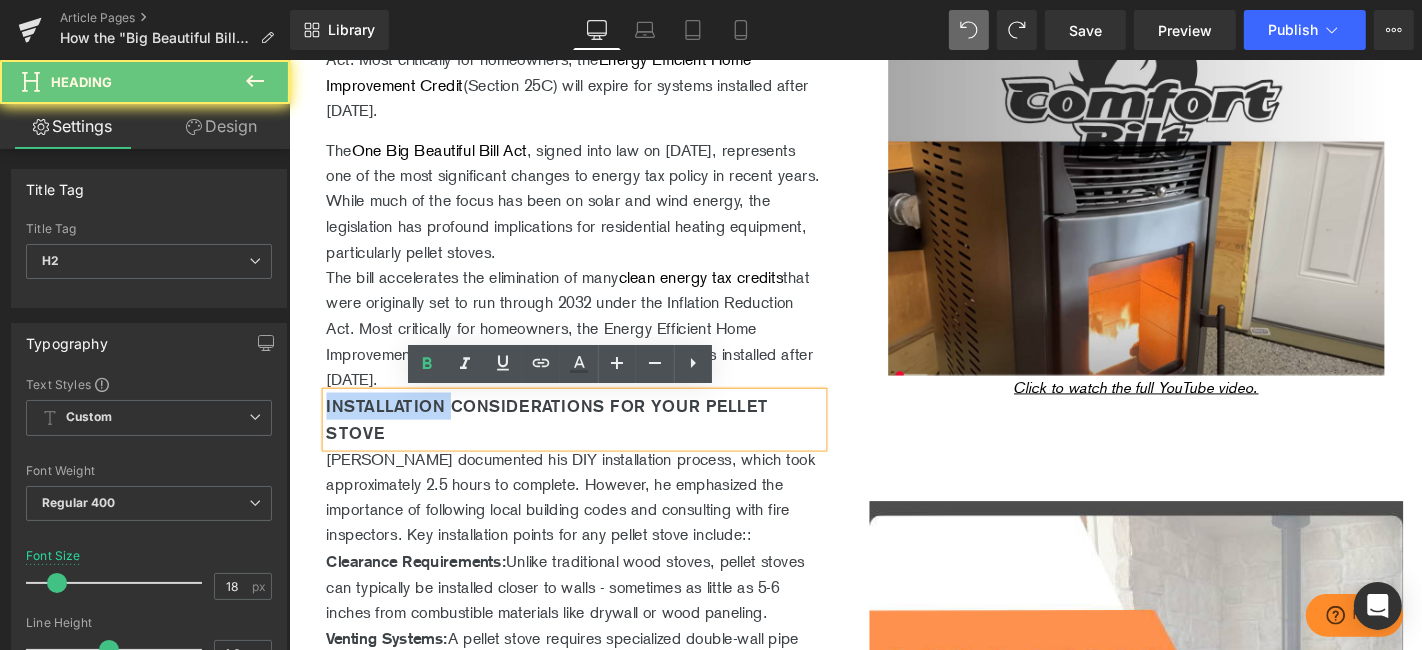 paste 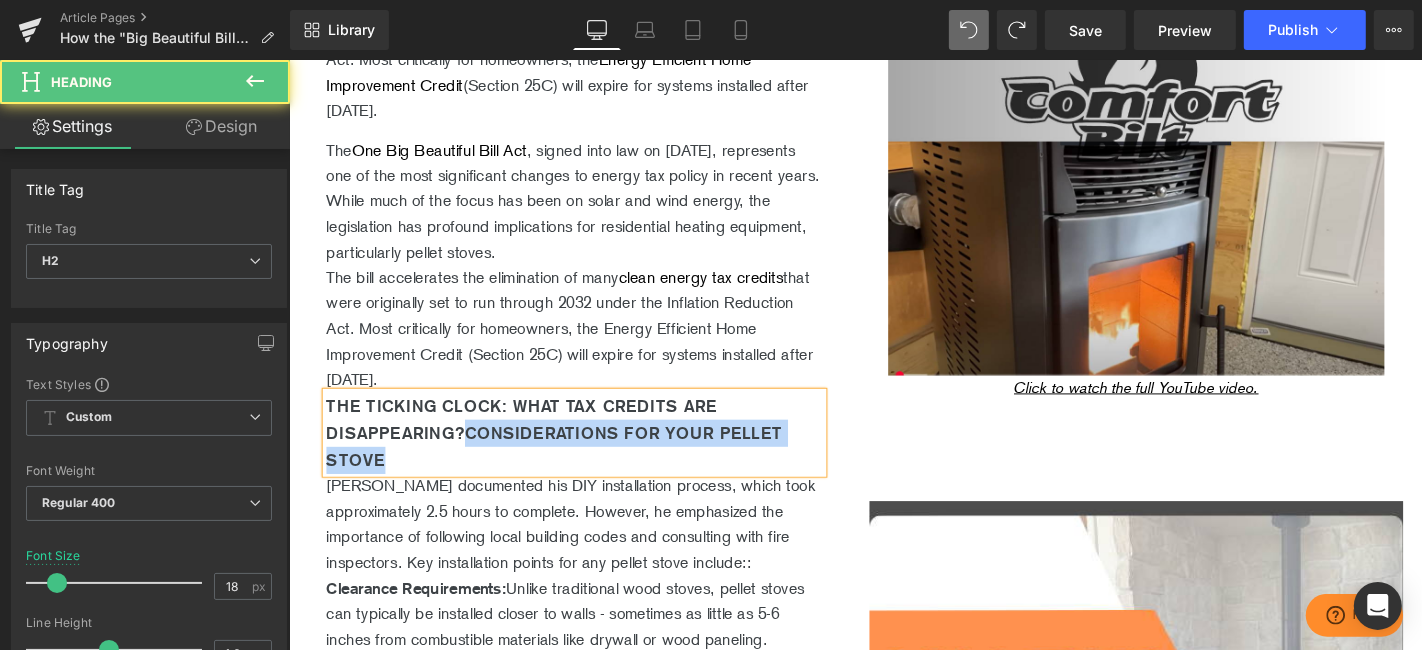 drag, startPoint x: 487, startPoint y: 466, endPoint x: 487, endPoint y: 482, distance: 16 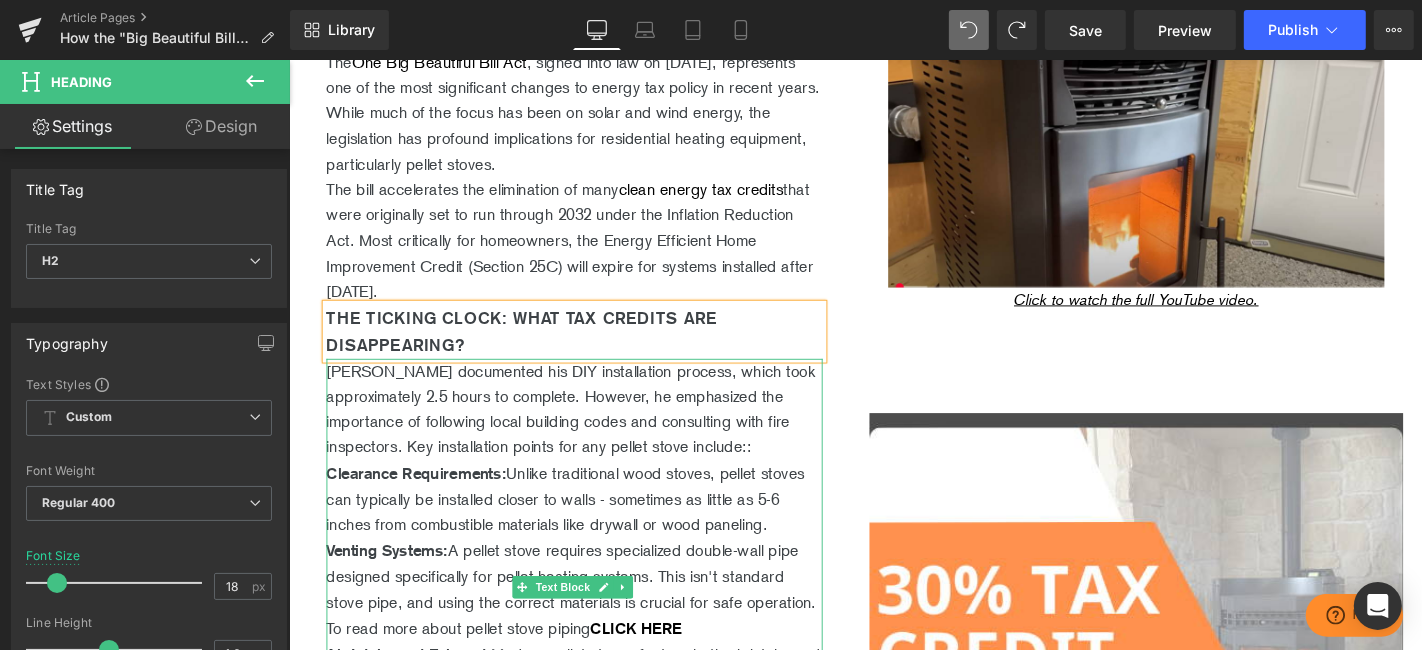 scroll, scrollTop: 1222, scrollLeft: 0, axis: vertical 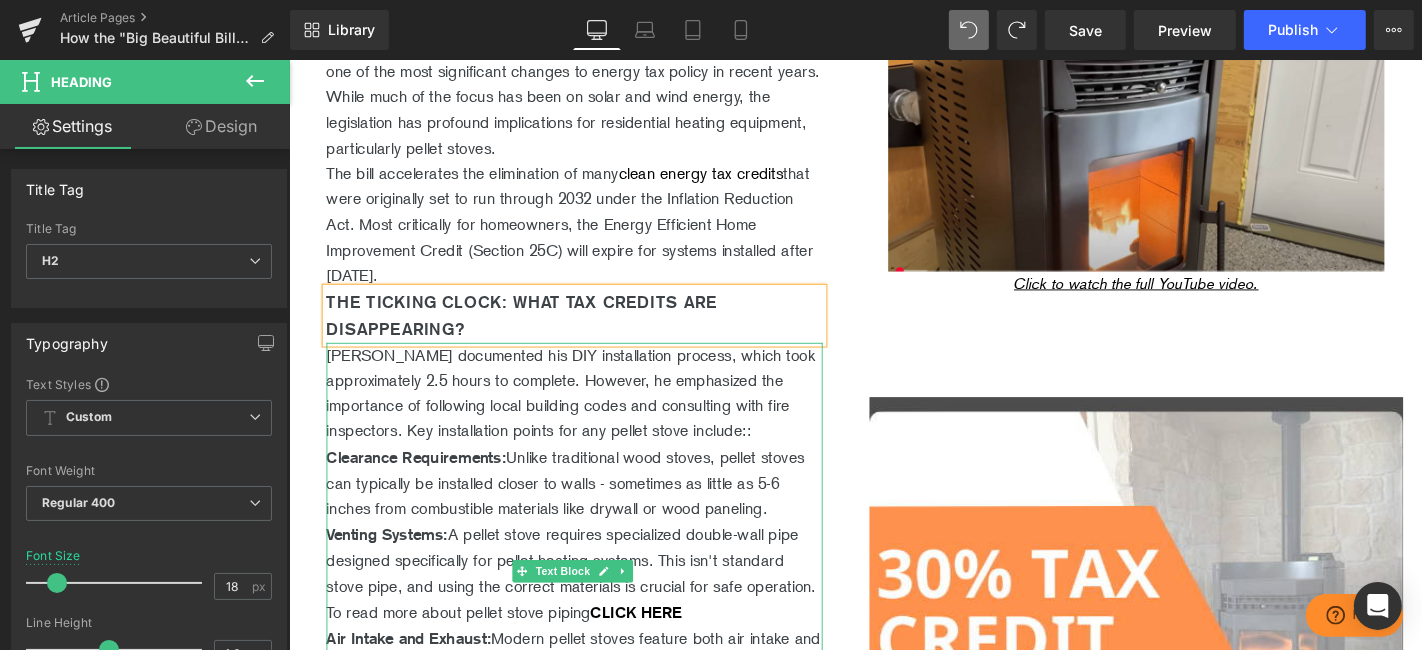 click on "[PERSON_NAME] documented his DIY installation process, which took approximately 2.5 hours to complete. However, he emphasized the importance of following local building codes and consulting with fire inspectors. Key installation points for any pellet stove include::" at bounding box center (593, 415) 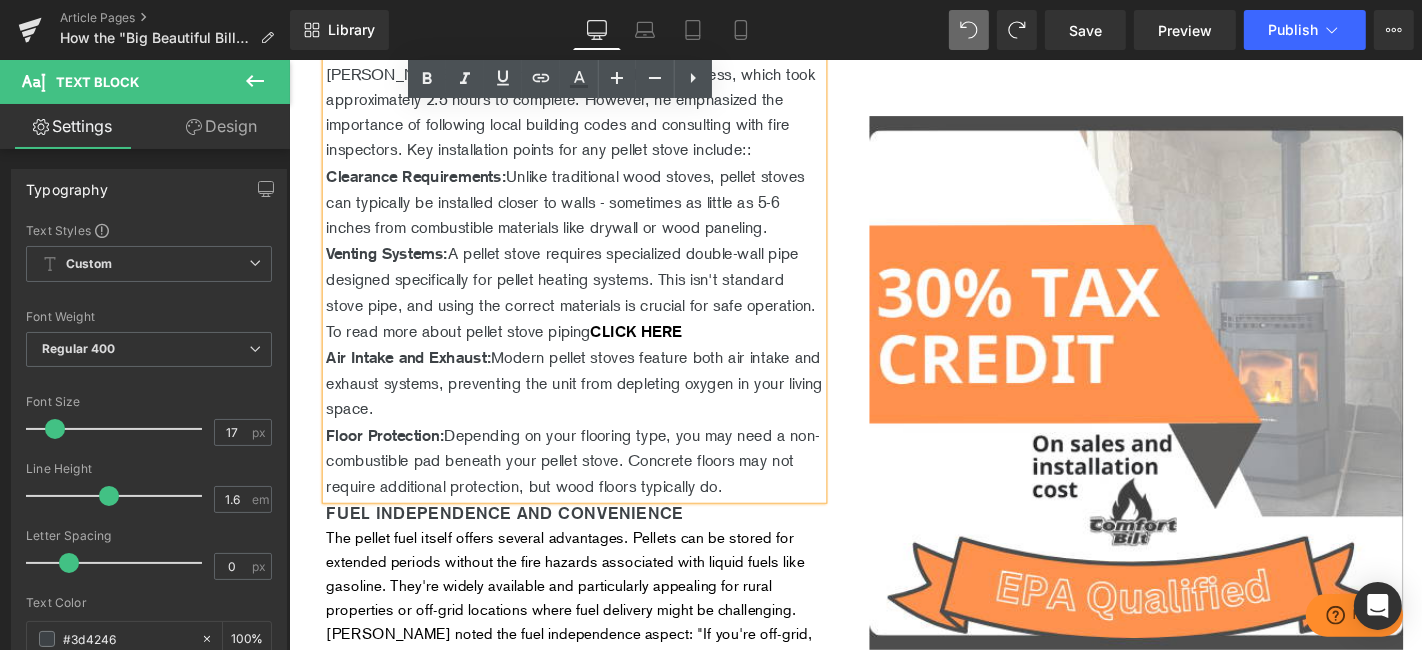 scroll, scrollTop: 1555, scrollLeft: 0, axis: vertical 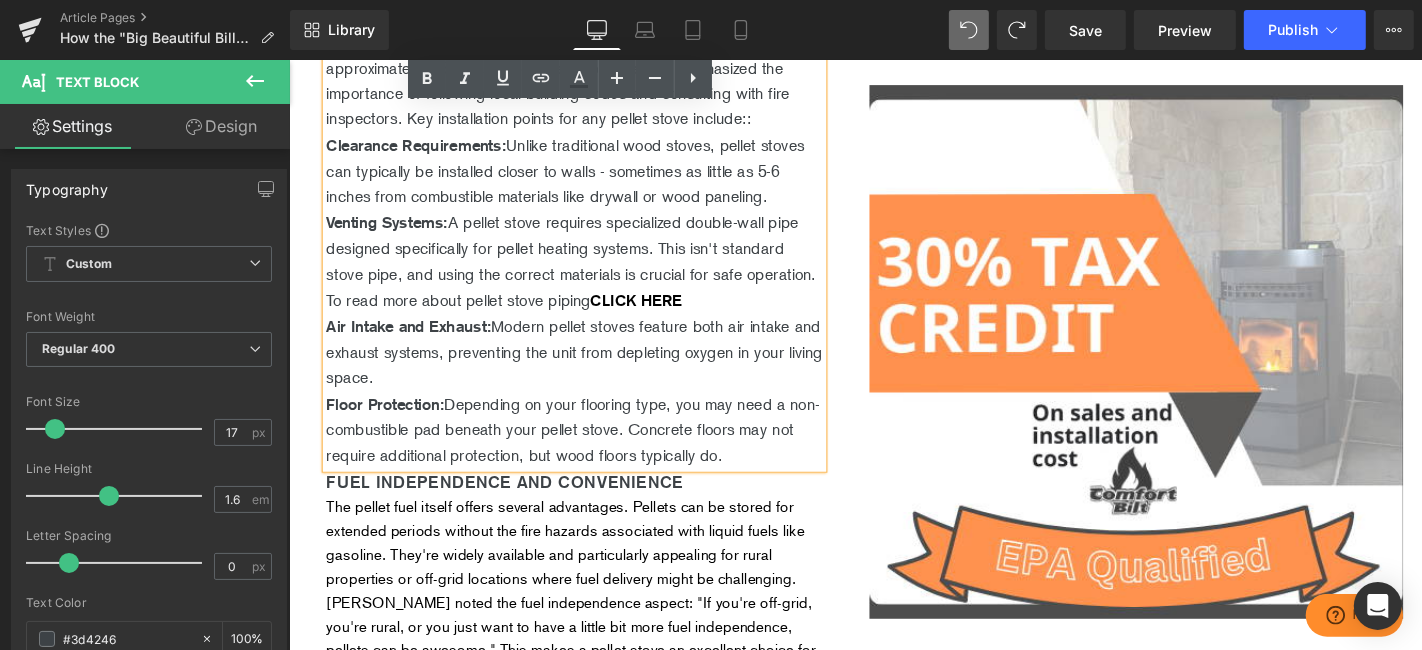 click on "Floor Protection :  Depending on your flooring type, you may need a non-combustible pad beneath your pellet stove. Concrete floors may not require additional protection, but wood floors typically do." at bounding box center (593, 454) 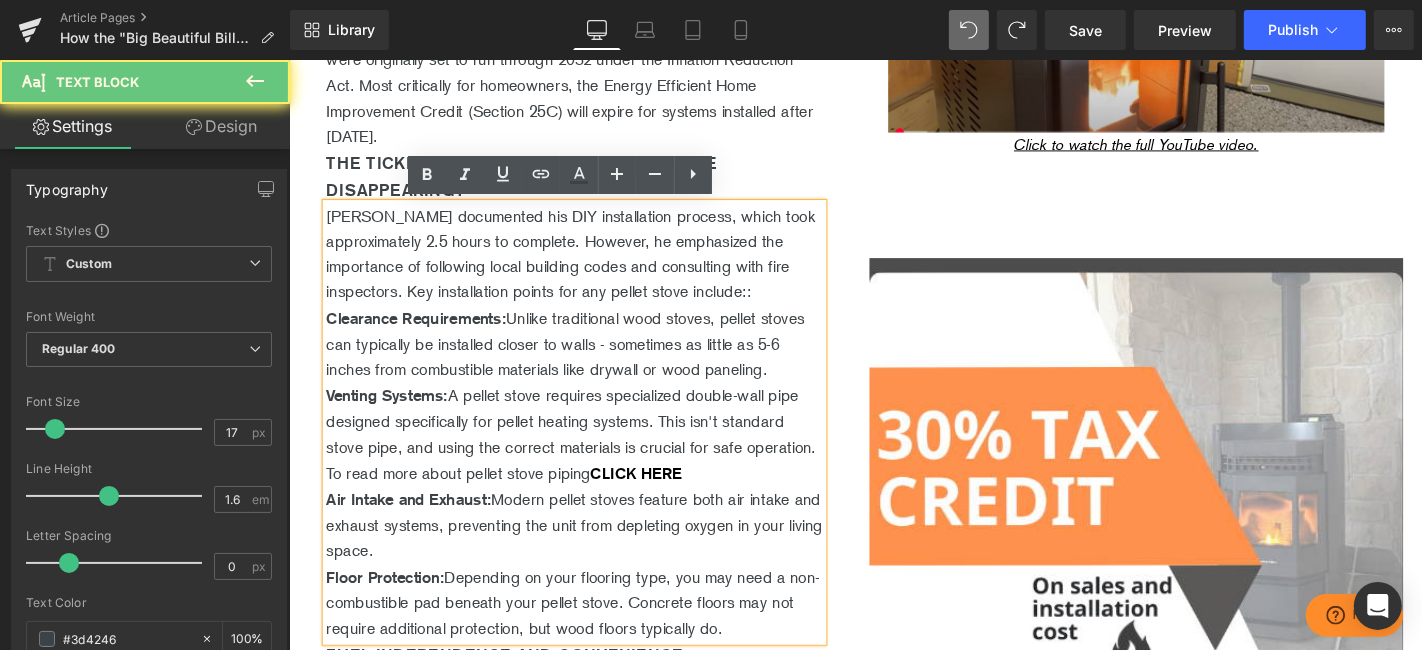 scroll, scrollTop: 1333, scrollLeft: 0, axis: vertical 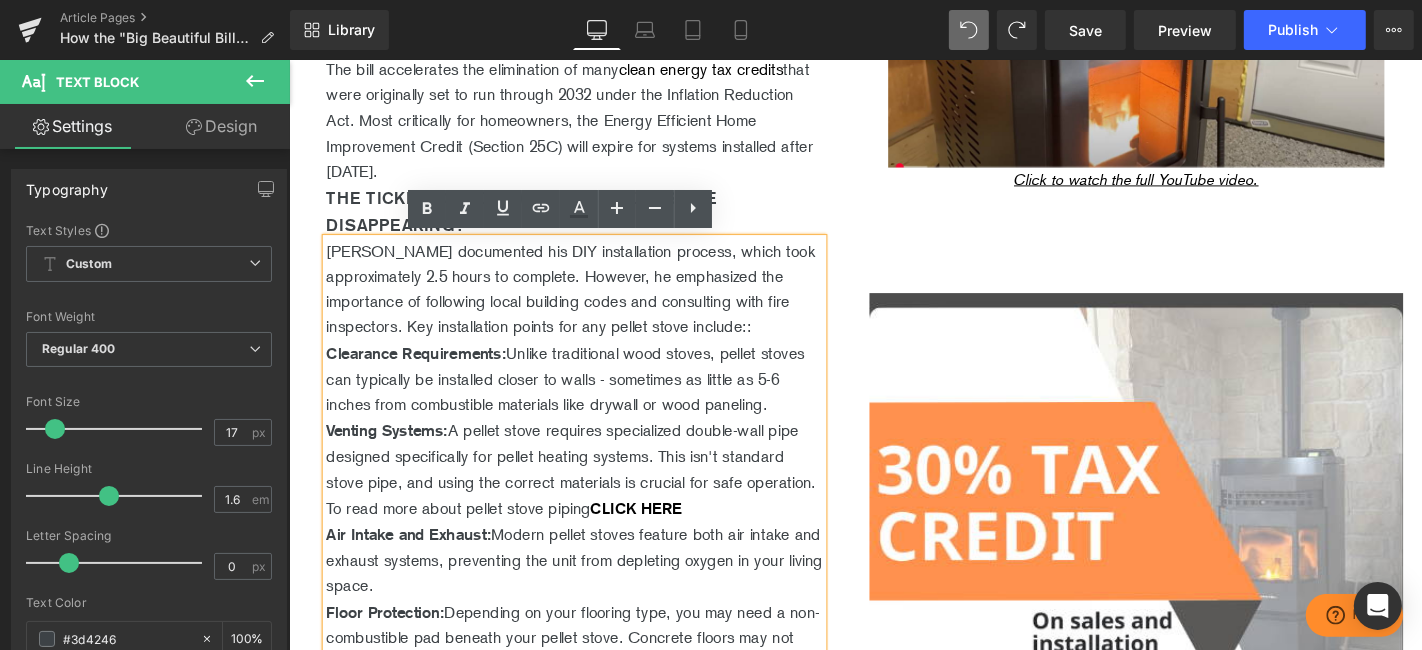 drag, startPoint x: 798, startPoint y: 501, endPoint x: 324, endPoint y: 267, distance: 528.6133 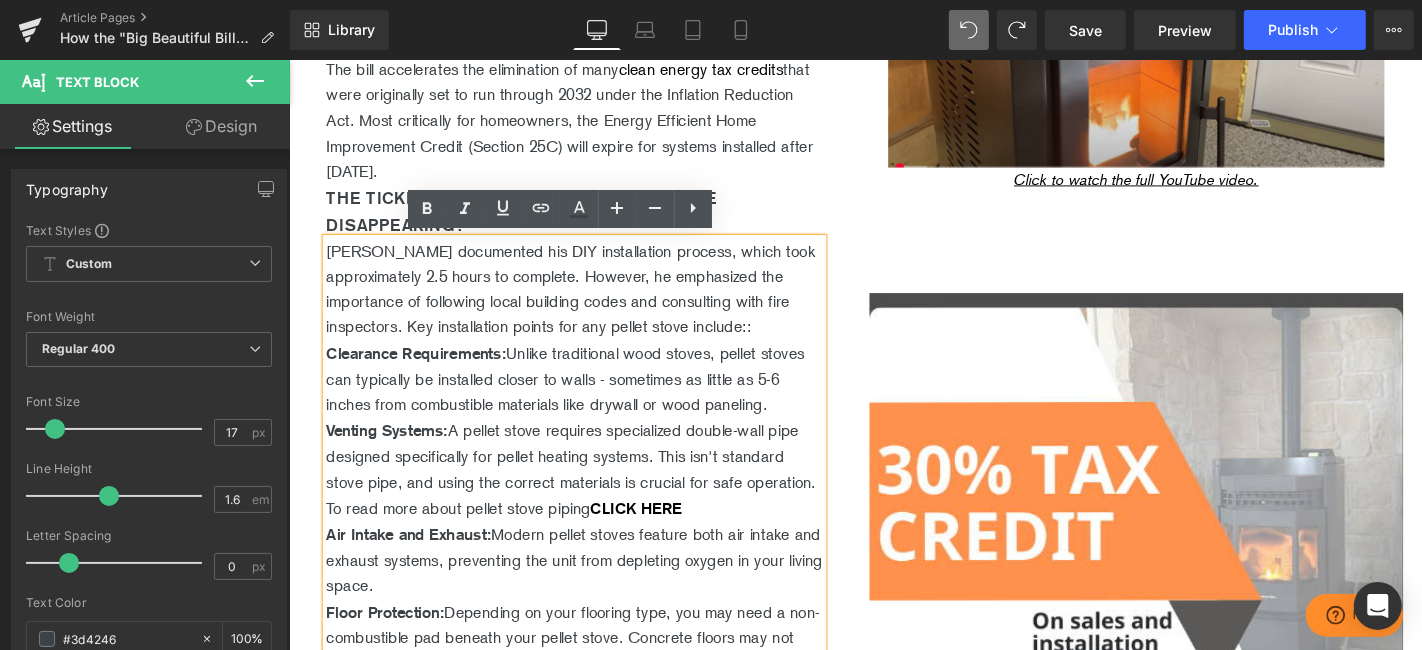 click on "[PERSON_NAME] documented his DIY installation process, which took approximately 2.5 hours to complete. However, he emphasized the importance of following local building codes and consulting with fire inspectors. Key installation points for any pellet stove include:: Clearance Requirements:  Unlike traditional wood stoves, pellet stoves can typically be installed closer to walls - sometimes as little as 5-6 inches from combustible materials like drywall or wood paneling. Venting Systems:  A pellet stove requires specialized double-wall pipe designed specifically for pellet heating systems. This isn't standard stove pipe, and using the correct materials is crucial for safe operation. To read more about pellet stove piping  CLICK HERE Air Intake and Exhaust :  Modern pellet stoves feature both air intake and exhaust systems, preventing the unit from depleting oxygen in your living space. Floor Protection :" at bounding box center [593, 483] 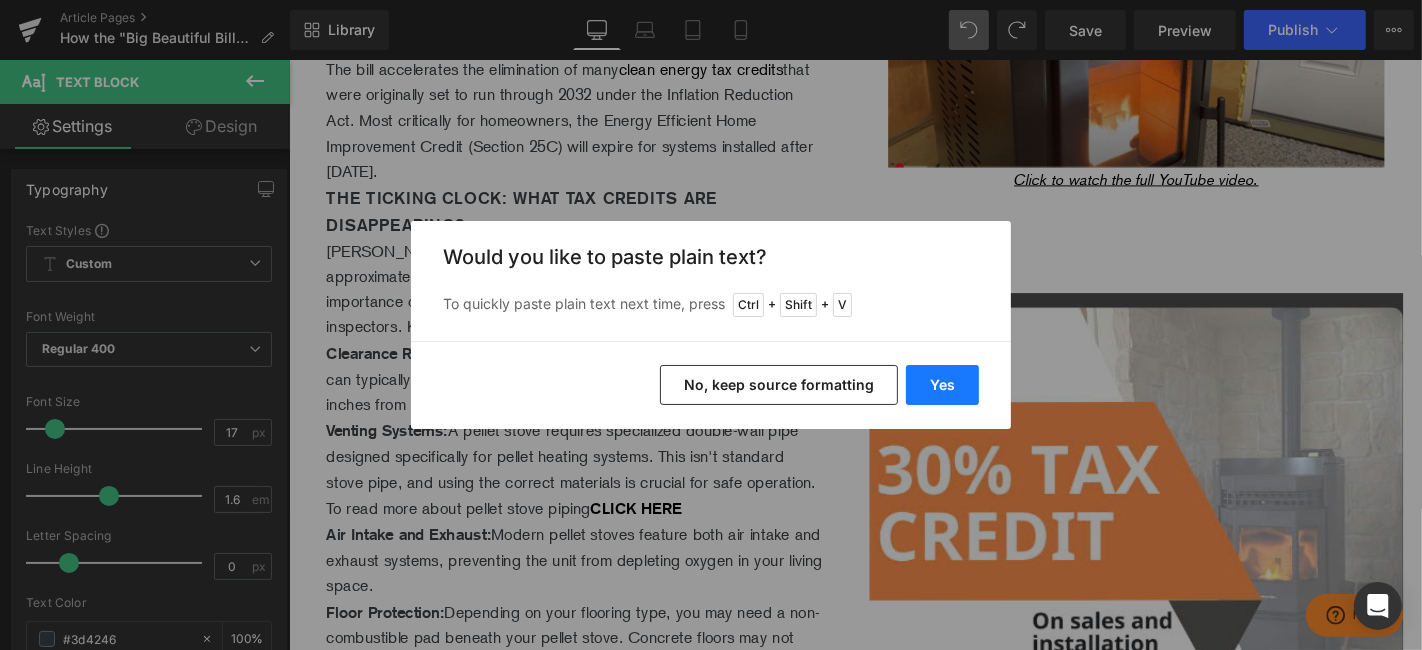 click on "Yes" at bounding box center (942, 385) 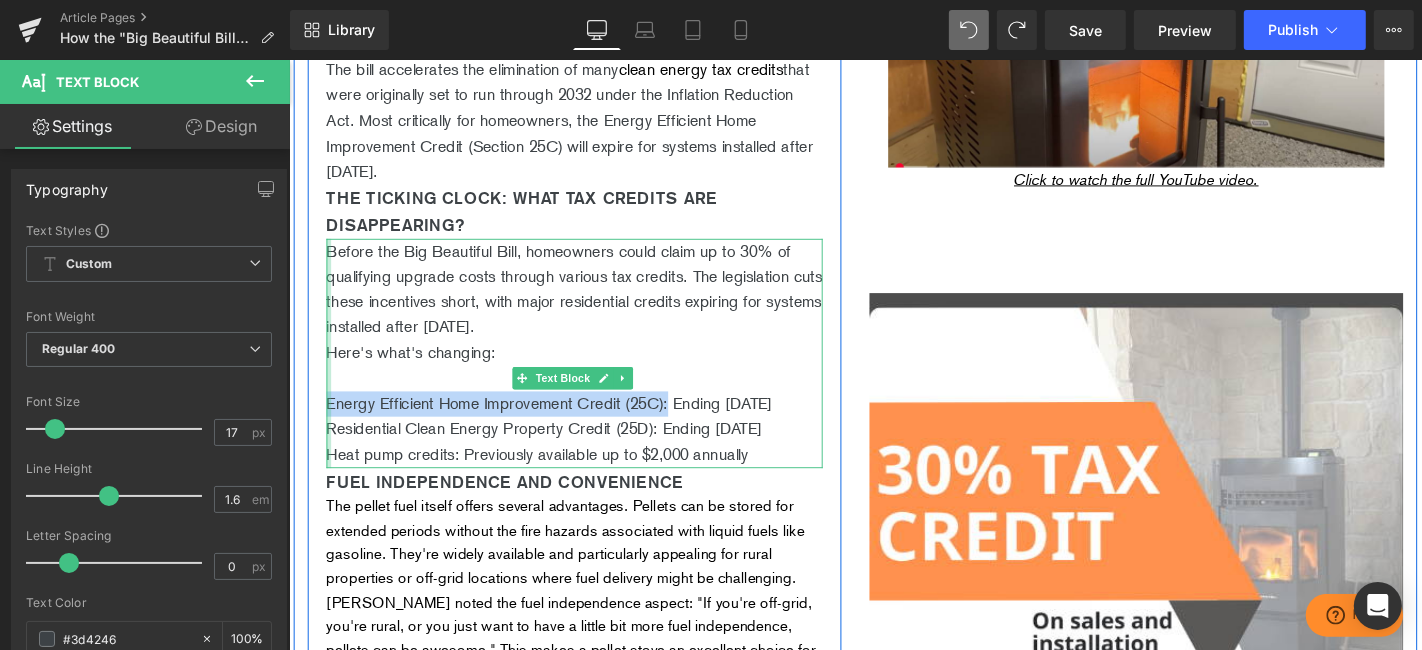 drag, startPoint x: 695, startPoint y: 425, endPoint x: 323, endPoint y: 431, distance: 372.04837 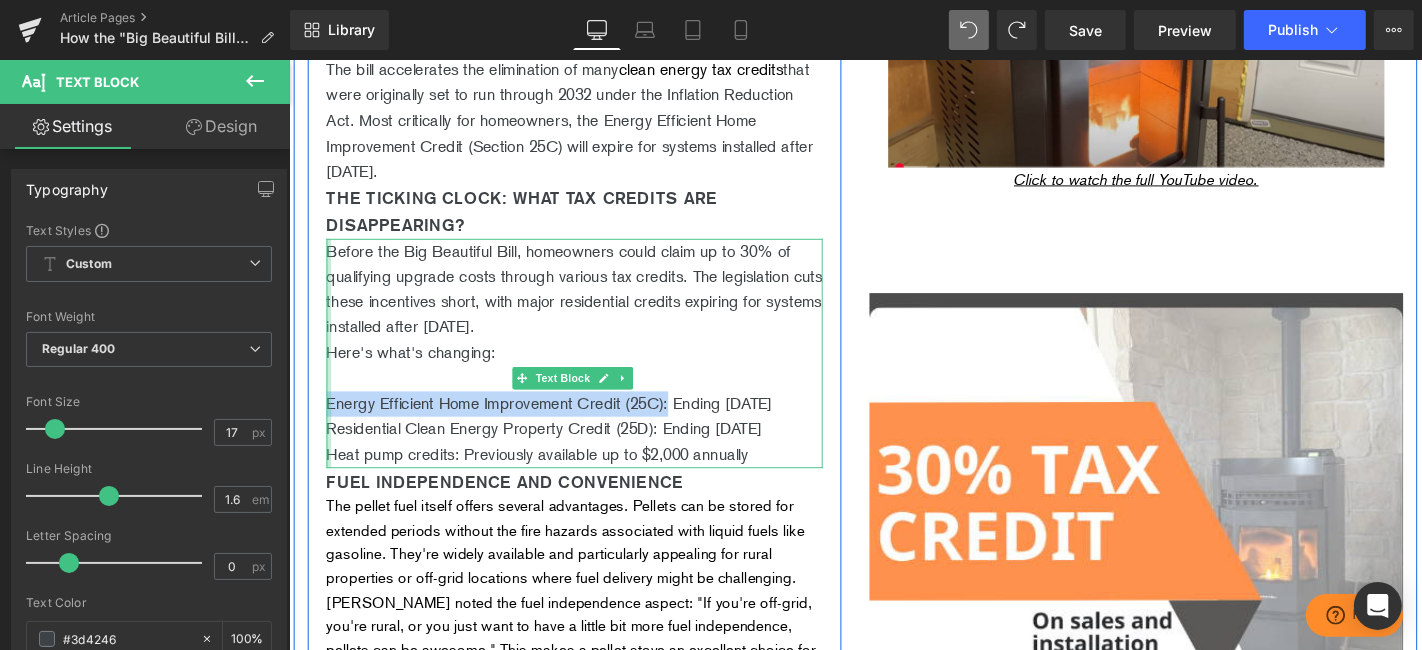 click on "Before the Big Beautiful Bill, homeowners could claim up to 30% of qualifying upgrade costs through various tax credits. The legislation cuts these incentives short, with major residential credits expiring for systems installed after [DATE]. Here's what's changing: Energy Efficient Home Improvement Credit (25C): Ending [DATE] Residential Clean Energy Property Credit (25D): Ending [DATE] Heat pump credits: Previously available up to $2,000 annually Text Block" at bounding box center [593, 372] 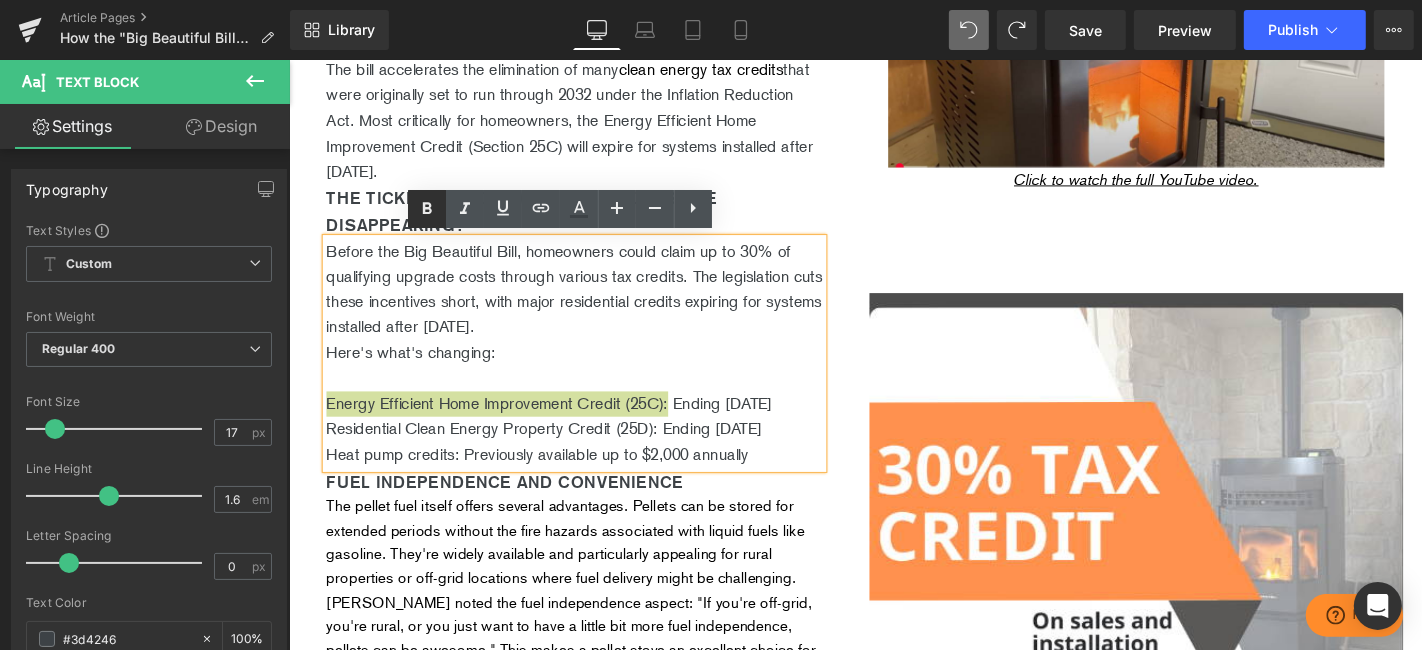 click 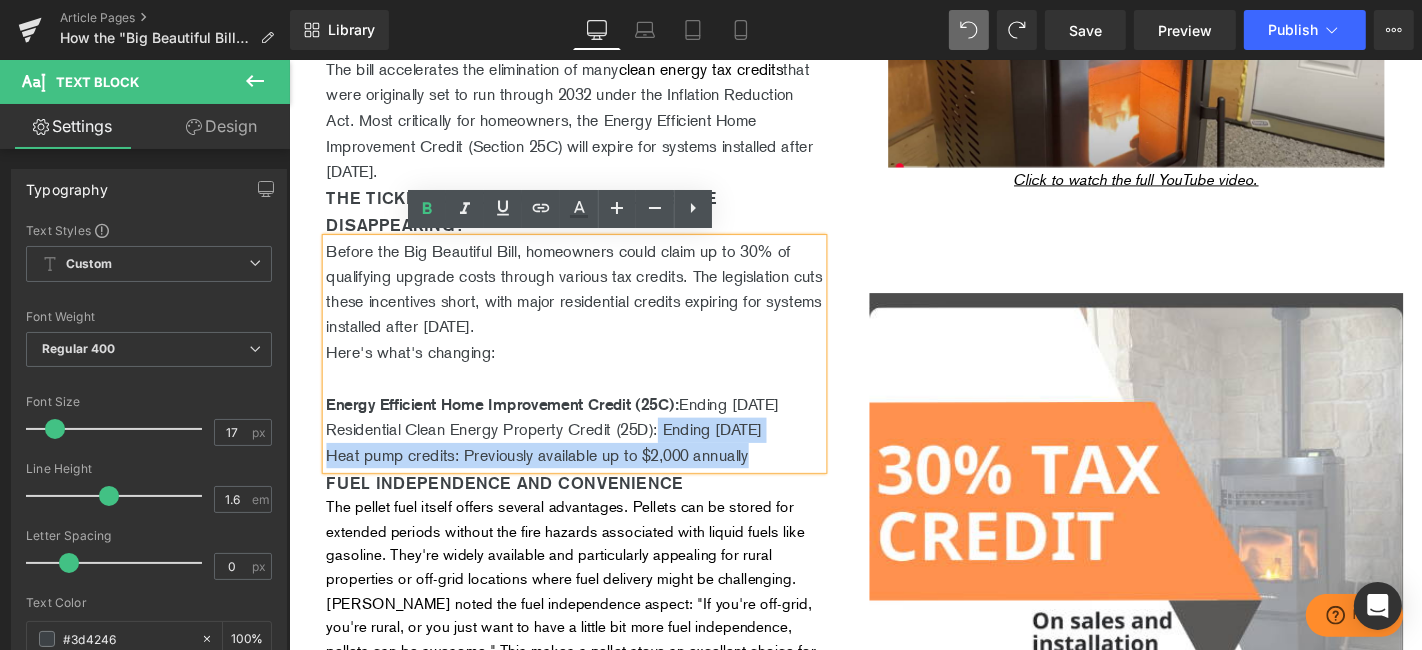 drag, startPoint x: 683, startPoint y: 479, endPoint x: 321, endPoint y: 474, distance: 362.03452 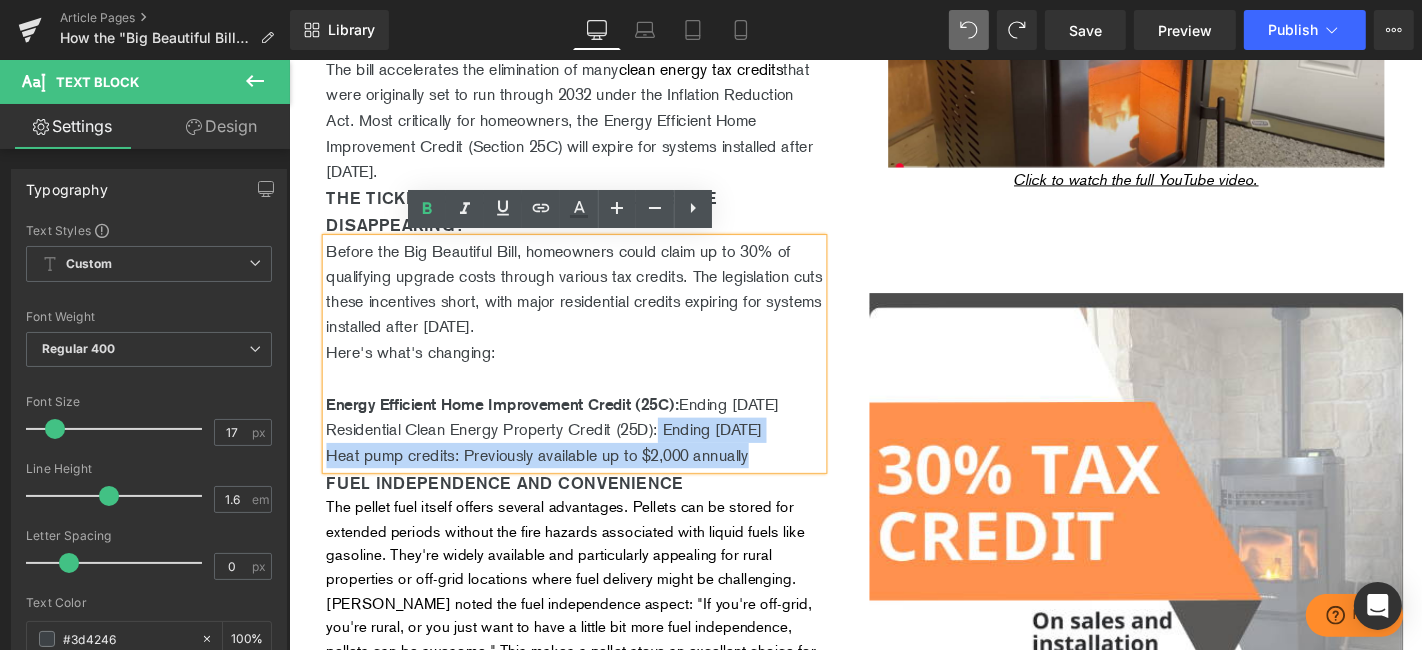 click on "Before the Big Beautiful Bill, homeowners could claim up to 30% of qualifying upgrade costs through various tax credits. The legislation cuts these incentives short, with major residential credits expiring for systems installed after [DATE]. Here's what's changing: Energy Efficient Home Improvement Credit (25C):  Ending [DATE] Residential Clean Energy Property Credit (25D): Ending [DATE] Heat pump credits: Previously available up to $2,000 annually" at bounding box center (593, 373) 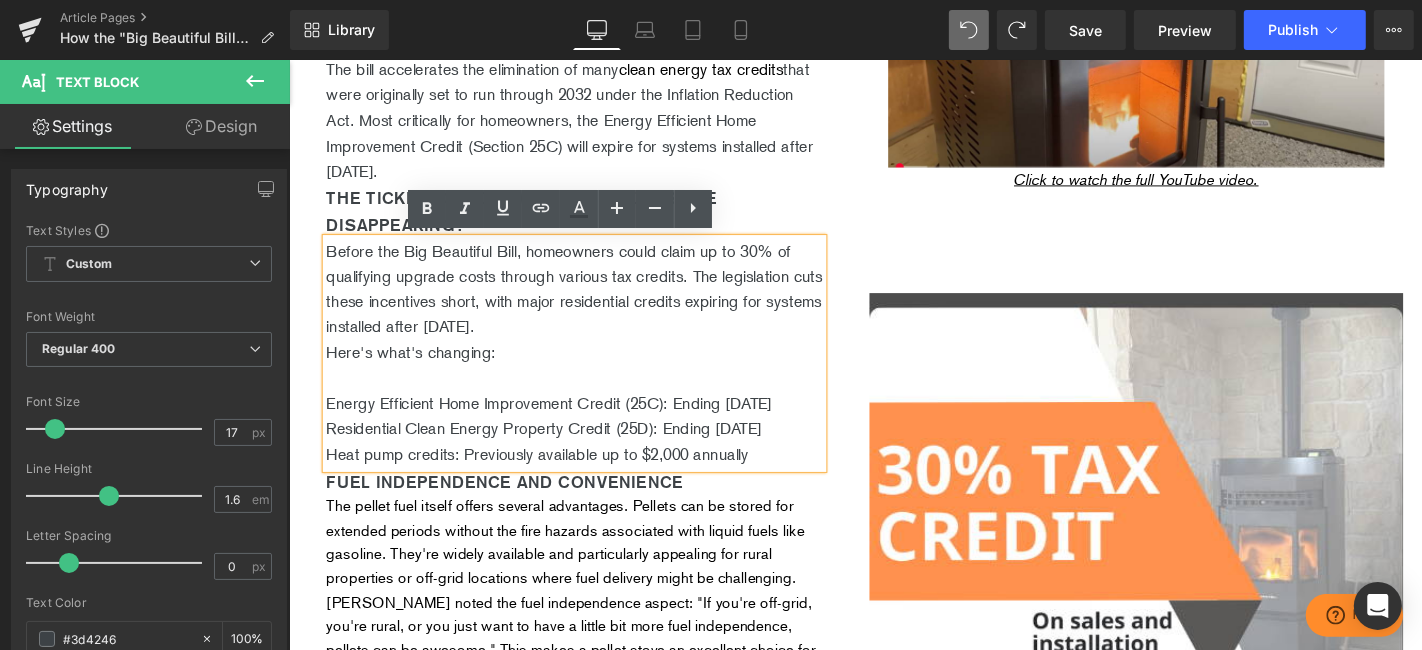 click on "Residential Clean Energy Property Credit (25D): Ending [DATE]" at bounding box center (593, 453) 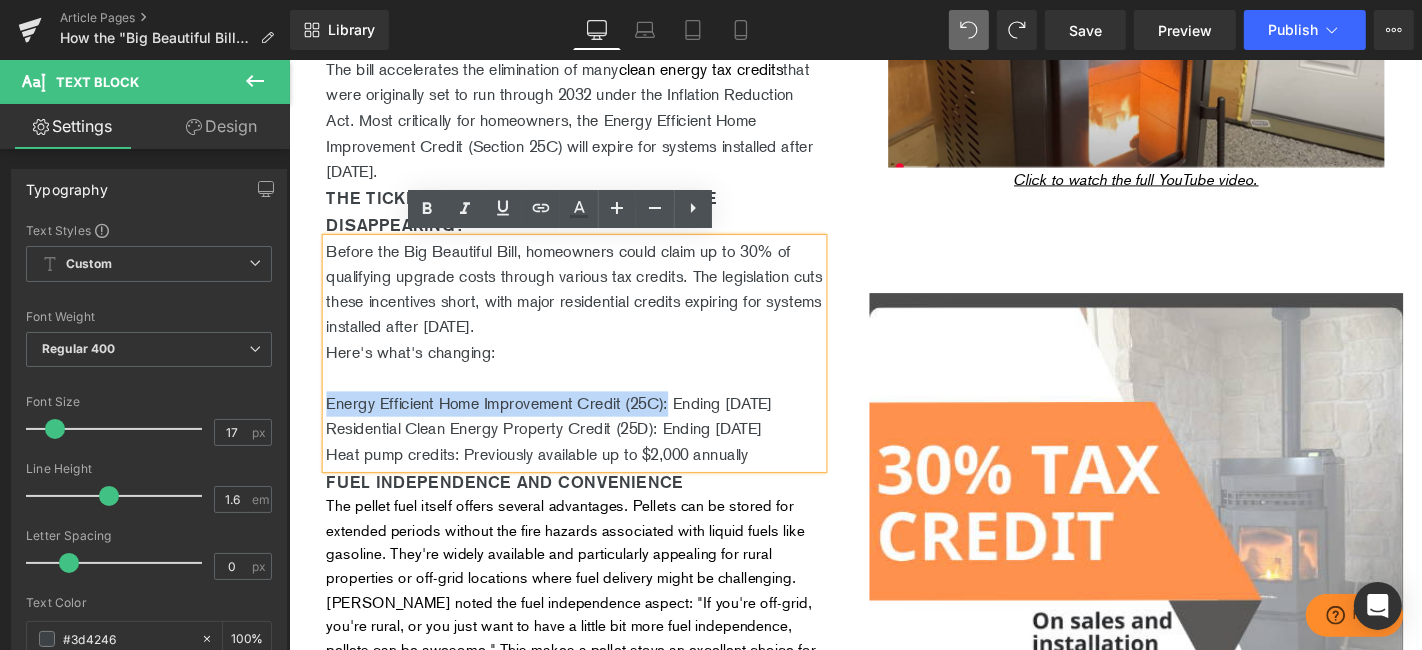 drag, startPoint x: 696, startPoint y: 426, endPoint x: 324, endPoint y: 428, distance: 372.00537 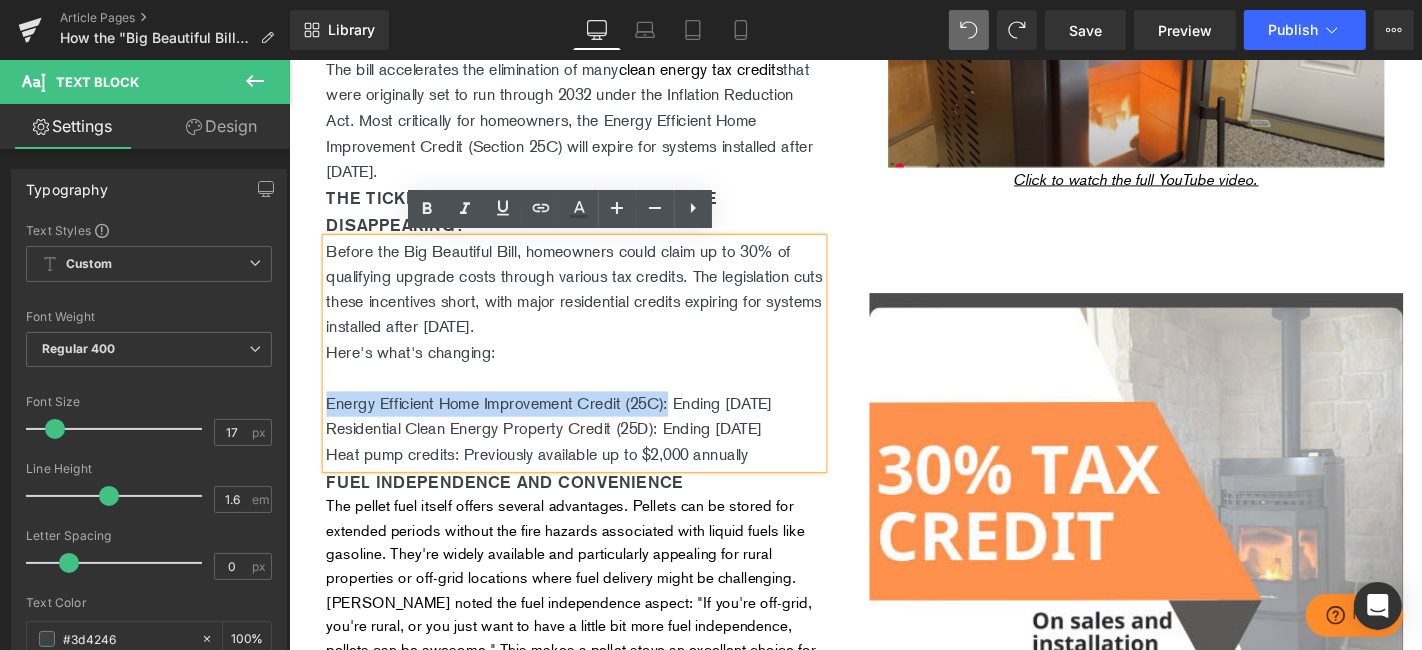 click on "Energy Efficient Home Improvement Credit (25C): Ending [DATE]" at bounding box center [593, 426] 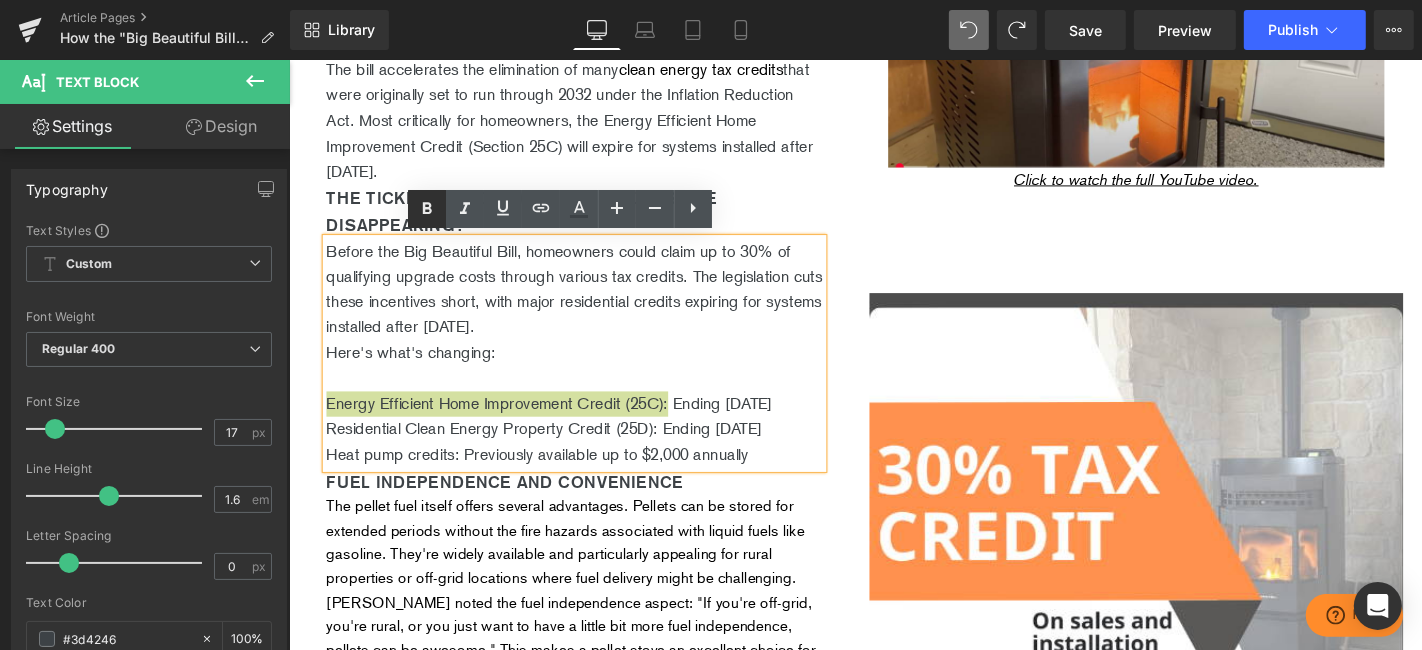 click 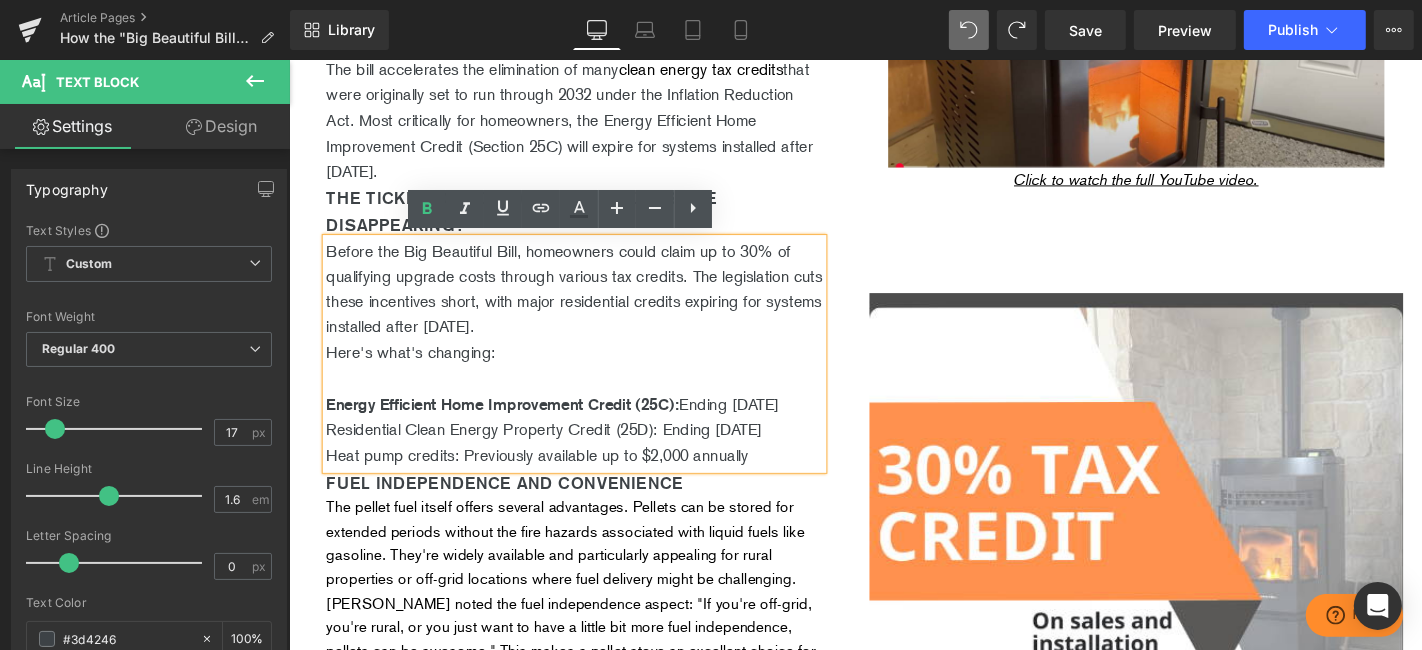 drag, startPoint x: 596, startPoint y: 458, endPoint x: 611, endPoint y: 469, distance: 18.601076 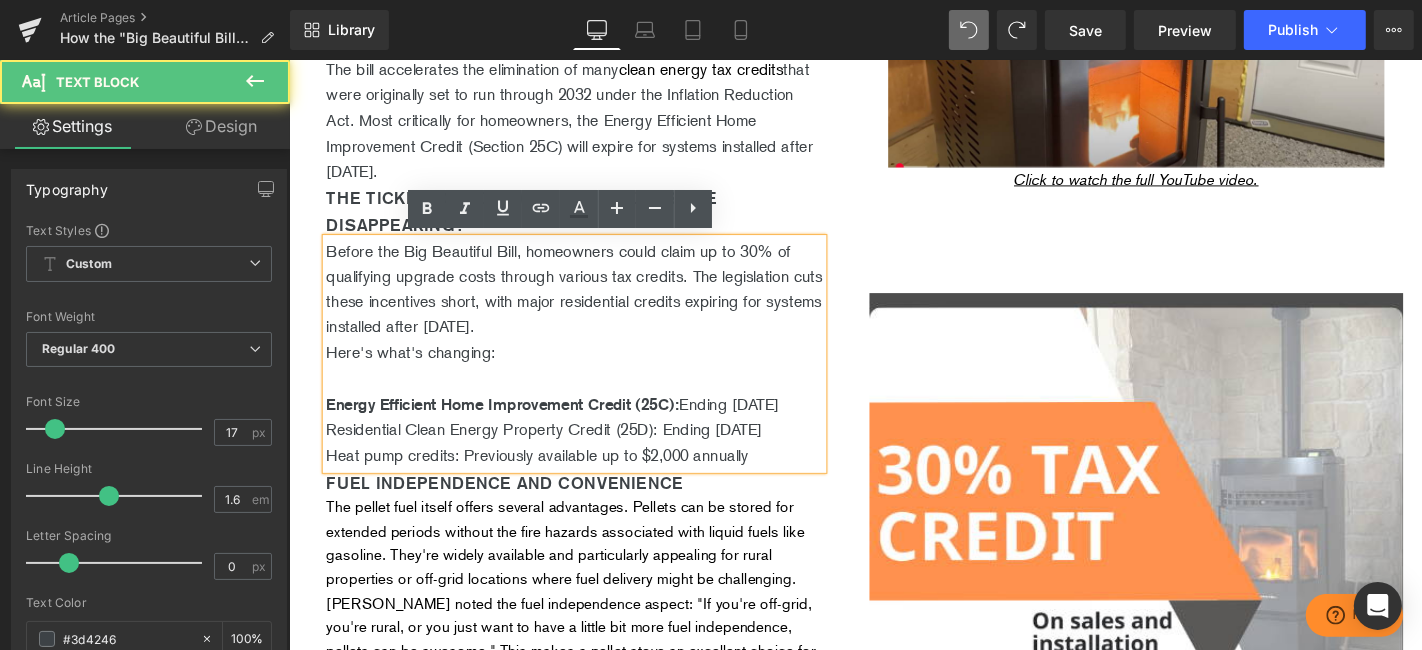 click on "Residential Clean Energy Property Credit (25D): Ending [DATE]" at bounding box center (593, 454) 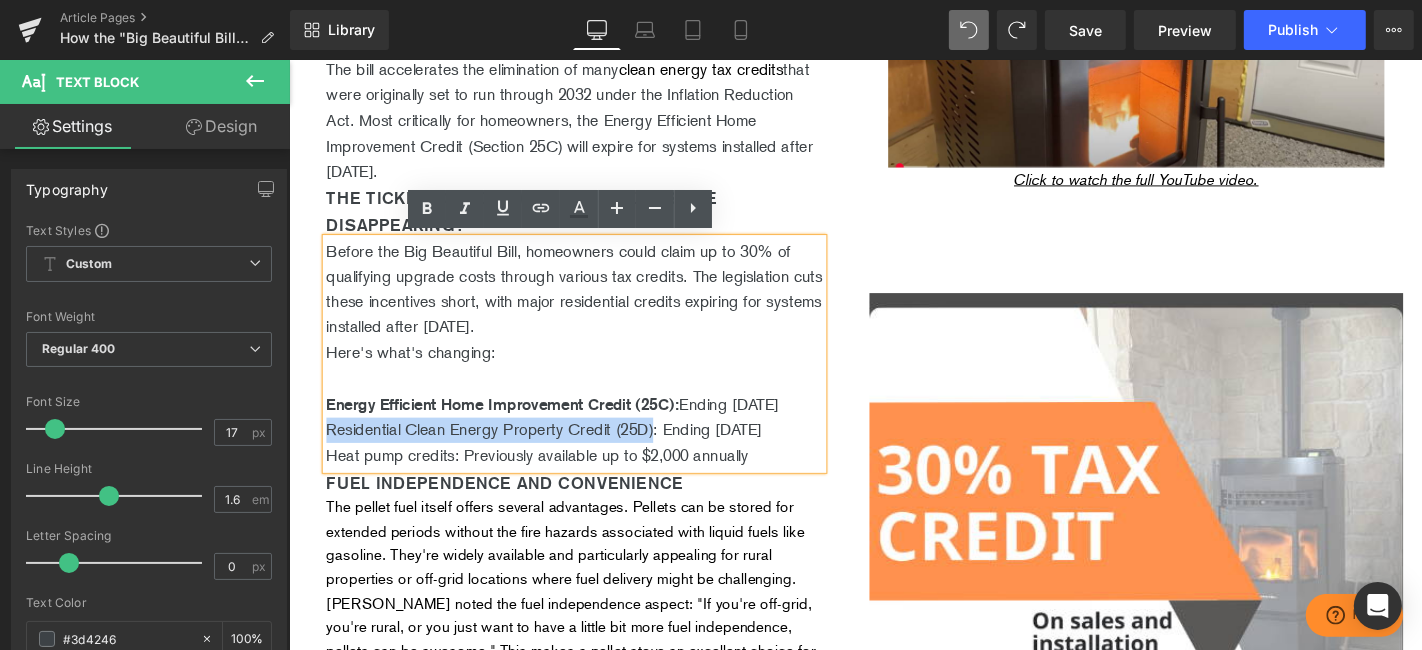 drag, startPoint x: 680, startPoint y: 482, endPoint x: 327, endPoint y: 475, distance: 353.0694 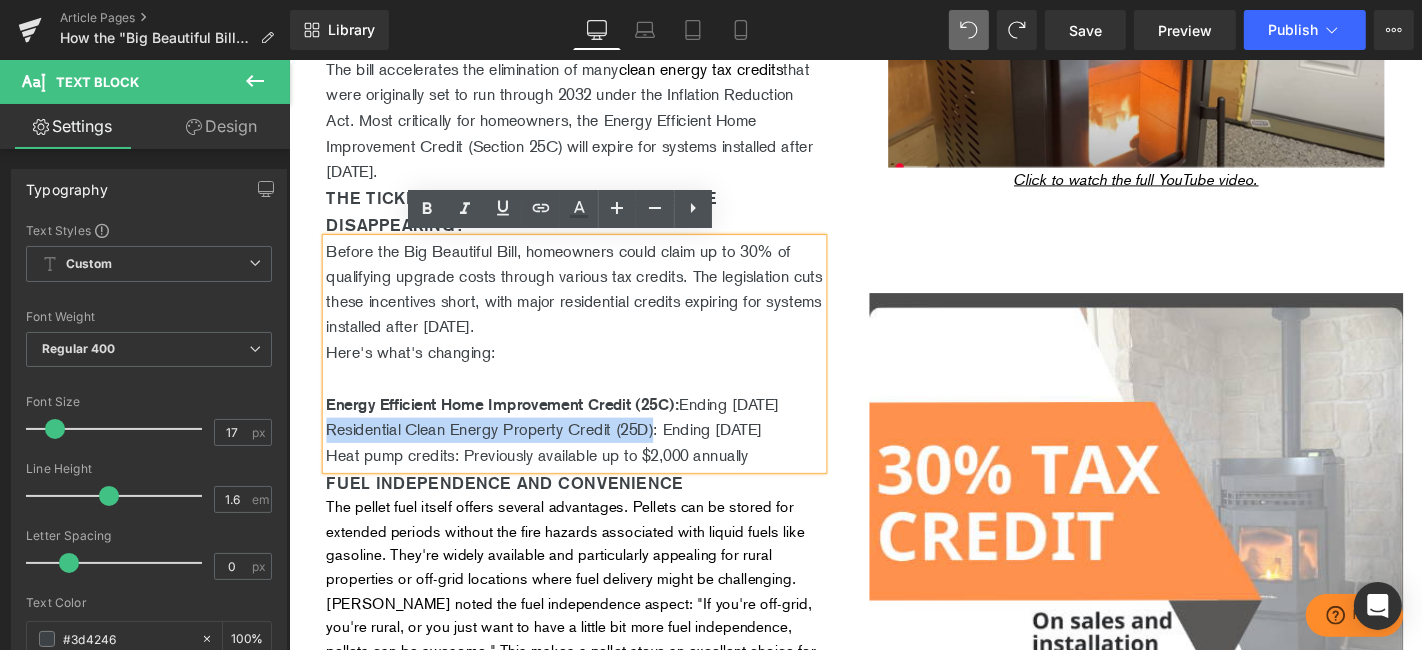 click on "Residential Clean Energy Property Credit (25D): Ending [DATE]" at bounding box center (593, 454) 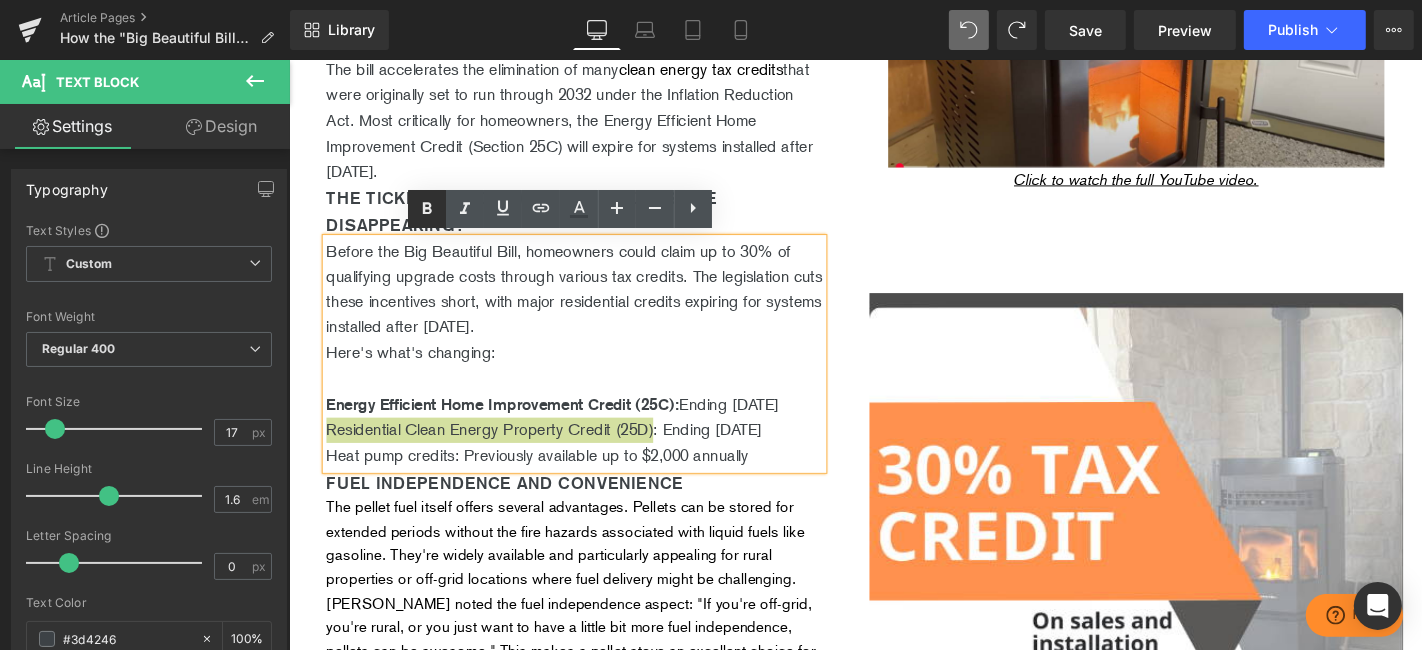 click 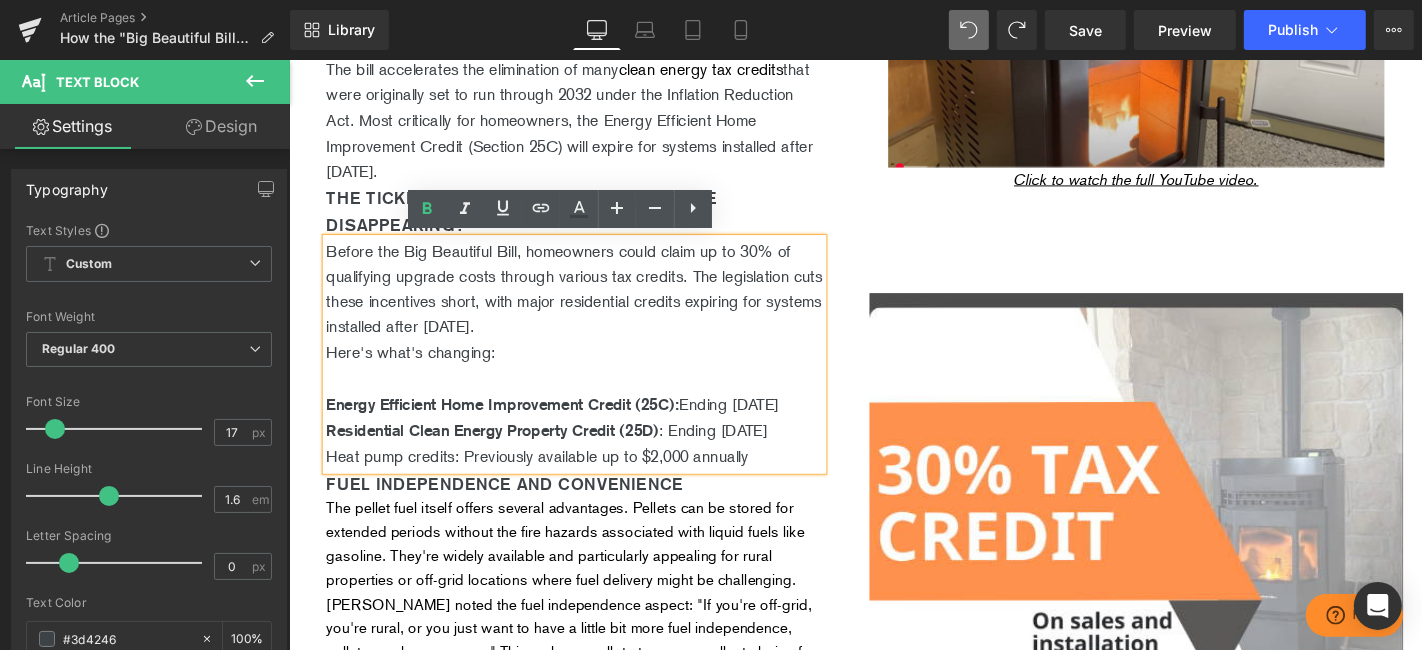 click on "Here's what's changing:" at bounding box center (593, 371) 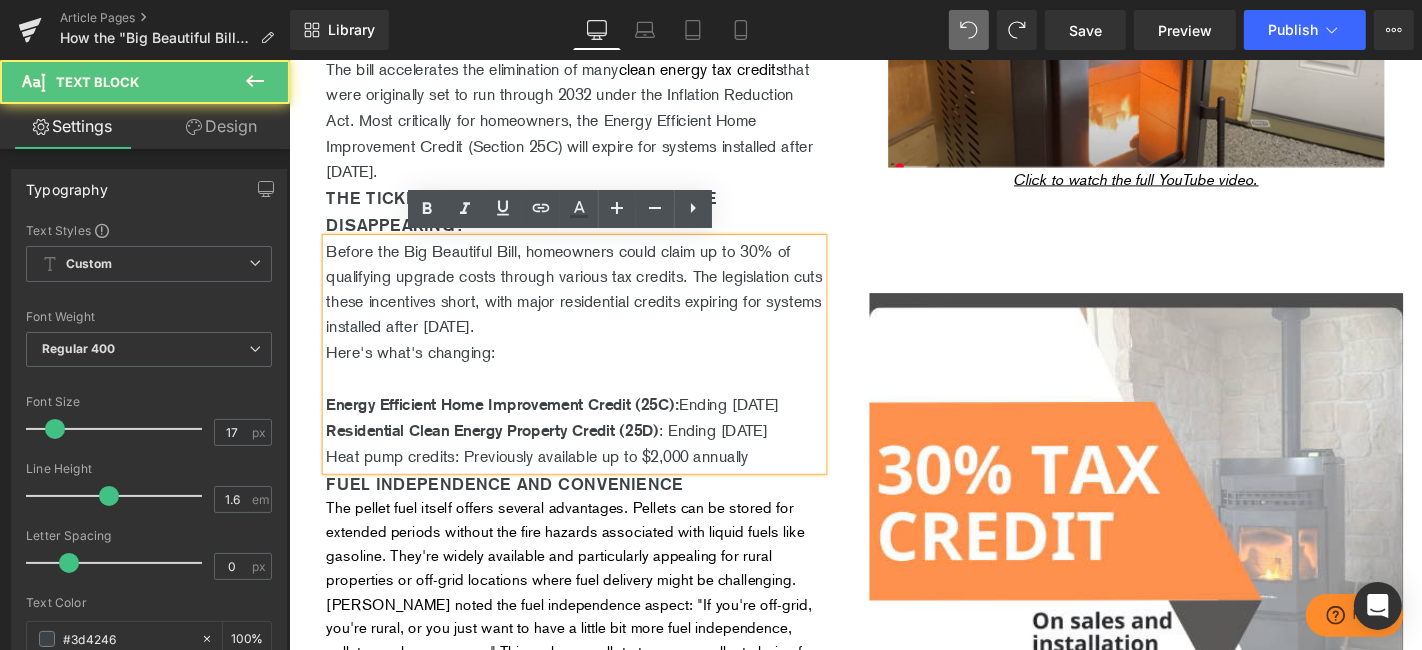 click at bounding box center (593, 399) 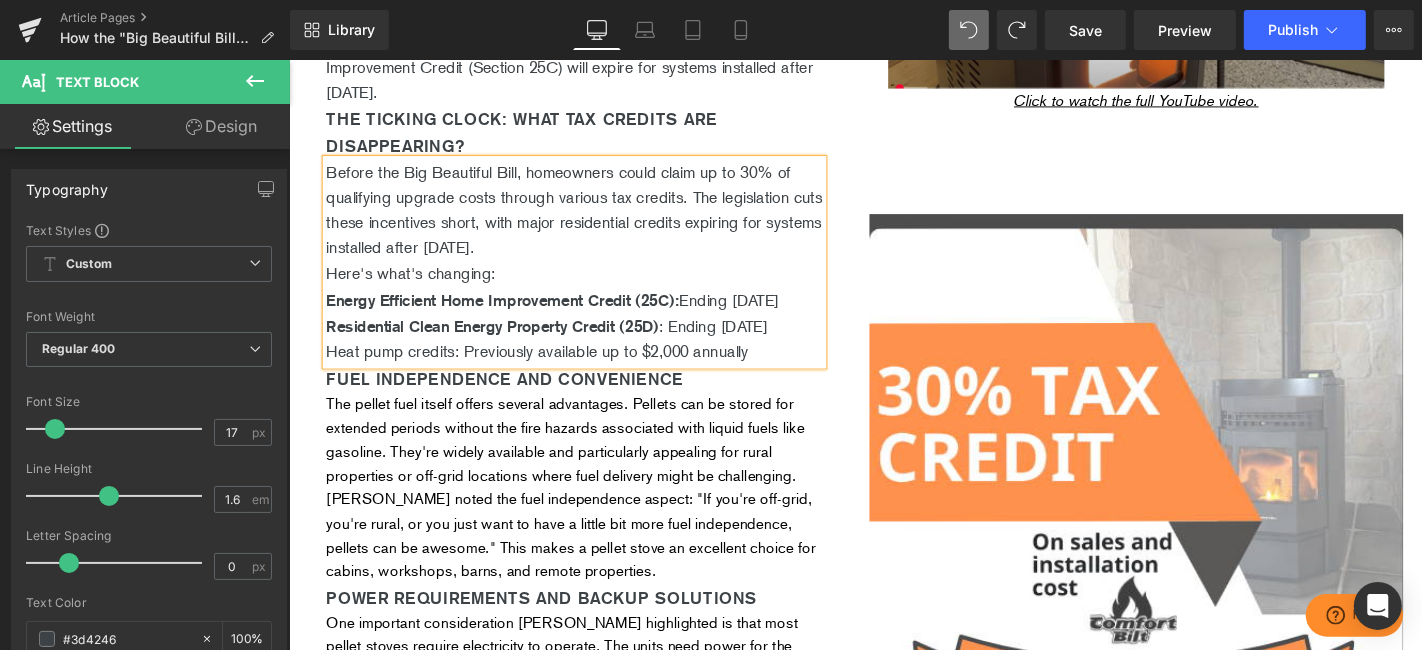 scroll, scrollTop: 1444, scrollLeft: 0, axis: vertical 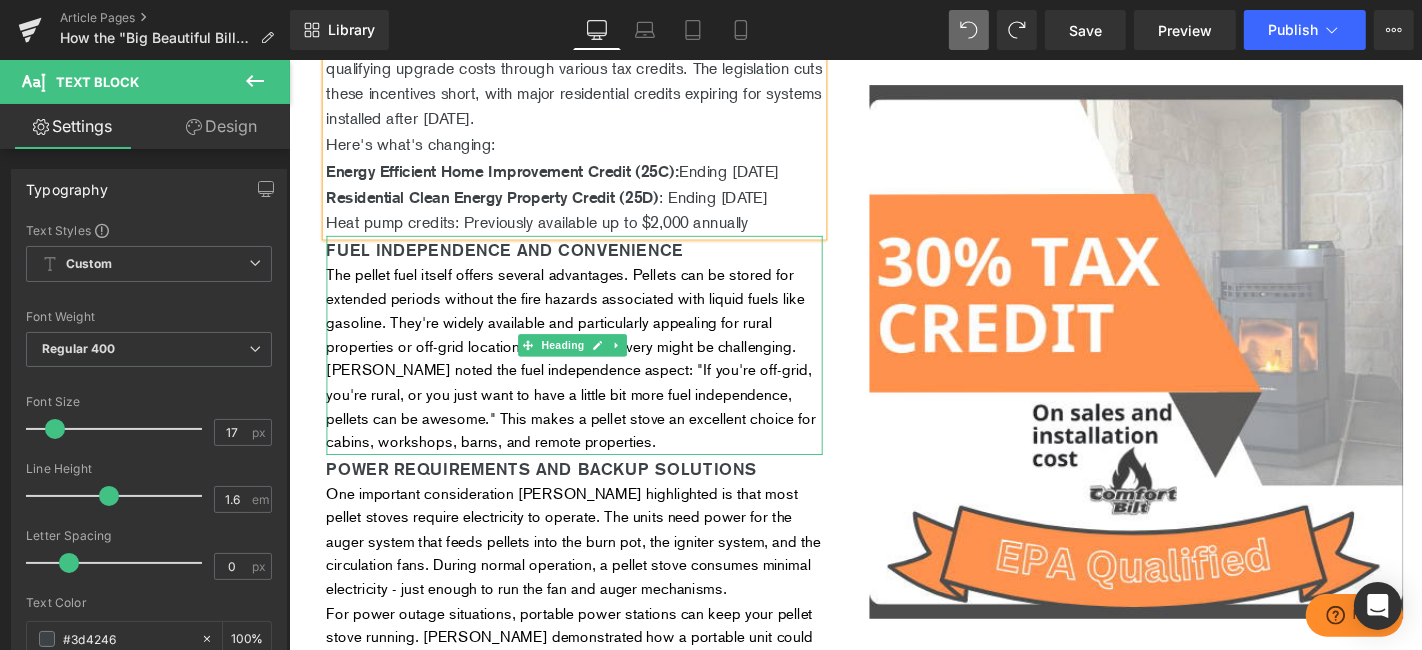click on "Fuel Independence and Convenience" at bounding box center (593, 261) 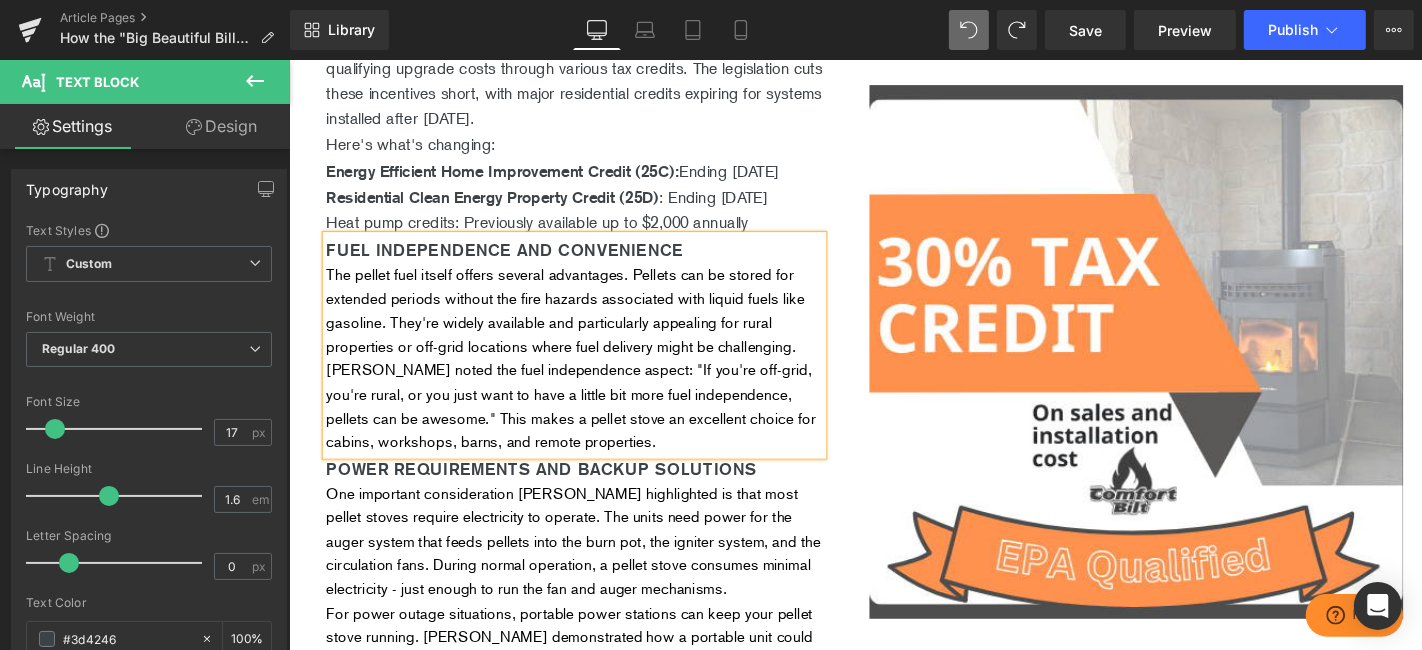 click on "Fuel Independence and Convenience" at bounding box center (593, 261) 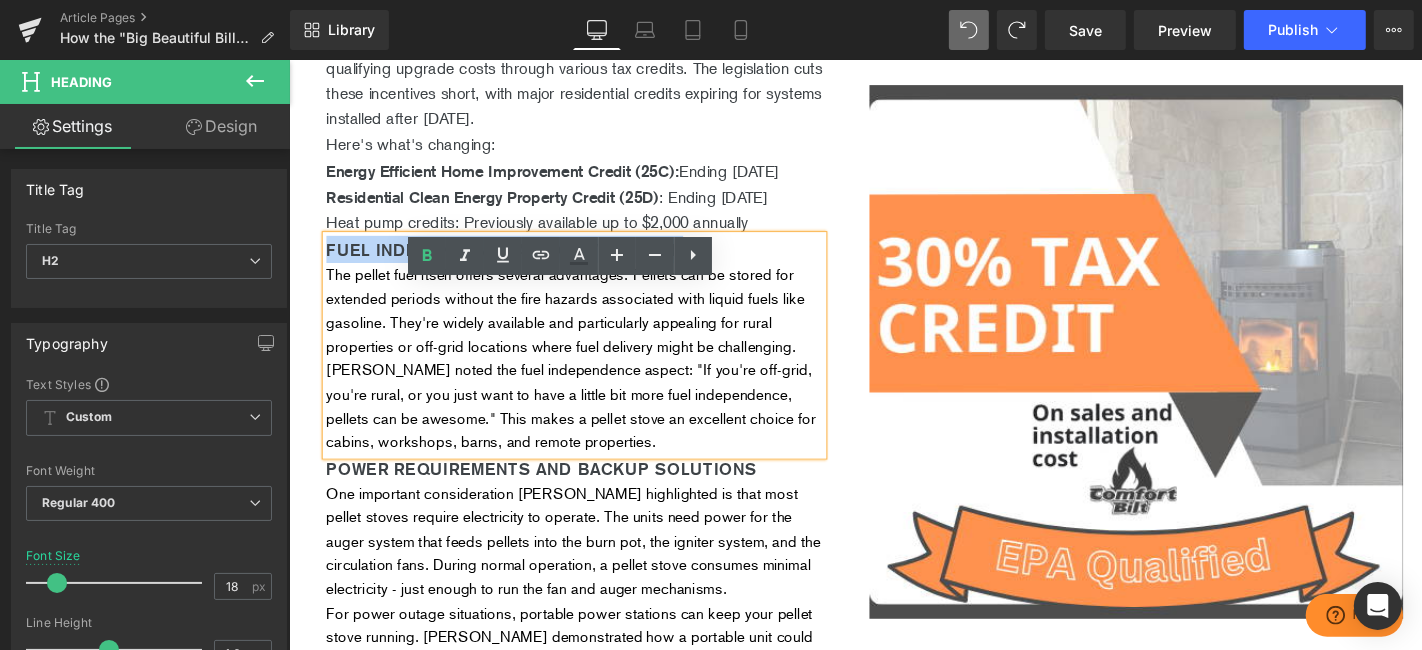 drag, startPoint x: 723, startPoint y: 308, endPoint x: 327, endPoint y: 305, distance: 396.01135 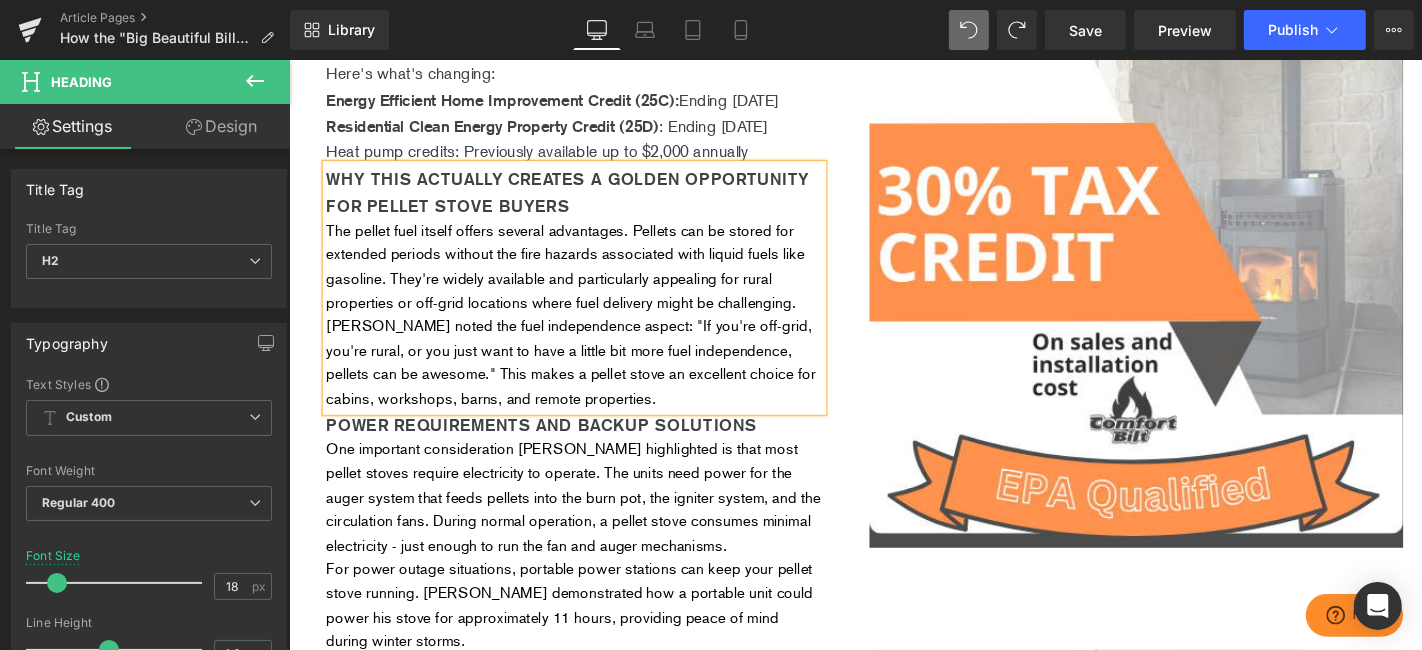 scroll, scrollTop: 1666, scrollLeft: 0, axis: vertical 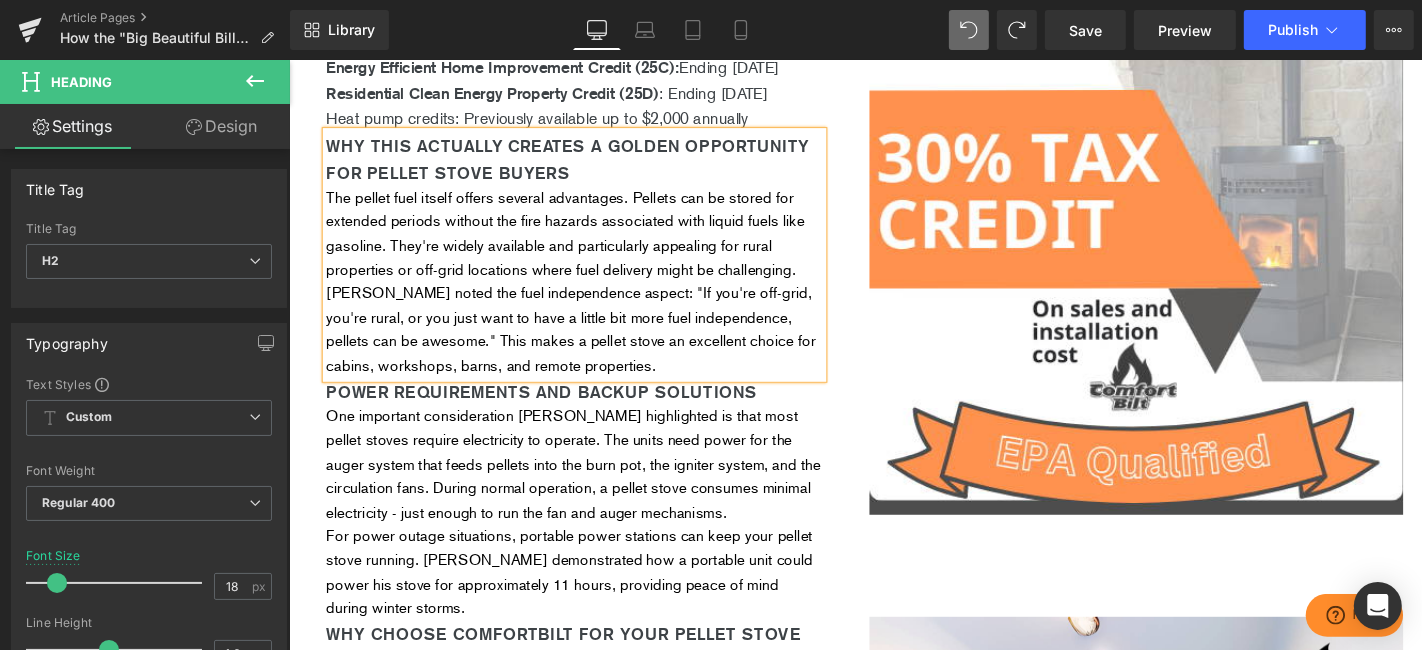 drag, startPoint x: 563, startPoint y: 352, endPoint x: 551, endPoint y: 351, distance: 12.0415945 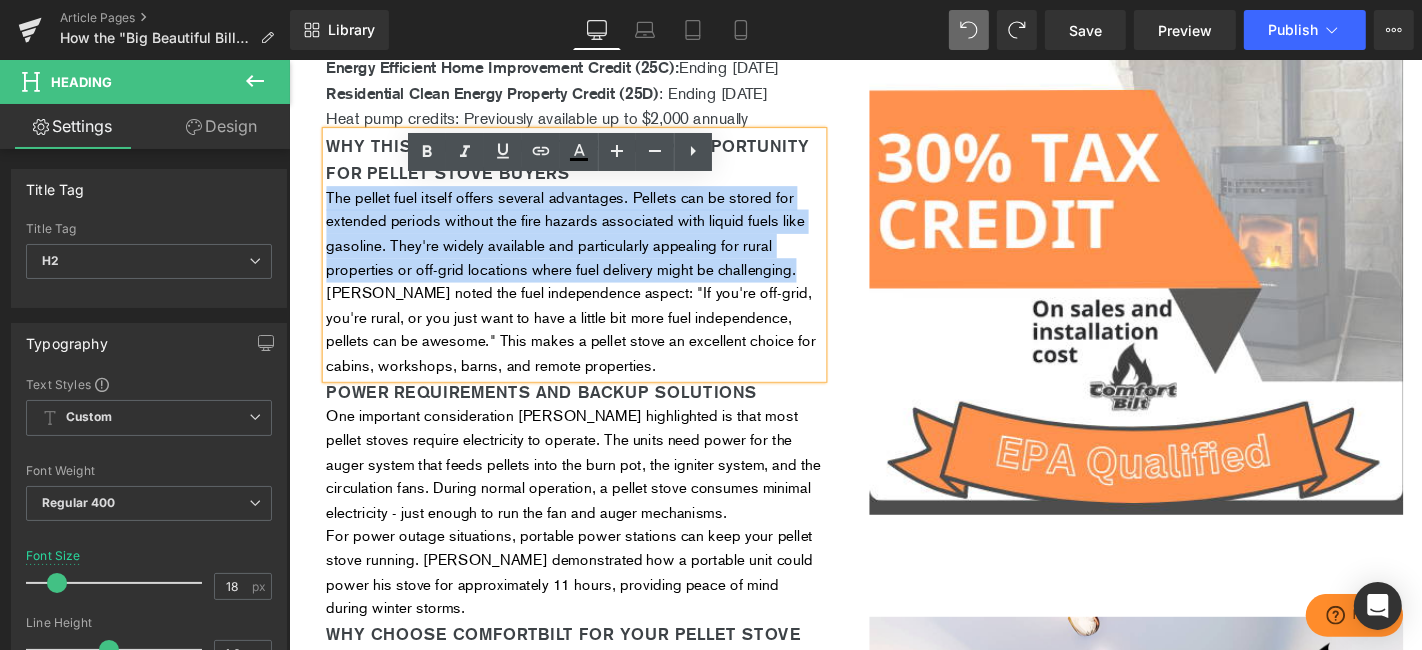 drag, startPoint x: 421, startPoint y: 360, endPoint x: 322, endPoint y: 256, distance: 143.58621 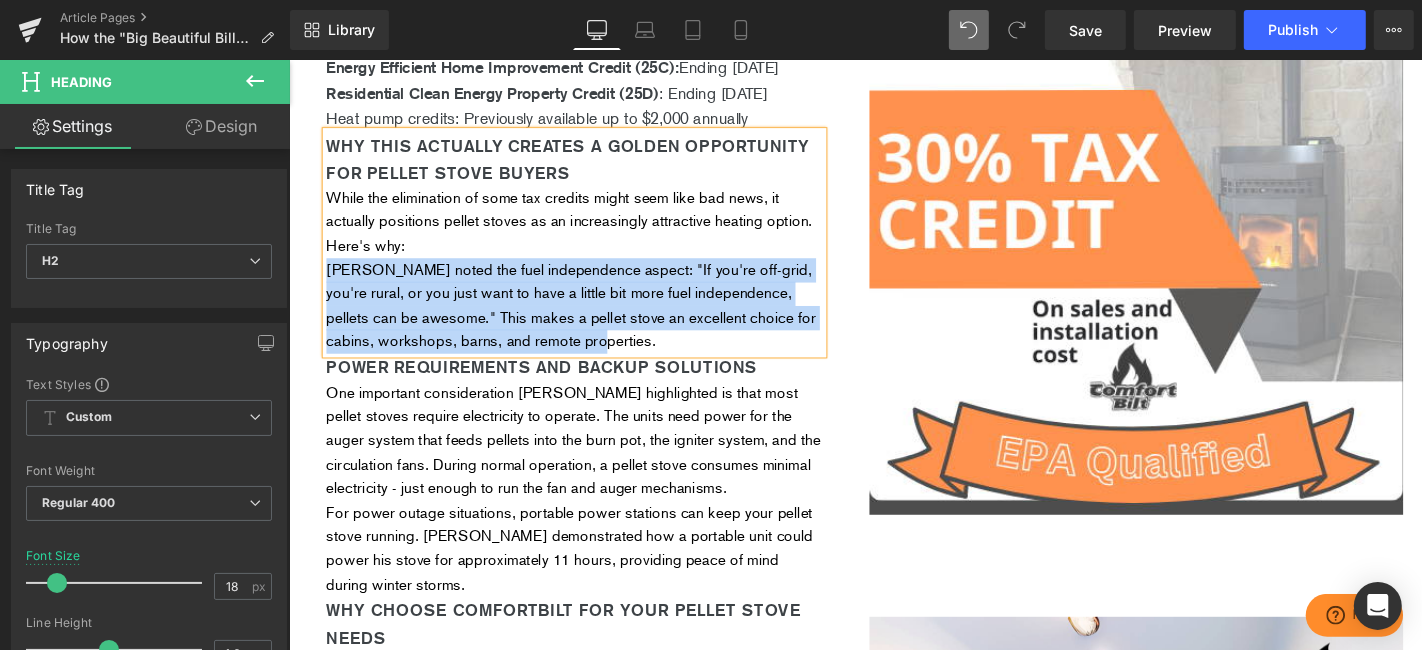 drag, startPoint x: 785, startPoint y: 413, endPoint x: 328, endPoint y: 339, distance: 462.95248 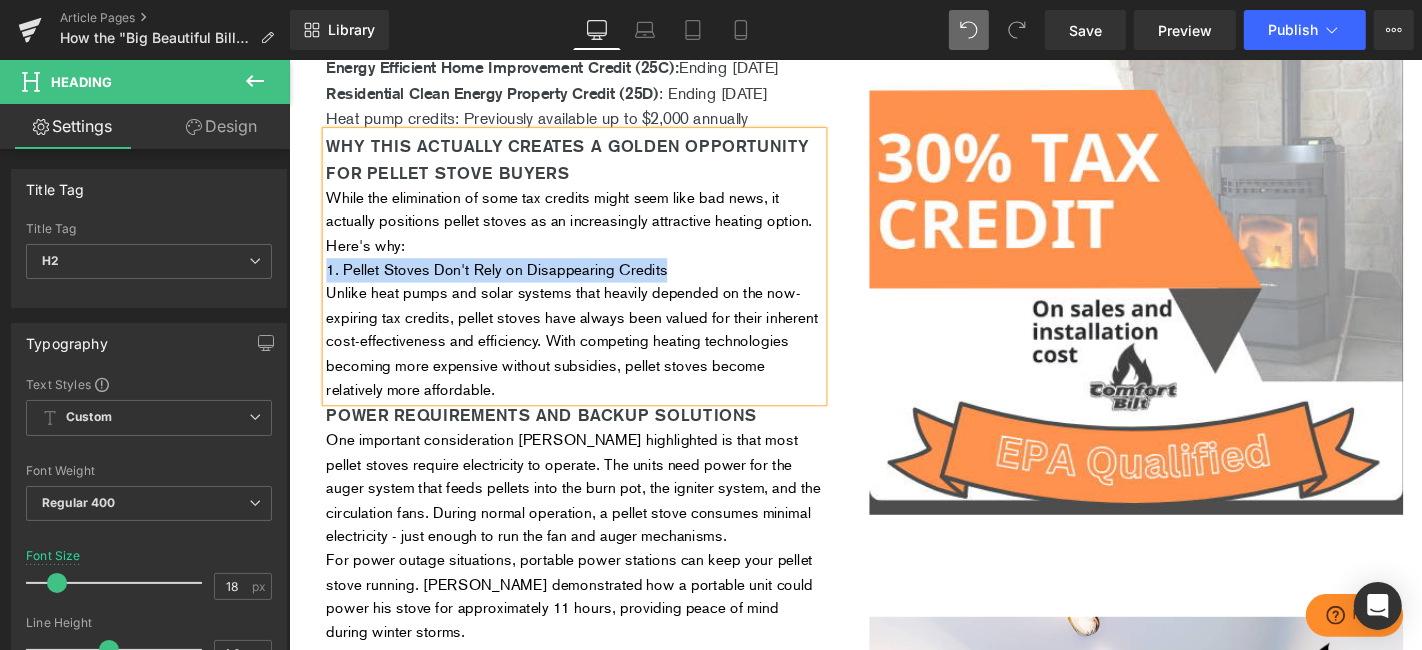 drag, startPoint x: 714, startPoint y: 332, endPoint x: 326, endPoint y: 328, distance: 388.02063 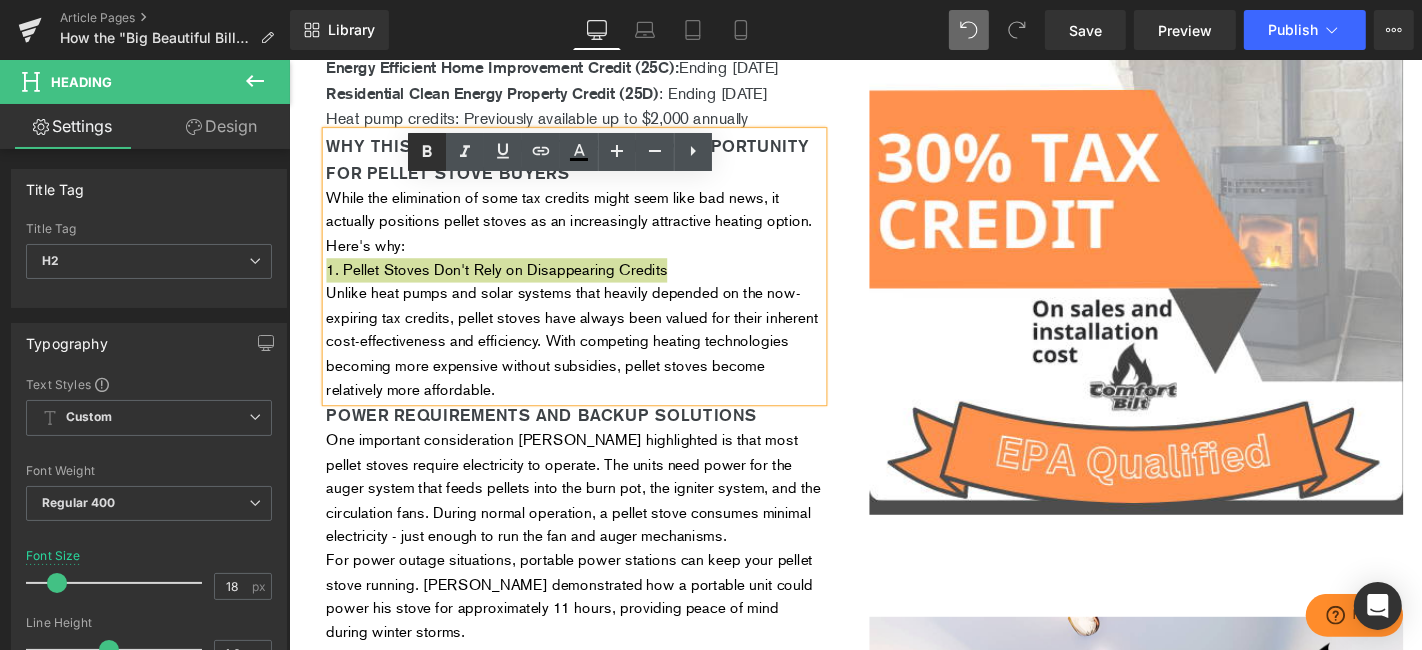 click 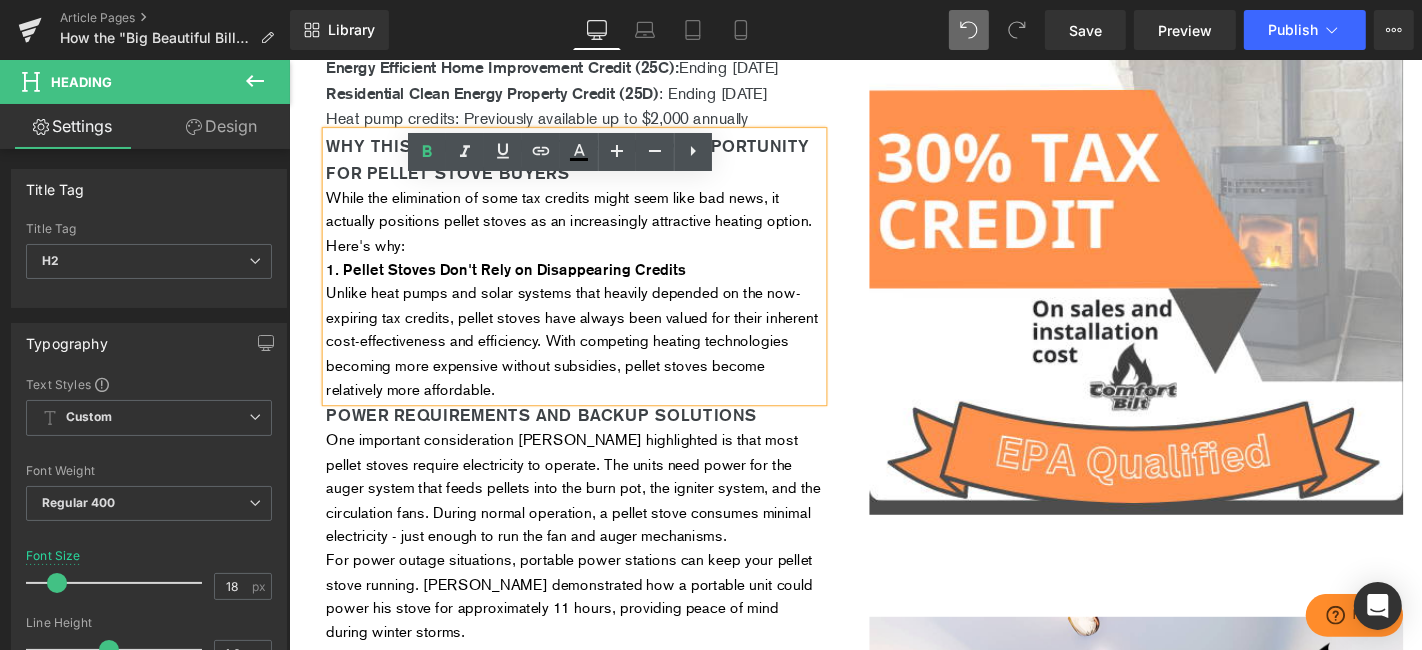 click on "1. Pellet Stoves Don't Rely on Disappearing Credits" at bounding box center (593, 284) 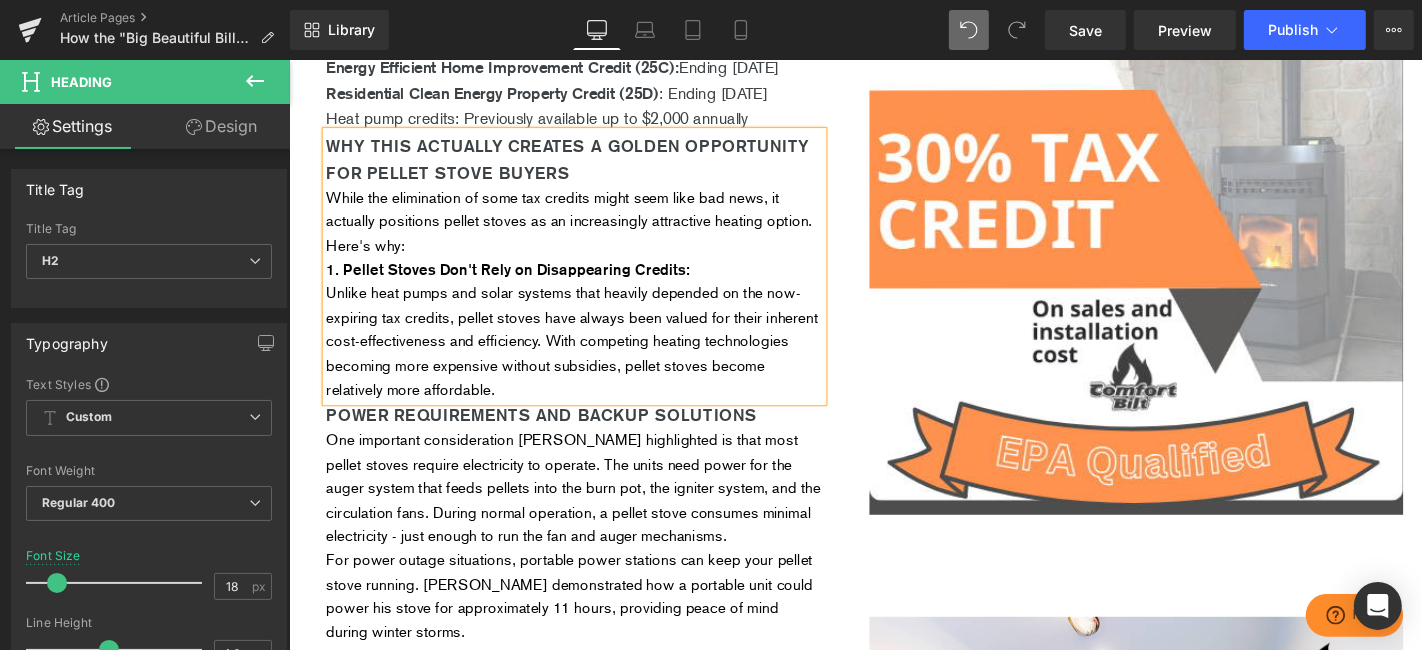 click on "1. Pellet Stoves Don't Rely on Disappearing Credits:" at bounding box center (593, 284) 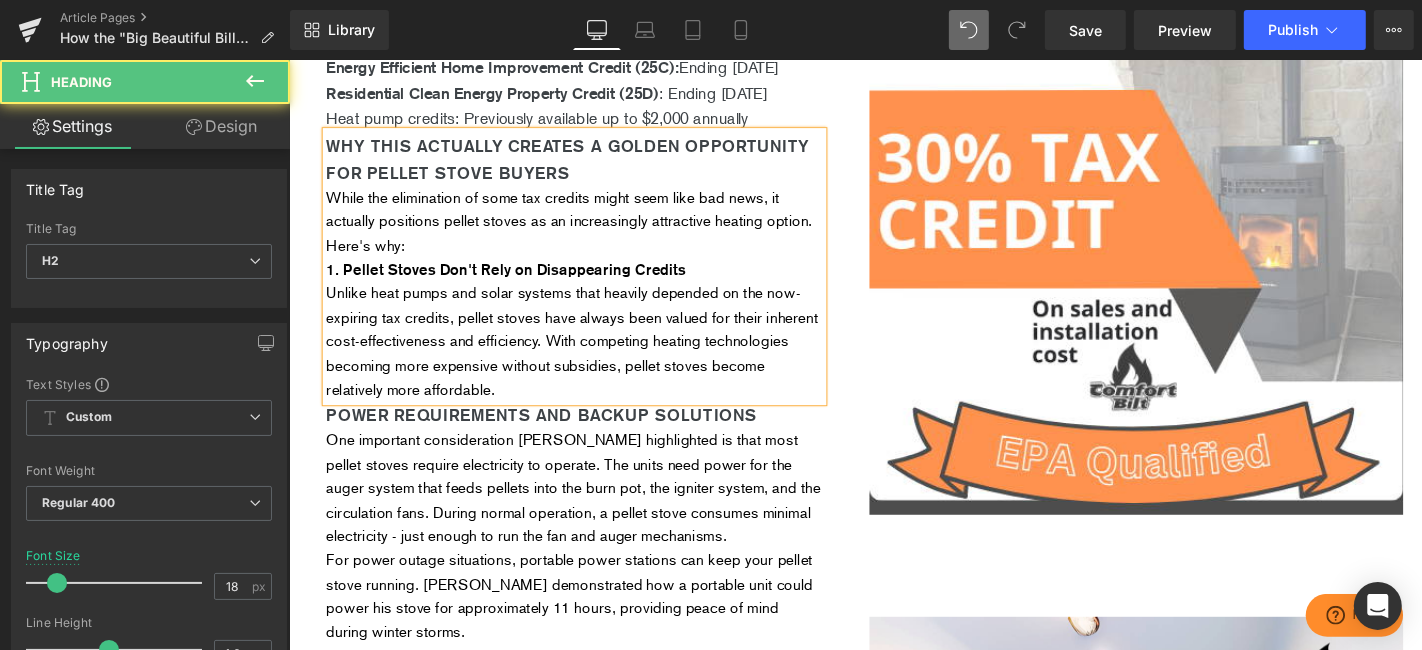 click on "Unlike heat pumps and solar systems that heavily depended on the now-expiring tax credits, pellet stoves have always been valued for their inherent cost-effectiveness and efficiency. With competing heating technologies becoming more expensive without subsidies, pellet stoves become relatively more affordable." at bounding box center [593, 360] 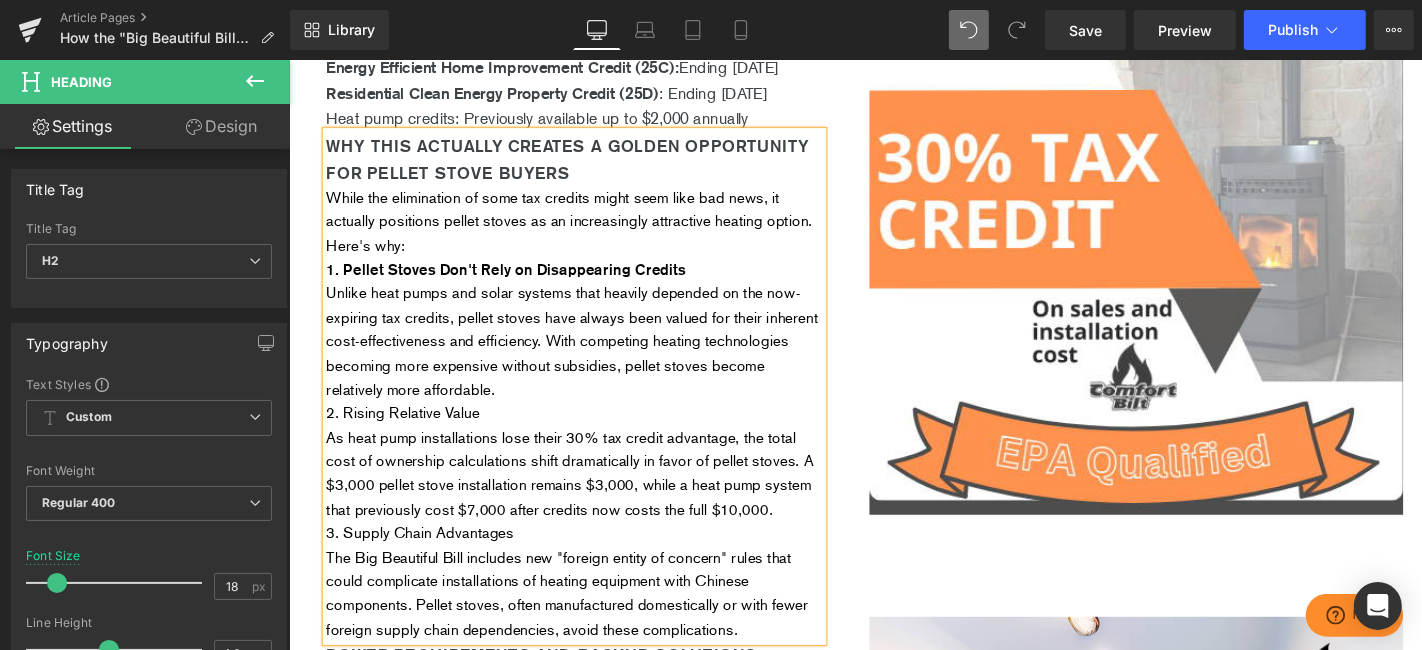 scroll, scrollTop: 1777, scrollLeft: 0, axis: vertical 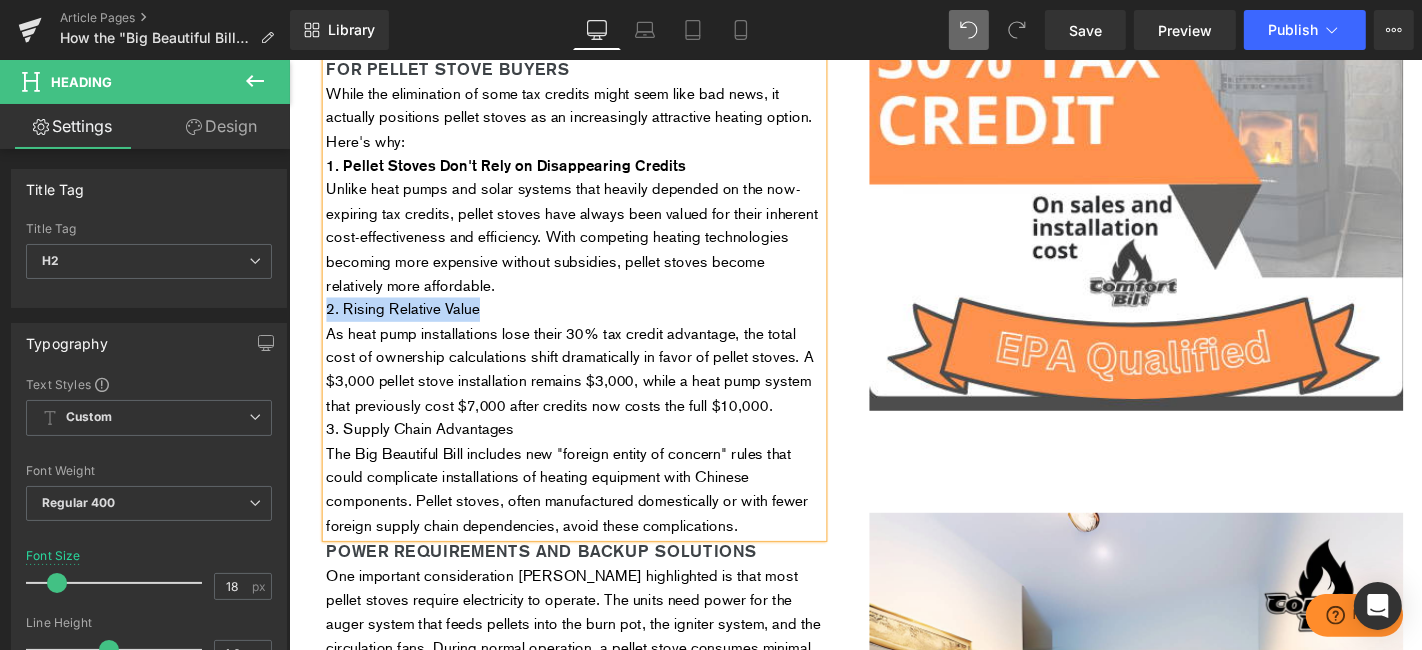 drag, startPoint x: 513, startPoint y: 376, endPoint x: 316, endPoint y: 386, distance: 197.25365 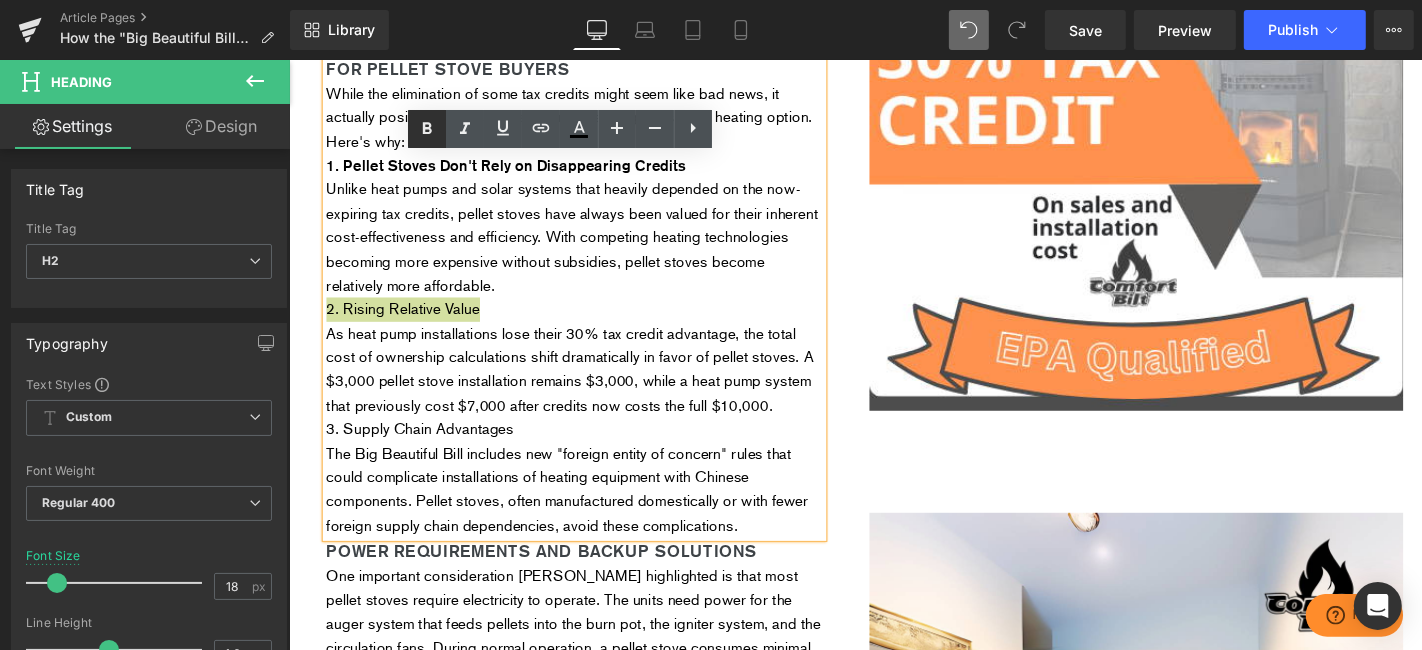 click 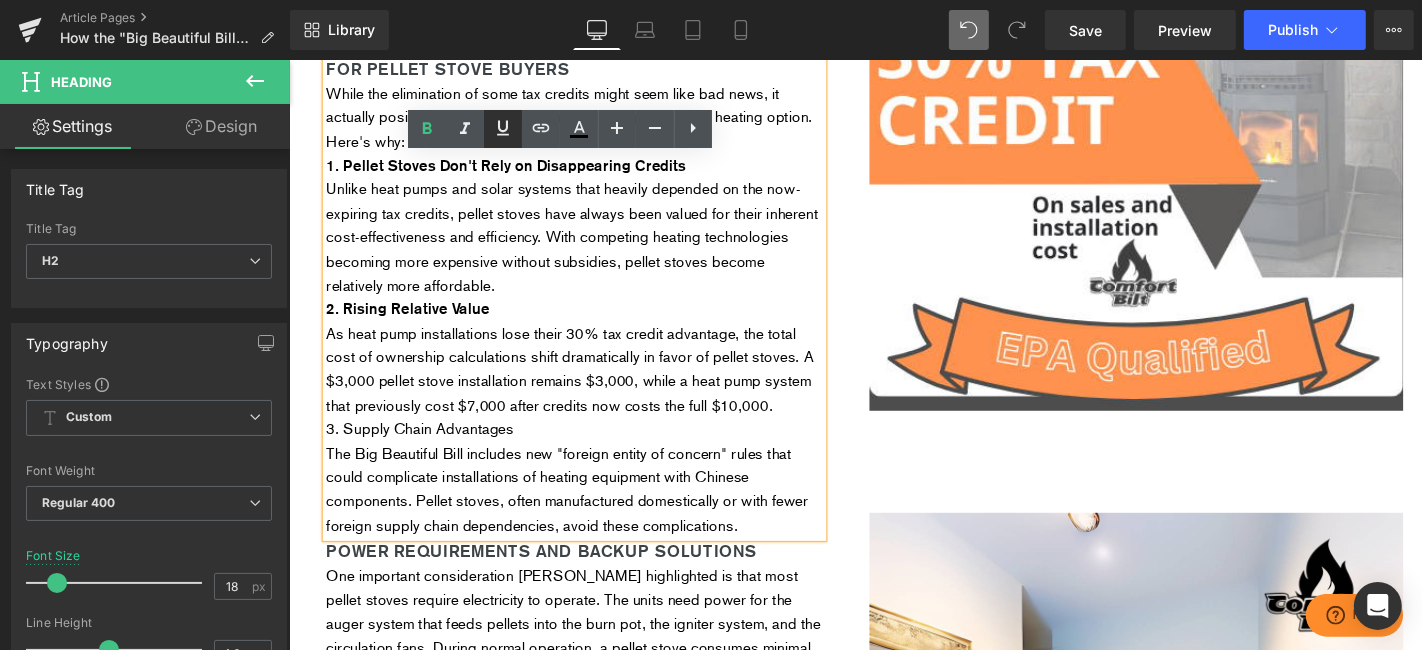 click 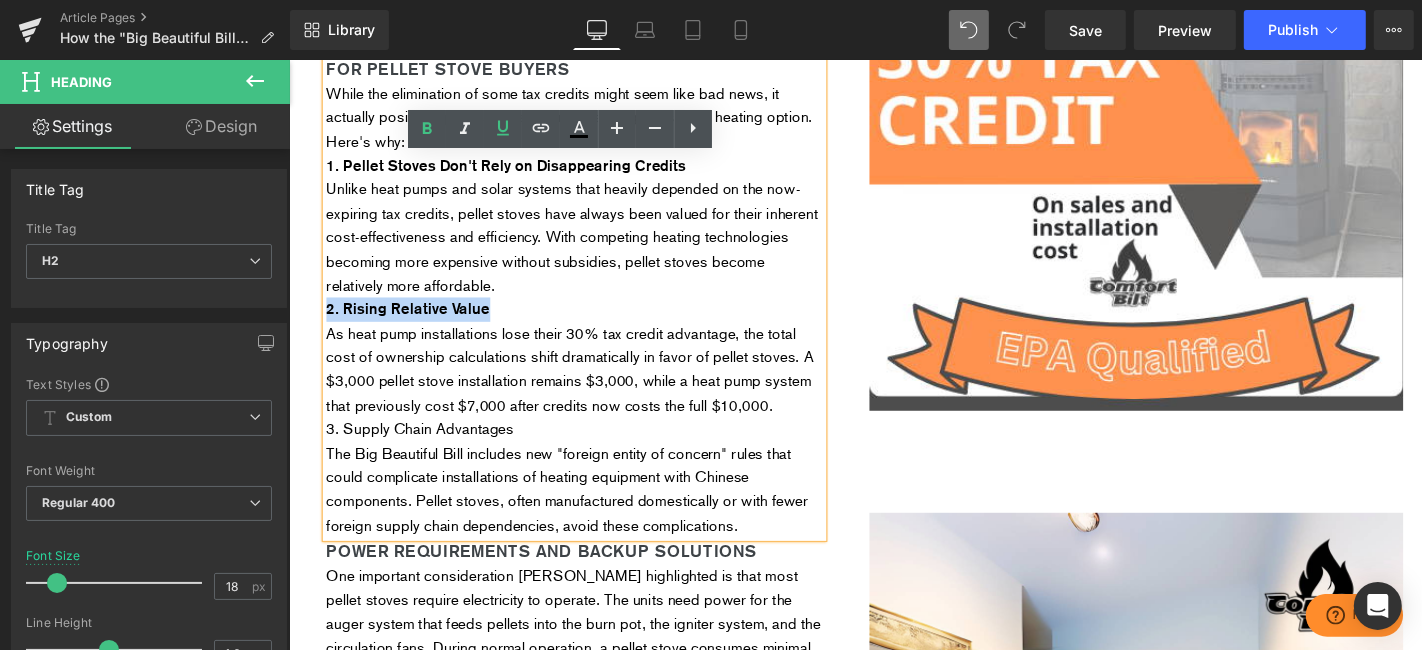 drag, startPoint x: 521, startPoint y: 377, endPoint x: 324, endPoint y: 371, distance: 197.09135 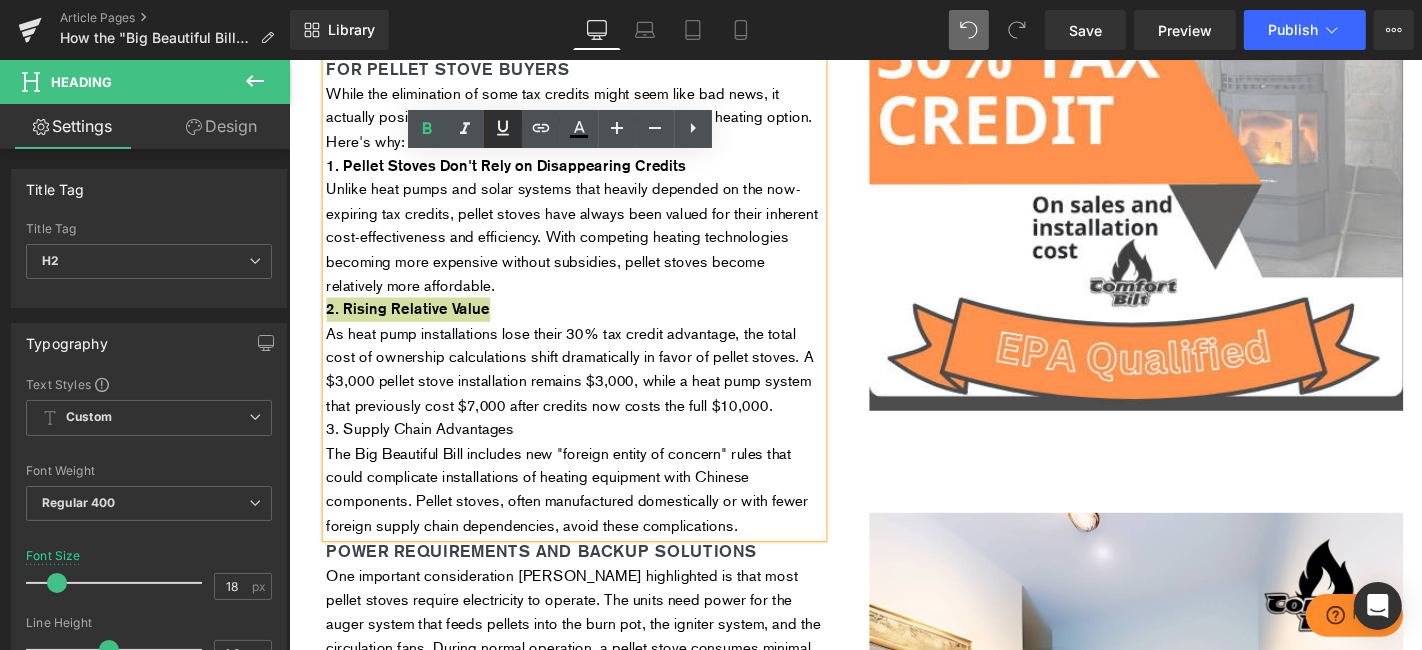 click 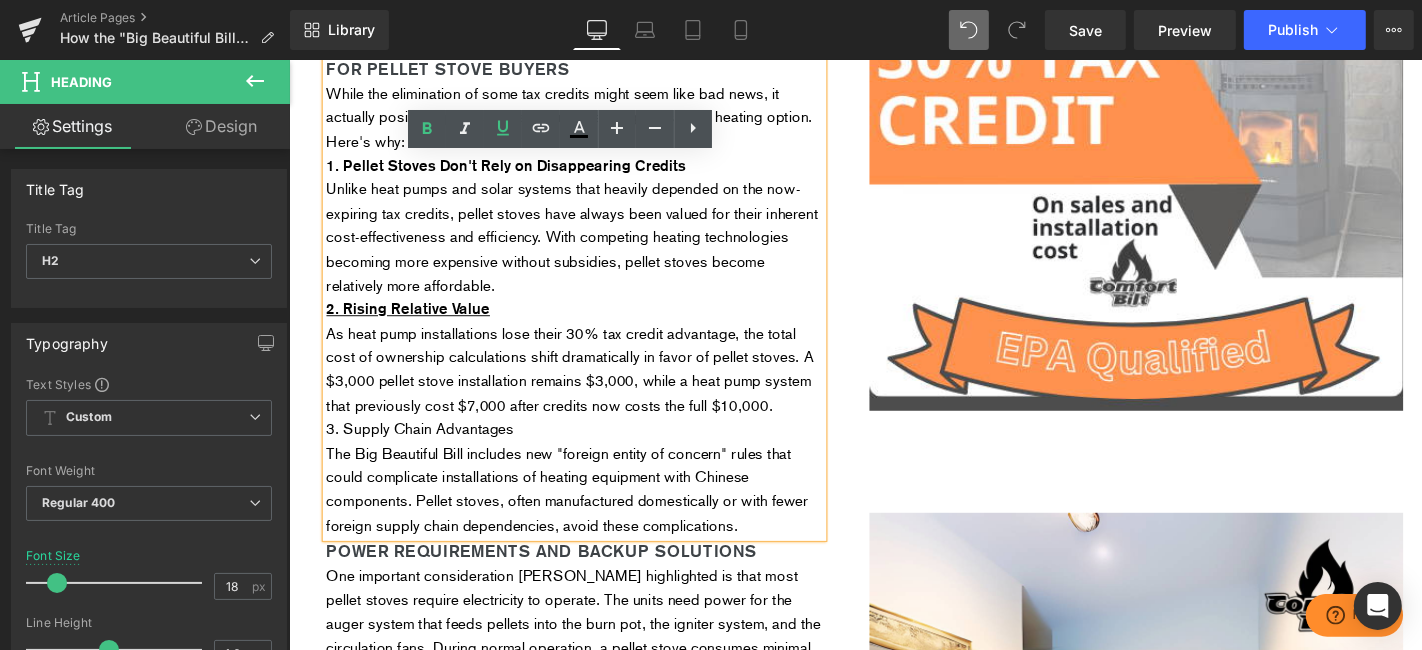 click on "Unlike heat pumps and solar systems that heavily depended on the now-expiring tax credits, pellet stoves have always been valued for their inherent cost-effectiveness and efficiency. With competing heating technologies becoming more expensive without subsidies, pellet stoves become relatively more affordable." at bounding box center [593, 249] 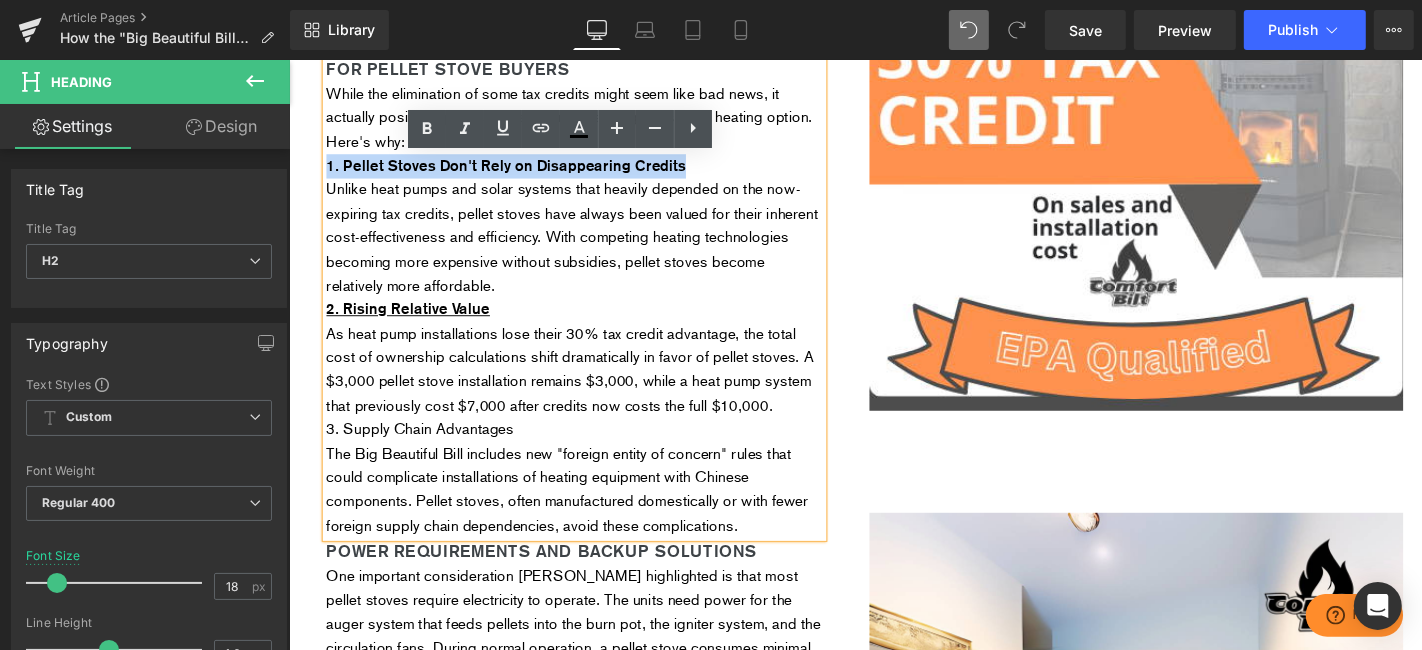 drag, startPoint x: 744, startPoint y: 216, endPoint x: 323, endPoint y: 216, distance: 421 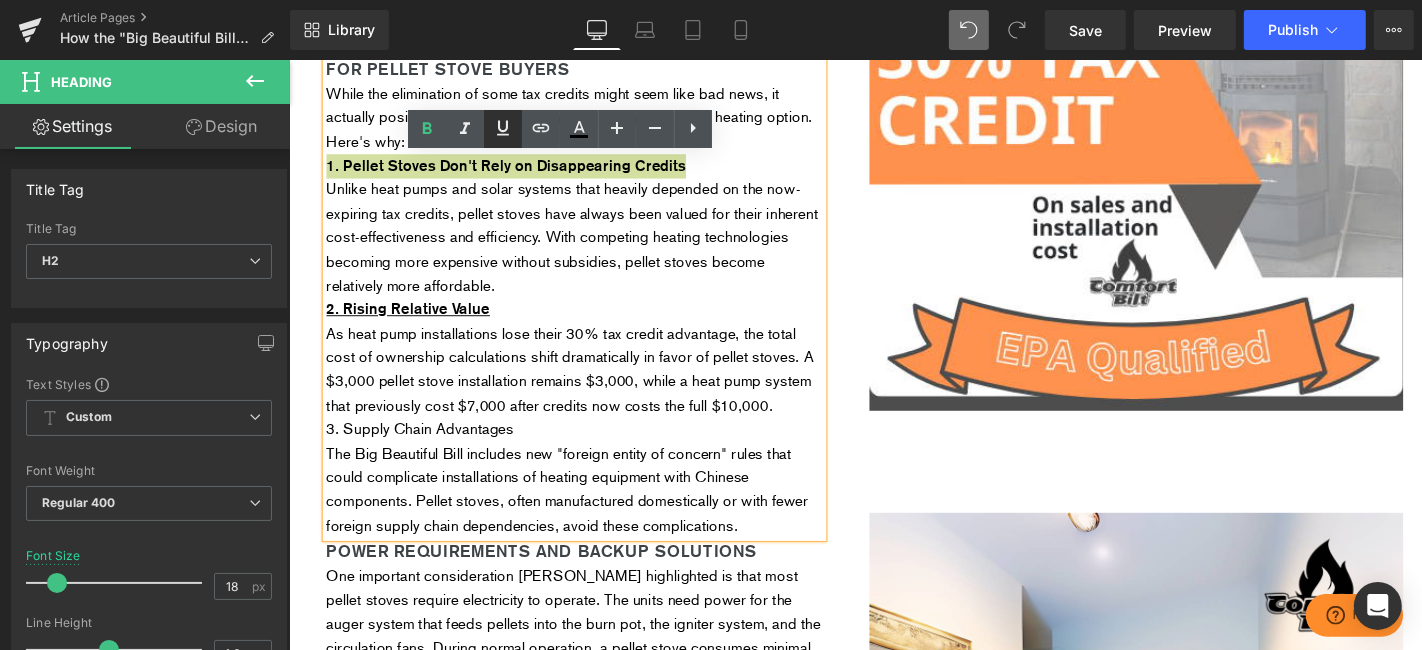 click 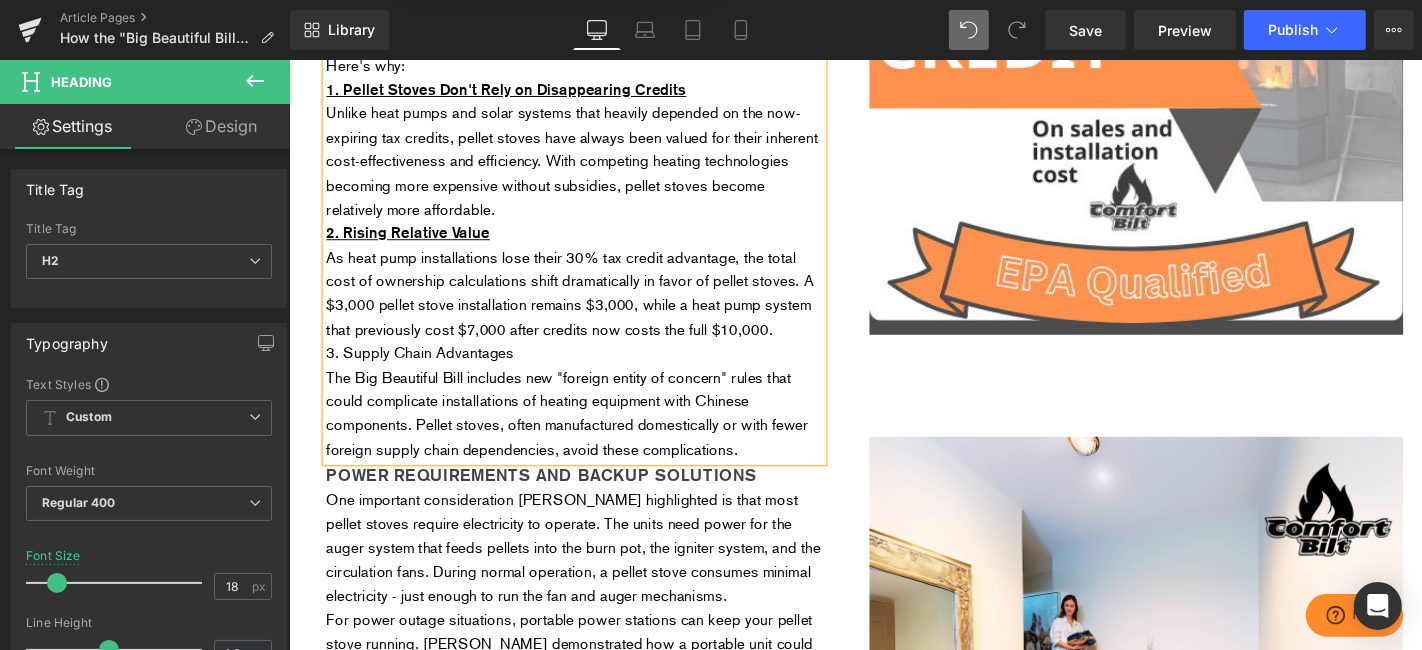 scroll, scrollTop: 1888, scrollLeft: 0, axis: vertical 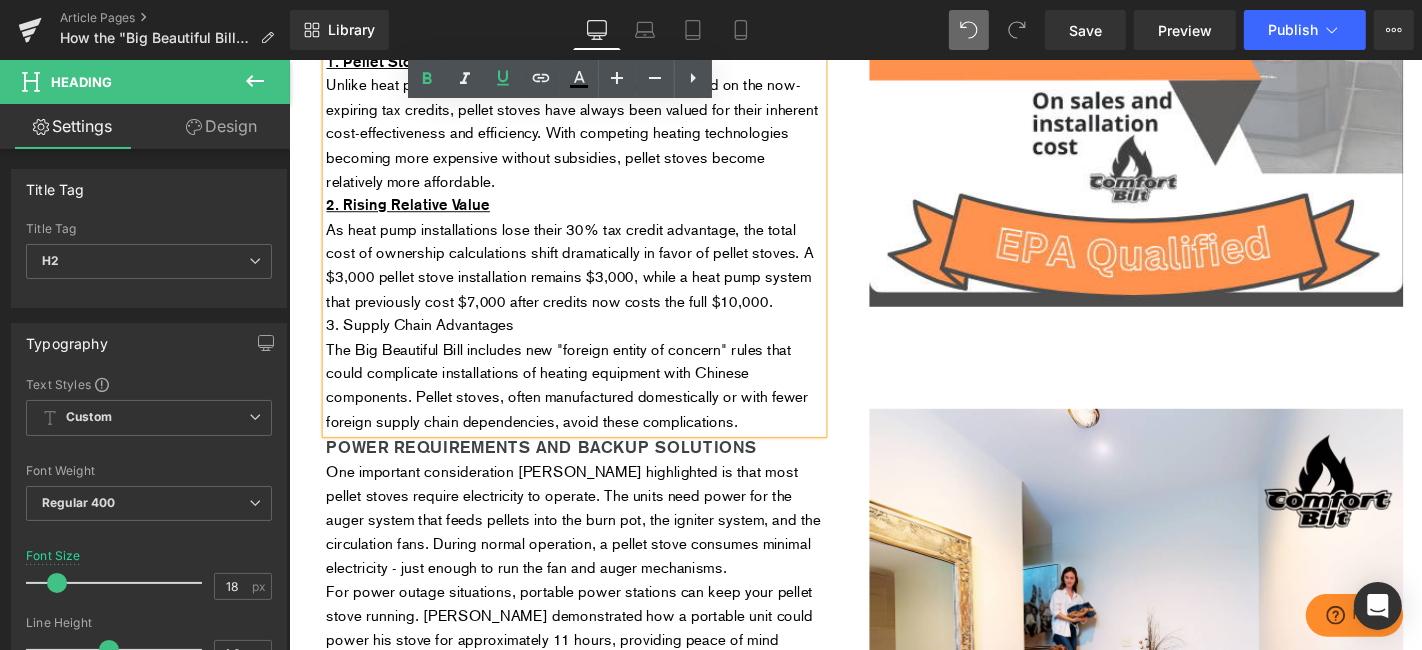 click on "3. Supply Chain Advantages" at bounding box center [593, 343] 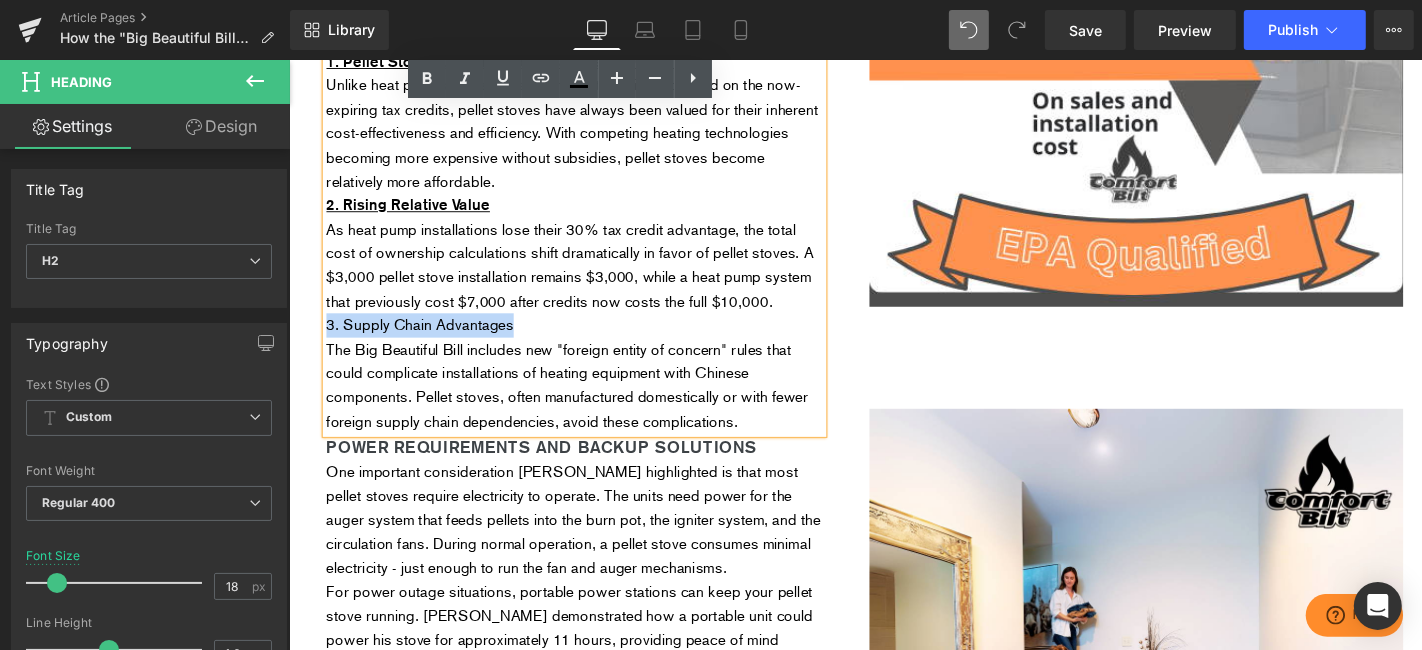 drag, startPoint x: 534, startPoint y: 416, endPoint x: 327, endPoint y: 412, distance: 207.03865 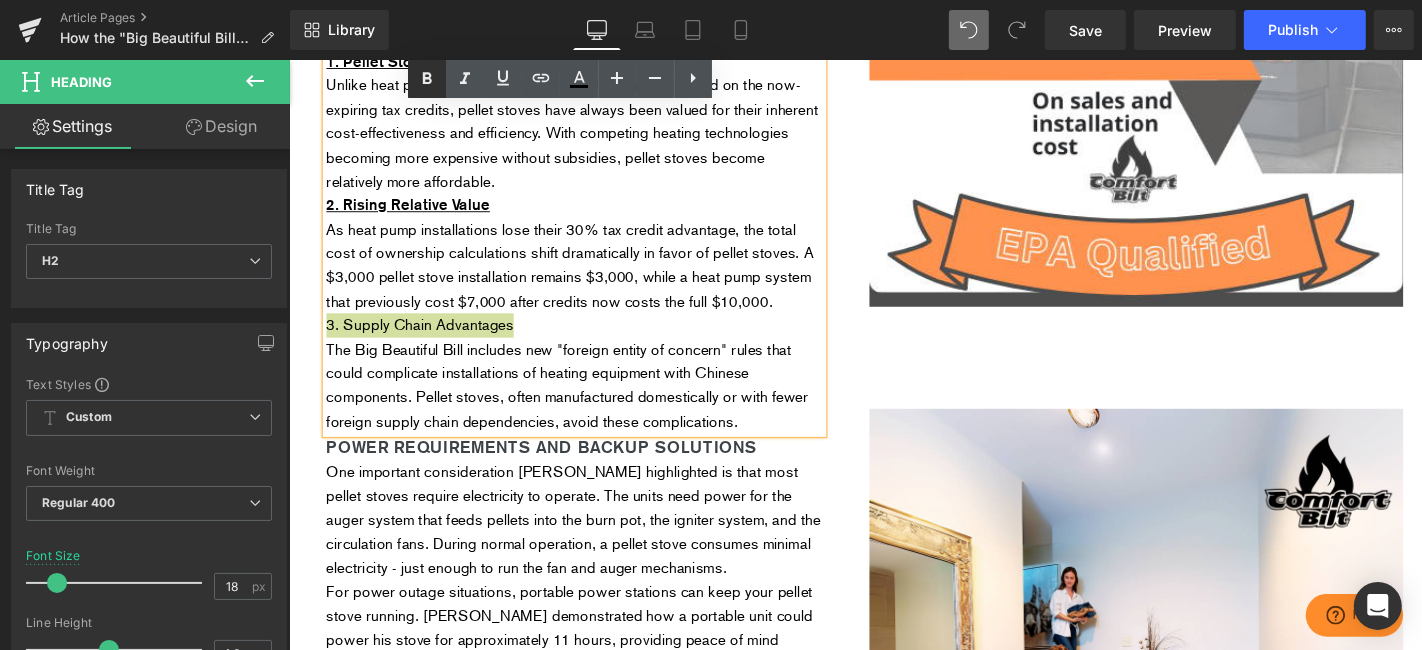 click 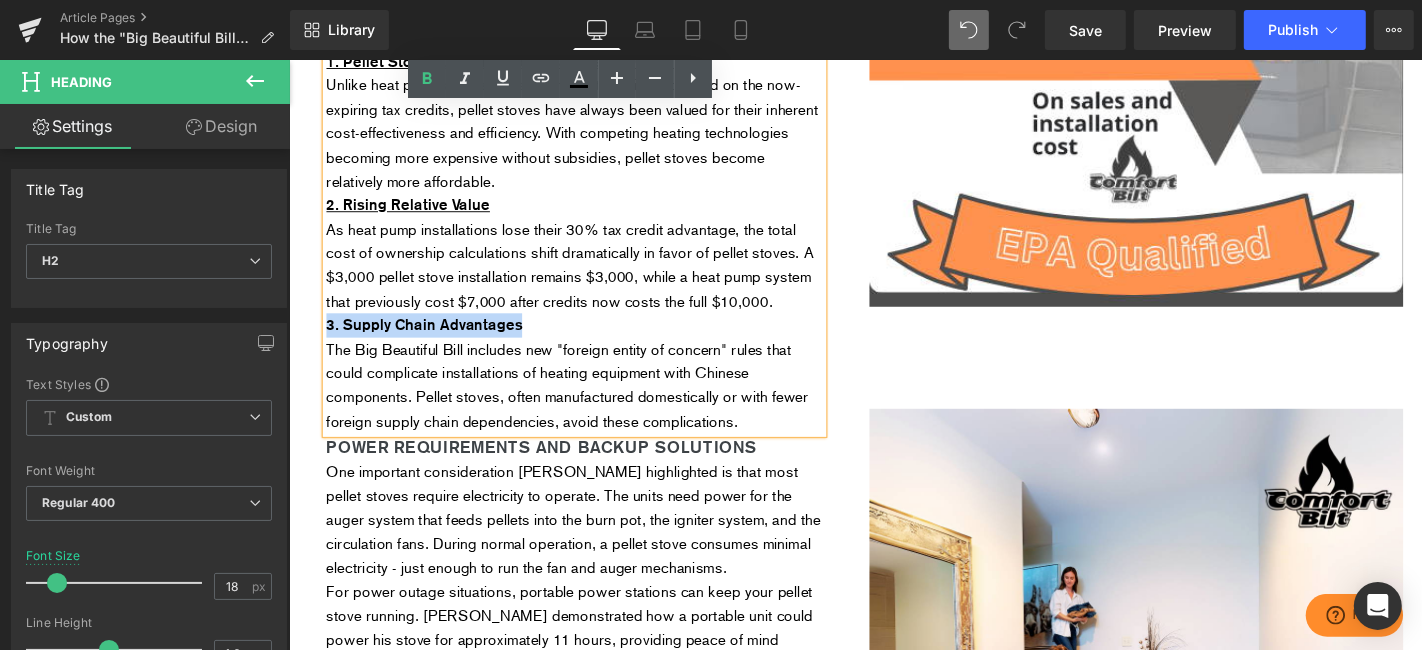 drag, startPoint x: 547, startPoint y: 412, endPoint x: 326, endPoint y: 409, distance: 221.02036 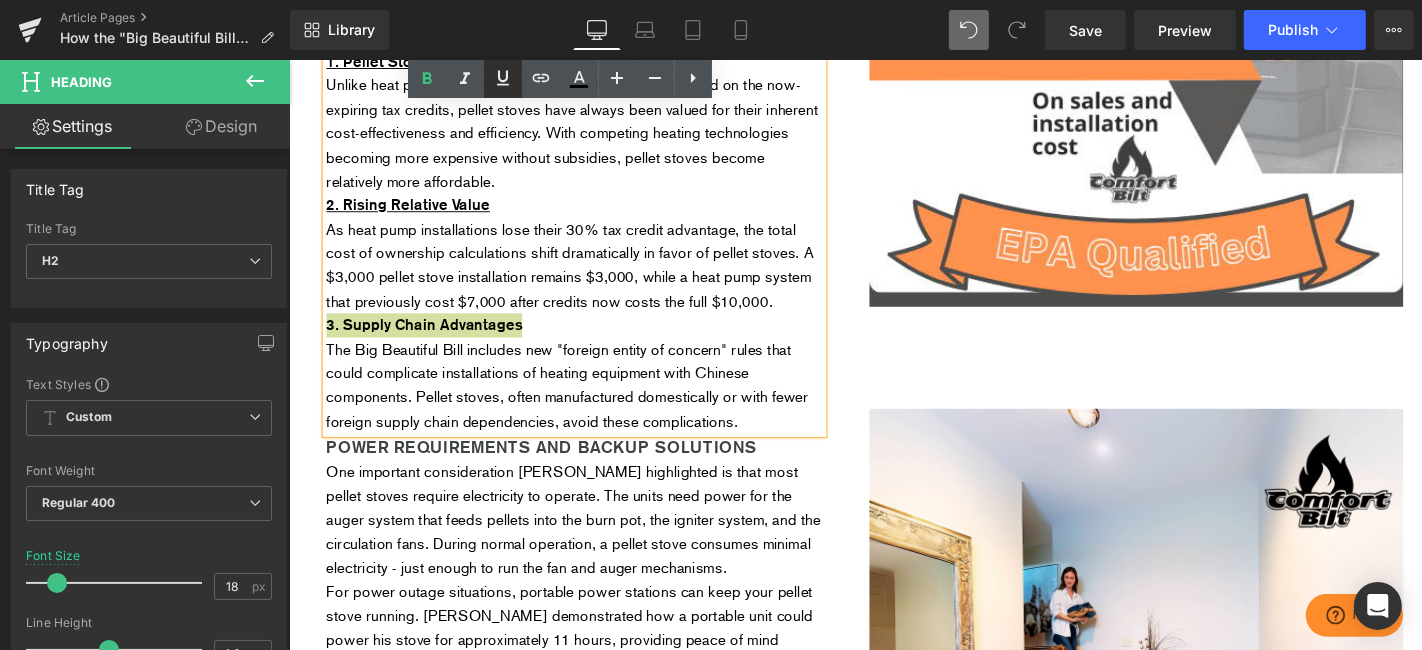 click 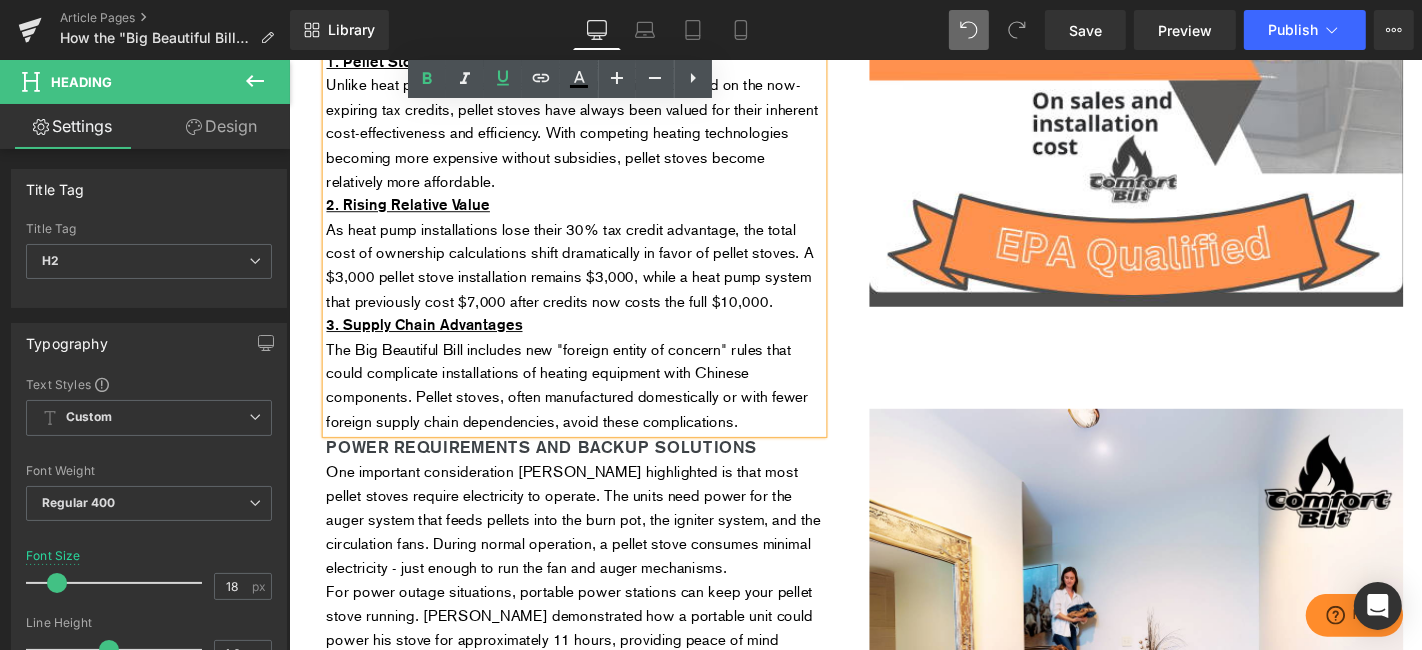 click on "3. Supply Chain Advantages" at bounding box center (593, 343) 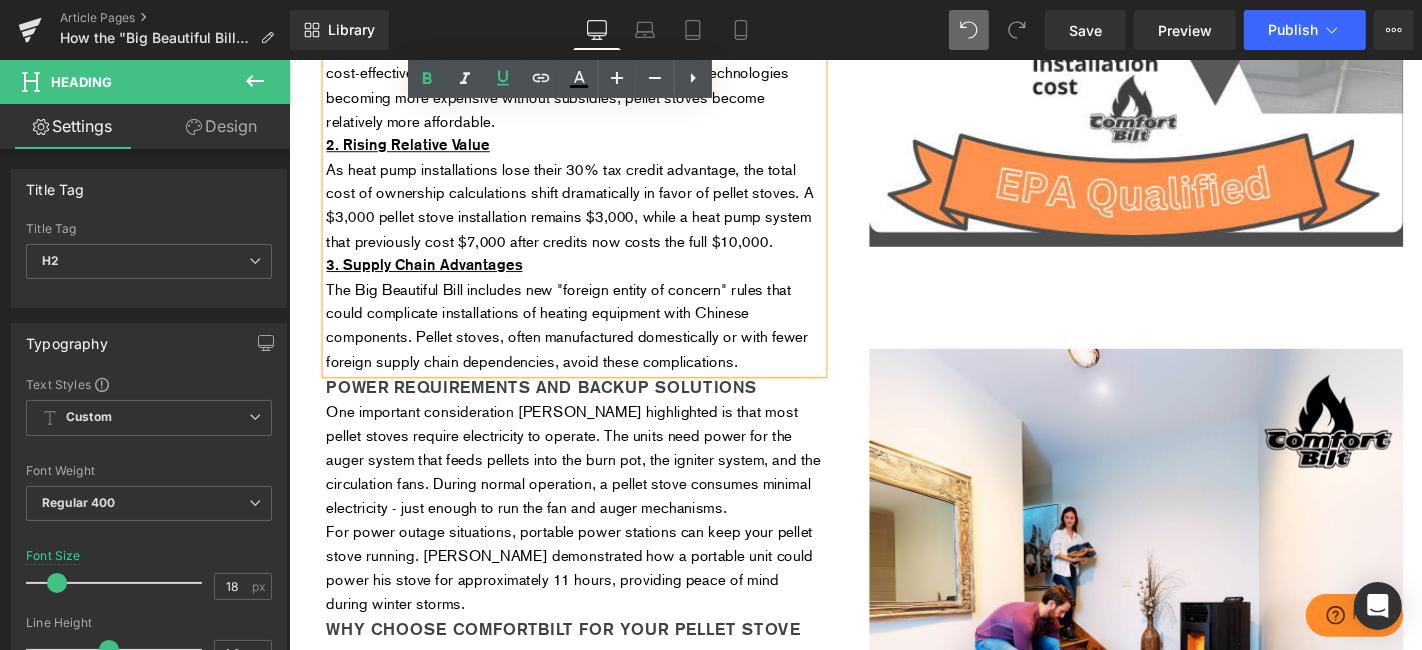 scroll, scrollTop: 2000, scrollLeft: 0, axis: vertical 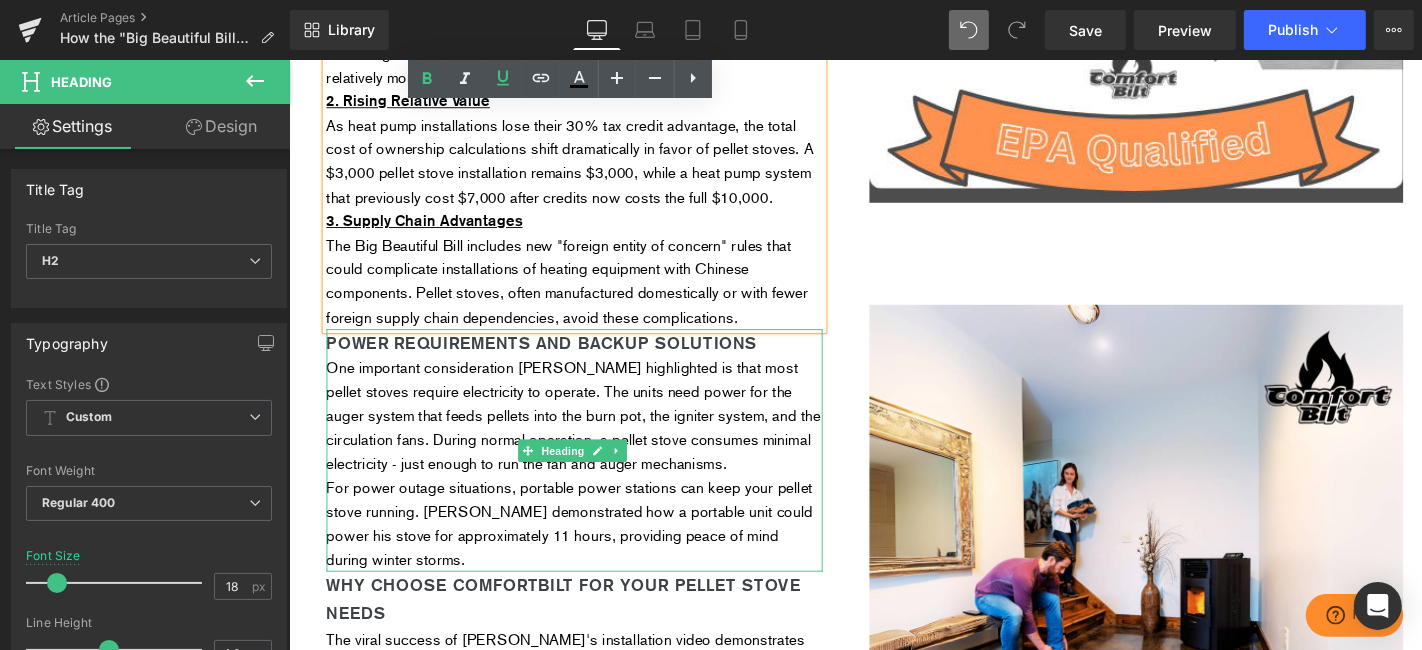 click on "Power Requirements and Backup Solutions" at bounding box center (593, 360) 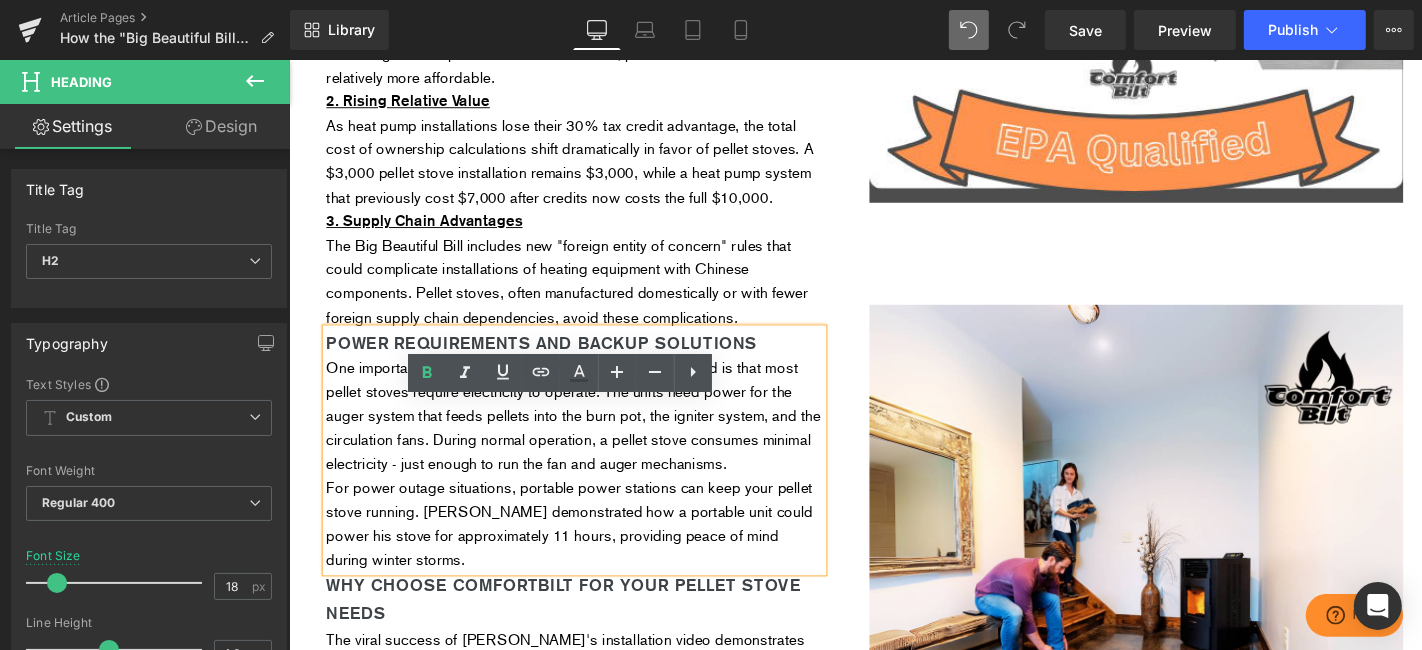 click on "Power Requirements and Backup Solutions" at bounding box center [593, 360] 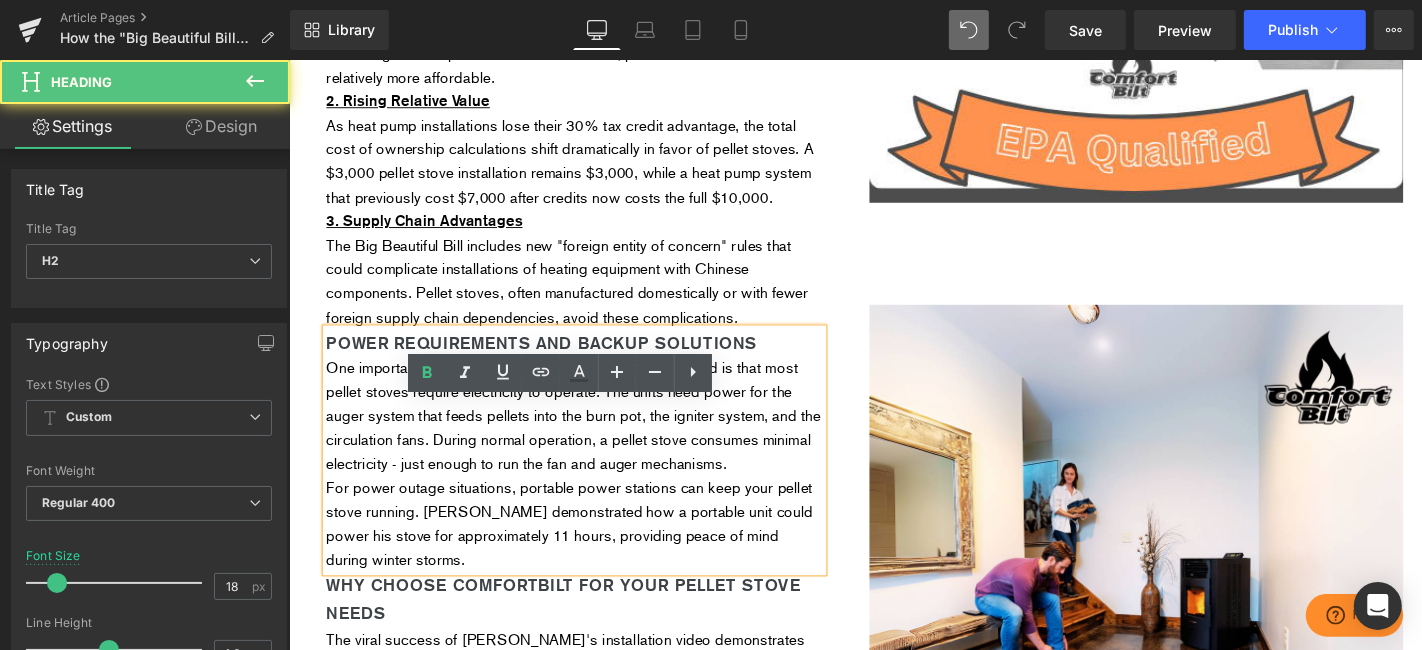 click on "Power Requirements and Backup Solutions" at bounding box center (593, 360) 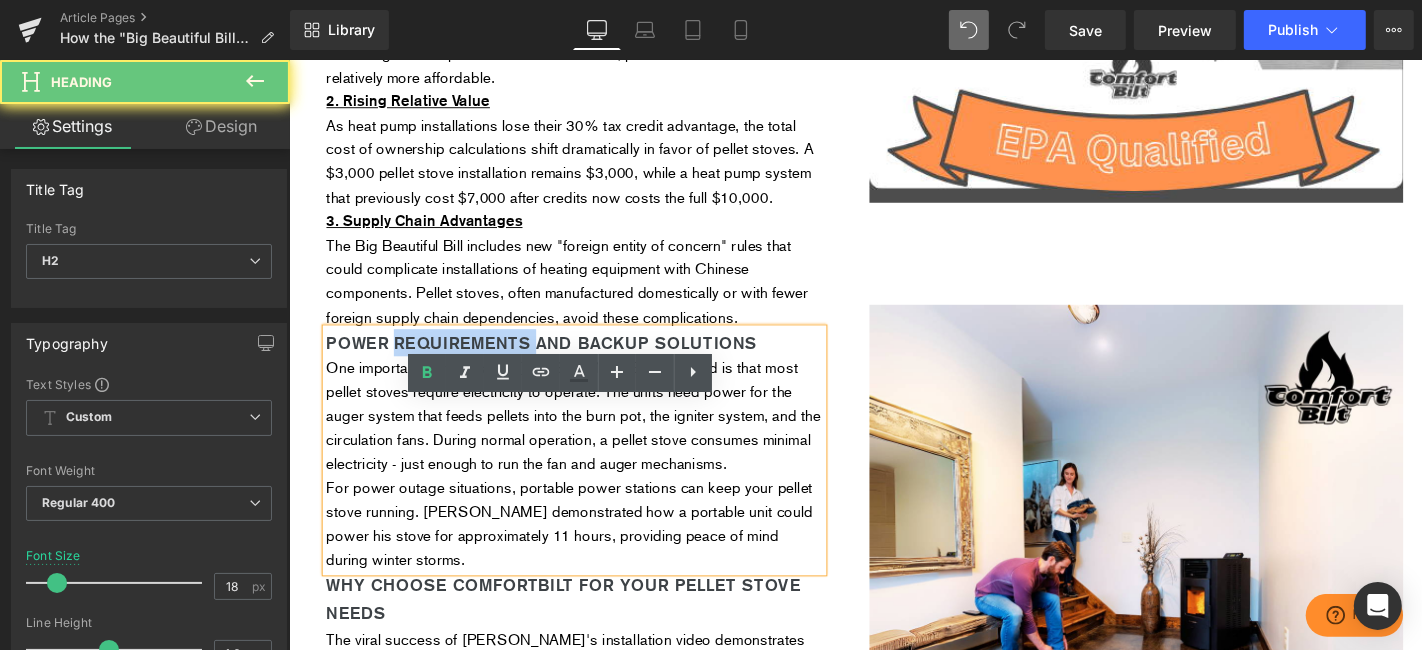 click on "Power Requirements and Backup Solutions" at bounding box center (593, 360) 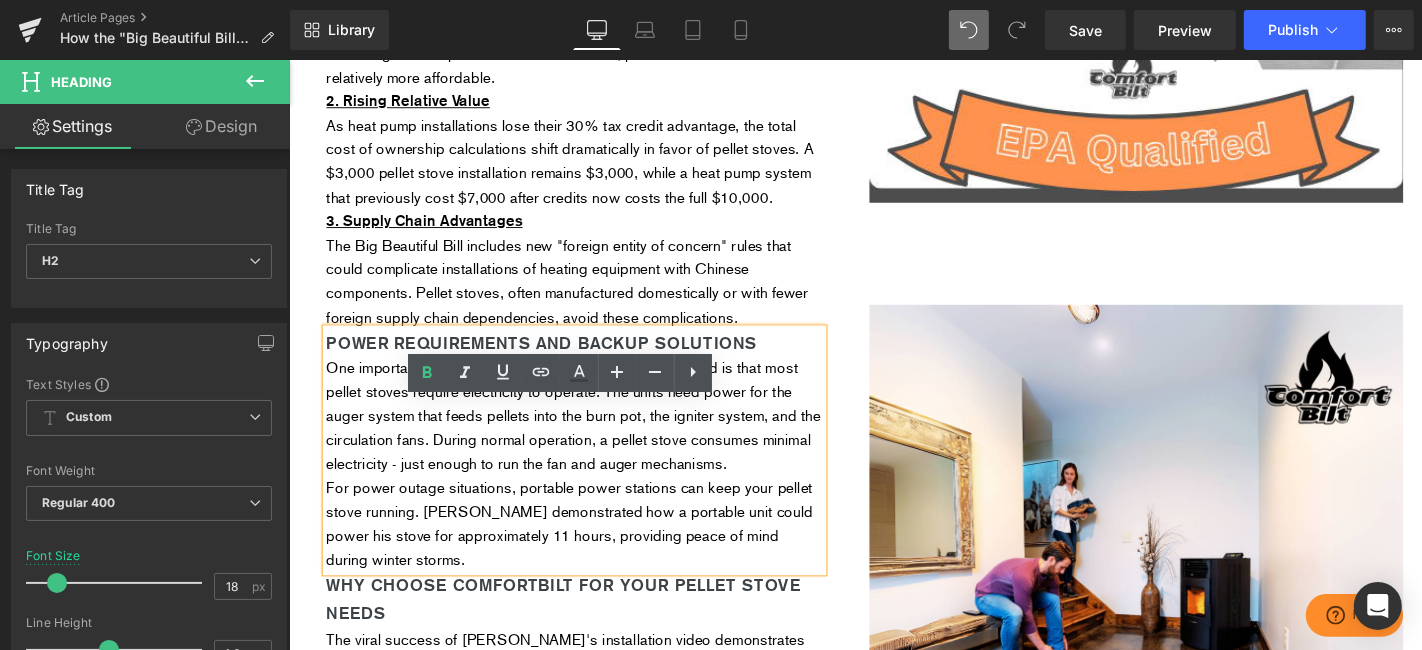 click on "Power Requirements and Backup Solutions" at bounding box center [593, 360] 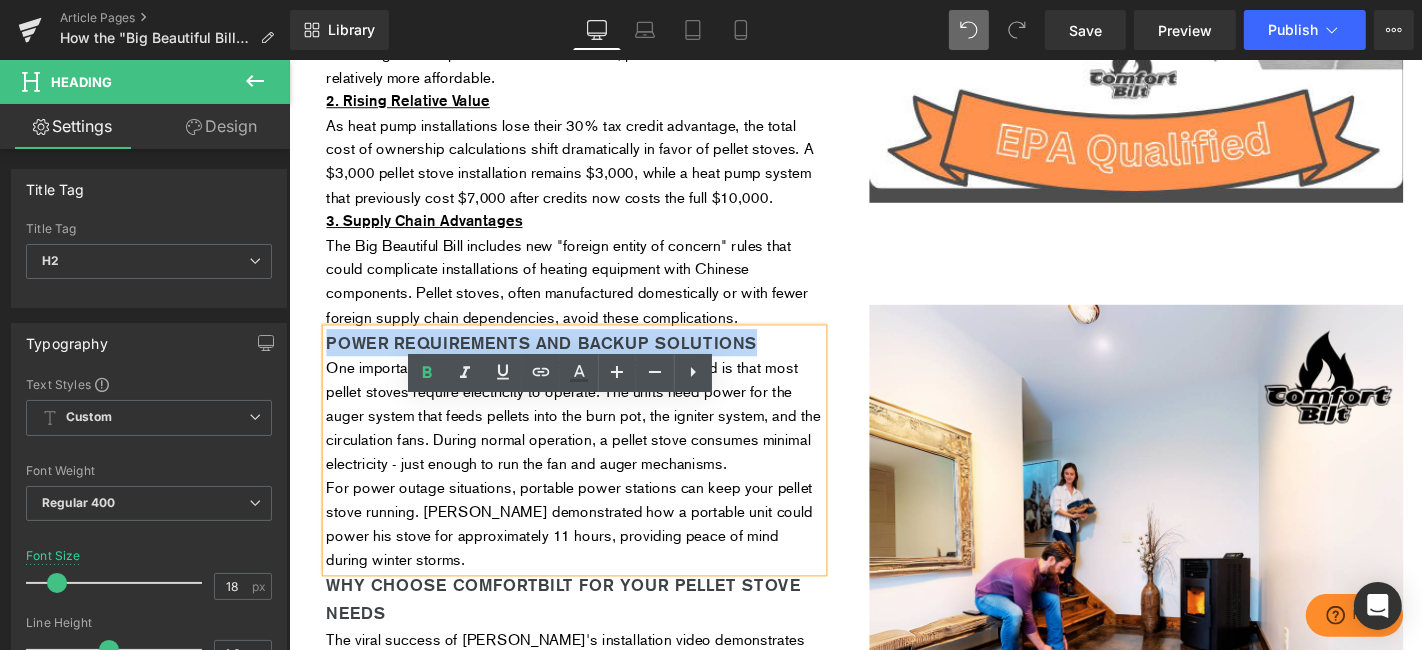 drag, startPoint x: 808, startPoint y: 435, endPoint x: 326, endPoint y: 428, distance: 482.05084 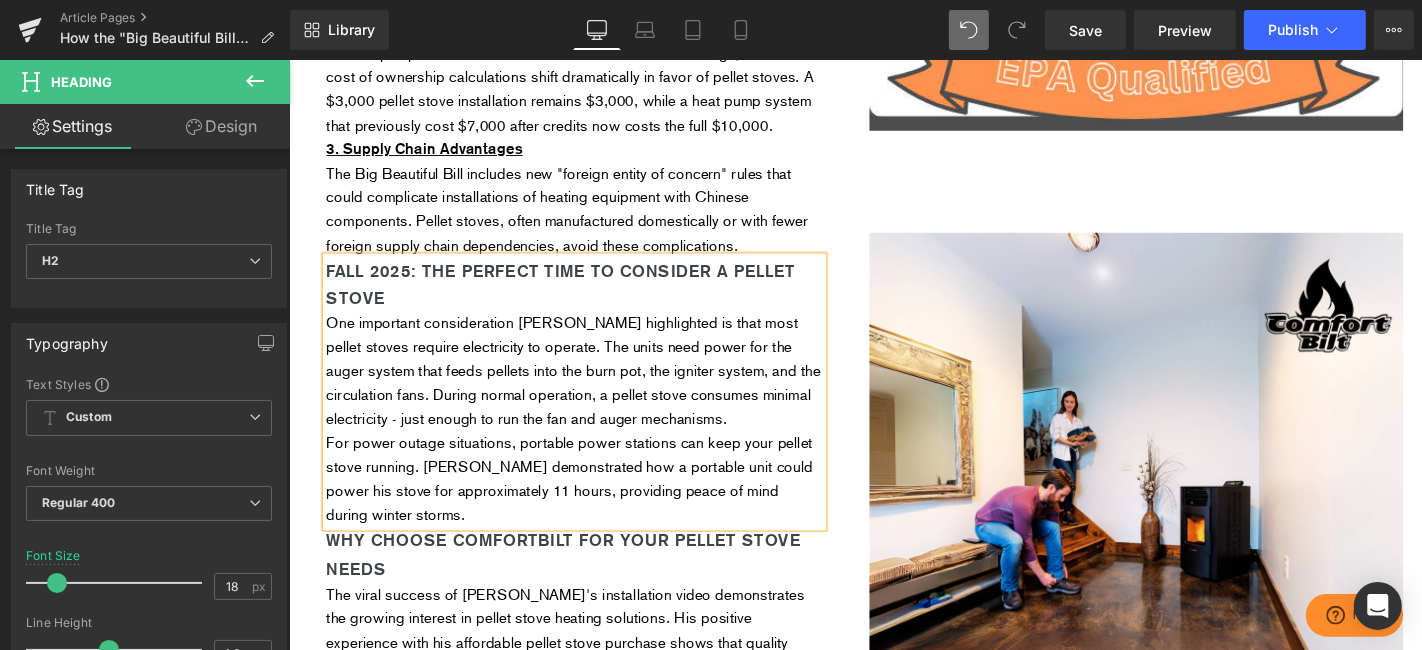 scroll, scrollTop: 2111, scrollLeft: 0, axis: vertical 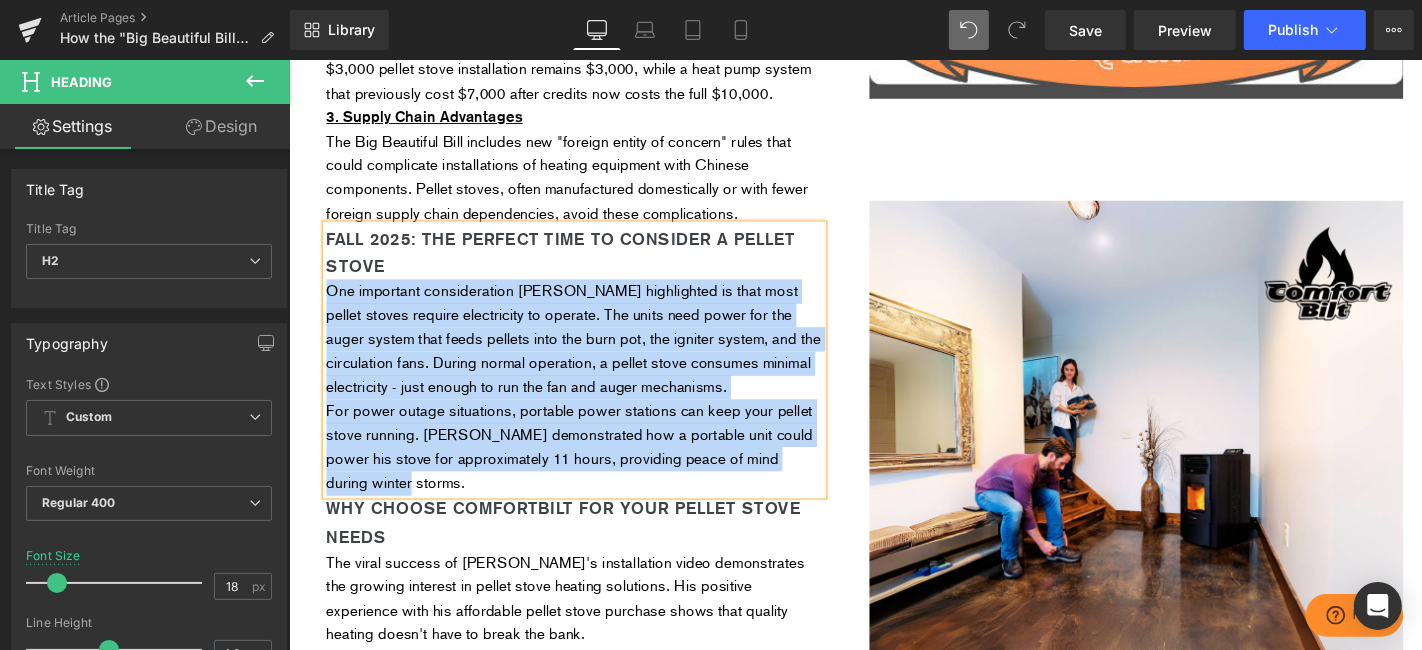 drag, startPoint x: 492, startPoint y: 621, endPoint x: 322, endPoint y: 390, distance: 286.8118 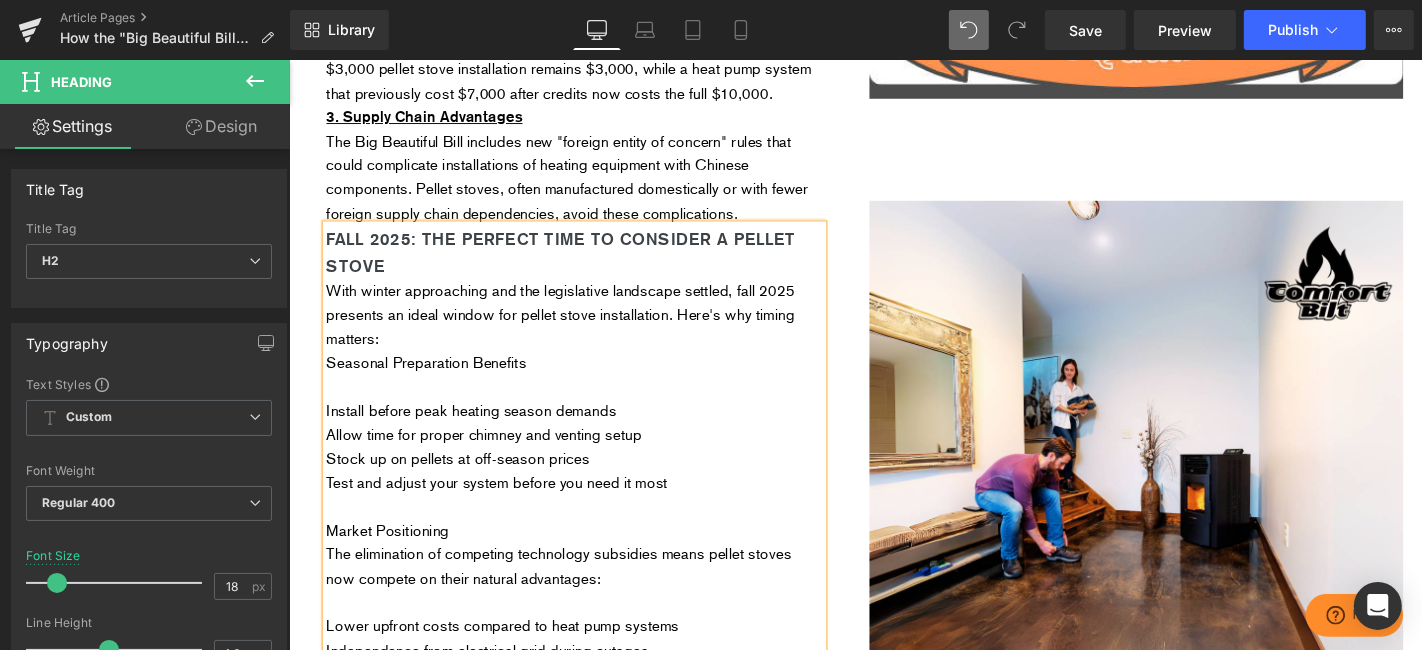 scroll, scrollTop: 2222, scrollLeft: 0, axis: vertical 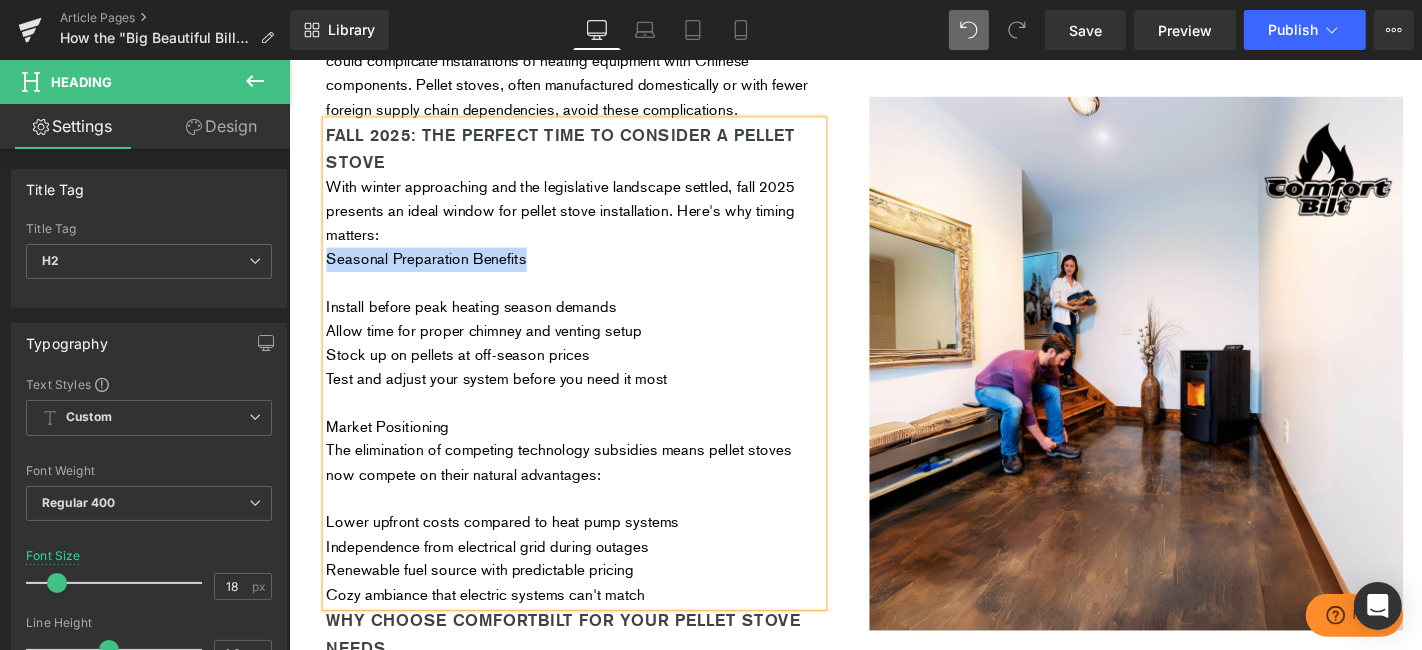 drag, startPoint x: 557, startPoint y: 343, endPoint x: 327, endPoint y: 346, distance: 230.01956 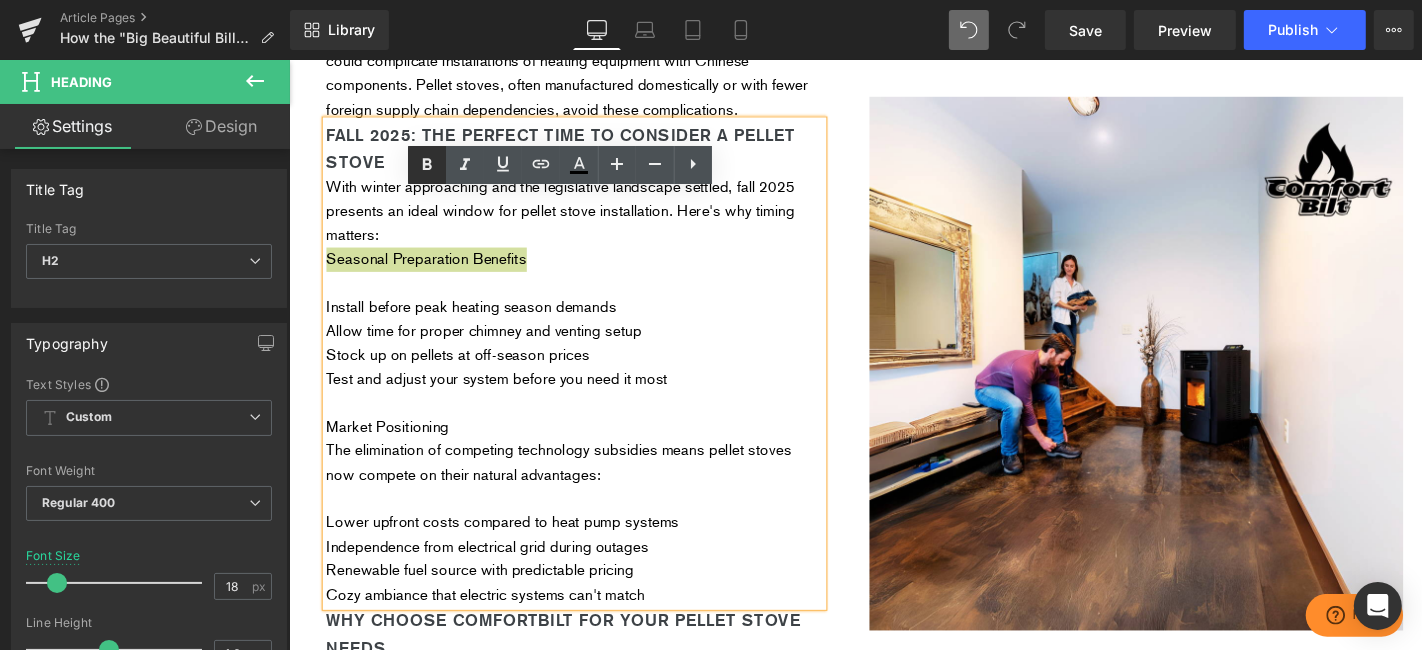 click 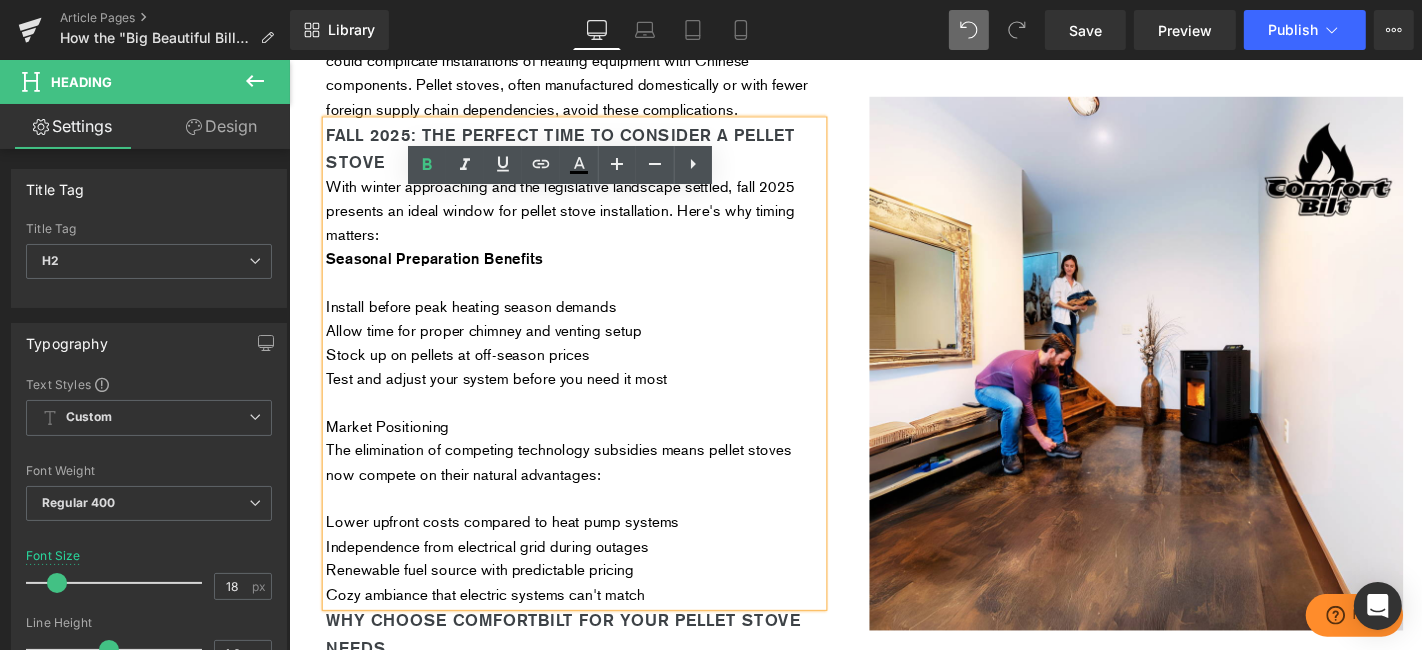 click at bounding box center [593, 297] 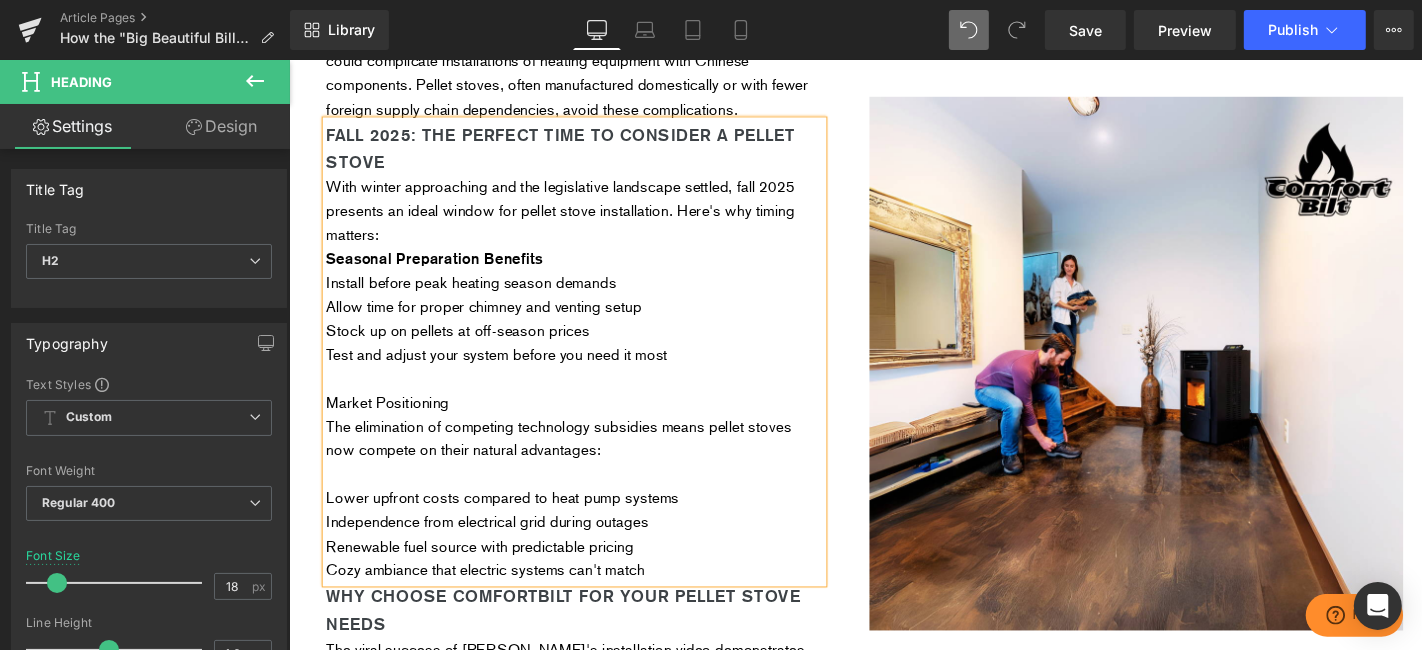 click on "With winter approaching and the legislative landscape settled, fall 2025 presents an ideal window for pellet stove installation. Here's why timing matters:" at bounding box center (593, 220) 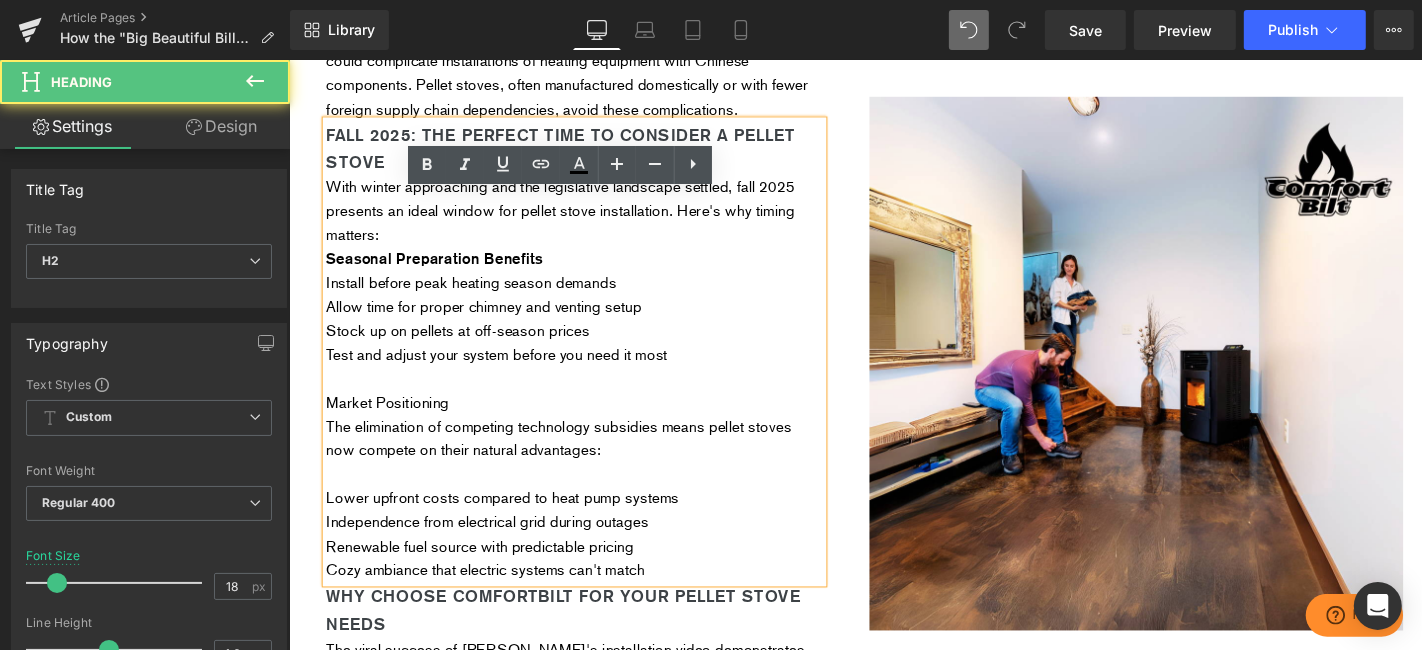 click at bounding box center [593, 400] 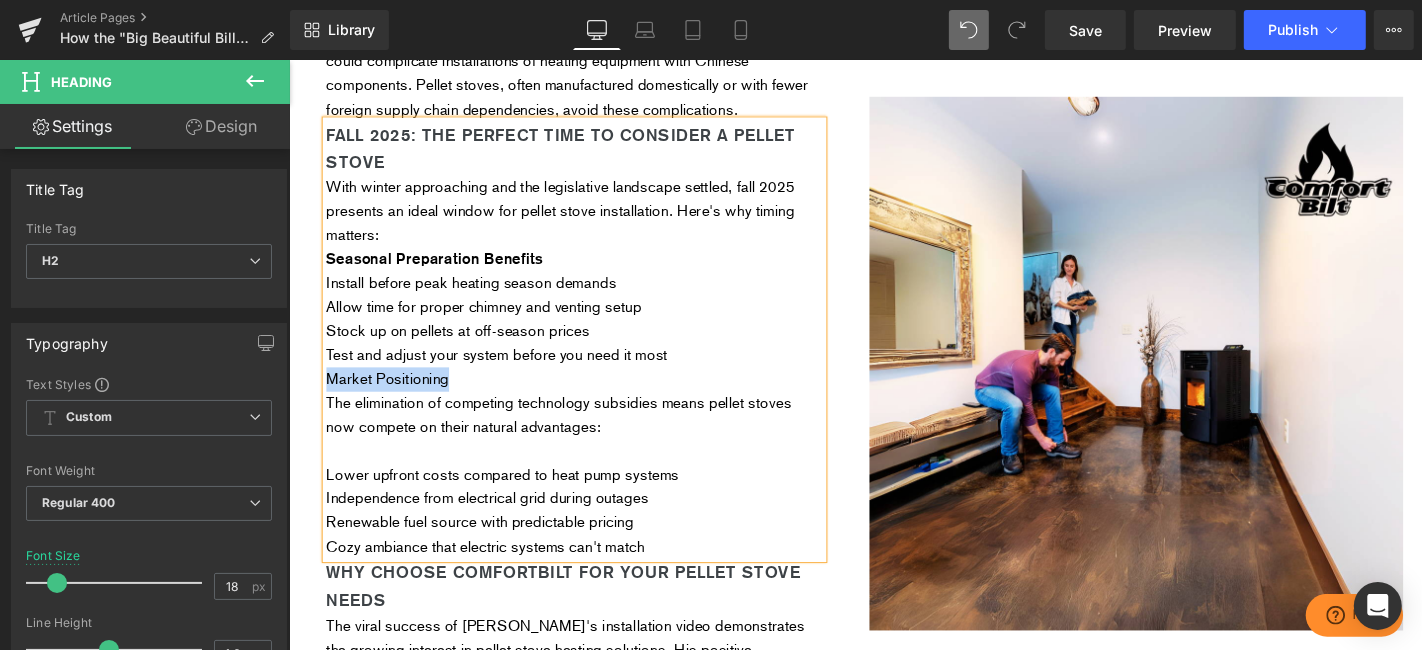 drag, startPoint x: 463, startPoint y: 474, endPoint x: 324, endPoint y: 473, distance: 139.0036 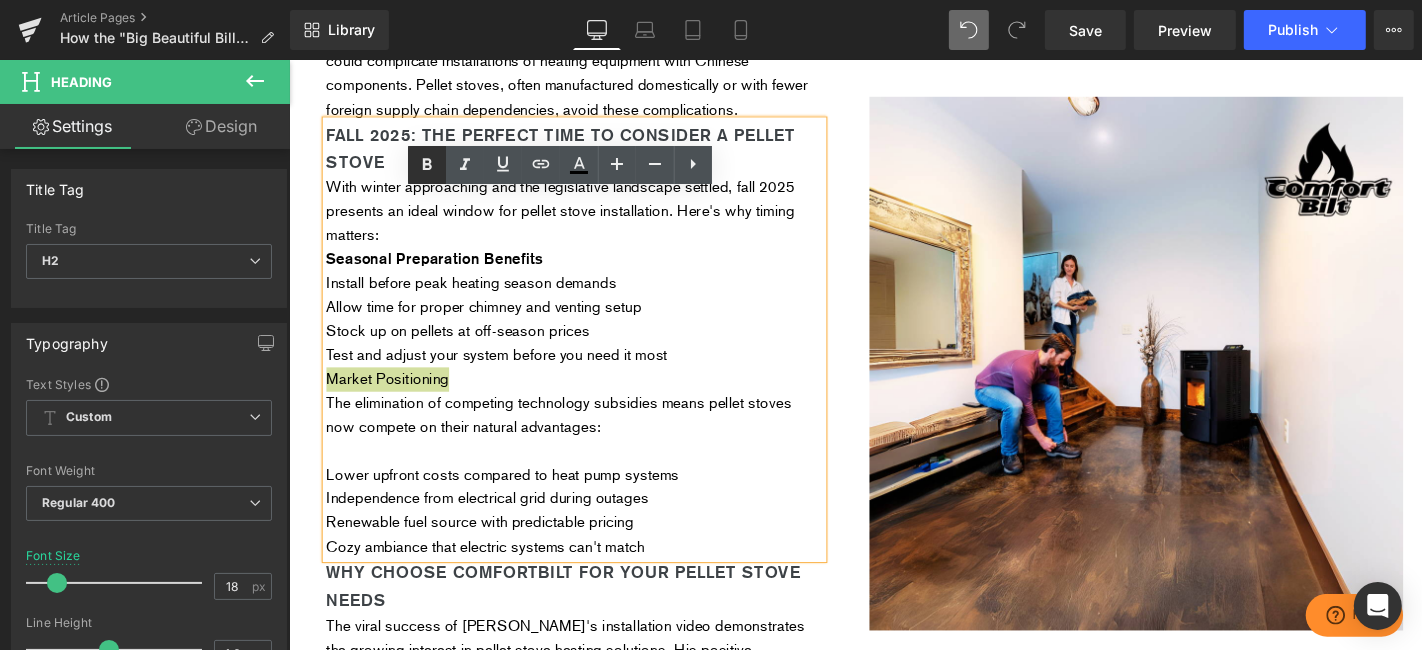 click 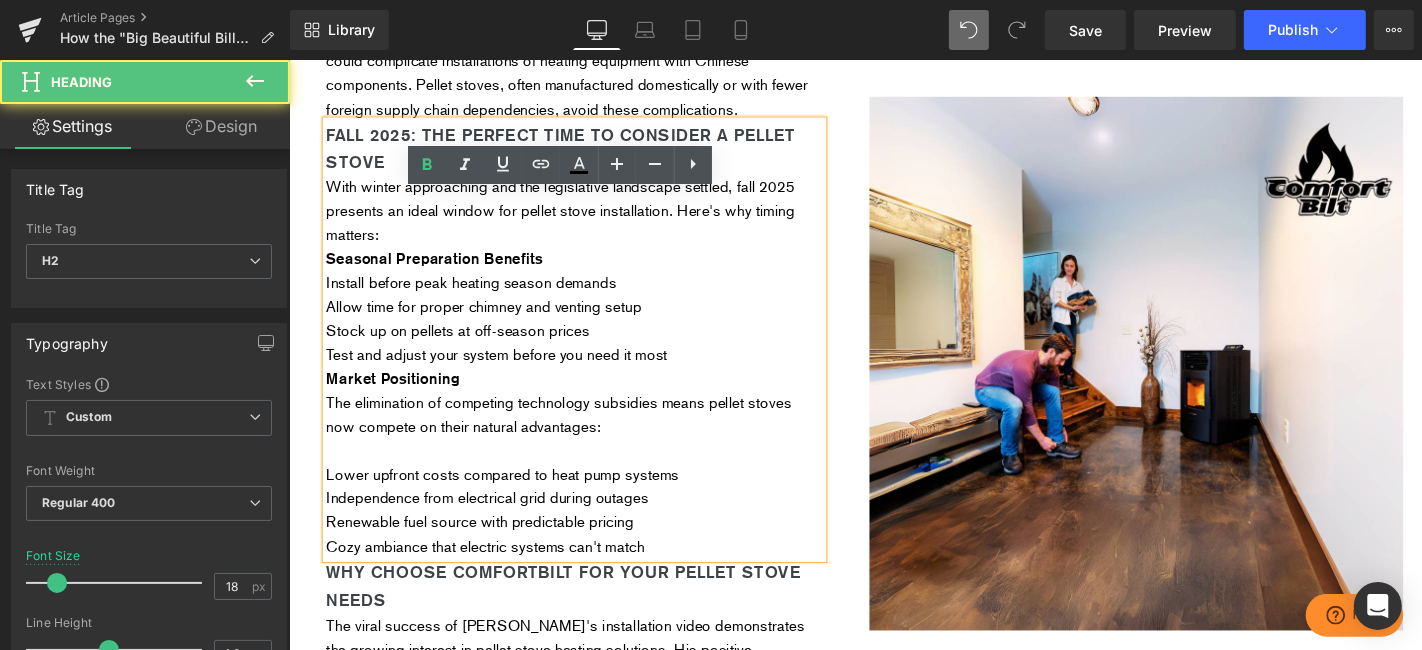 click at bounding box center (593, 476) 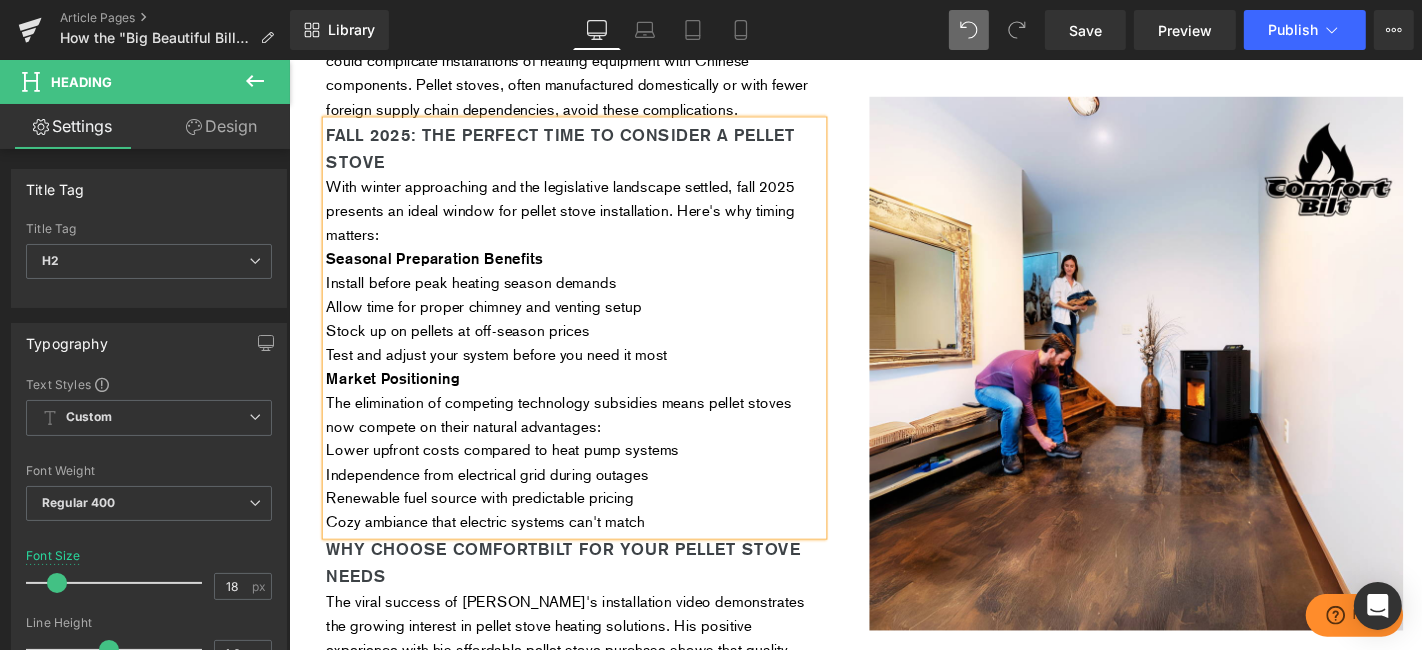 scroll, scrollTop: 2333, scrollLeft: 0, axis: vertical 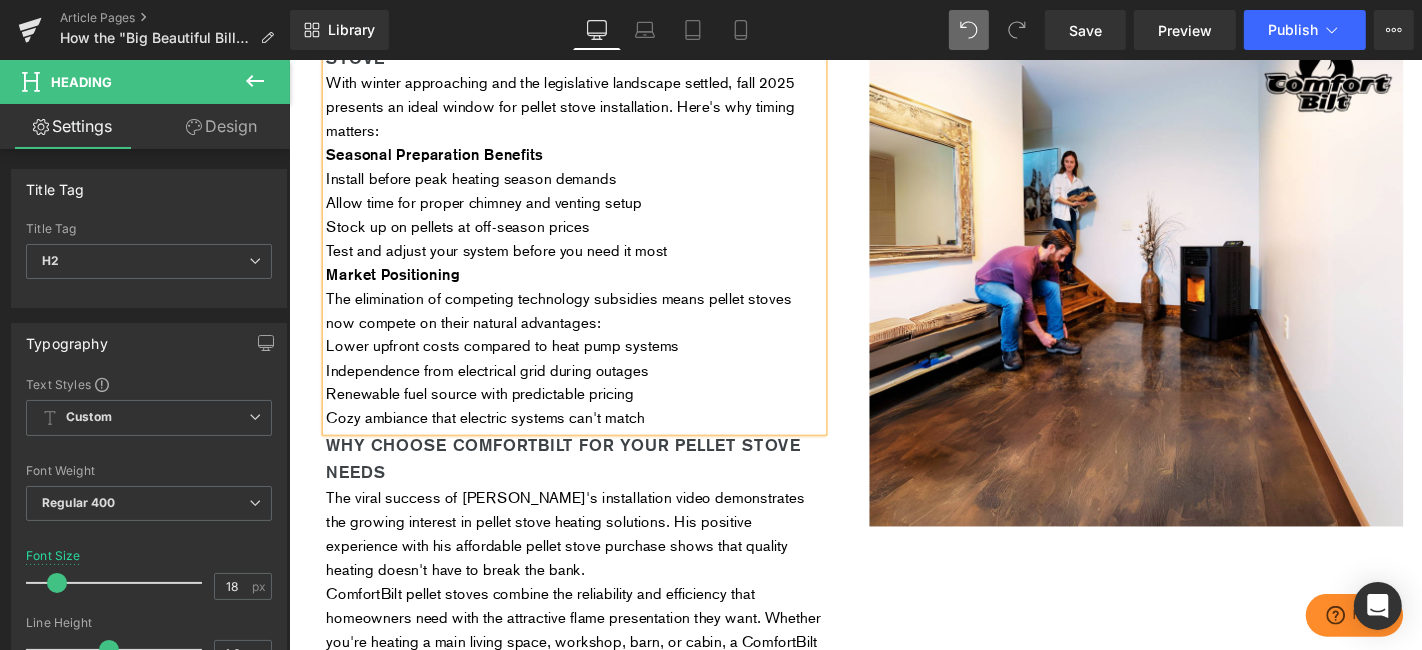 click on "Install before peak heating season demands" at bounding box center [593, 186] 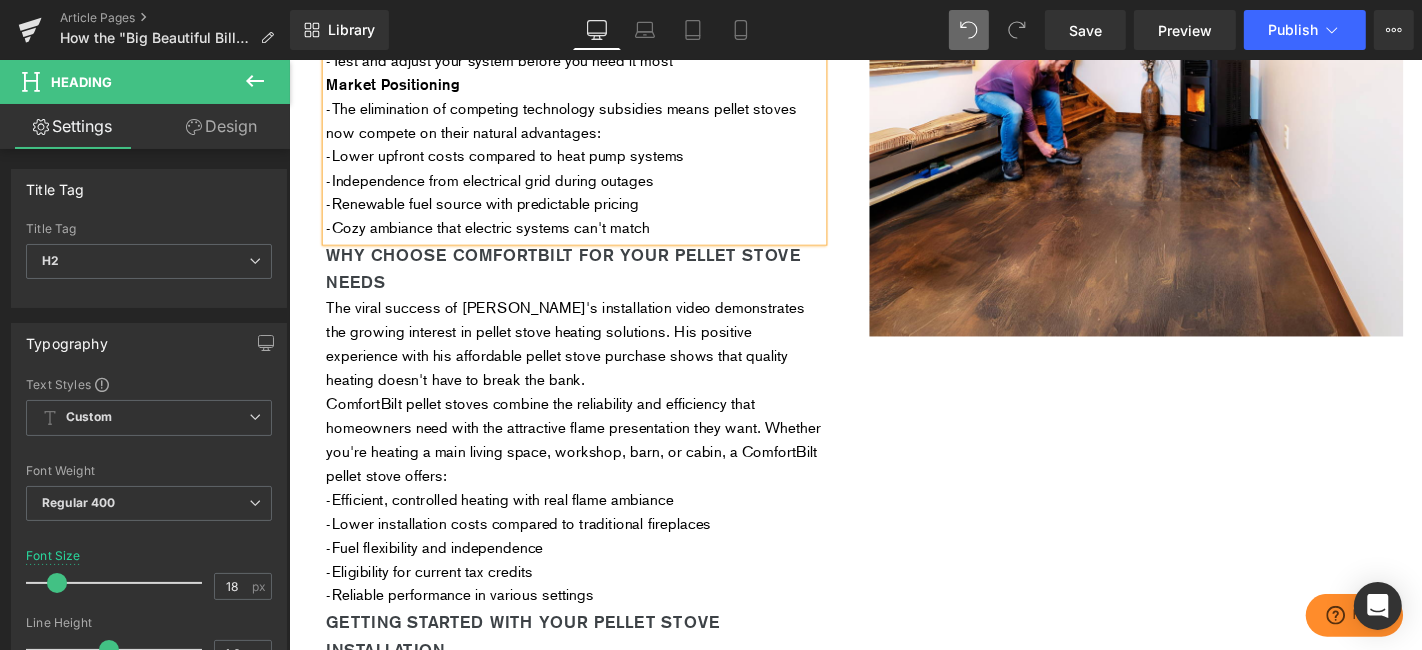 scroll, scrollTop: 2555, scrollLeft: 0, axis: vertical 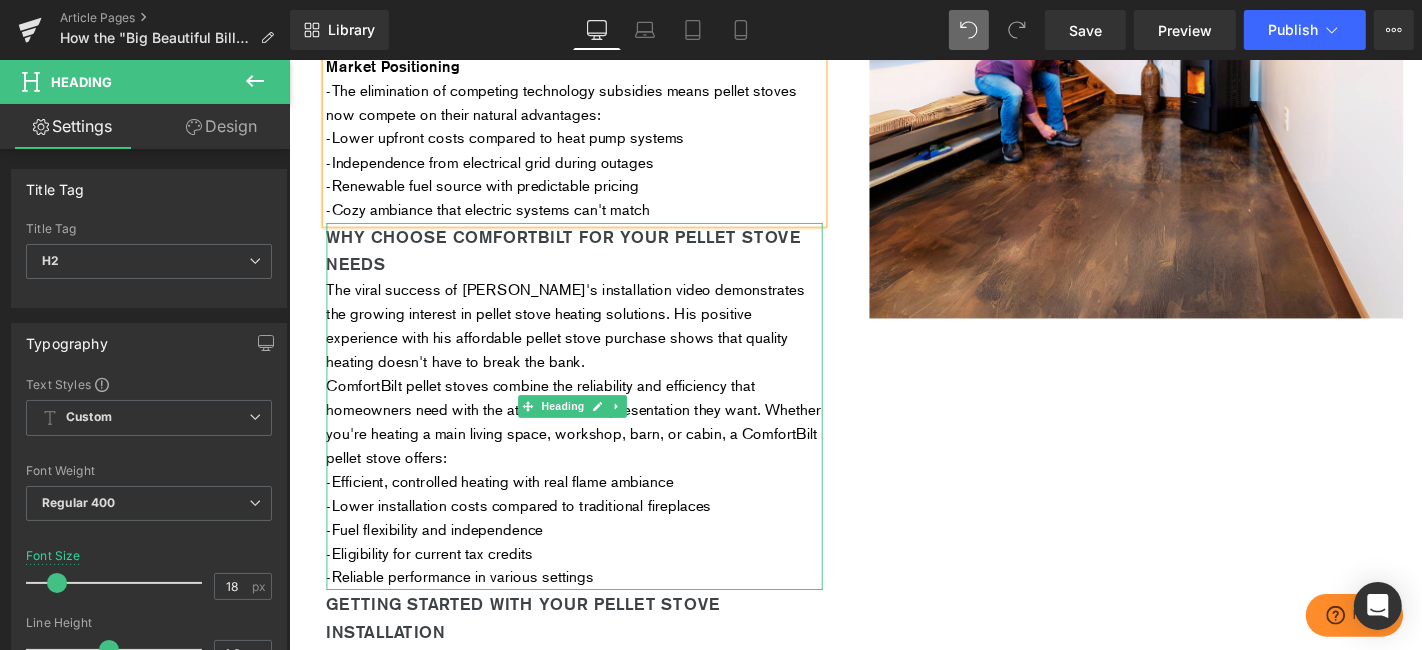 click on "Why Choose ComfortBilt for Your Pellet Stove Needs" at bounding box center [593, 263] 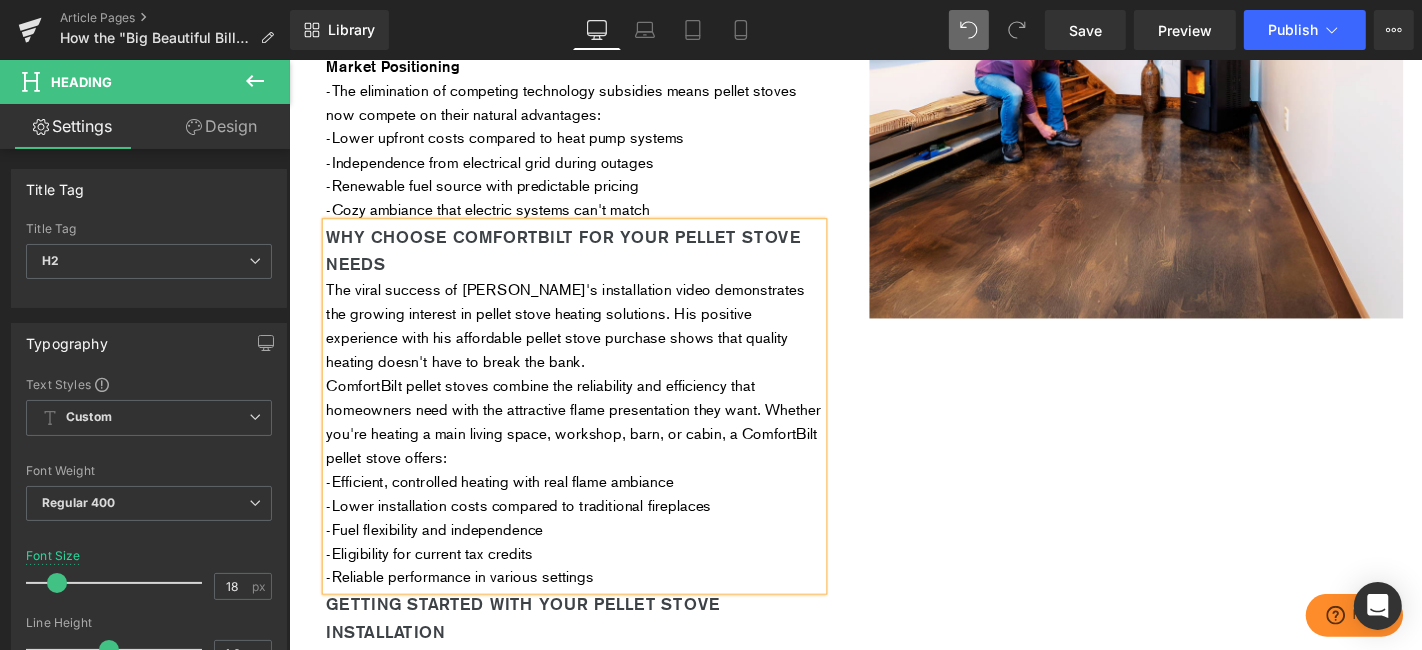 click on "Why Choose ComfortBilt for Your Pellet Stove Needs" at bounding box center (581, 262) 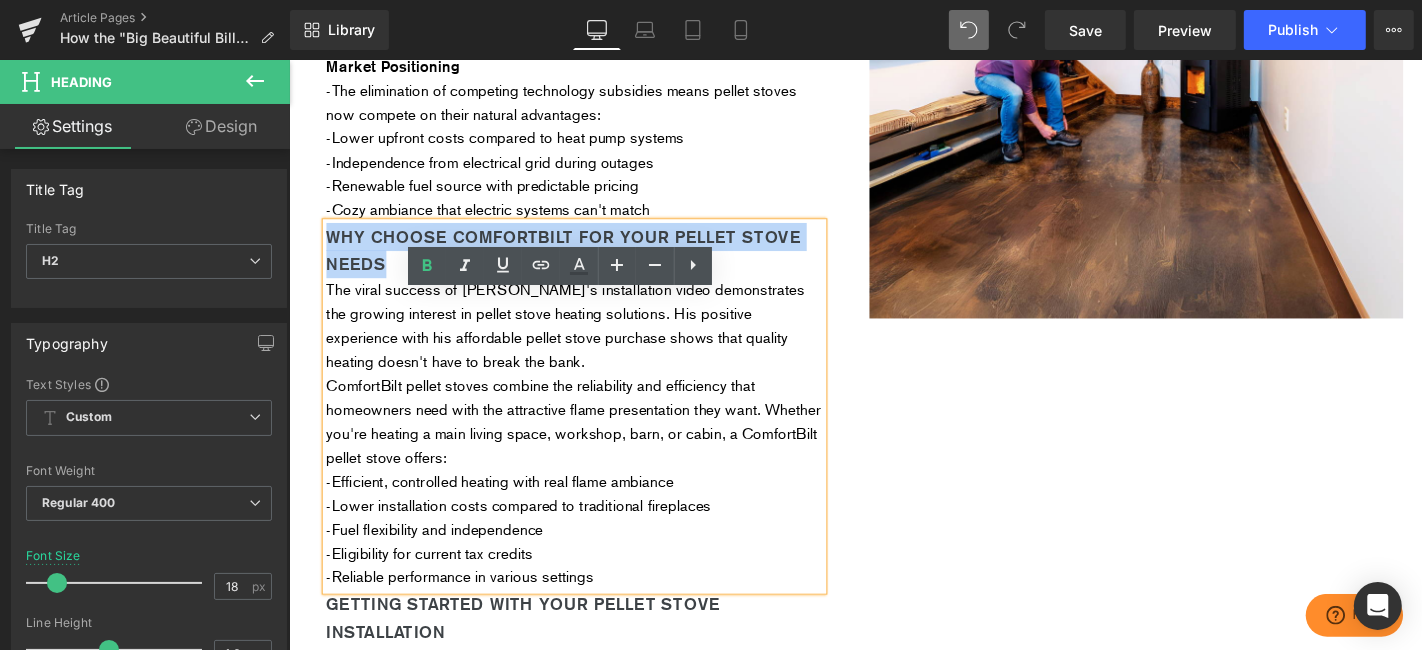 drag, startPoint x: 458, startPoint y: 348, endPoint x: 324, endPoint y: 319, distance: 137.10216 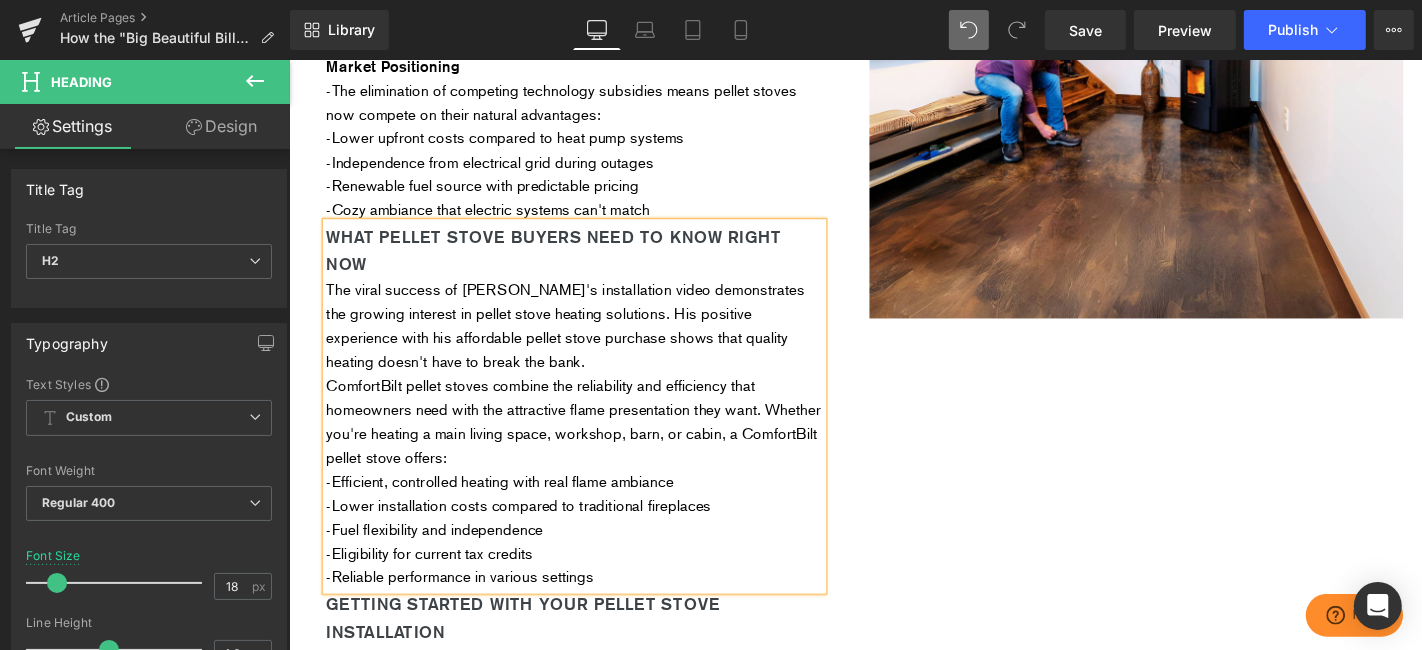click on "The viral success of [PERSON_NAME]'s installation video demonstrates the growing interest in pellet stove heating solutions. His positive experience with his affordable pellet stove purchase shows that quality heating doesn't have to break the bank." at bounding box center (583, 343) 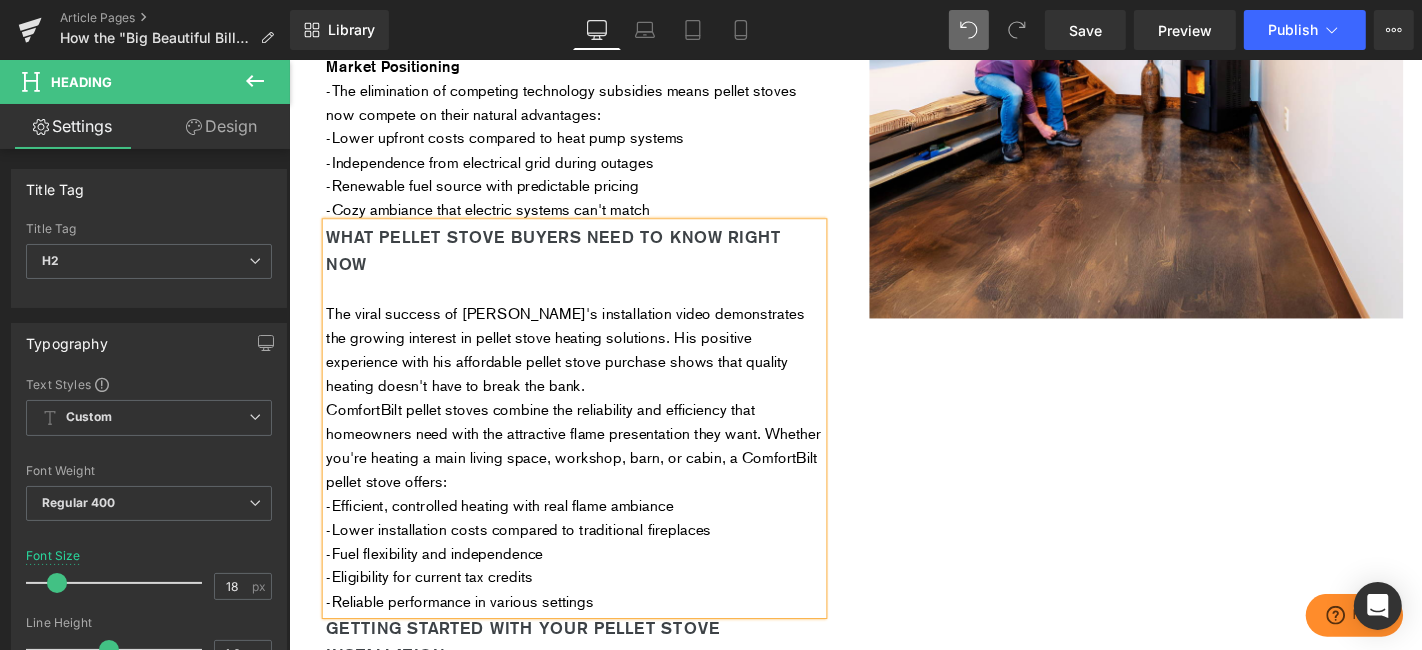click at bounding box center [593, 305] 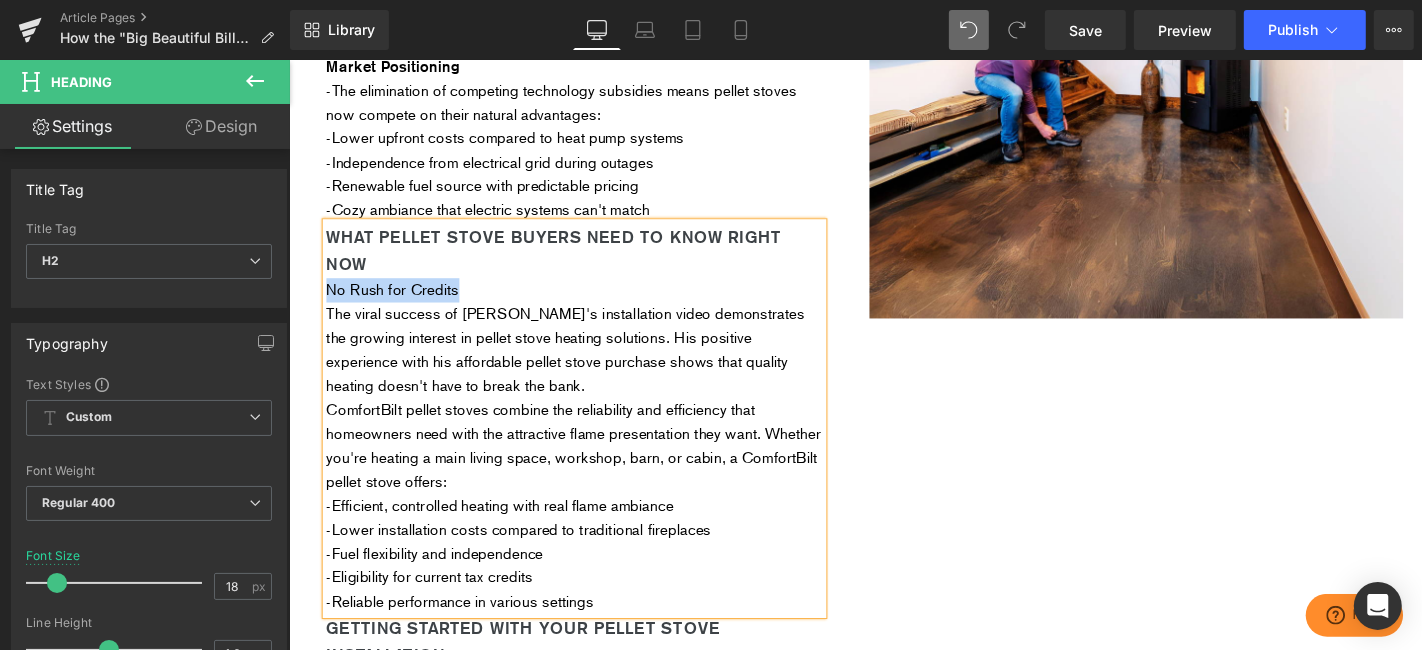 drag, startPoint x: 473, startPoint y: 371, endPoint x: 323, endPoint y: 377, distance: 150.11995 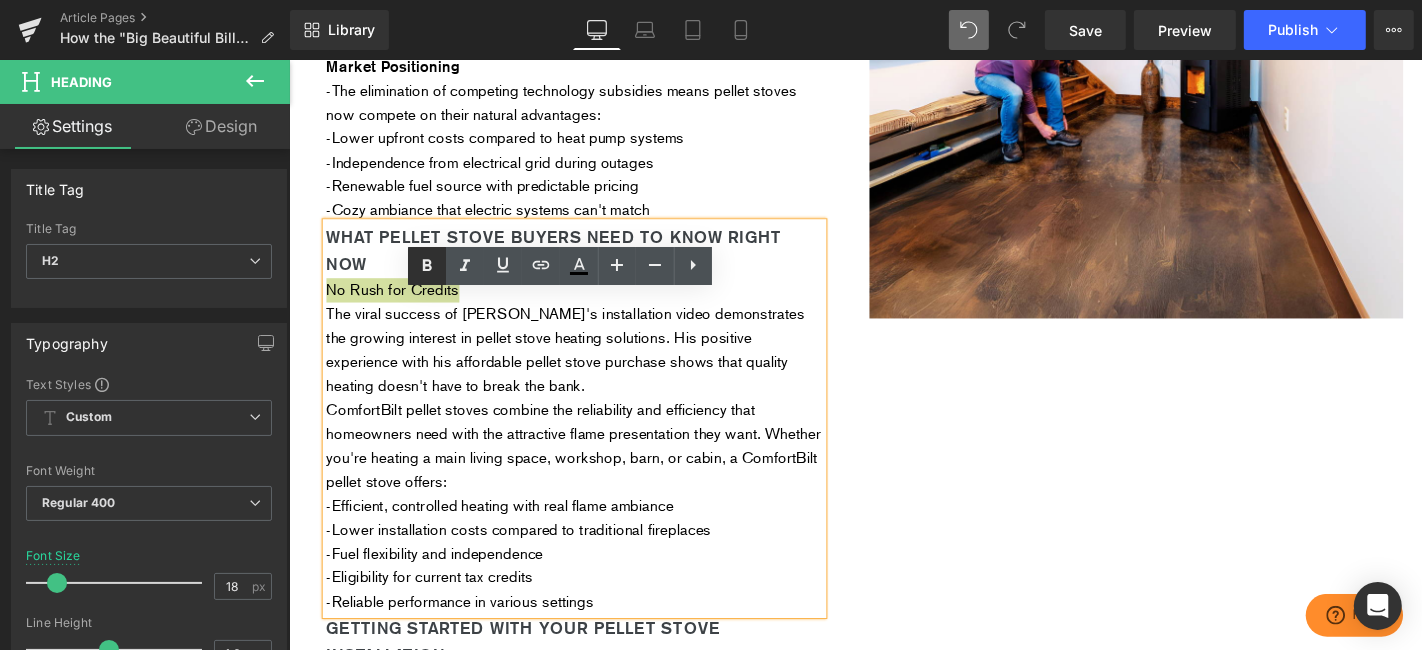 click 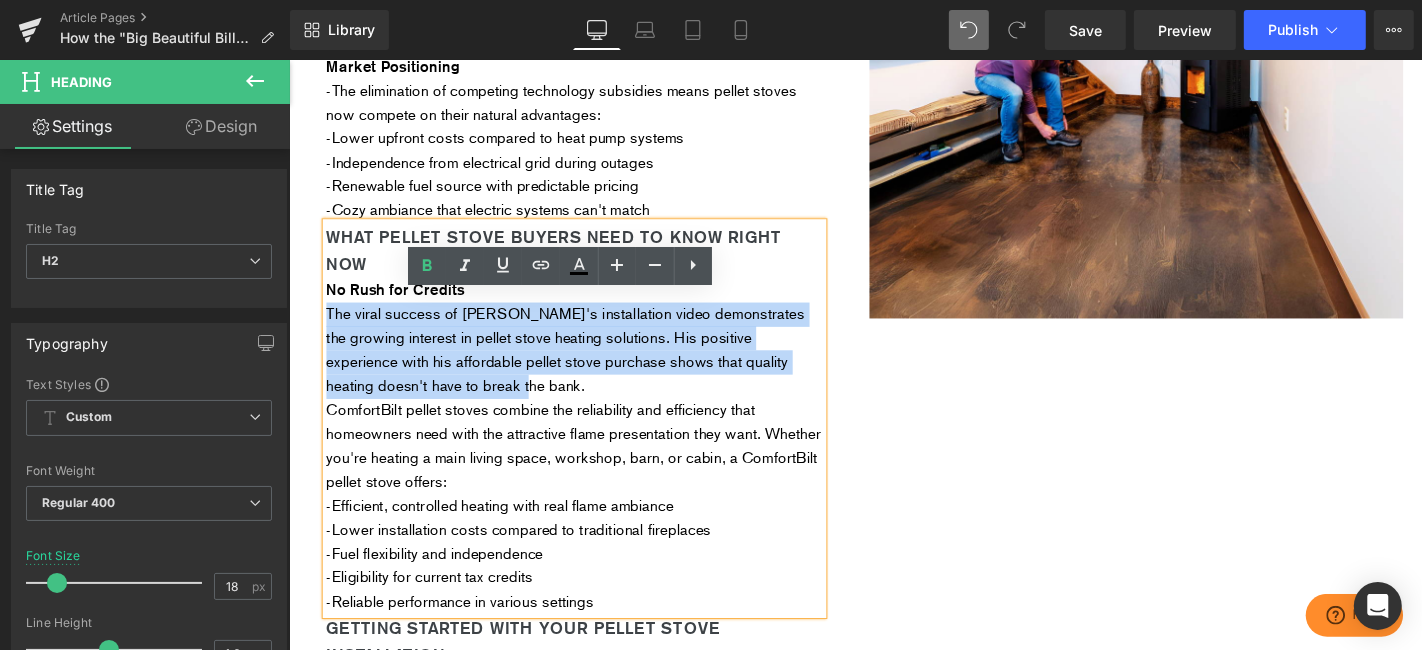 drag, startPoint x: 676, startPoint y: 480, endPoint x: 325, endPoint y: 405, distance: 358.9234 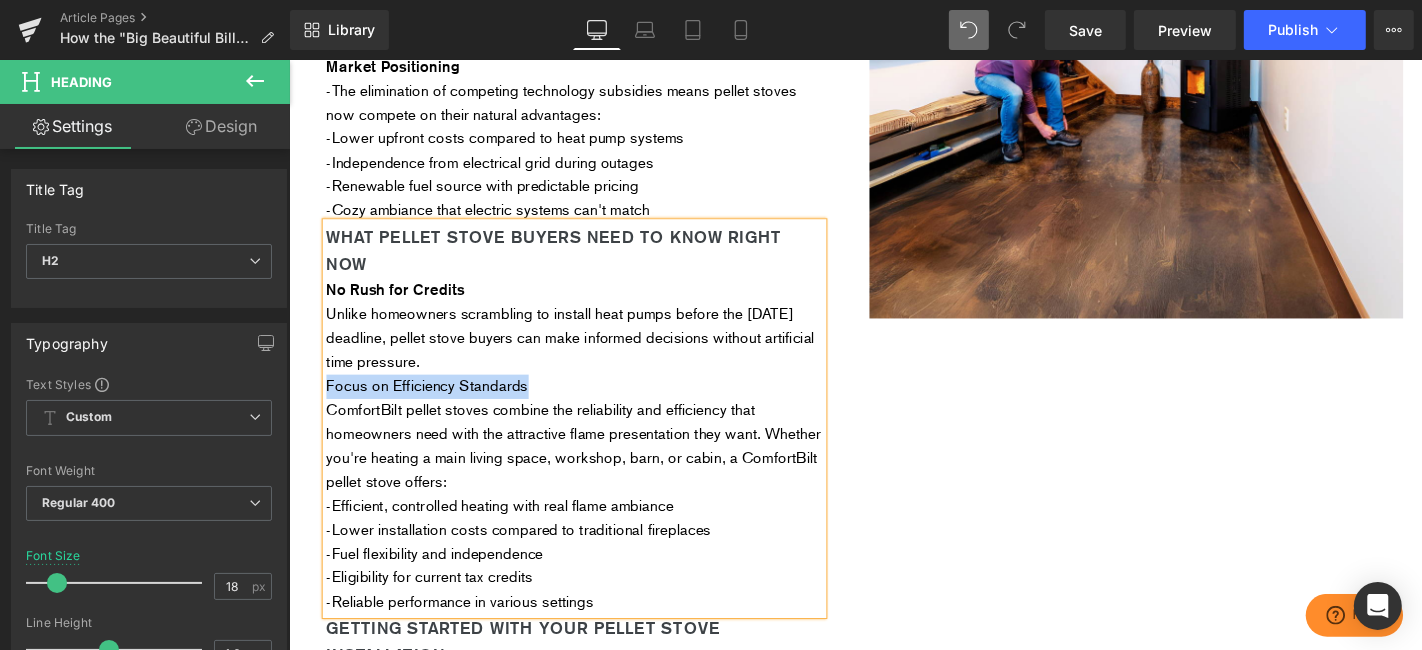 drag, startPoint x: 533, startPoint y: 488, endPoint x: 324, endPoint y: 487, distance: 209.0024 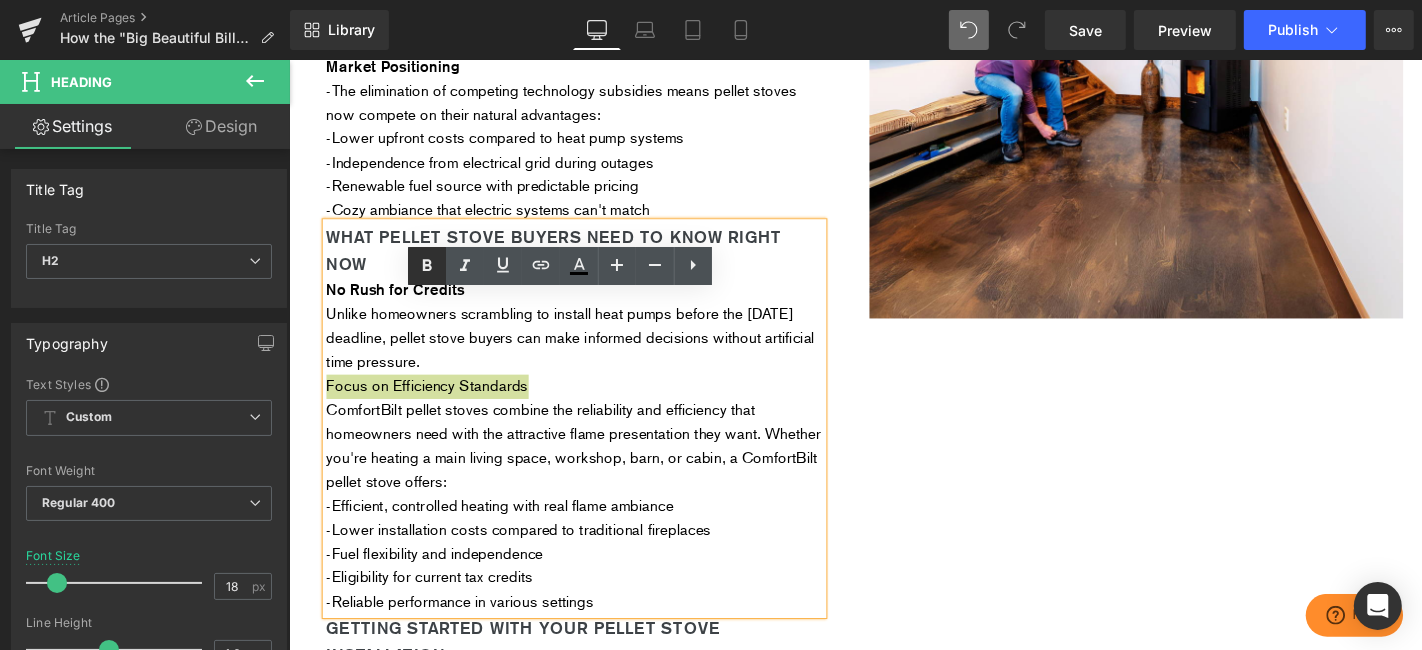 click 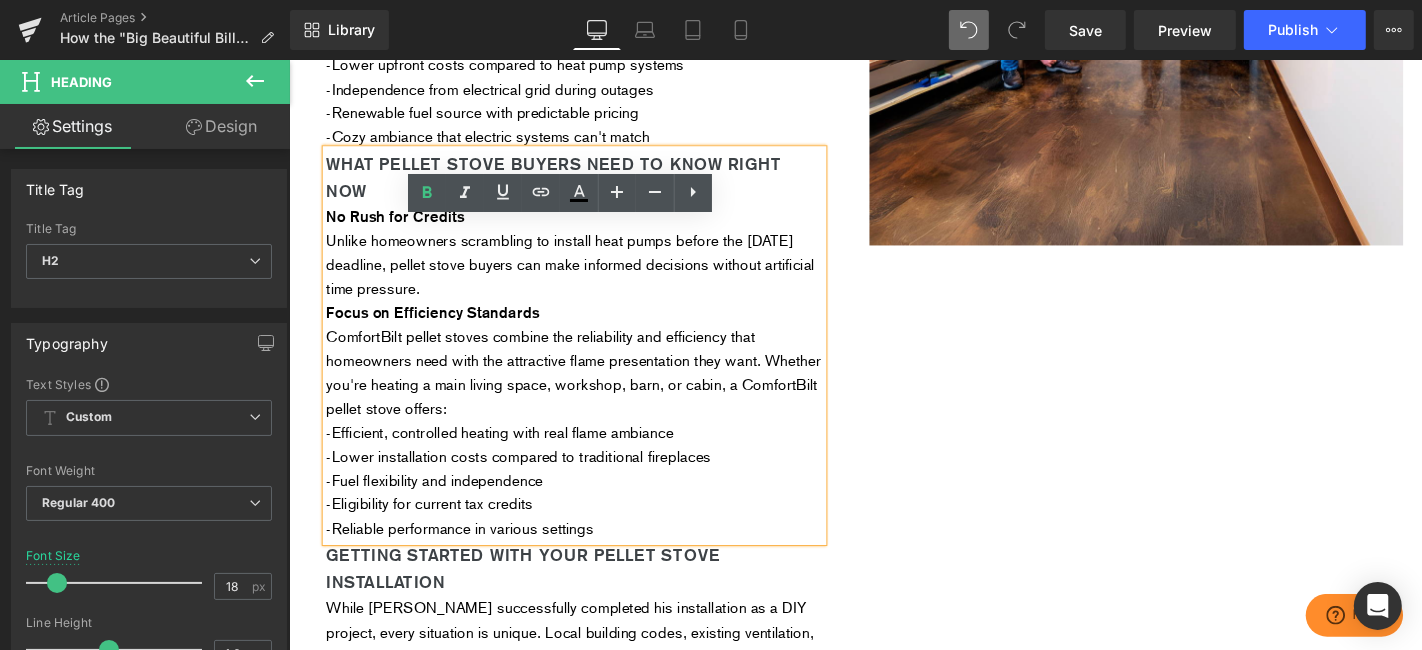 scroll, scrollTop: 2666, scrollLeft: 0, axis: vertical 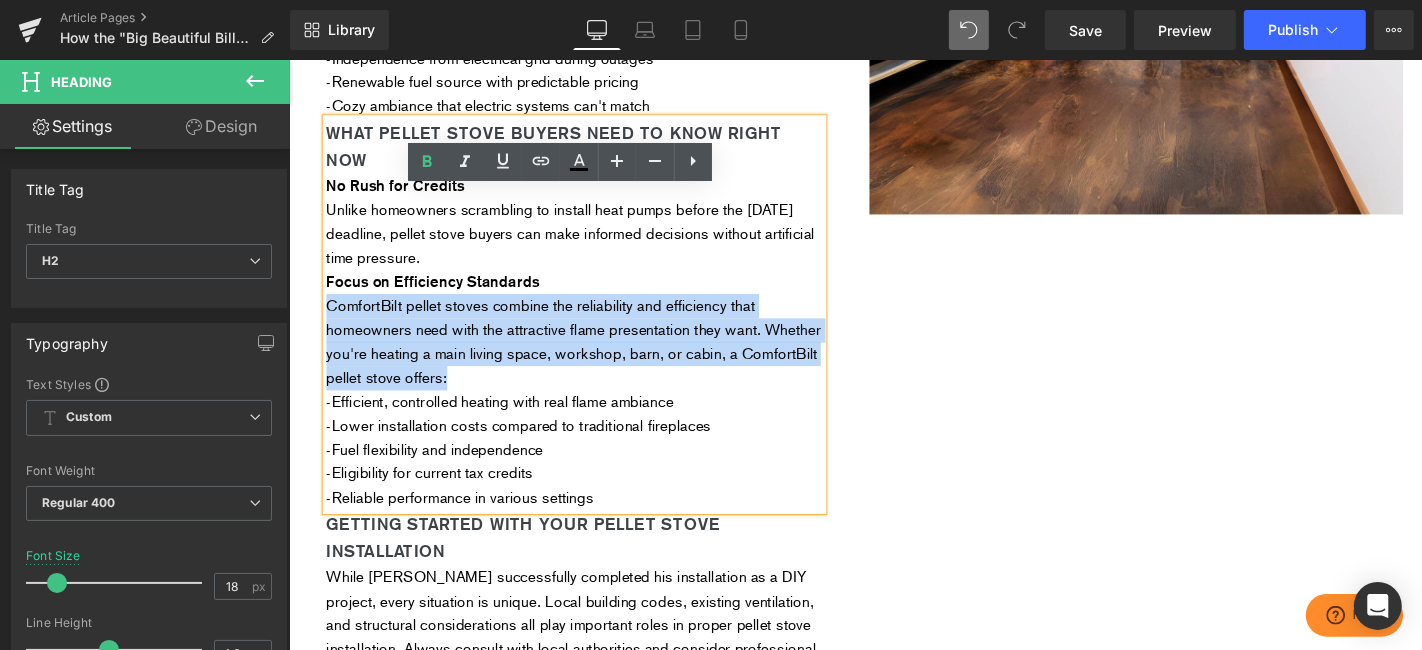 drag, startPoint x: 564, startPoint y: 466, endPoint x: 325, endPoint y: 397, distance: 248.76093 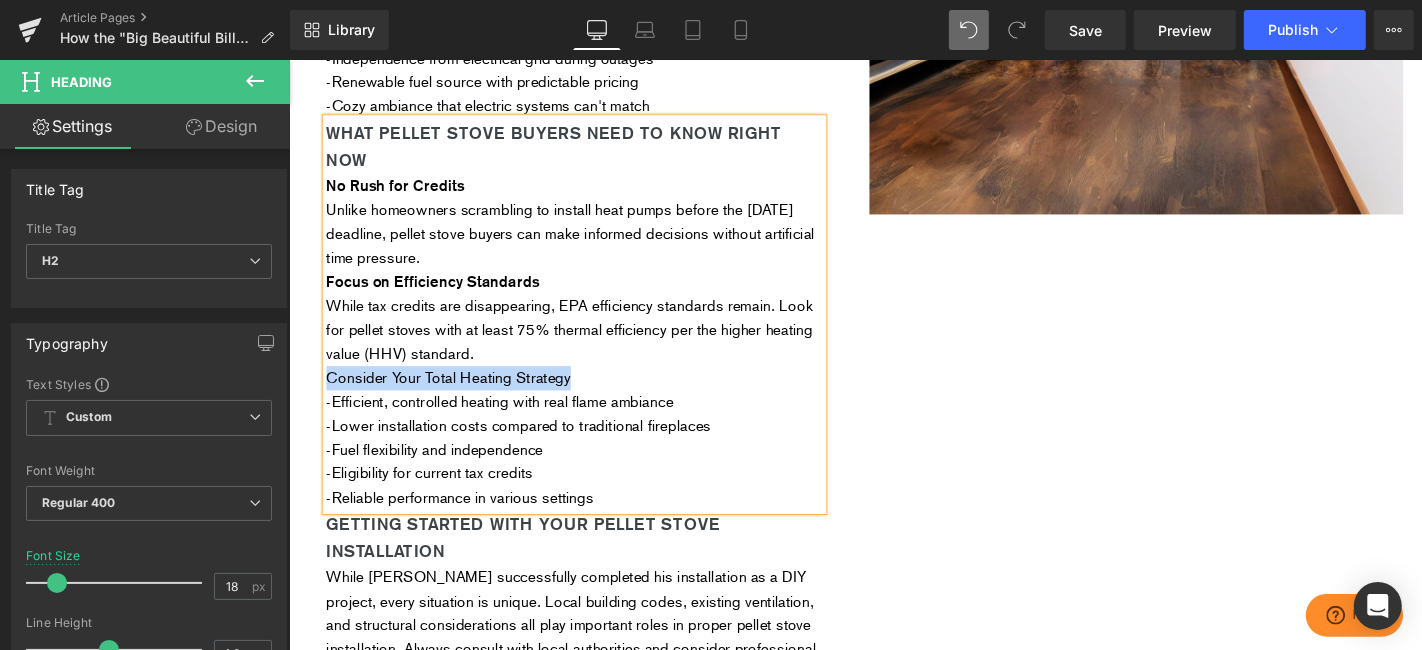 drag, startPoint x: 597, startPoint y: 473, endPoint x: 322, endPoint y: 473, distance: 275 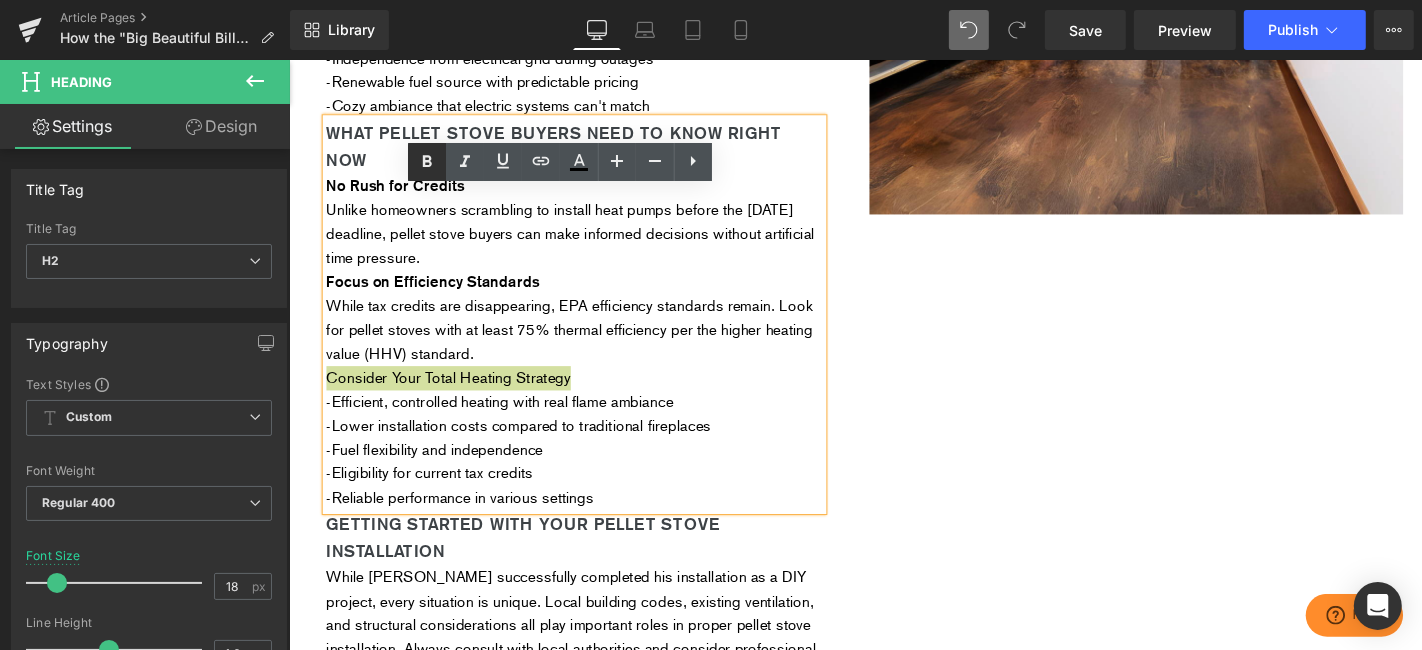 click 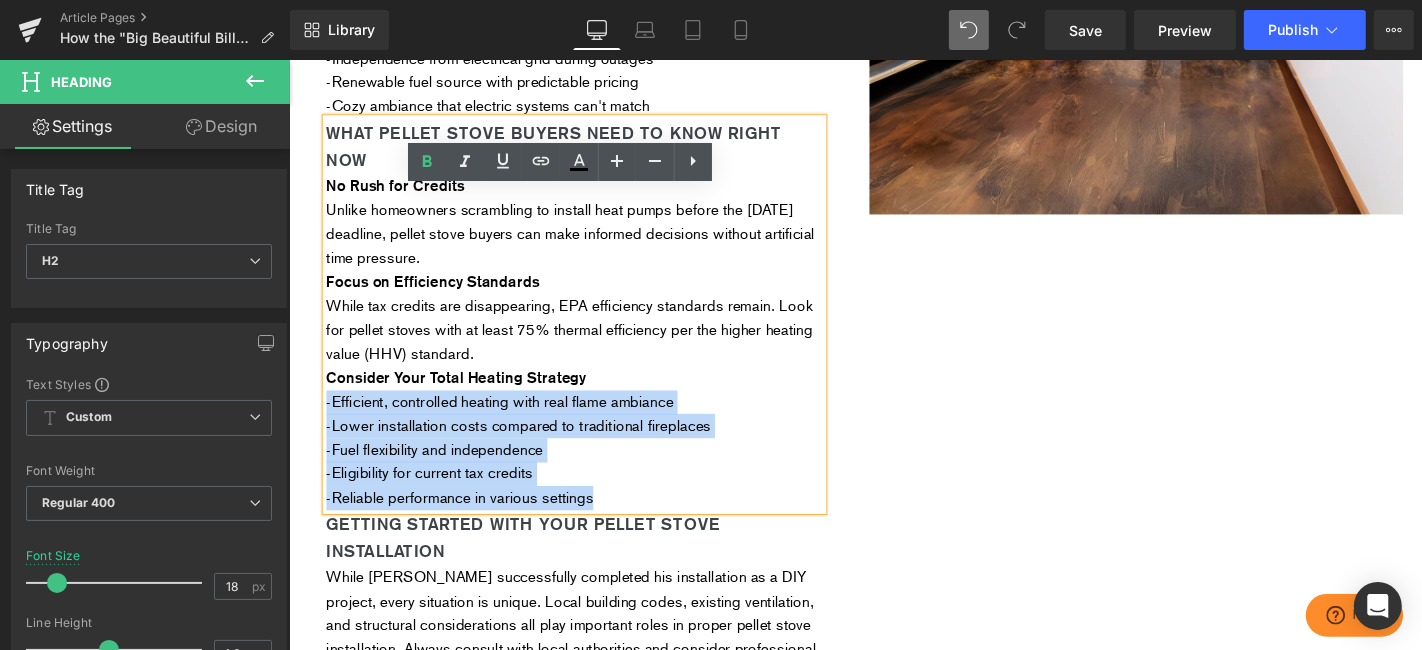 drag, startPoint x: 631, startPoint y: 594, endPoint x: 325, endPoint y: 491, distance: 322.86993 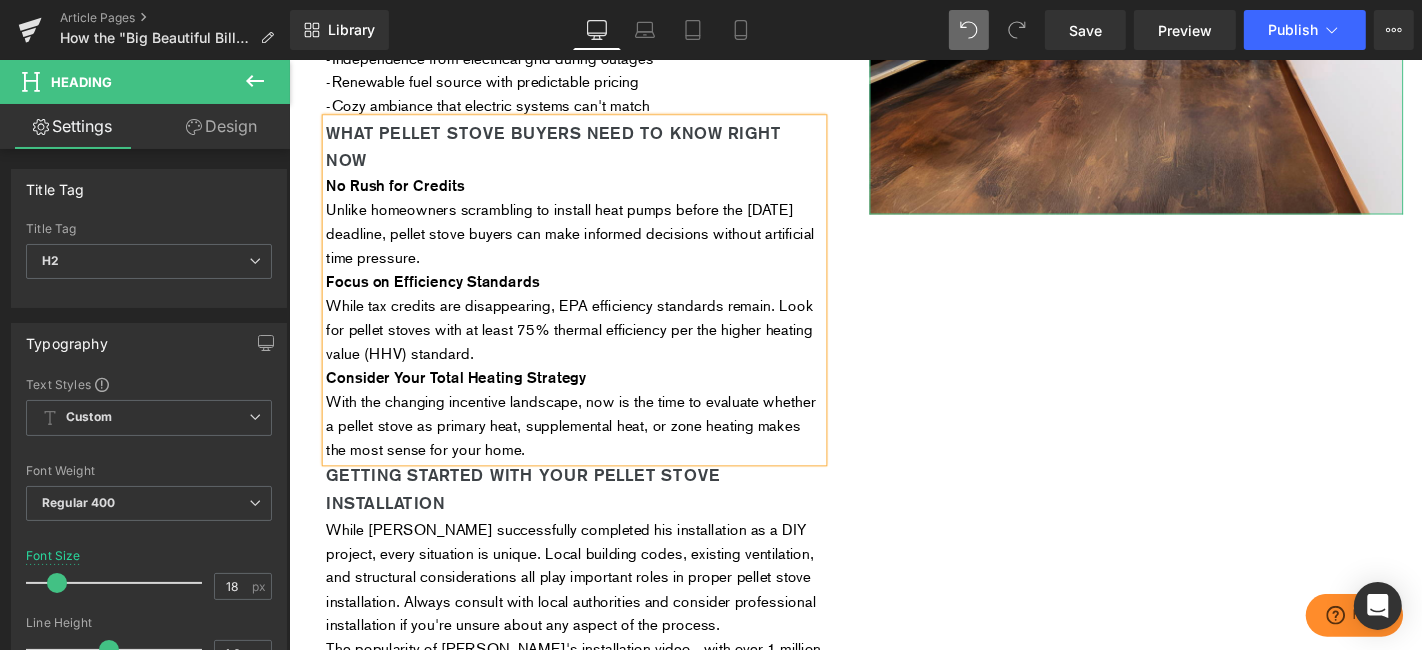 click on "Library Desktop Desktop Laptop Tablet Mobile Save Preview Publish Scheduled View Live Page View with current Template Save Template to Library Schedule Publish  Optimize  Publish Settings Shortcuts  Your page can’t be published   You've reached the maximum number of published pages on your plan  (51/999999).  You need to upgrade your plan or unpublish all your pages to get 1 publish slot.   Unpublish pages   Upgrade plan" at bounding box center (856, 30) 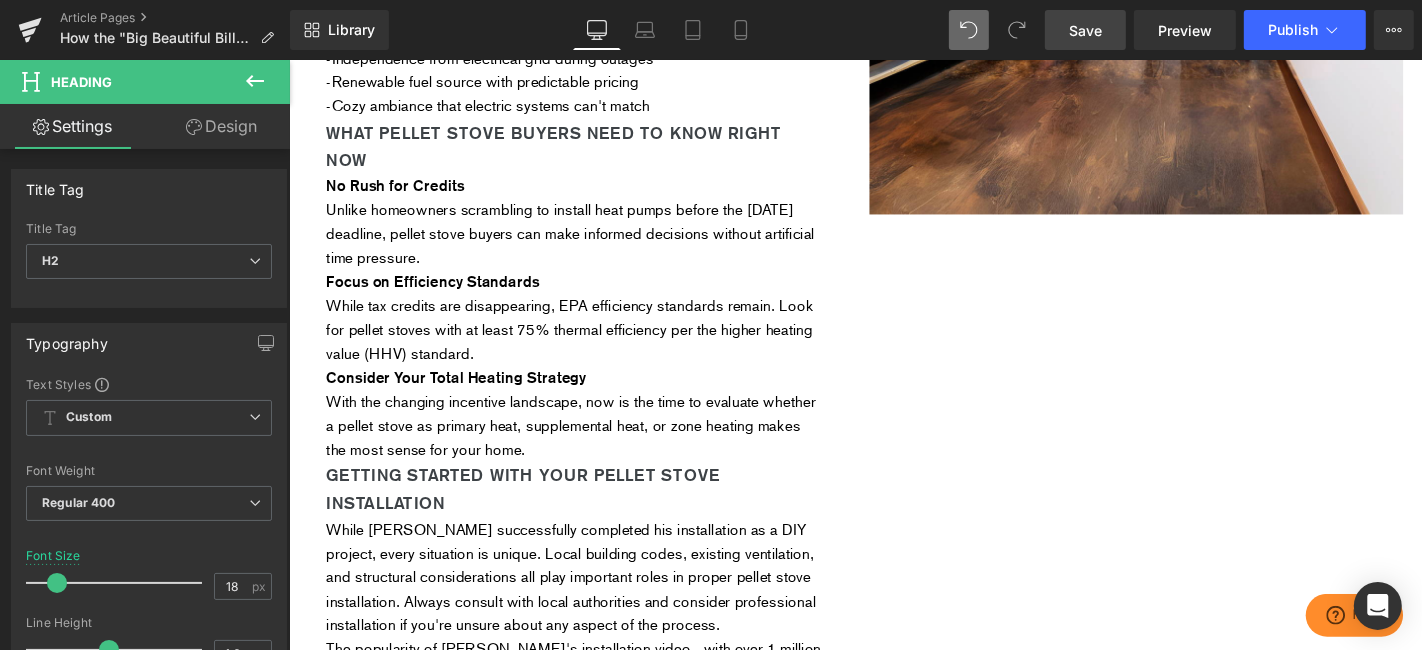click on "Save" at bounding box center [1085, 30] 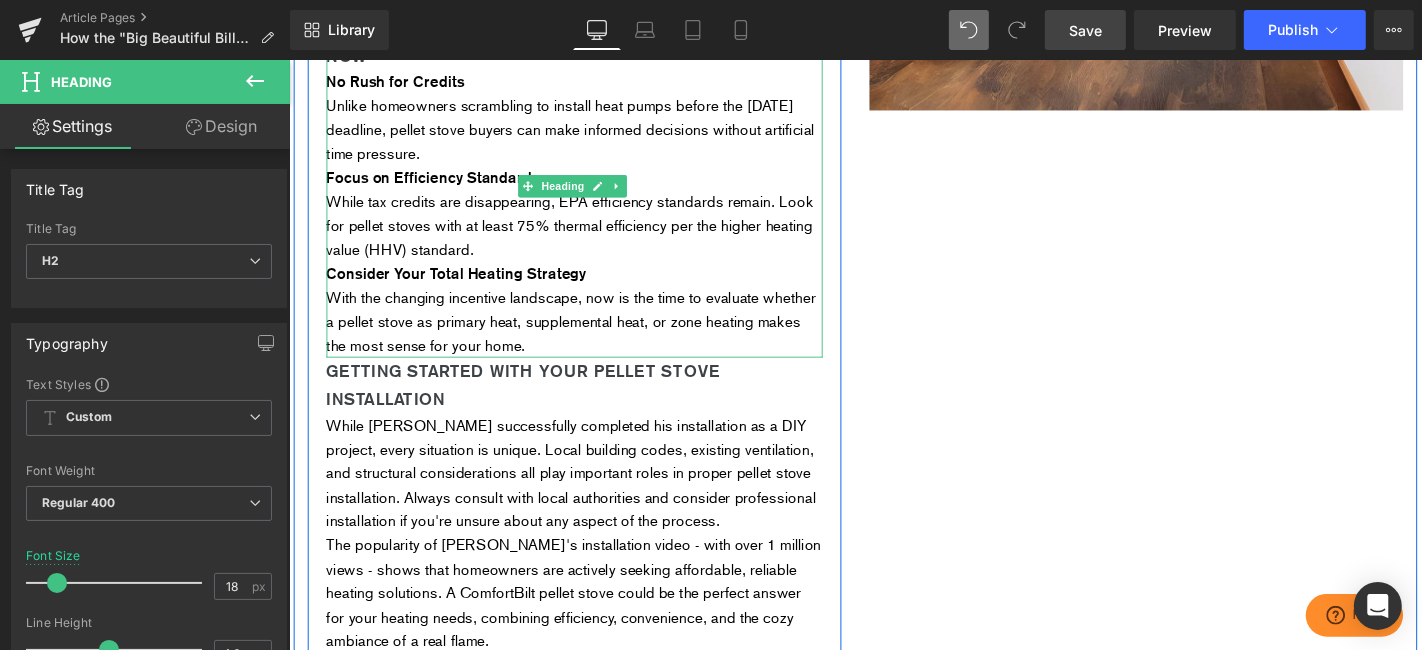 scroll, scrollTop: 2888, scrollLeft: 0, axis: vertical 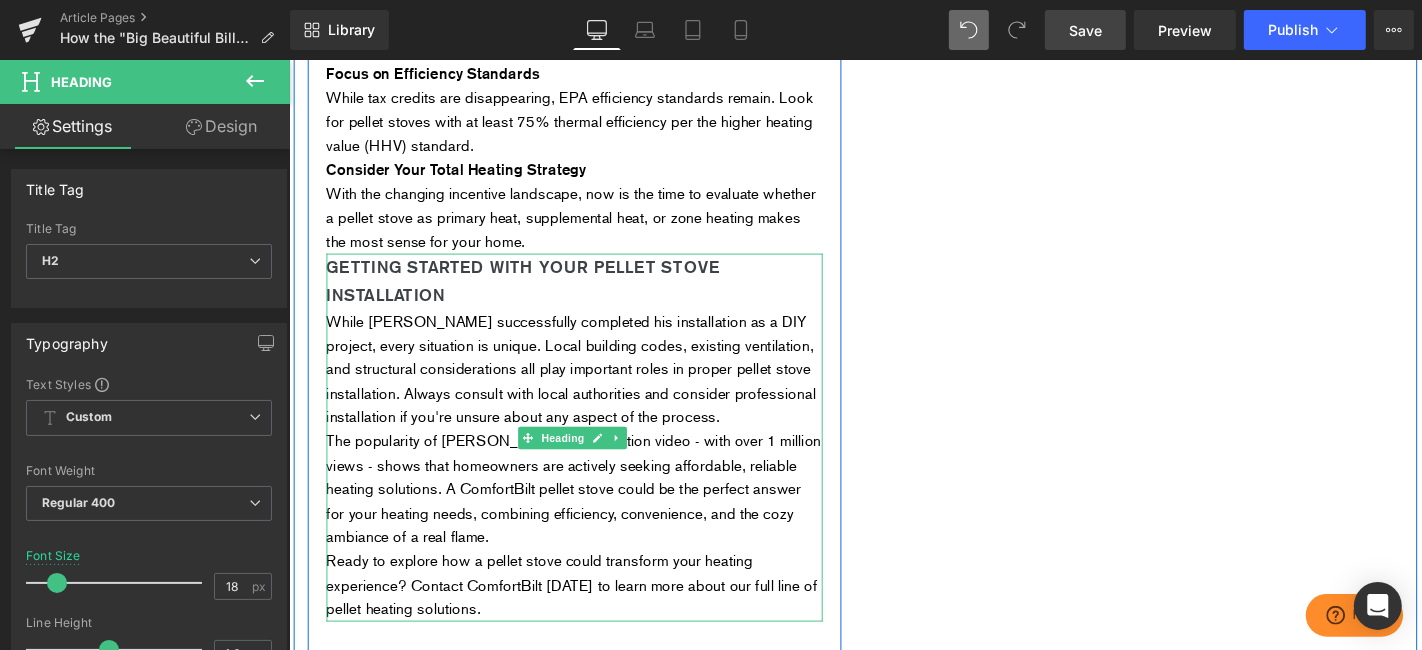 click on "Getting Started with Your Pellet Stove Installation" at bounding box center (593, 296) 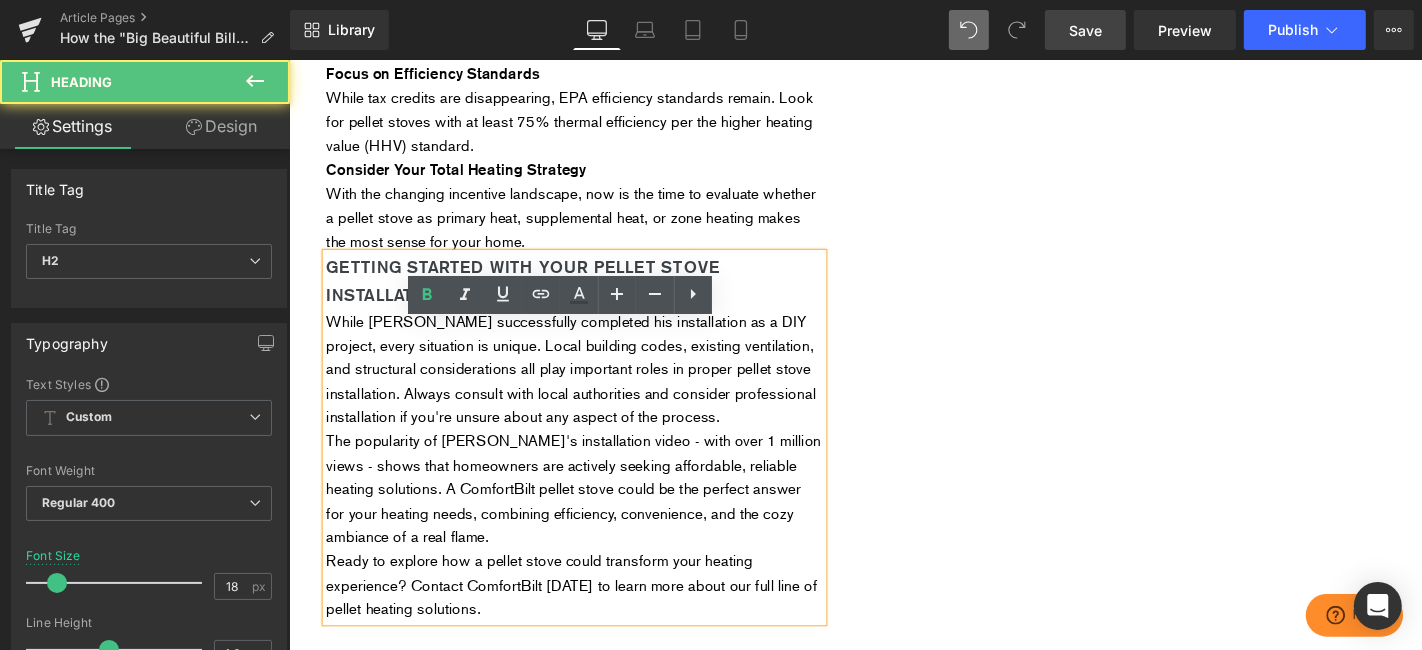 click on "Getting Started with Your Pellet Stove Installation" at bounding box center (538, 295) 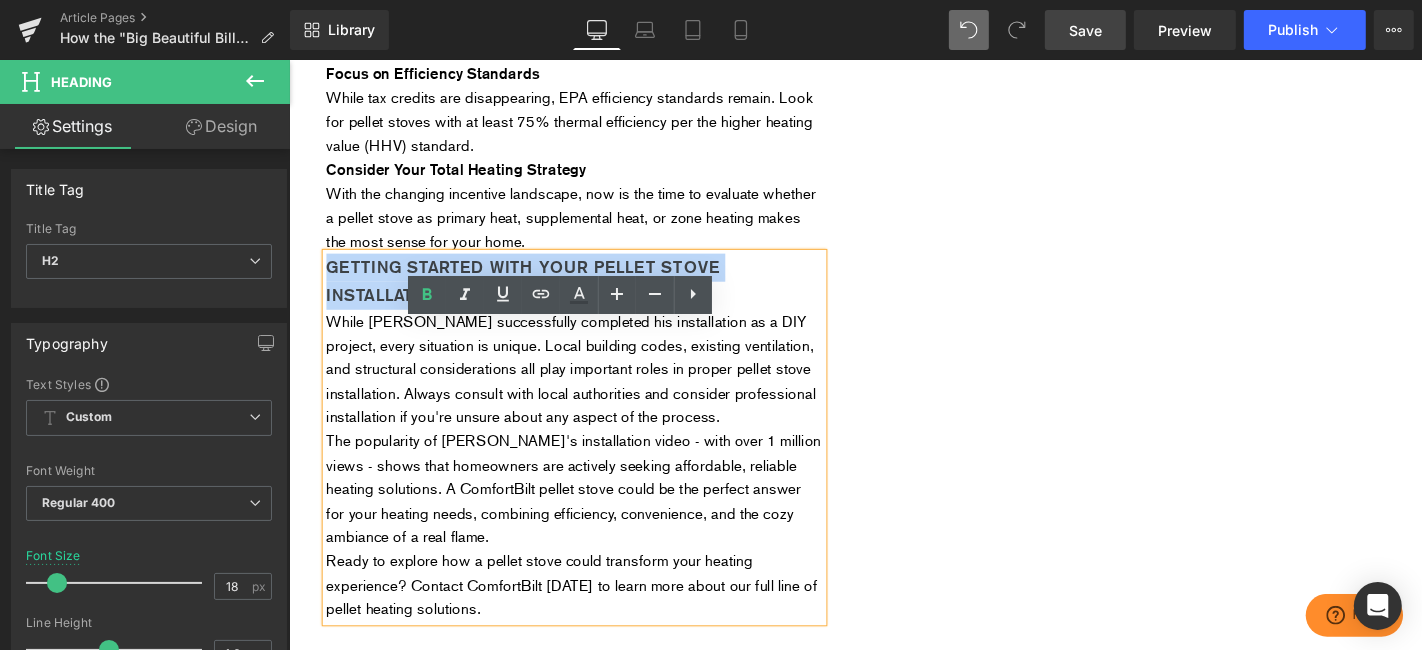 drag, startPoint x: 456, startPoint y: 381, endPoint x: 326, endPoint y: 353, distance: 132.9812 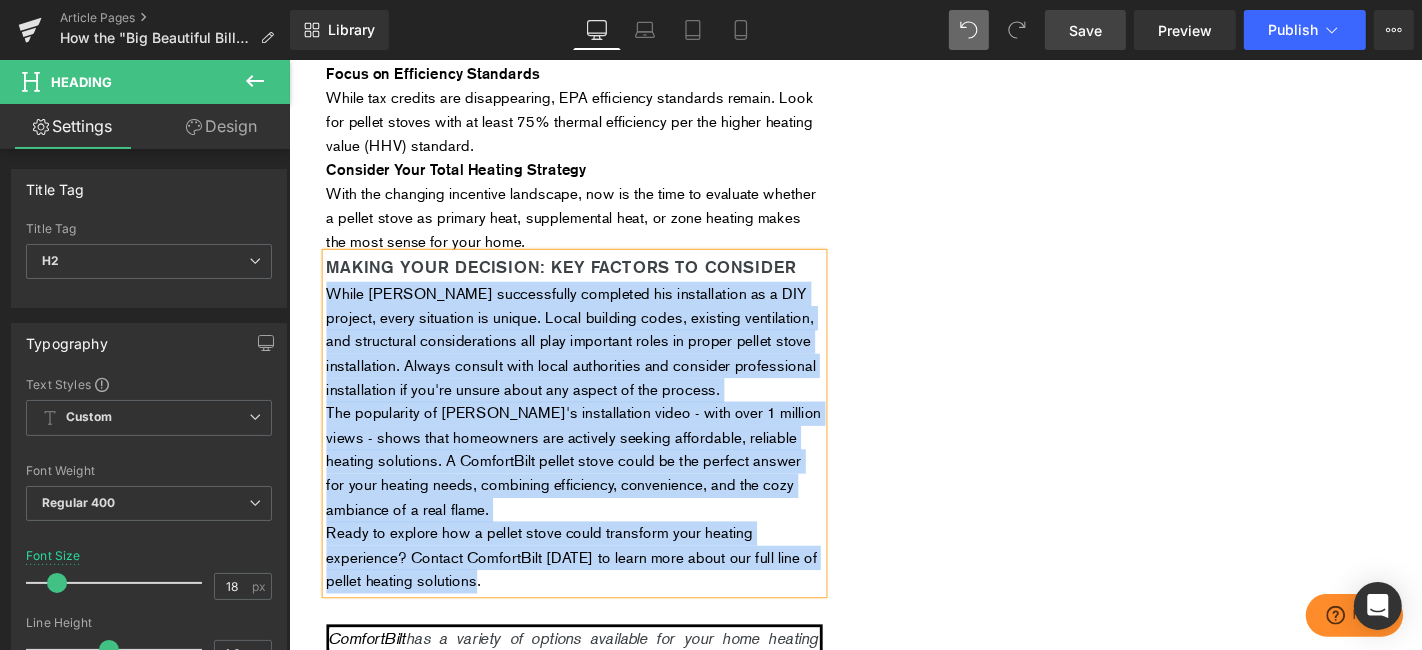 click on "Making Your Decision: Key Factors to Consider While [PERSON_NAME] successfully completed his installation as a DIY project, every situation is unique. Local building codes, existing ventilation, and structural considerations all play important roles in proper pellet stove installation. Always consult with local authorities and consider professional installation if you're unsure about any aspect of the process. The popularity of [PERSON_NAME]'s installation video - with over 1 million views - shows that homeowners are actively seeking affordable, reliable heating solutions. A ComfortBilt pellet stove could be the perfect answer for your heating needs, combining efficiency, convenience, and the cozy ambiance of a real flame. Ready to explore how a pellet stove could transform your heating experience? Contact ComfortBilt [DATE] to learn more about our full line of pellet heating solutions." at bounding box center [593, 447] 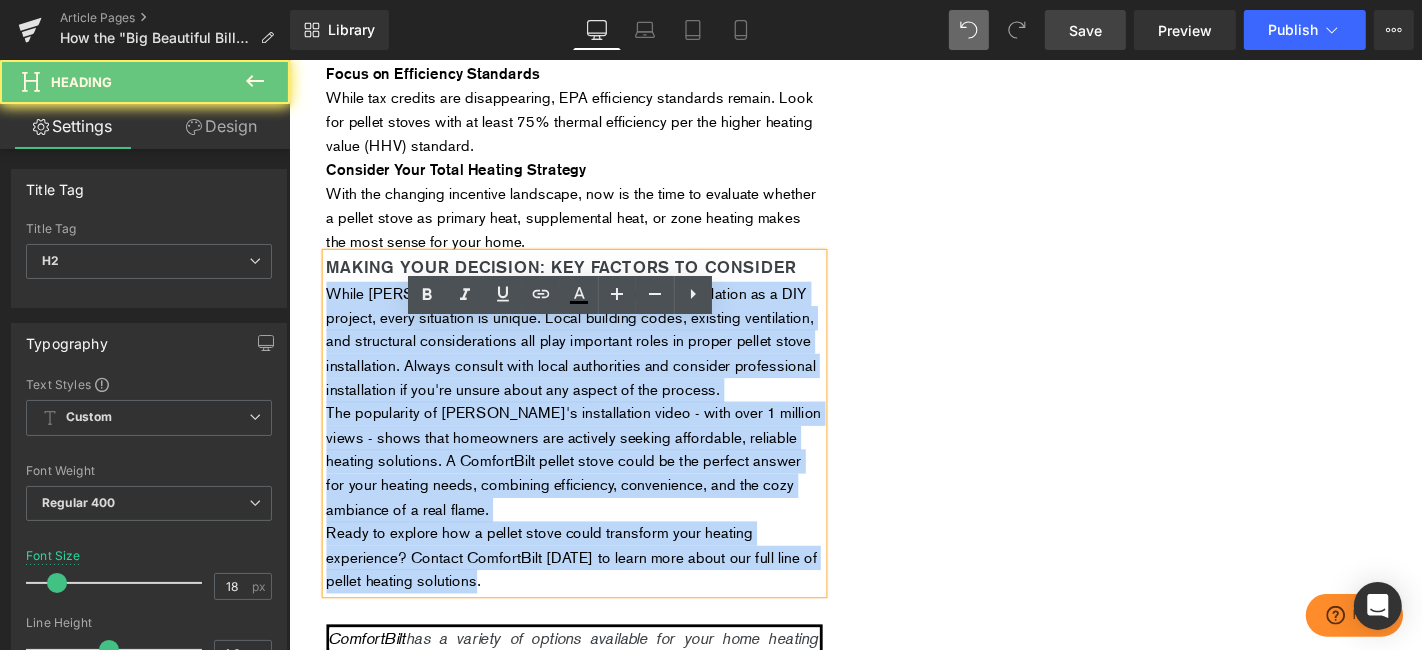 click on "While [PERSON_NAME] successfully completed his installation as a DIY project, every situation is unique. Local building codes, existing ventilation, and structural considerations all play important roles in proper pellet stove installation. Always consult with local authorities and consider professional installation if you're unsure about any aspect of the process." at bounding box center (589, 359) 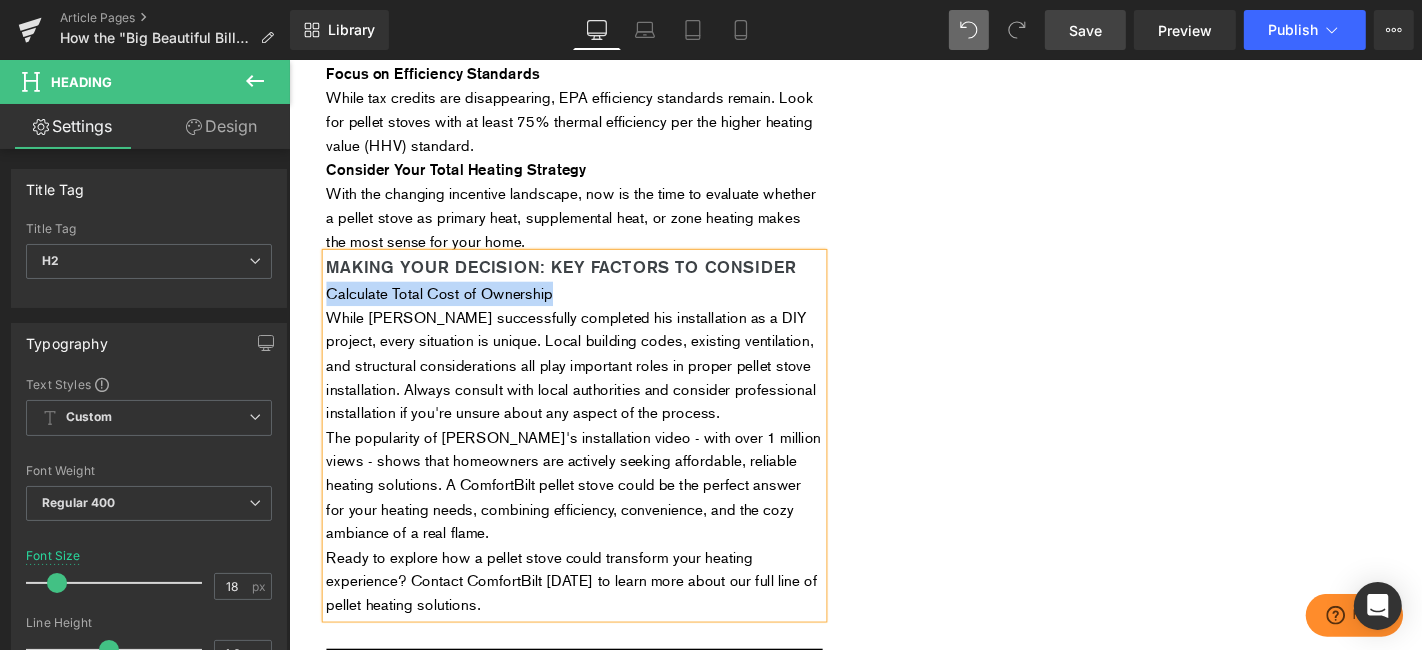 drag, startPoint x: 578, startPoint y: 409, endPoint x: 327, endPoint y: 409, distance: 251 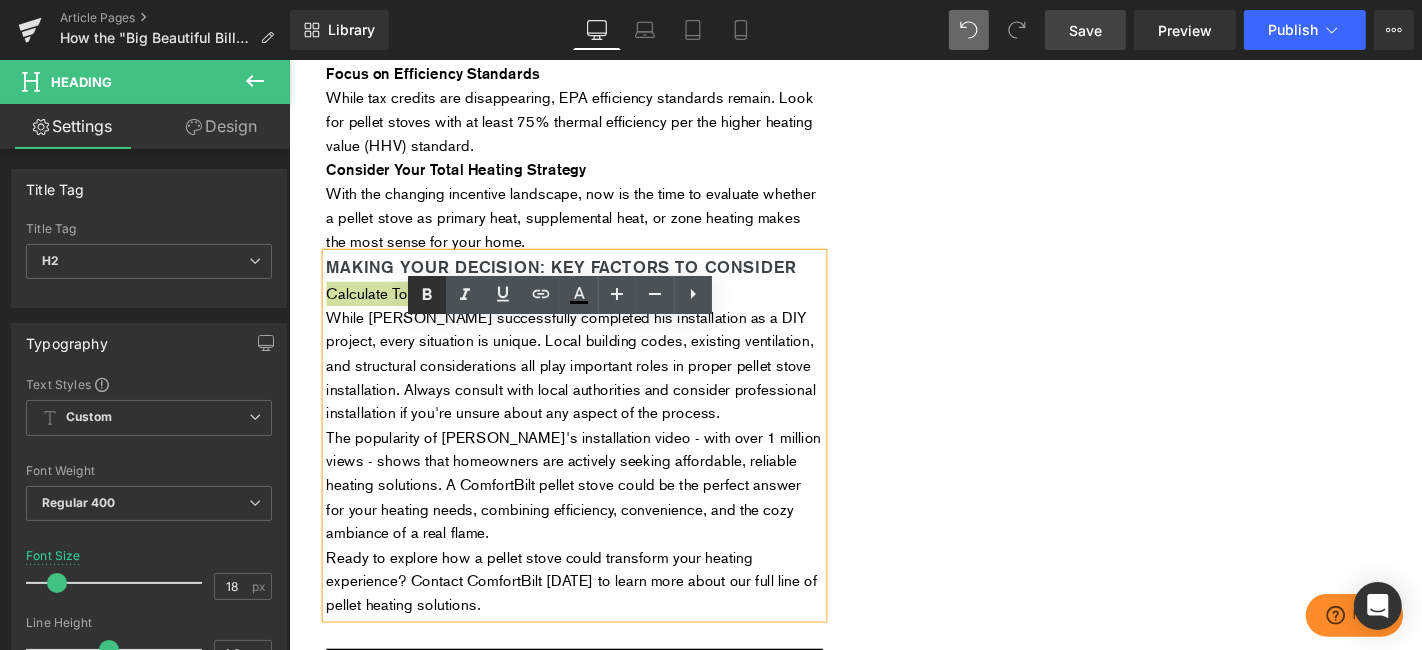 click 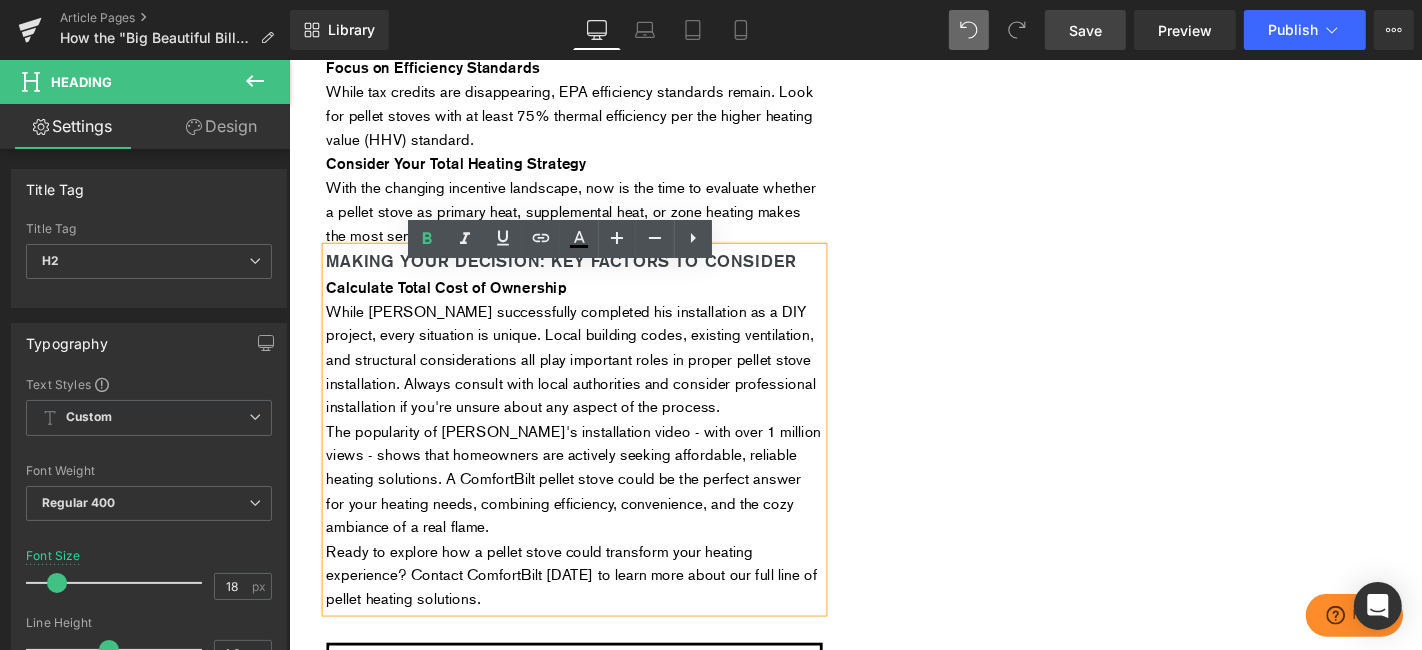 scroll, scrollTop: 3000, scrollLeft: 0, axis: vertical 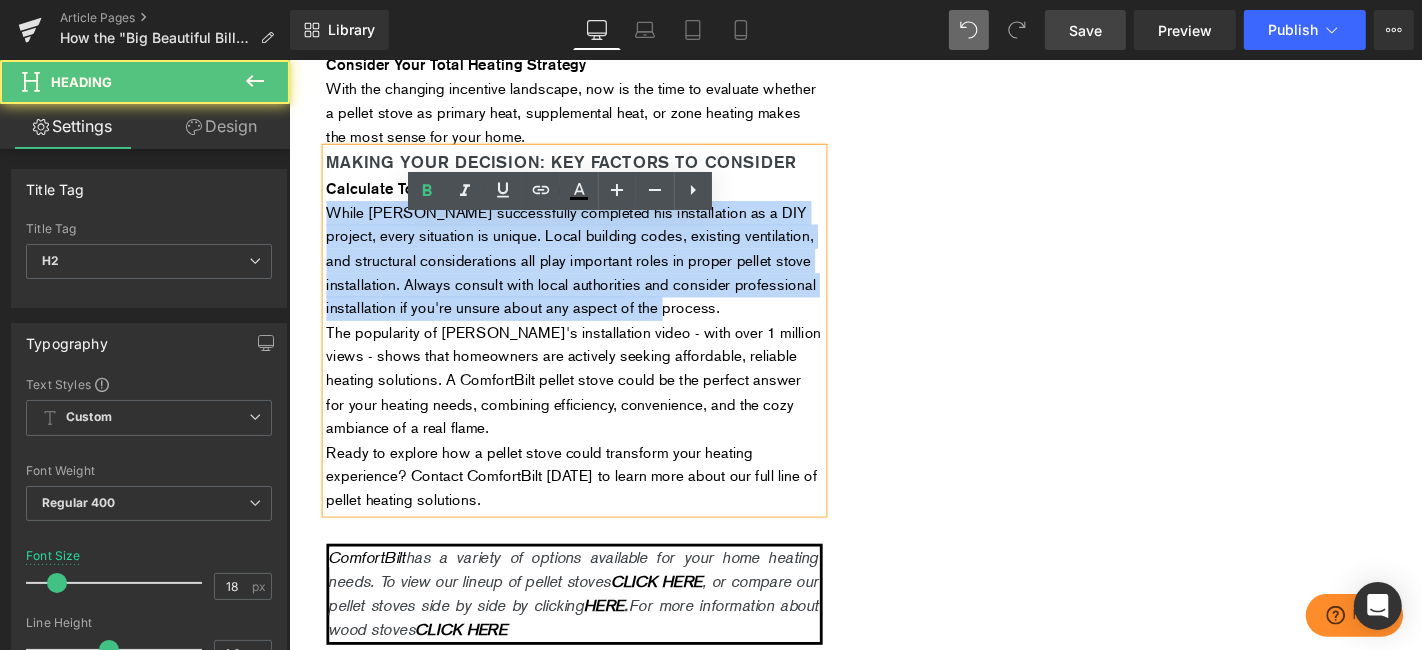 drag, startPoint x: 390, startPoint y: 447, endPoint x: 327, endPoint y: 333, distance: 130.24976 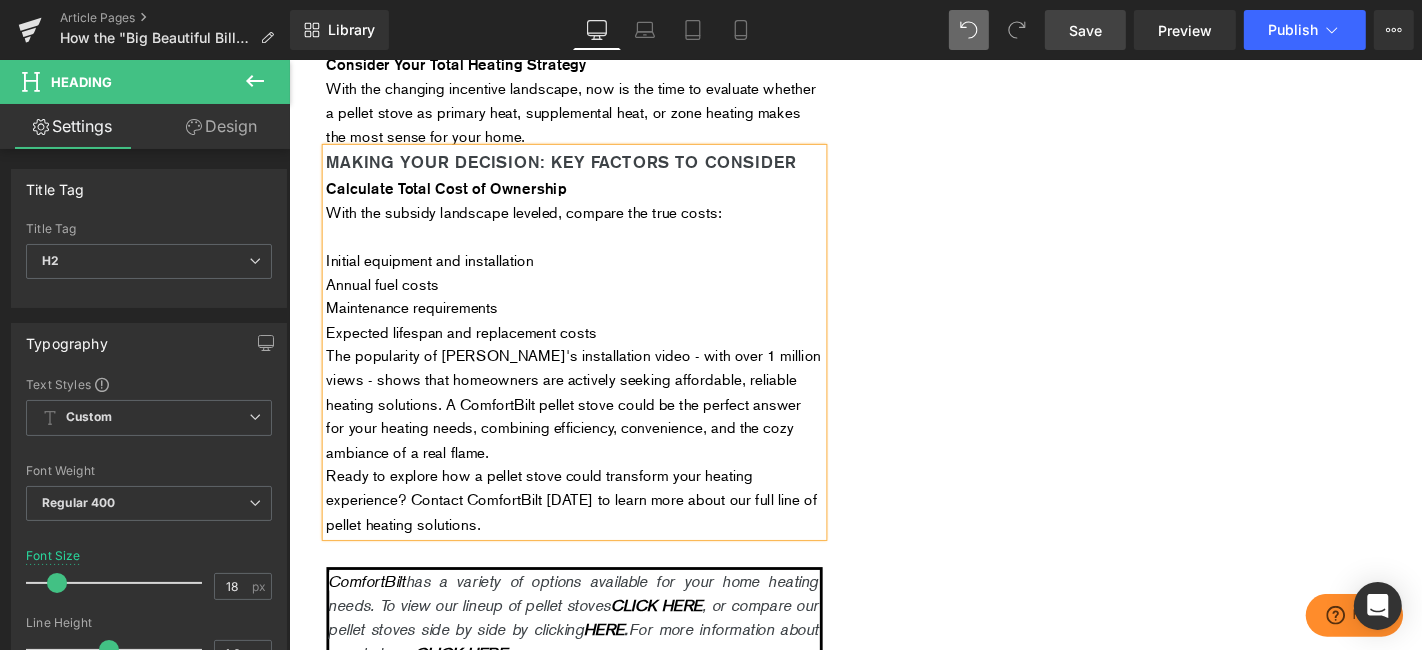 click at bounding box center [593, 248] 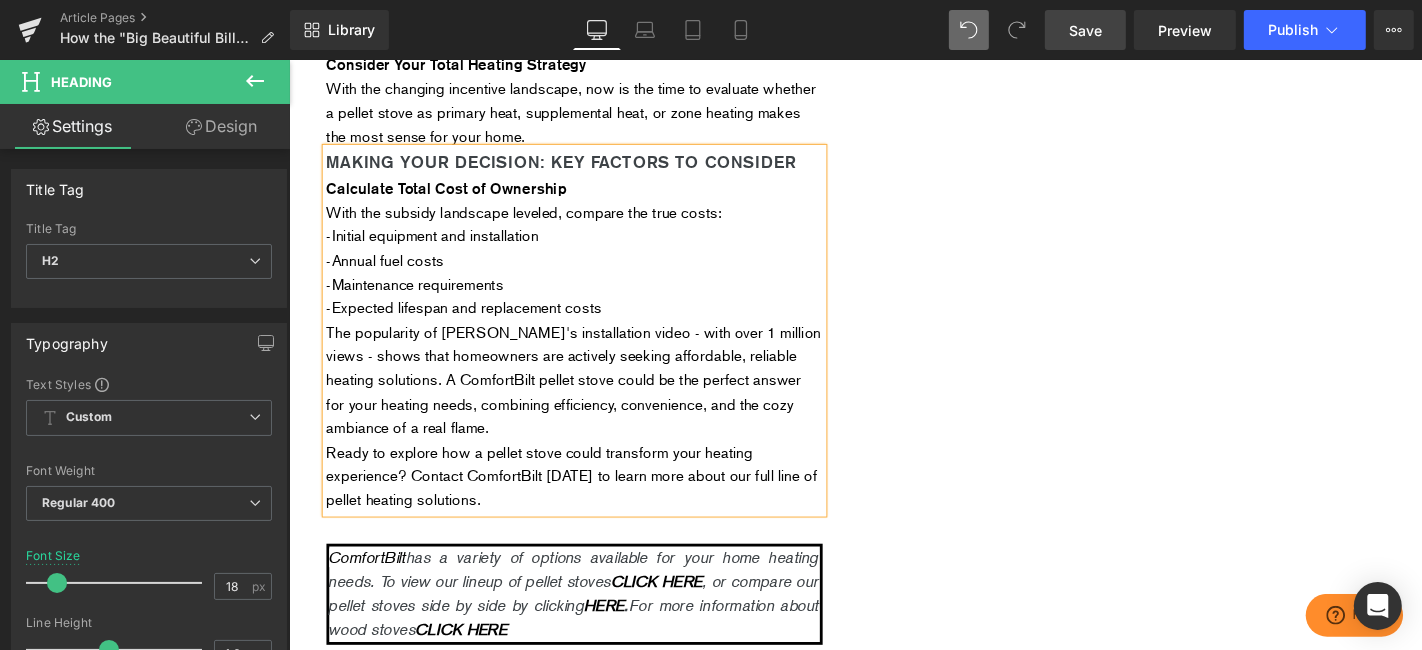 click on "-Expected lifespan and replacement costs" at bounding box center (593, 325) 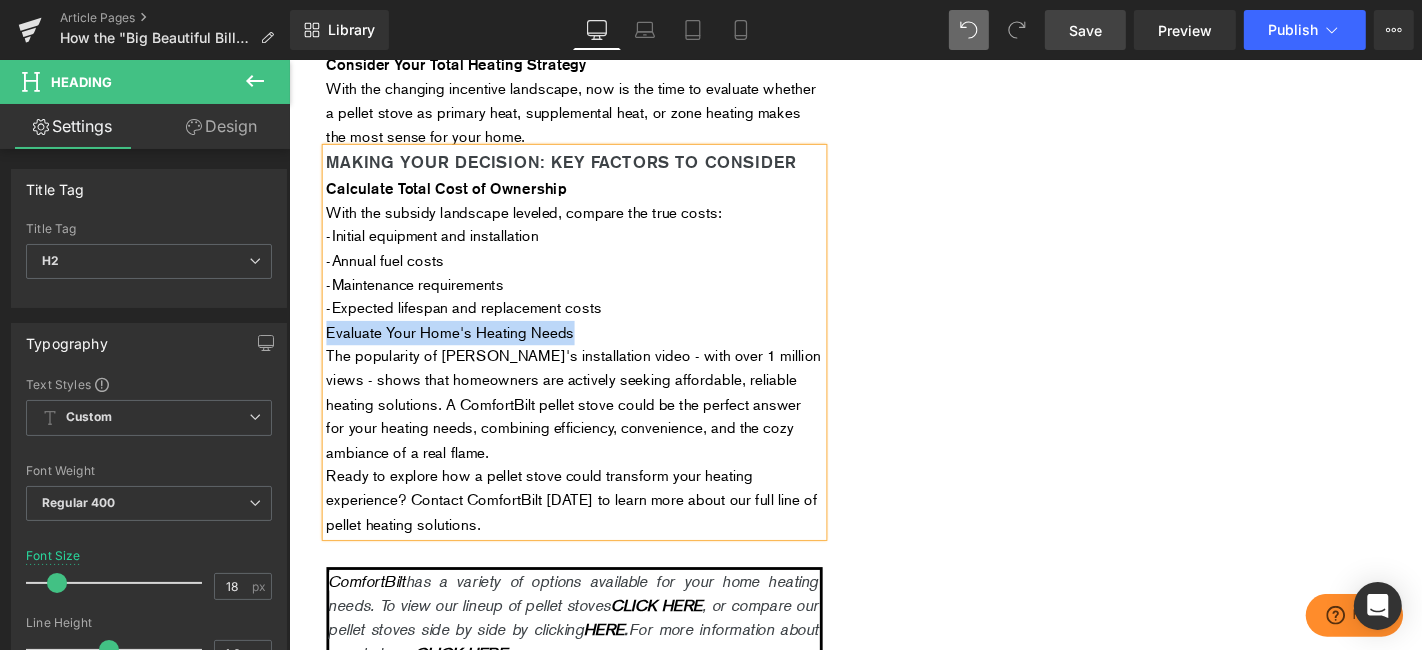drag, startPoint x: 557, startPoint y: 452, endPoint x: 312, endPoint y: 455, distance: 245.01837 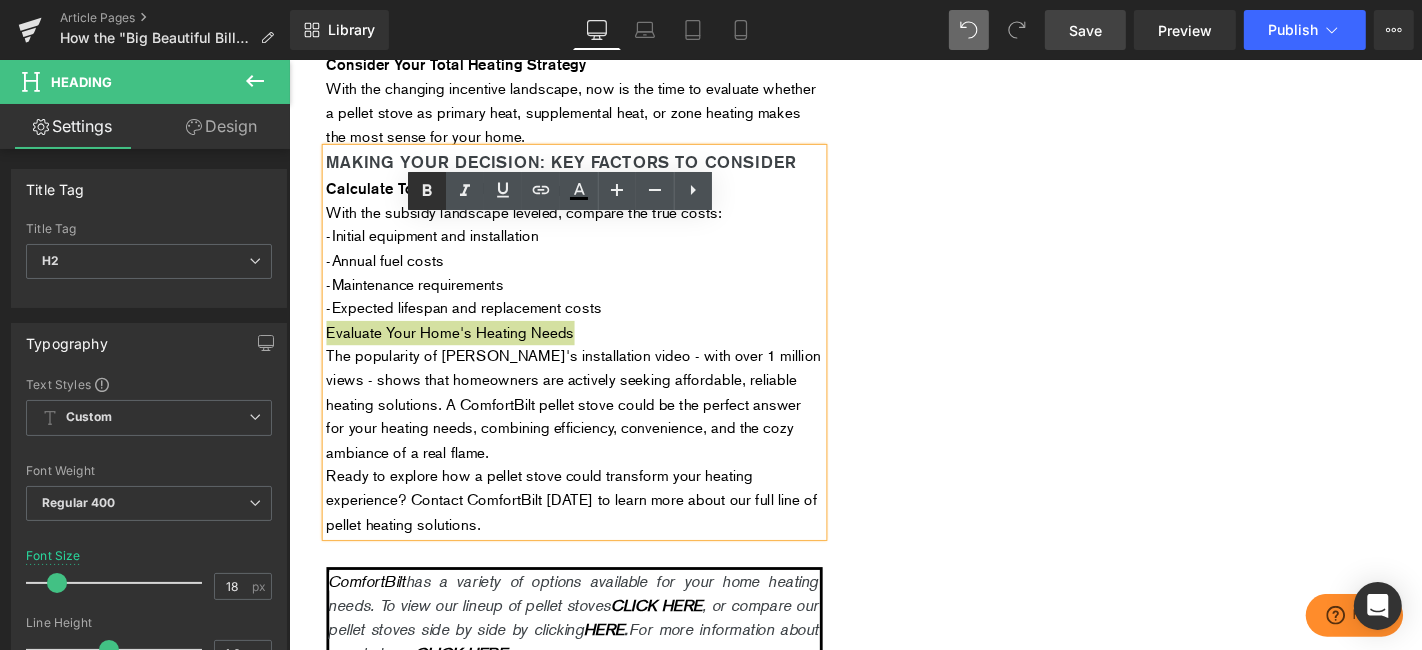 click 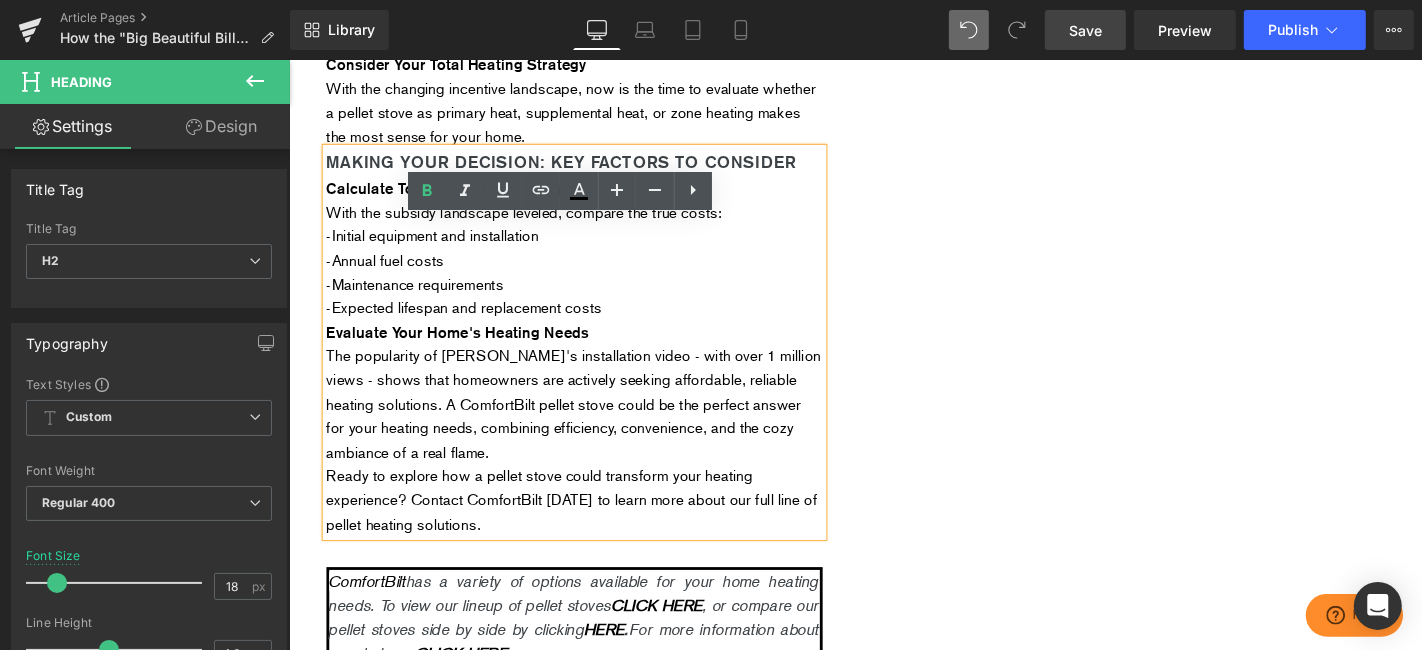 click on "Evaluate Your Home's Heating Needs" at bounding box center [593, 351] 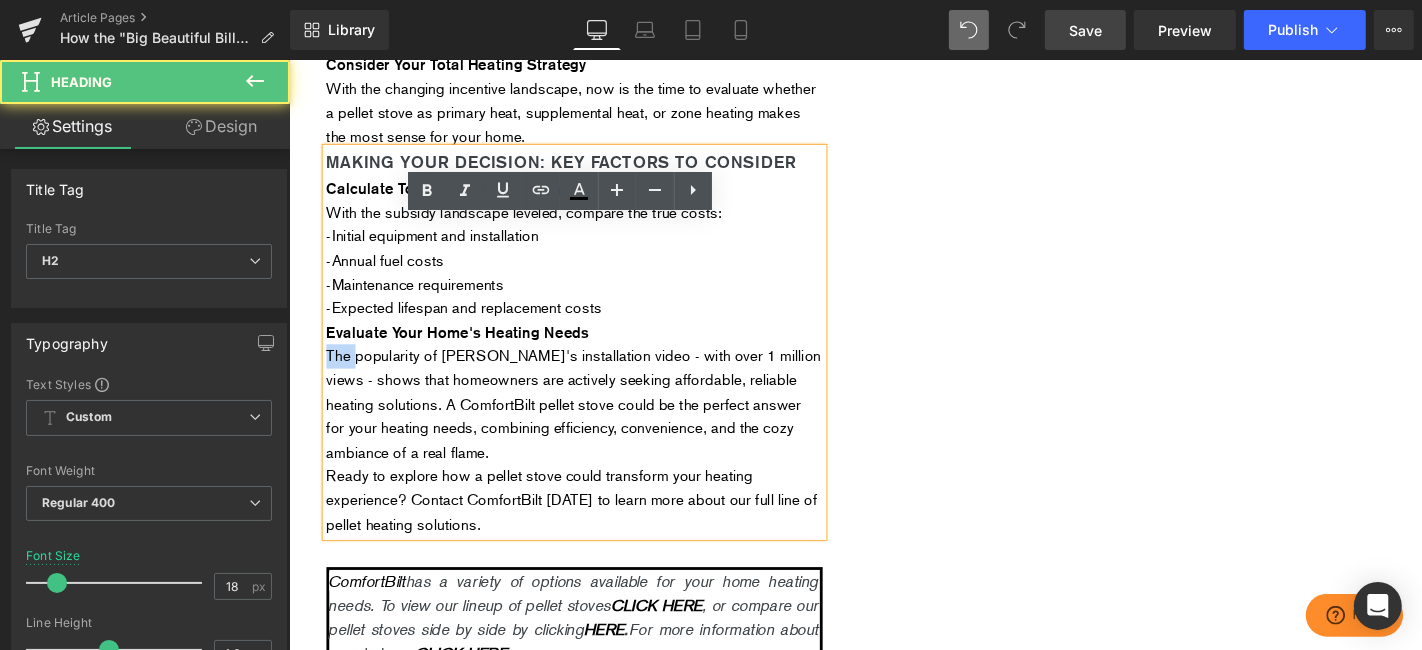 click on "The popularity of [PERSON_NAME]'s installation video - with over 1 million views - shows that homeowners are actively seeking affordable, reliable heating solutions. A ComfortBilt pellet stove could be the perfect answer for your heating needs, combining efficiency, convenience, and the cozy ambiance of a real flame." at bounding box center [592, 426] 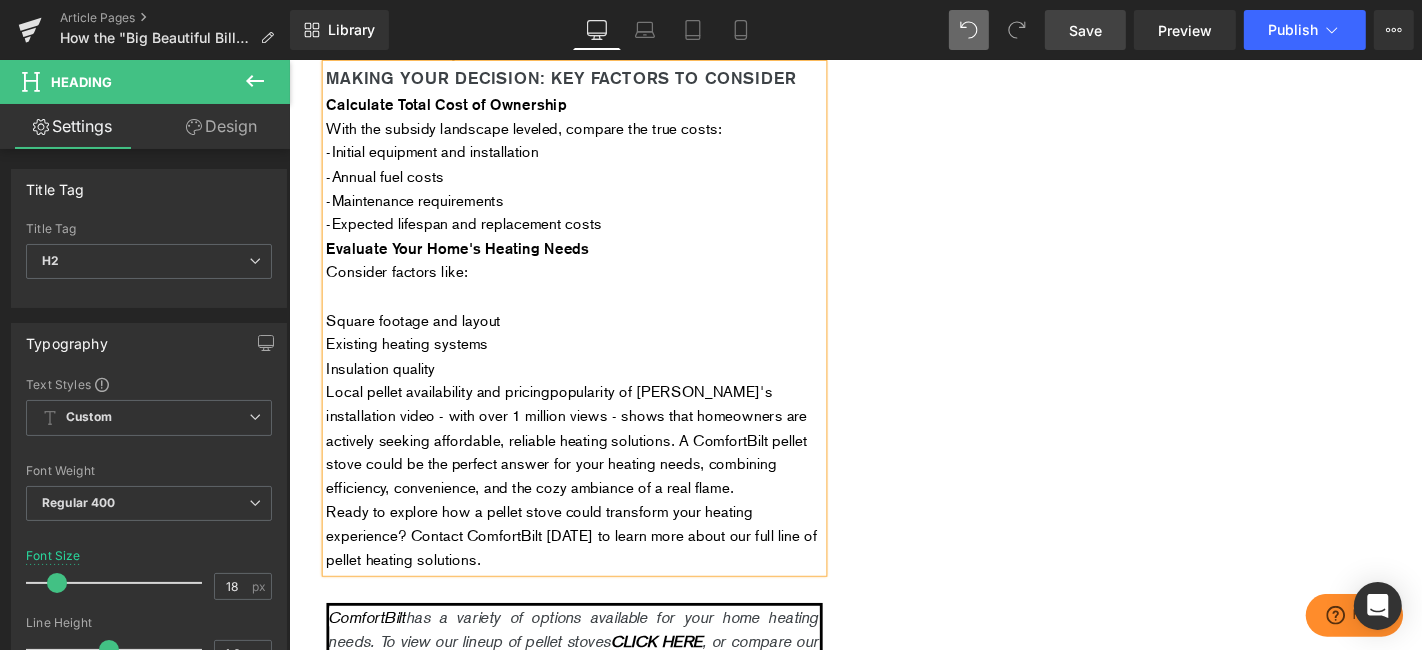 scroll, scrollTop: 3111, scrollLeft: 0, axis: vertical 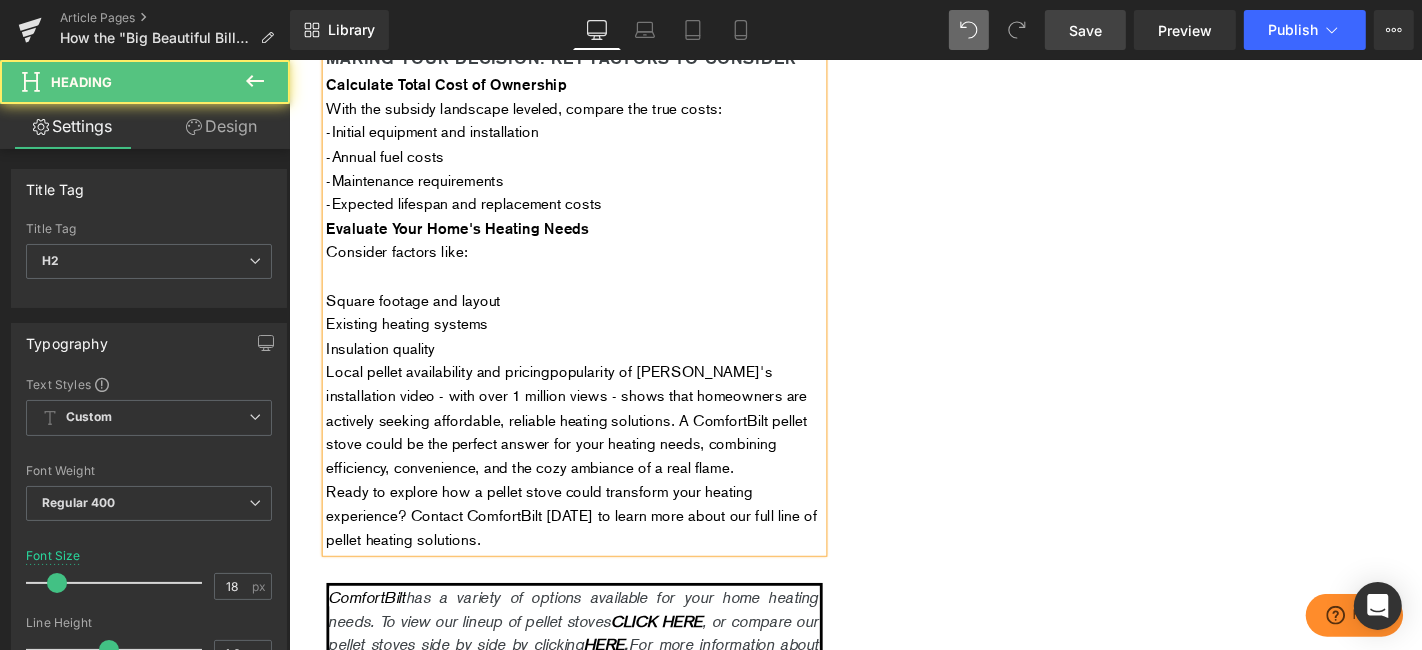 click on "Local pellet availability and pricingpopularity of [PERSON_NAME]'s installation video - with over 1 million views - shows that homeowners are actively seeking affordable, reliable heating solutions. A ComfortBilt pellet stove could be the perfect answer for your heating needs, combining efficiency, convenience, and the cozy ambiance of a real flame." at bounding box center (585, 443) 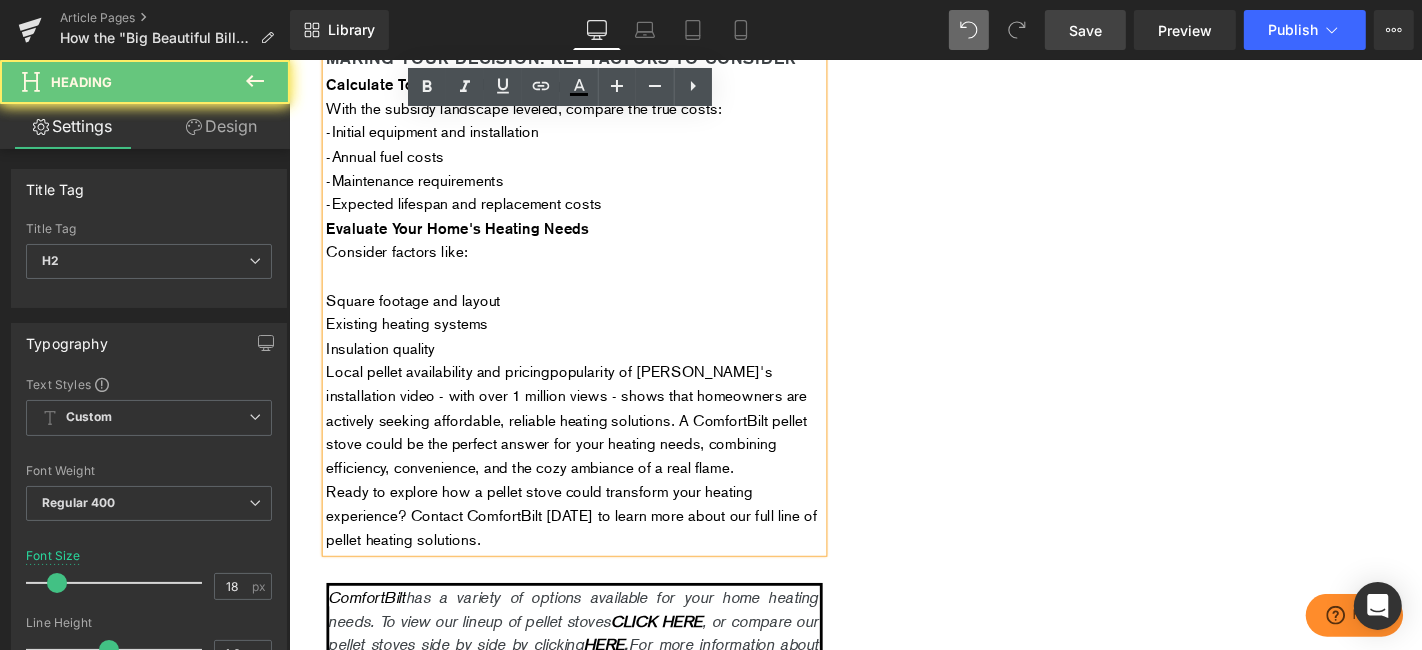 click on "Local pellet availability and pricingpopularity of [PERSON_NAME]'s installation video - with over 1 million views - shows that homeowners are actively seeking affordable, reliable heating solutions. A ComfortBilt pellet stove could be the perfect answer for your heating needs, combining efficiency, convenience, and the cozy ambiance of a real flame." at bounding box center [585, 443] 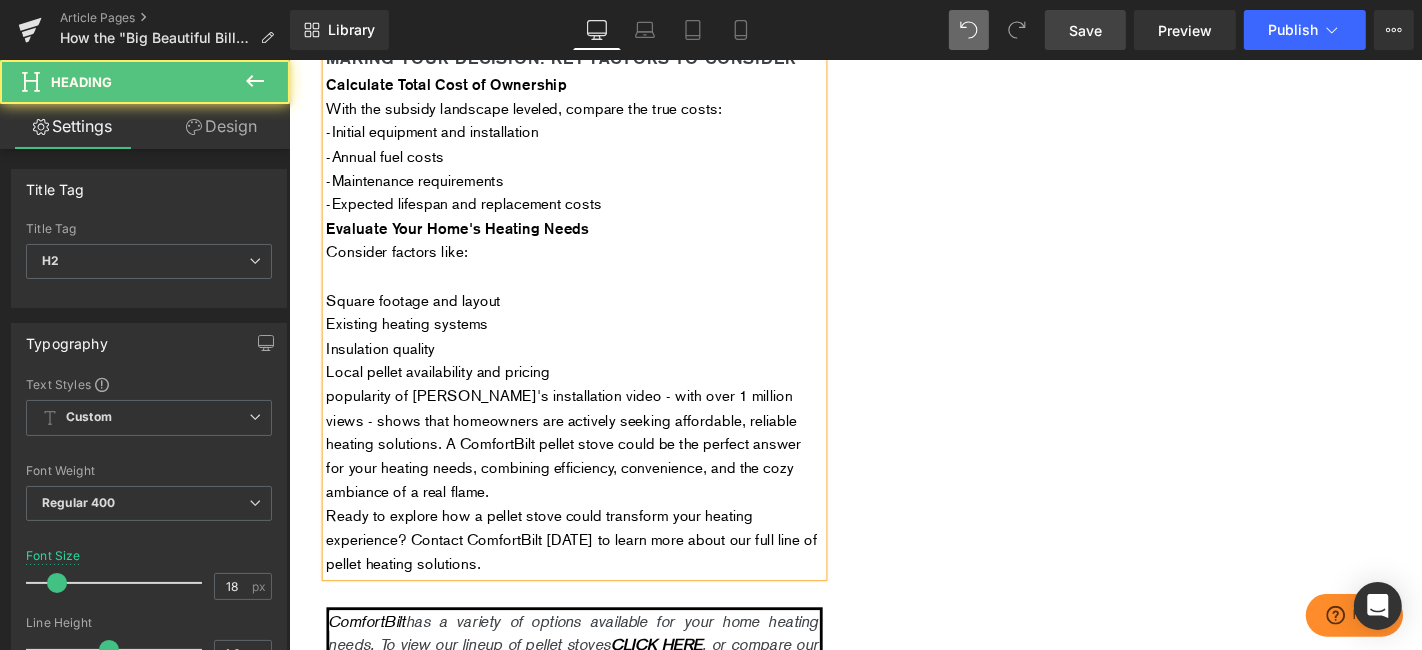 click on "Making Your Decision: Key Factors to Consider Calculate Total Cost of Ownership With the subsidy landscape leveled, compare the true costs: -Initial equipment and installation -Annual fuel costs -Maintenance requirements -Expected lifespan and replacement costs Evaluate Your Home's Heating Needs Consider factors like: Square footage and layout Existing heating systems Insulation quality Local pellet availability and pricing popularity of [PERSON_NAME]'s installation video - with over 1 million views - shows that homeowners are actively seeking affordable, reliable heating solutions. A ComfortBilt pellet stove could be the perfect answer for your heating needs, combining efficiency, convenience, and the cozy ambiance of a real flame. Ready to explore how a pellet stove could transform your heating experience? Contact ComfortBilt [DATE] to learn more about our full line of pellet heating solutions." at bounding box center (593, 326) 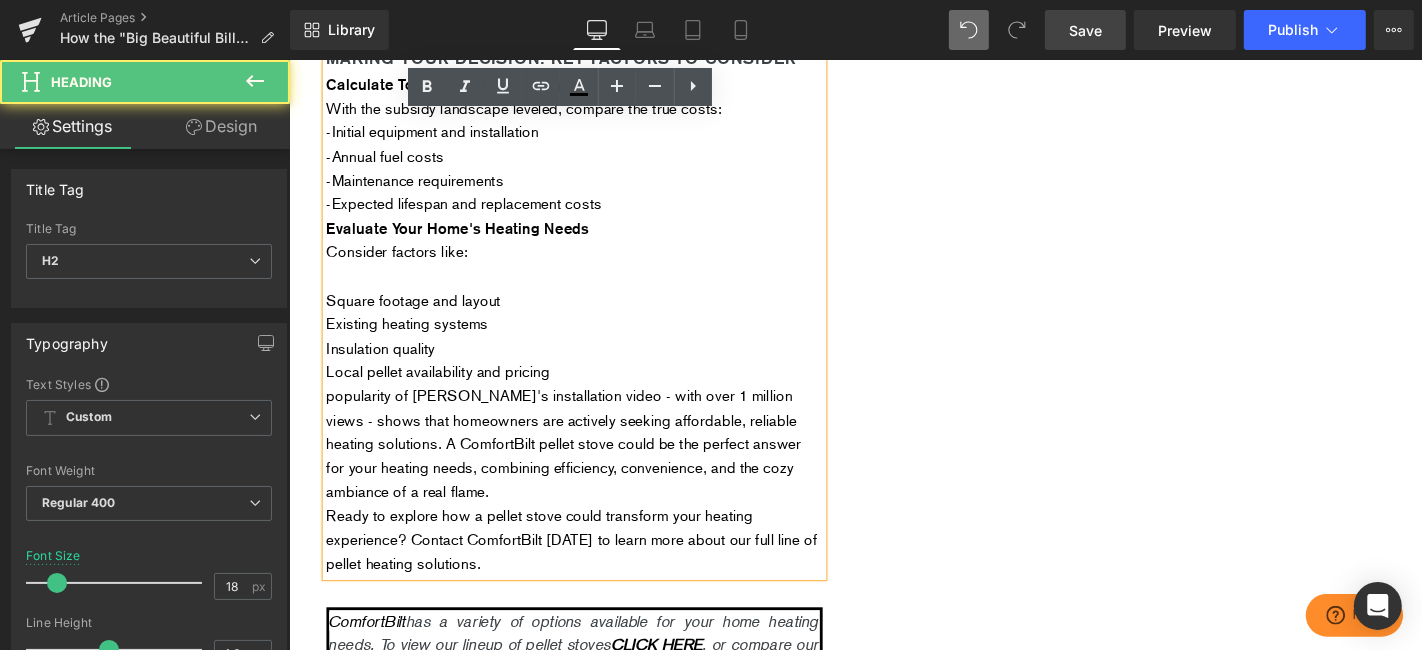 click at bounding box center (593, 291) 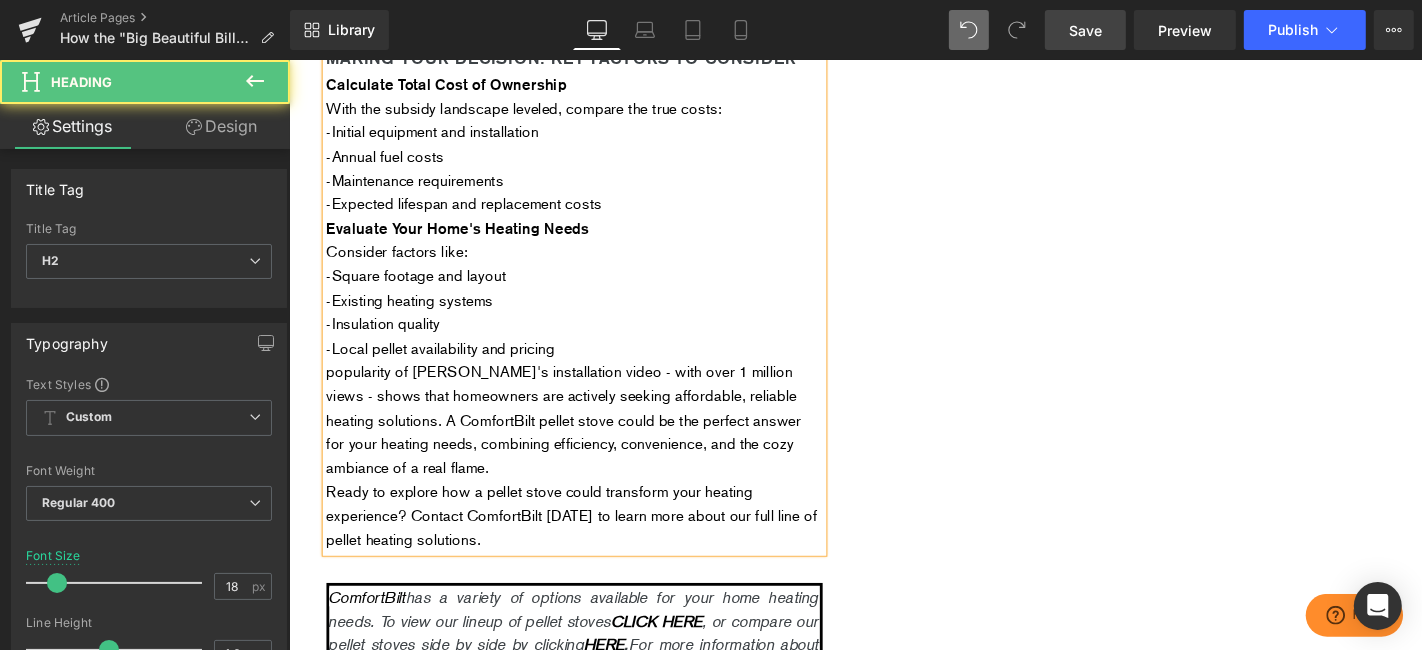 click on "-Local pellet availability and pricing" at bounding box center [593, 368] 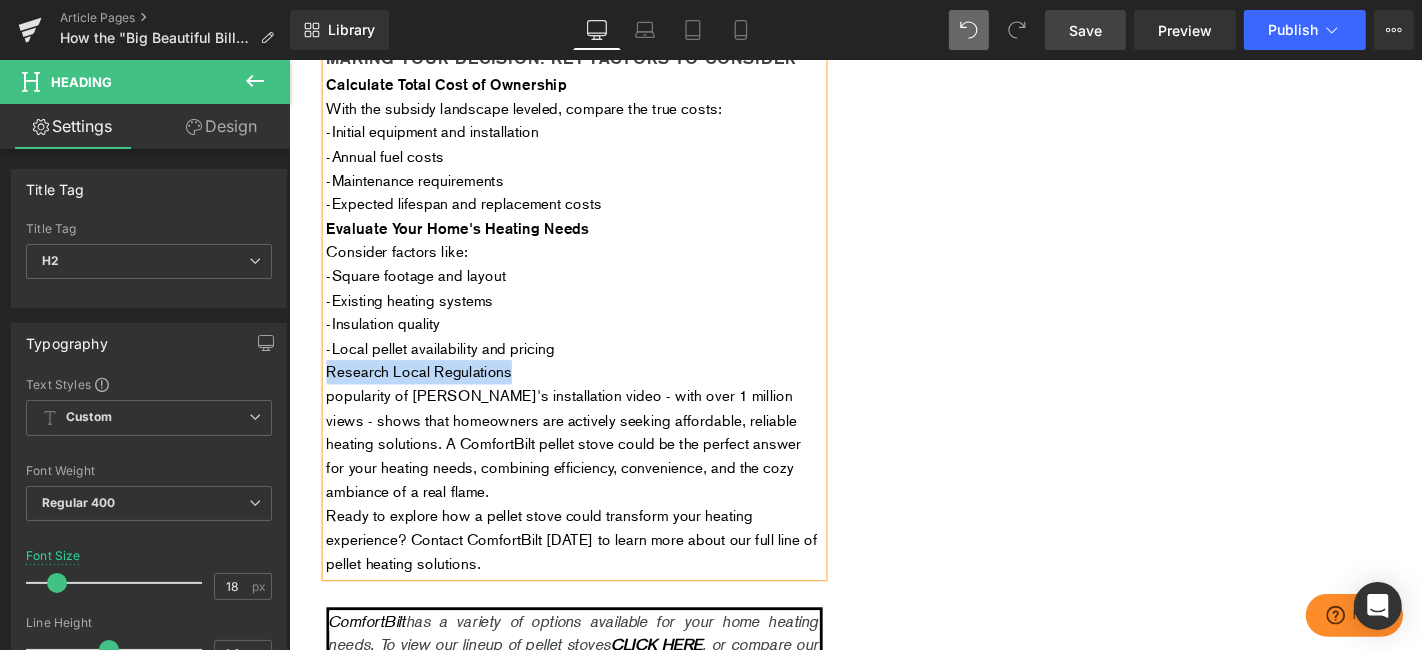 drag, startPoint x: 540, startPoint y: 496, endPoint x: 322, endPoint y: 502, distance: 218.08255 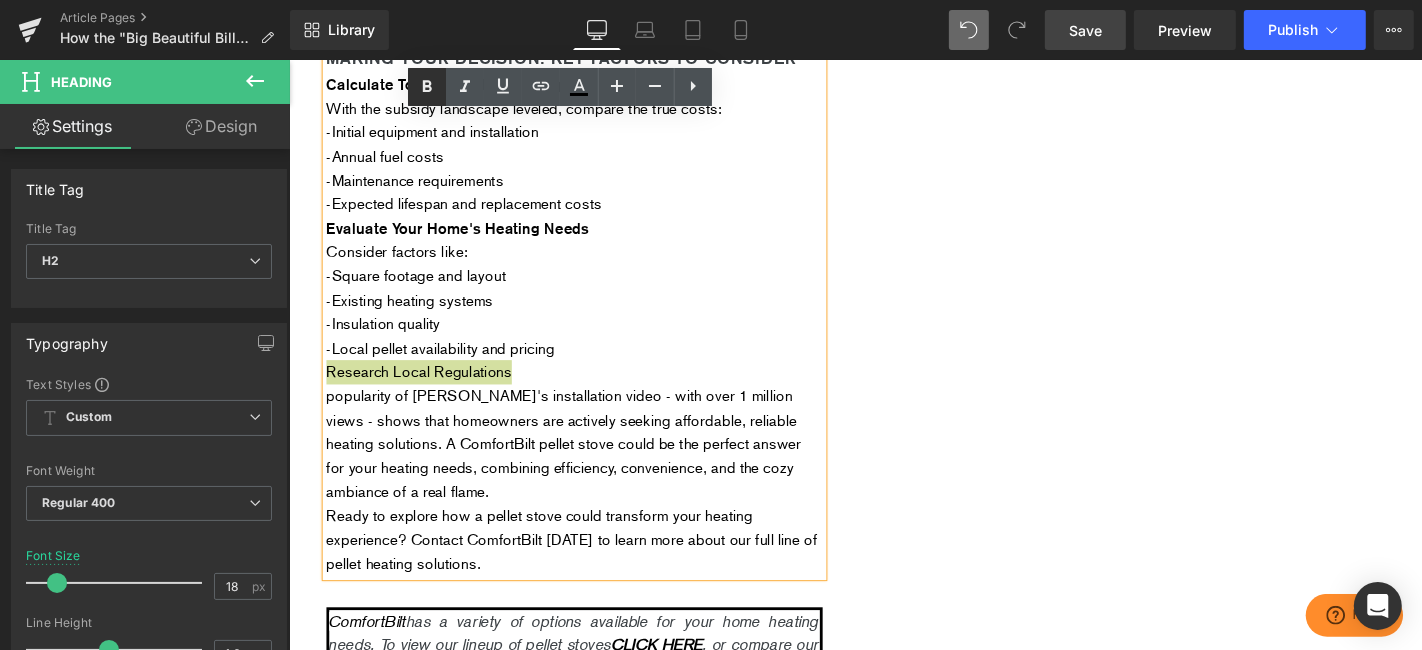 click 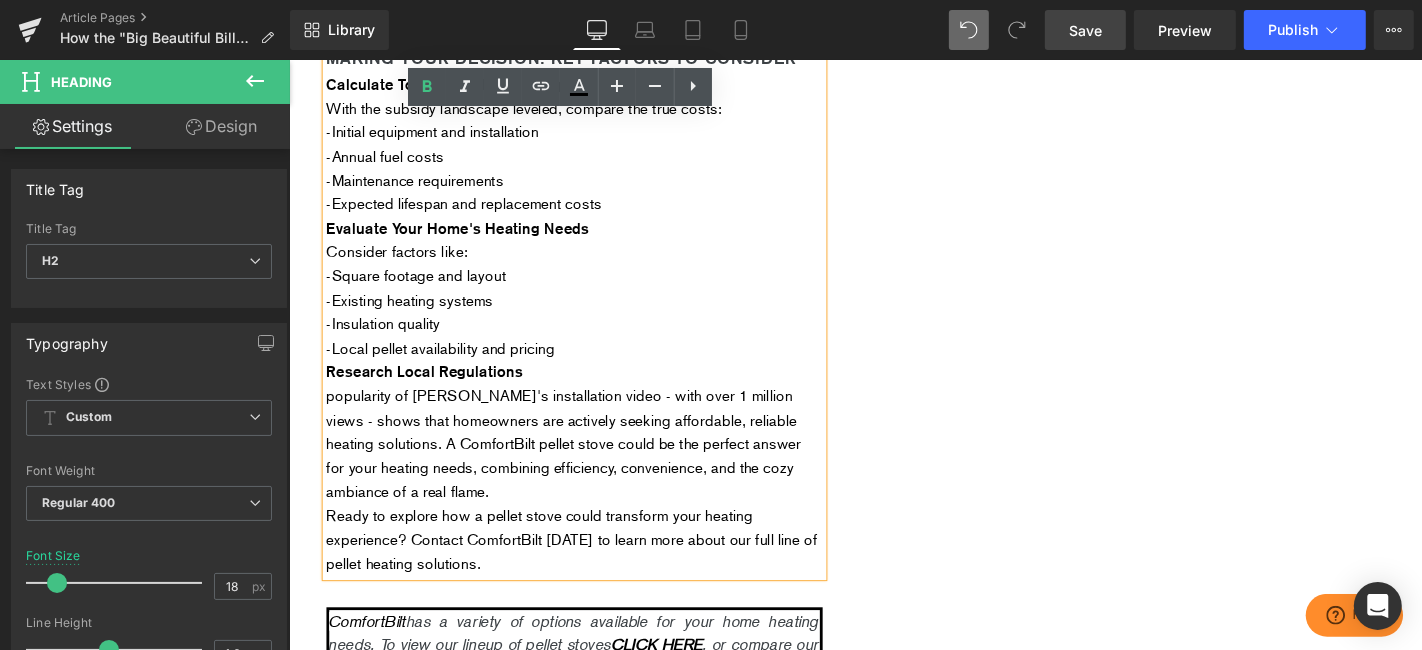 click on "popularity of [PERSON_NAME]'s installation video - with over 1 million views - shows that homeowners are actively seeking affordable, reliable heating solutions. A ComfortBilt pellet stove could be the perfect answer for your heating needs, combining efficiency, convenience, and the cozy ambiance of a real flame." at bounding box center [581, 469] 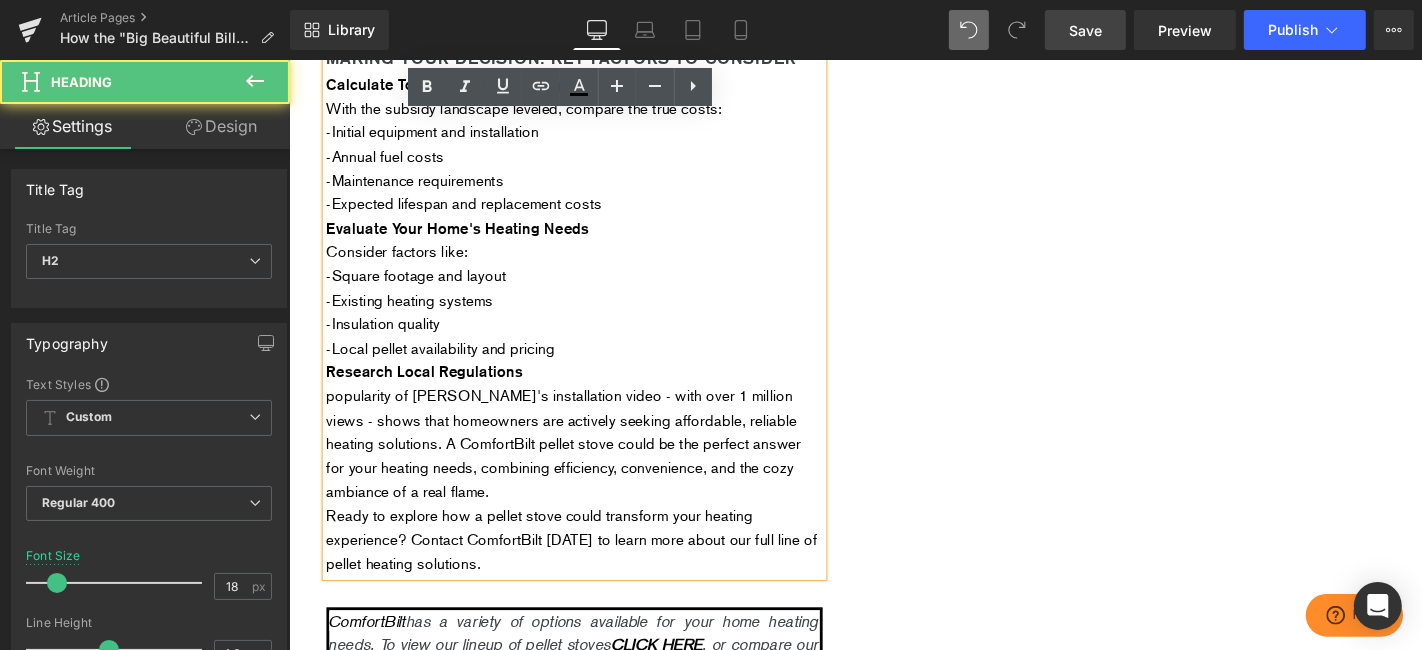 click on "popularity of [PERSON_NAME]'s installation video - with over 1 million views - shows that homeowners are actively seeking affordable, reliable heating solutions. A ComfortBilt pellet stove could be the perfect answer for your heating needs, combining efficiency, convenience, and the cozy ambiance of a real flame." at bounding box center [581, 469] 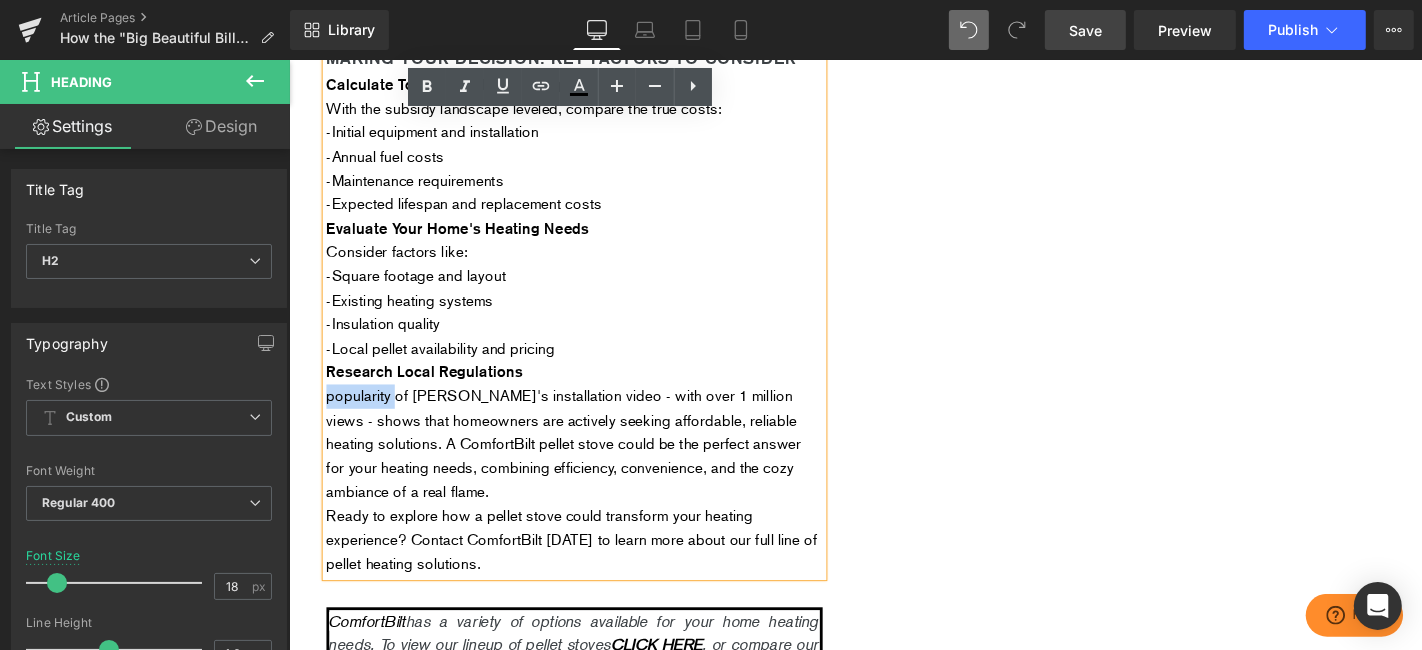 click on "popularity of [PERSON_NAME]'s installation video - with over 1 million views - shows that homeowners are actively seeking affordable, reliable heating solutions. A ComfortBilt pellet stove could be the perfect answer for your heating needs, combining efficiency, convenience, and the cozy ambiance of a real flame." at bounding box center (581, 469) 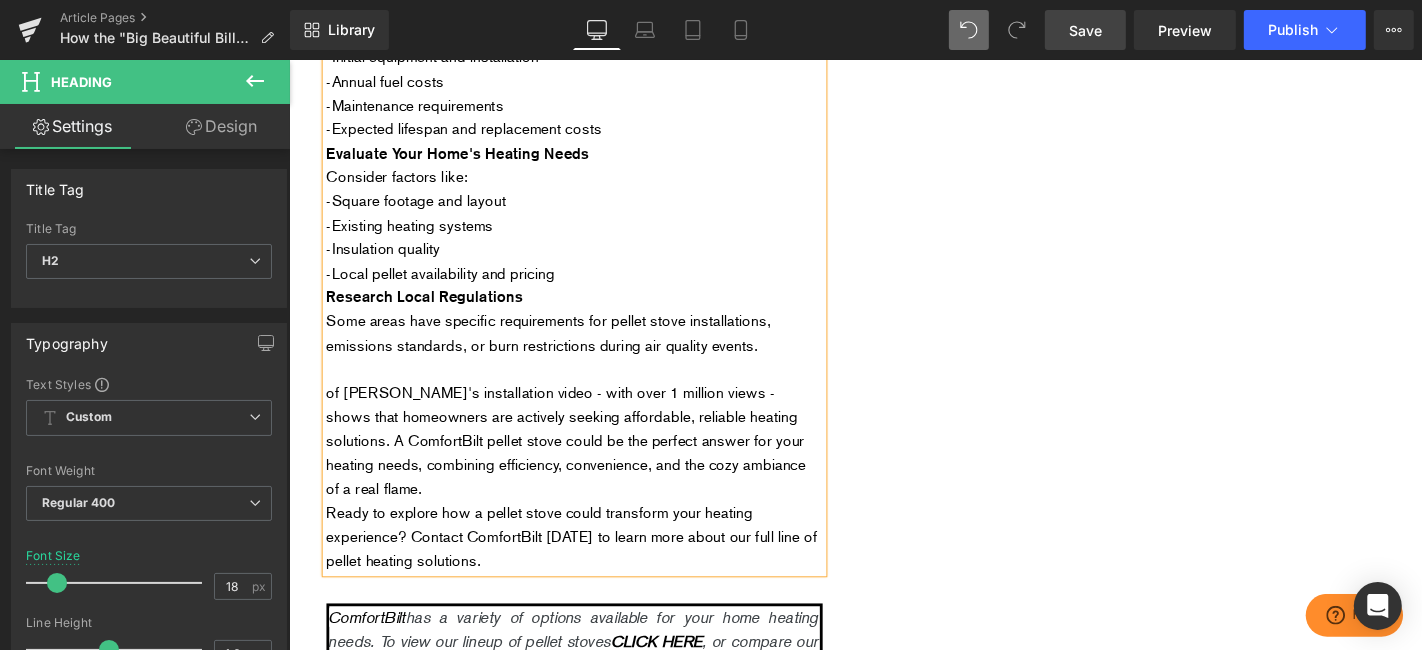 scroll, scrollTop: 3222, scrollLeft: 0, axis: vertical 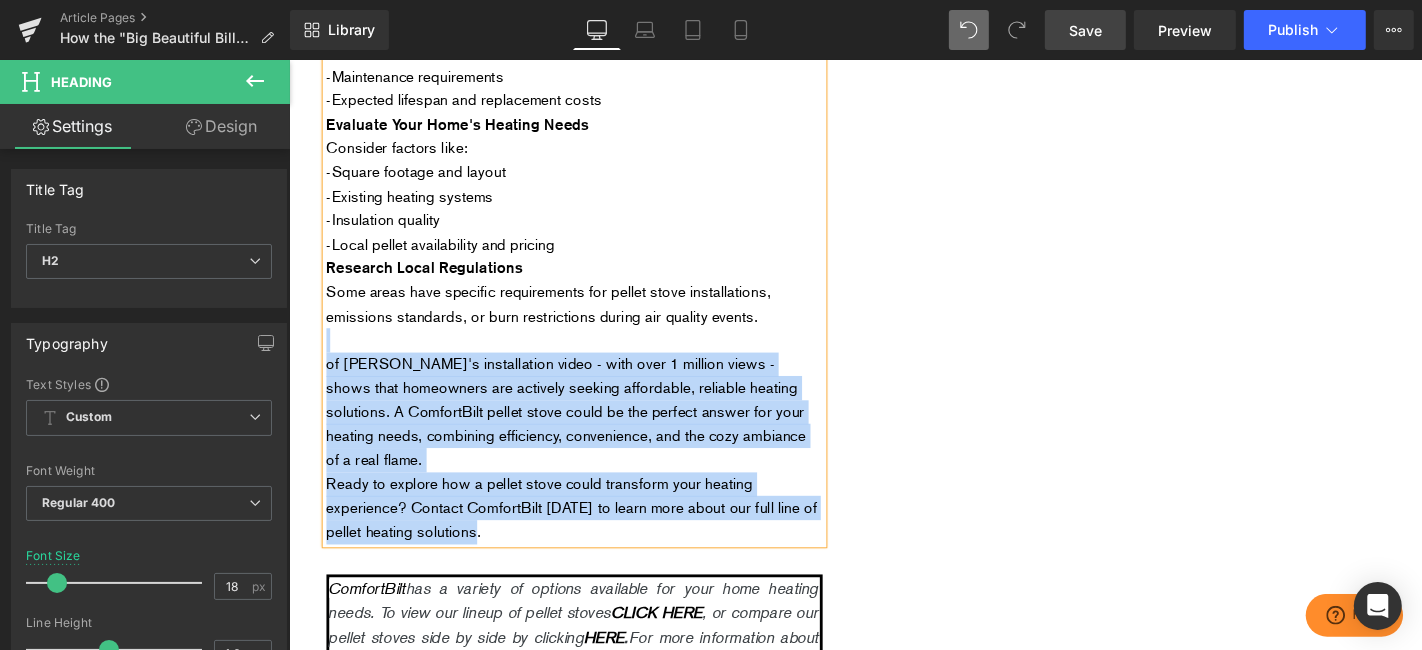click on "Making Your Decision: Key Factors to Consider Calculate Total Cost of Ownership With the subsidy landscape leveled, compare the true costs: -Initial equipment and installation -Annual fuel costs -Maintenance requirements -Expected lifespan and replacement costs Evaluate Your Home's Heating Needs Consider factors like: -Square footage and layout -Existing heating systems -Insulation quality -Local pellet availability and pricing Research Local Regulations Some areas have specific requirements for pellet stove installations, emissions standards, or burn restrictions during air quality events. of [PERSON_NAME]'s installation video - with over 1 million views - shows that homeowners are actively seeking affordable, reliable heating solutions. A ComfortBilt pellet stove could be the perfect answer for your heating needs, combining efficiency, convenience, and the cozy ambiance of a real flame." at bounding box center [593, 254] 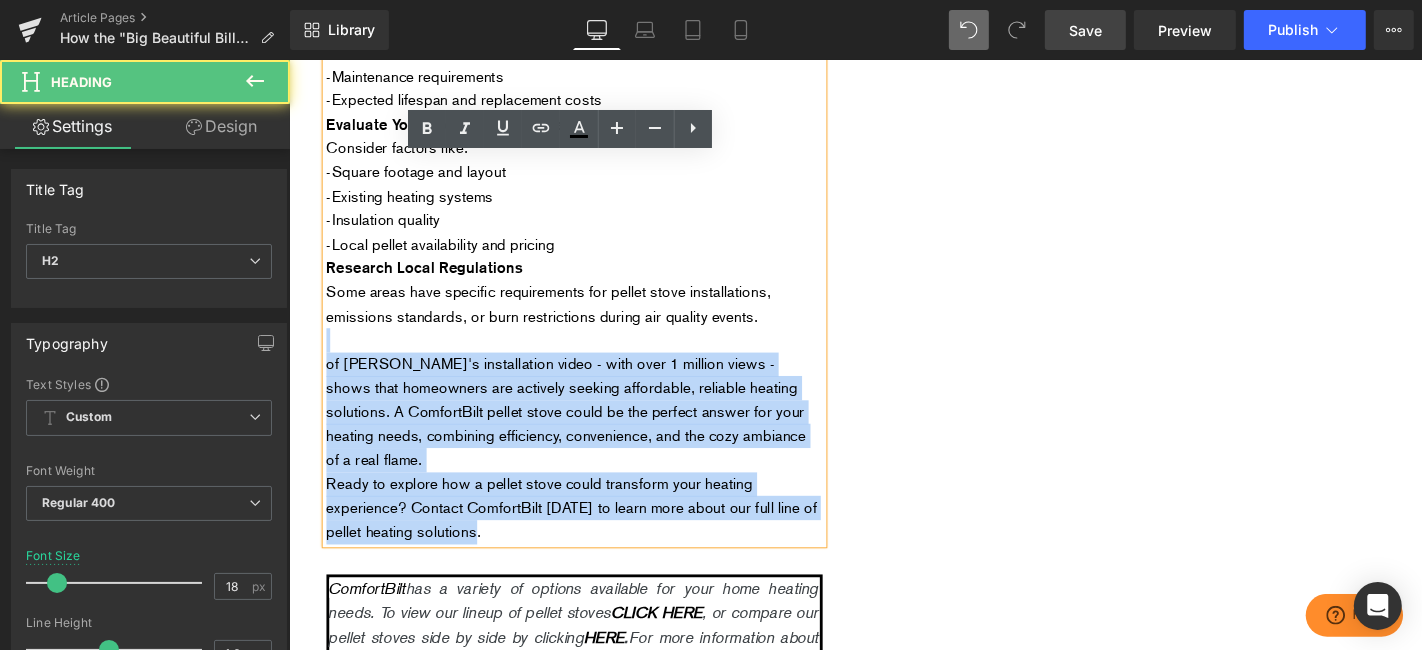 click at bounding box center [593, 359] 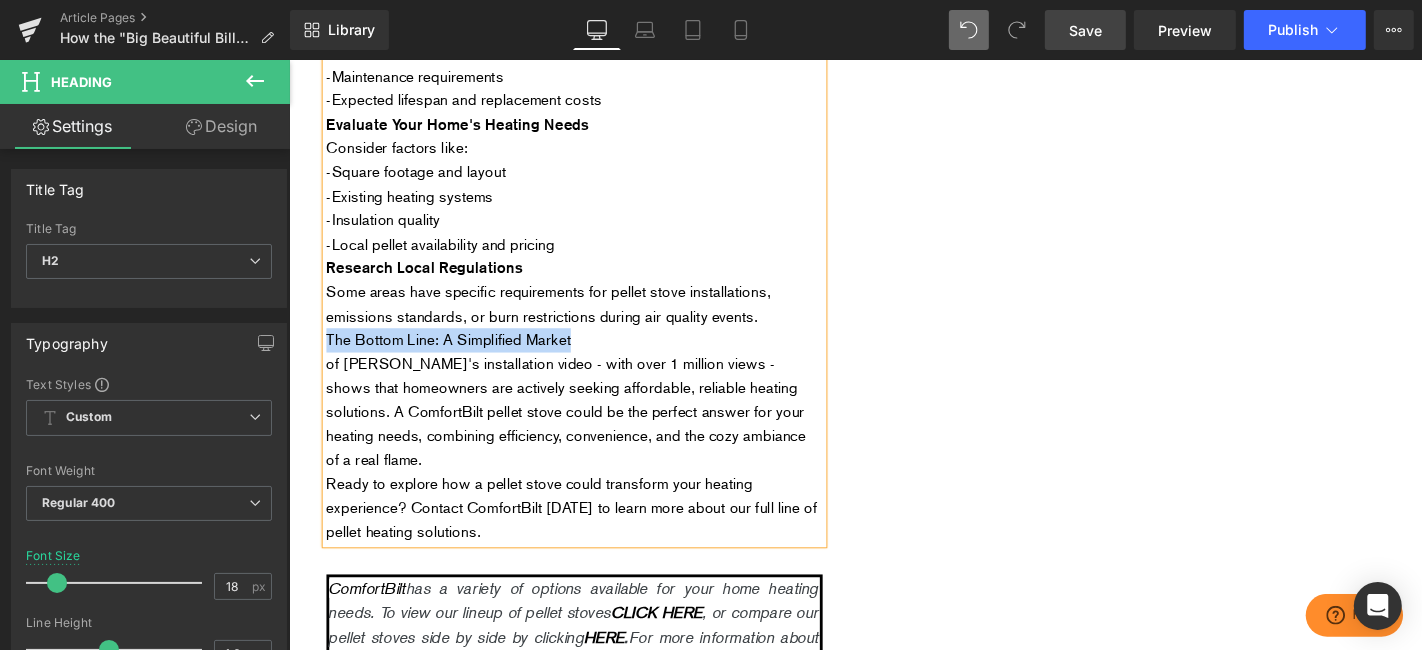 drag, startPoint x: 615, startPoint y: 455, endPoint x: 326, endPoint y: 455, distance: 289 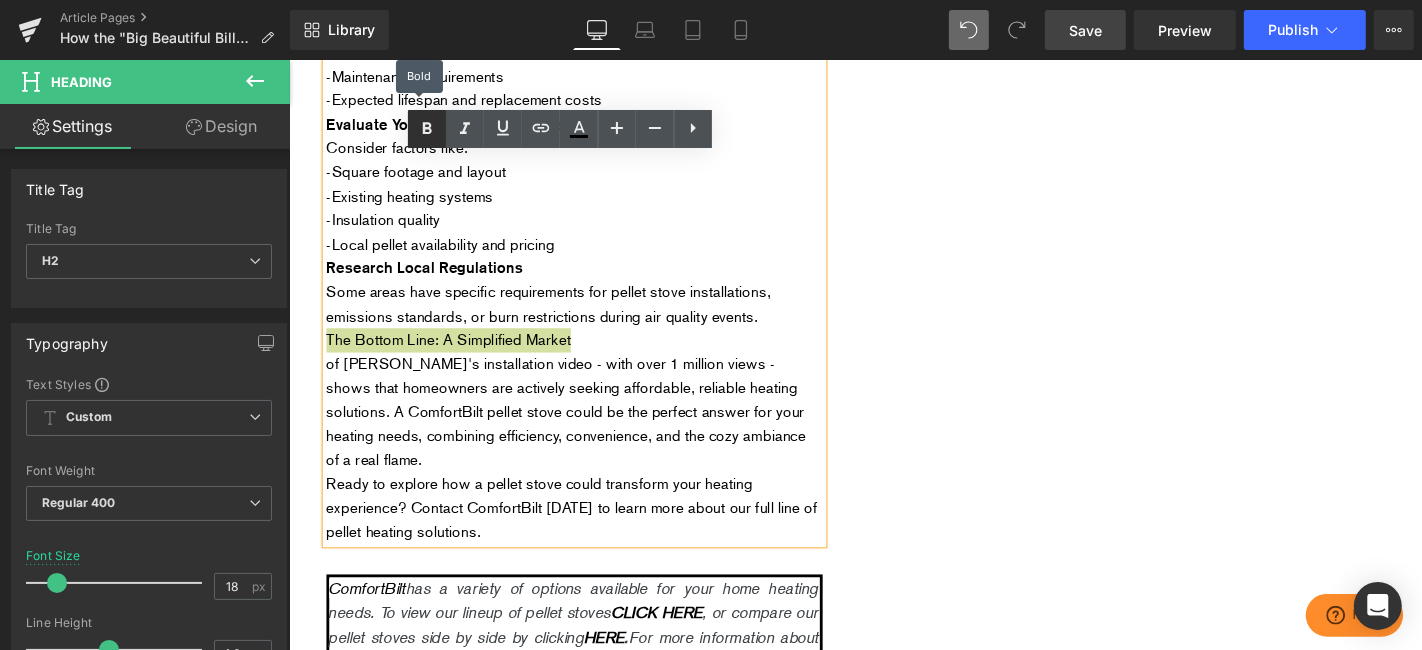click 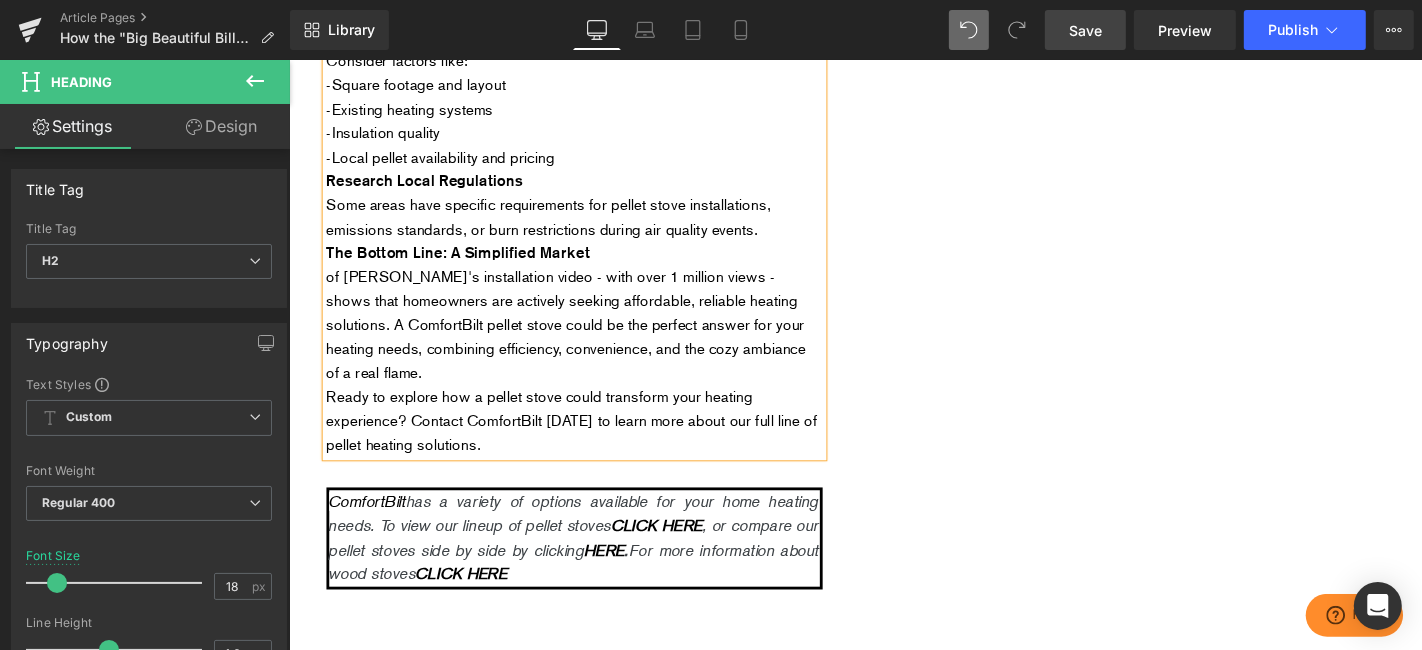 scroll, scrollTop: 3333, scrollLeft: 0, axis: vertical 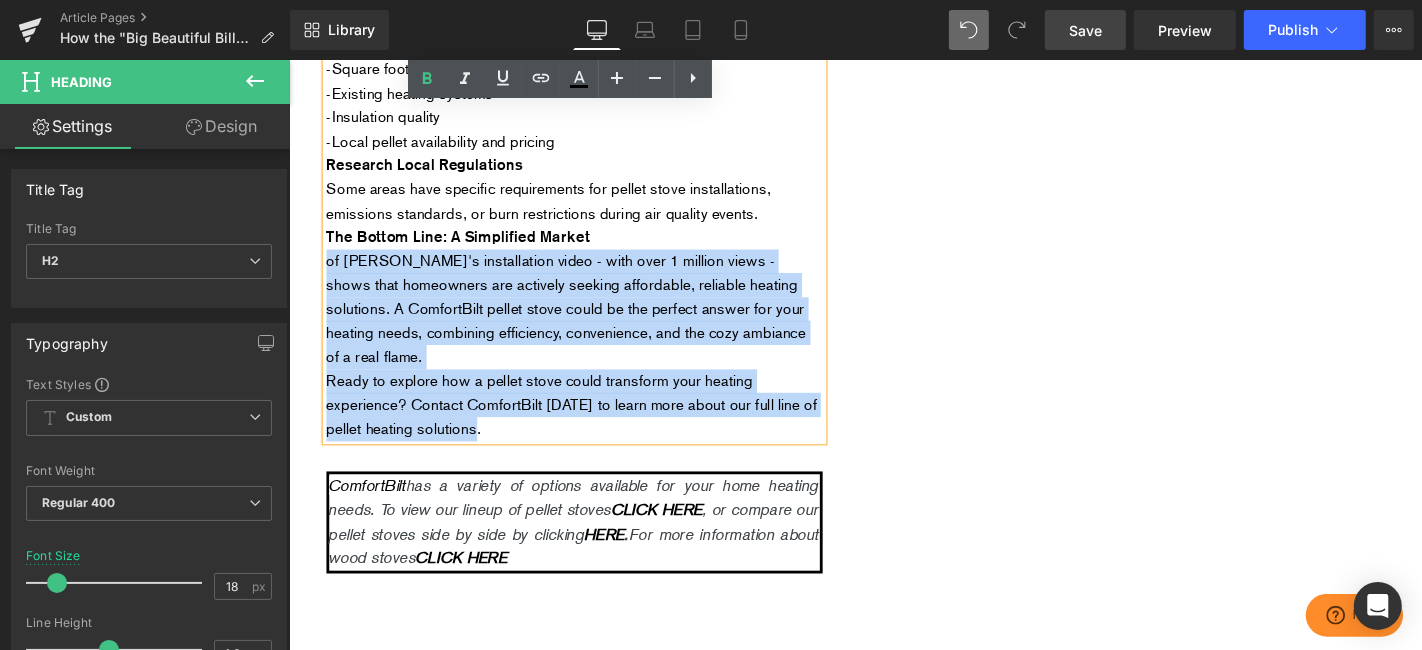 drag, startPoint x: 551, startPoint y: 550, endPoint x: 322, endPoint y: 382, distance: 284.01584 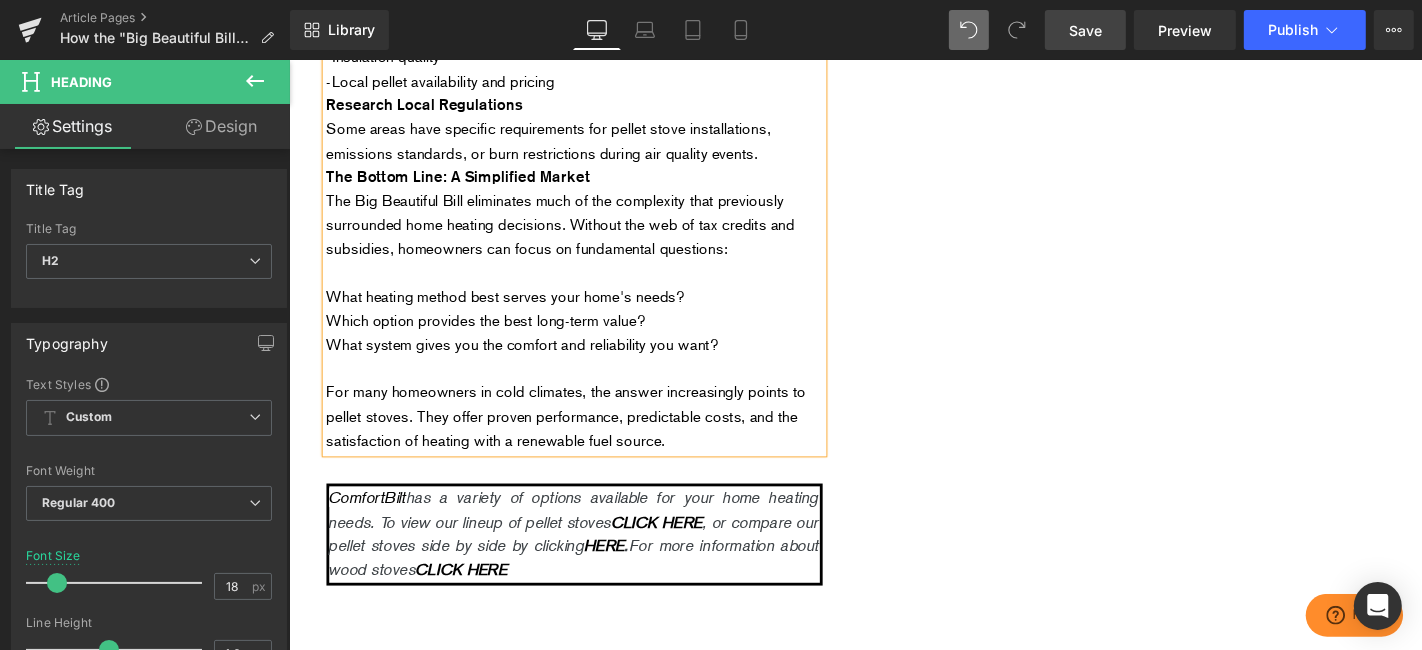 scroll, scrollTop: 3444, scrollLeft: 0, axis: vertical 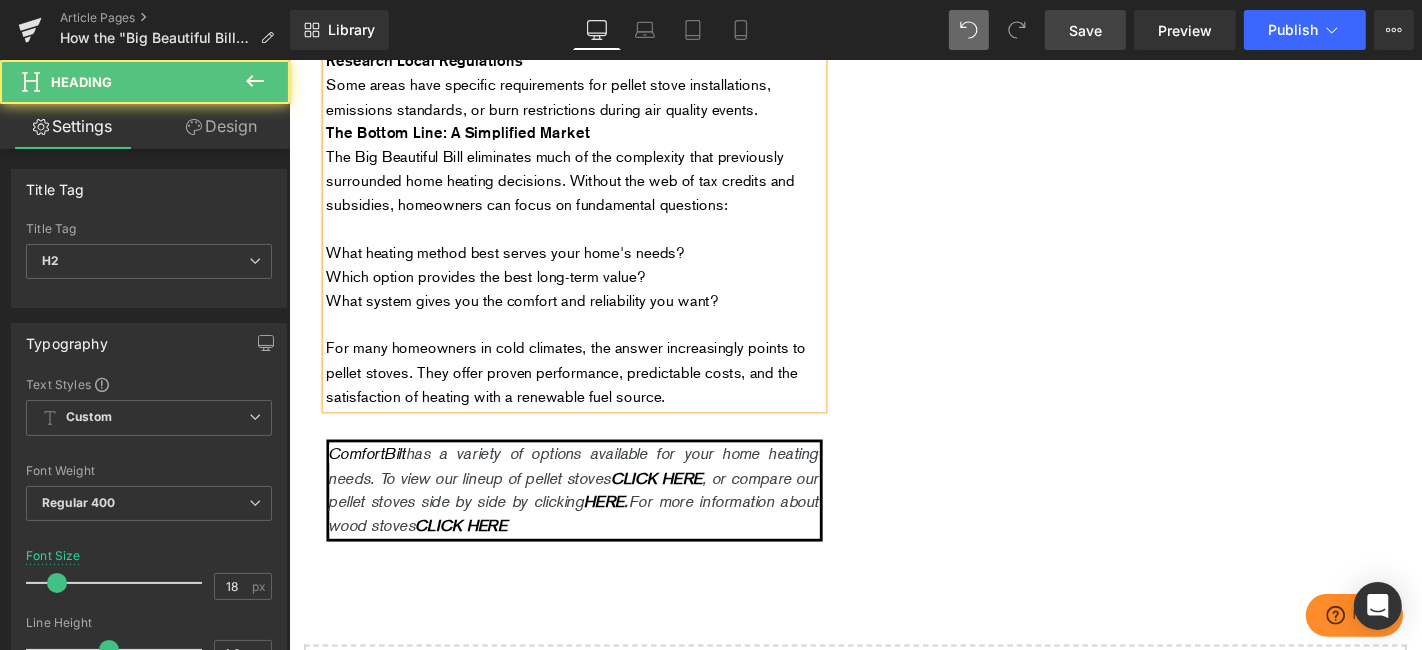 click at bounding box center (593, 239) 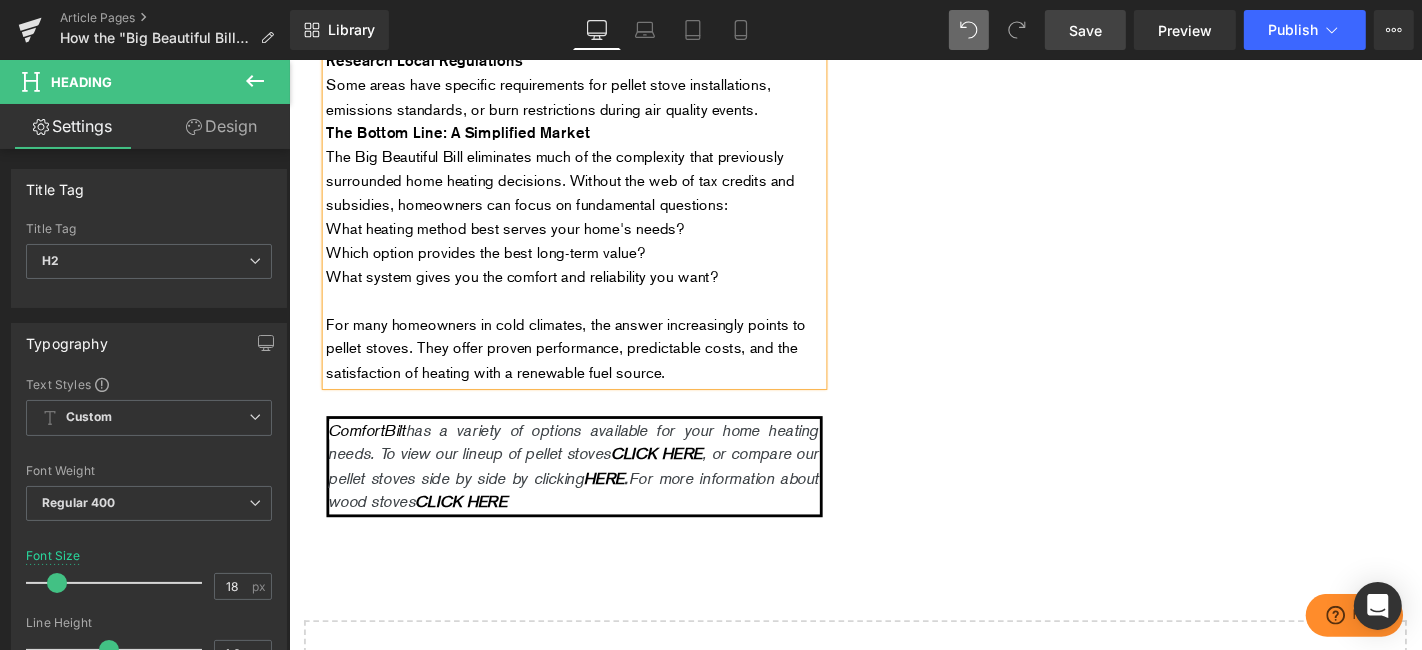 click at bounding box center (593, 316) 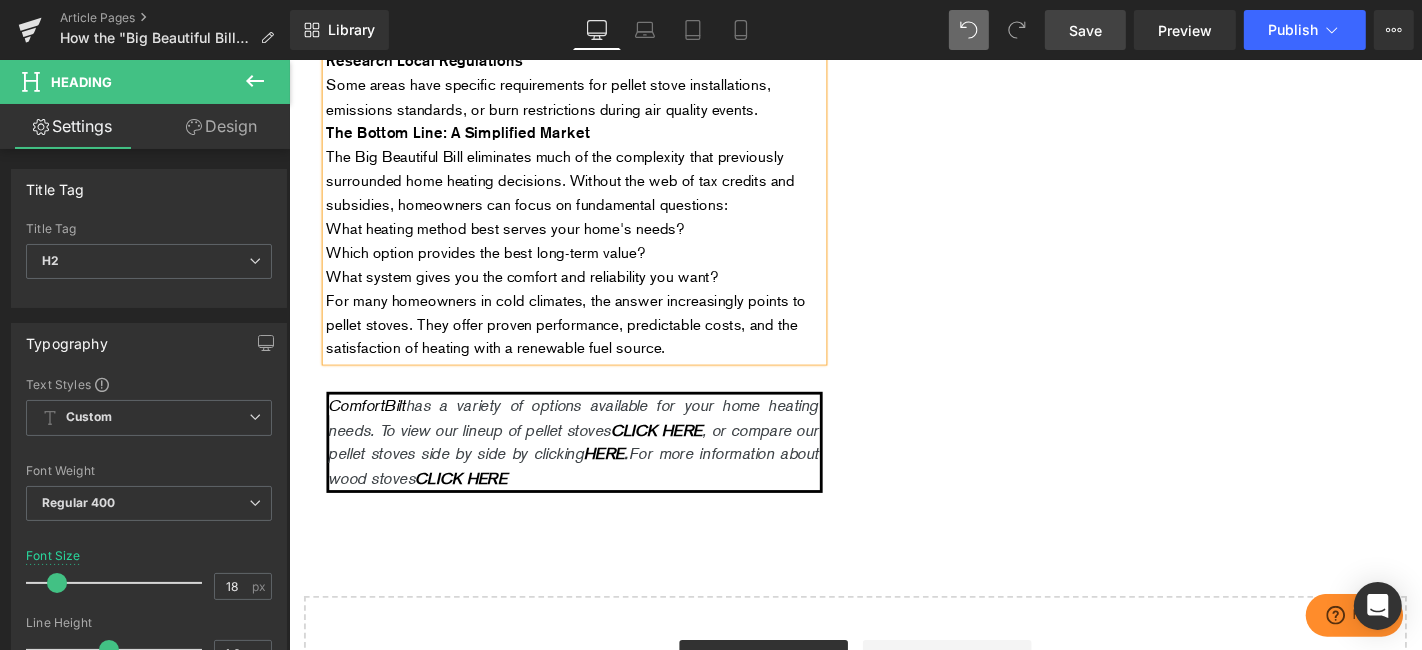 click on "What heating method best serves your home's needs?" at bounding box center [593, 239] 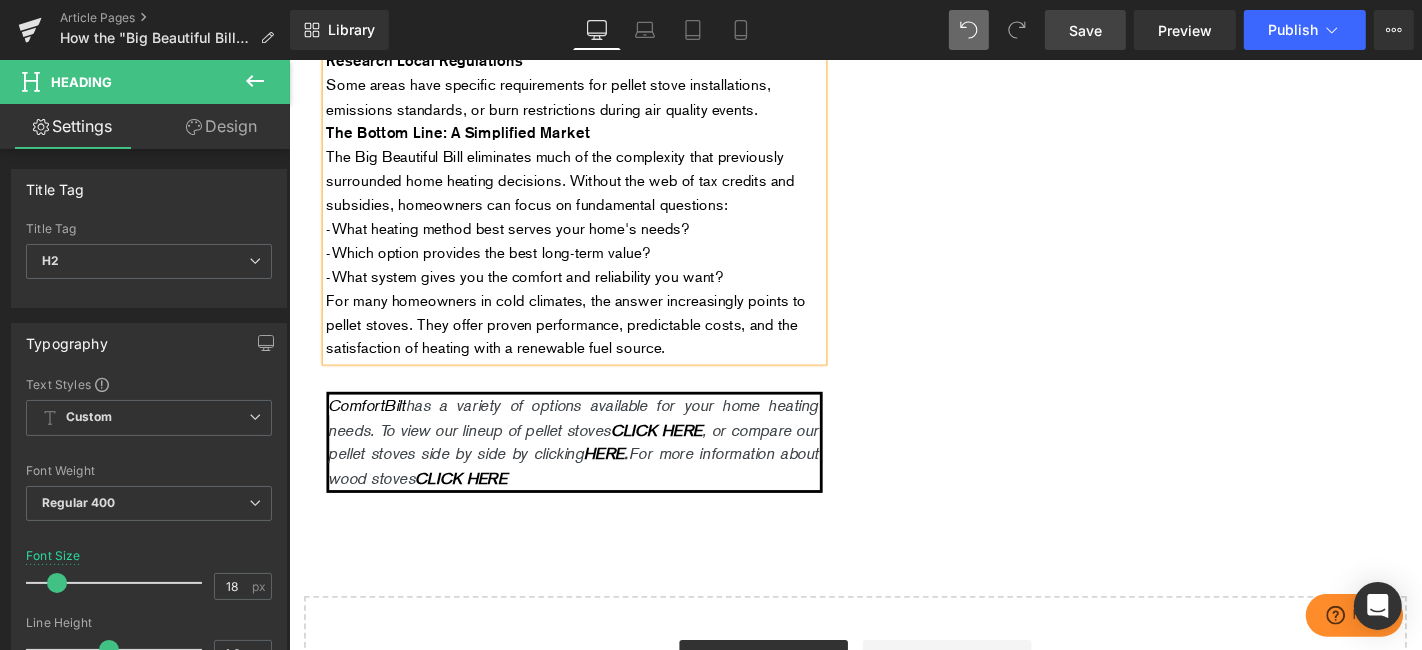 click on "-What system gives you the comfort and reliability you want?" at bounding box center (593, 291) 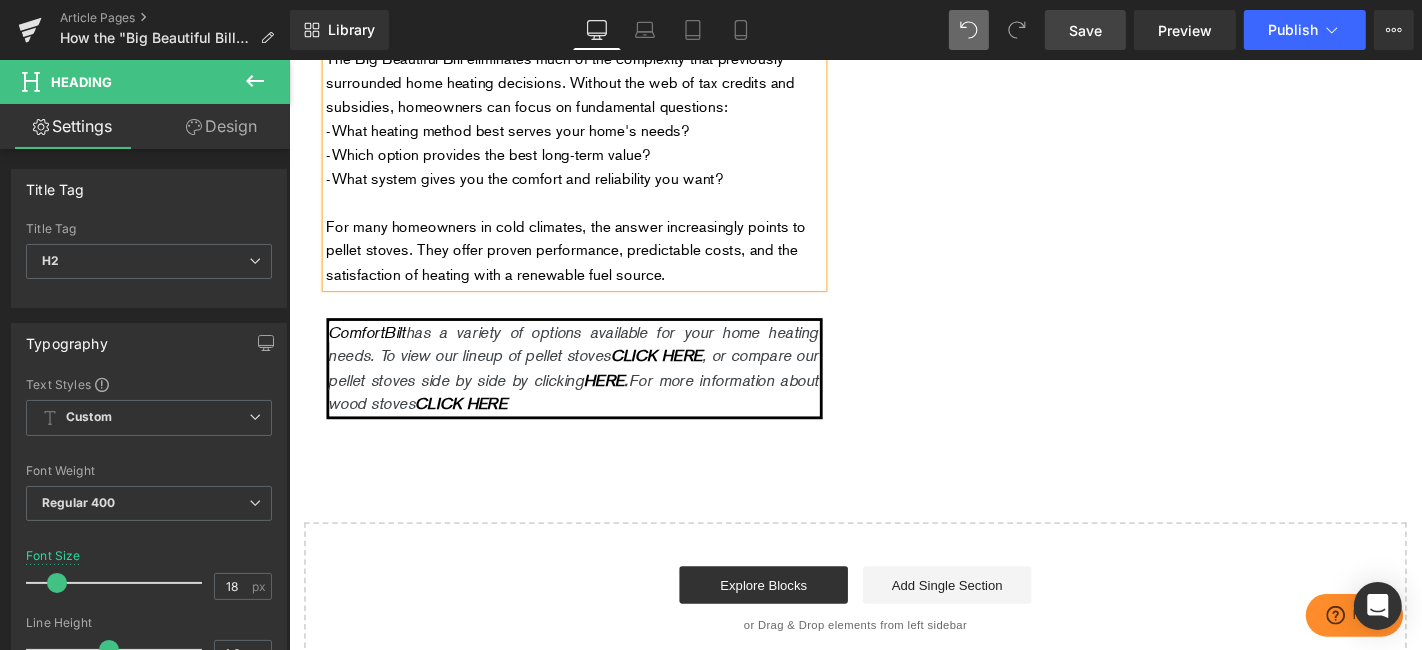 scroll, scrollTop: 3555, scrollLeft: 0, axis: vertical 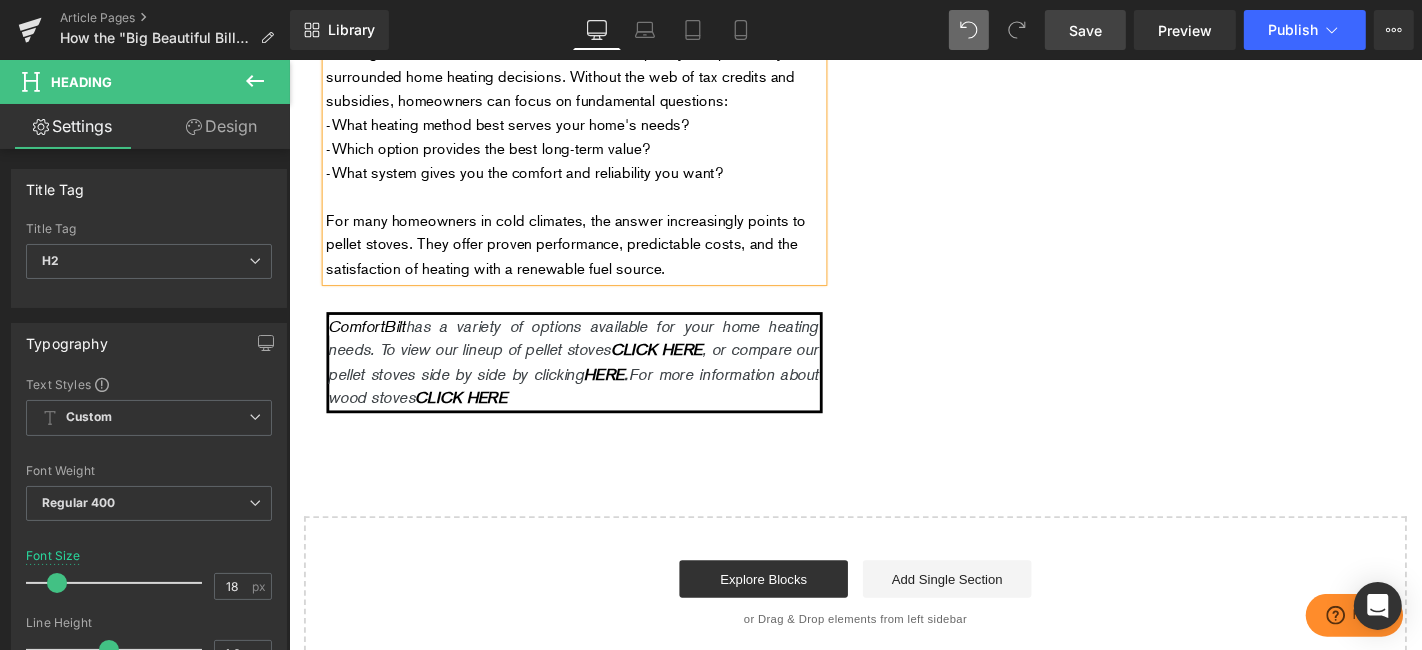 click on "For many homeowners in cold climates, the answer increasingly points to pellet stoves. They offer proven performance, predictable costs, and the satisfaction of heating with a renewable fuel source." at bounding box center (593, 256) 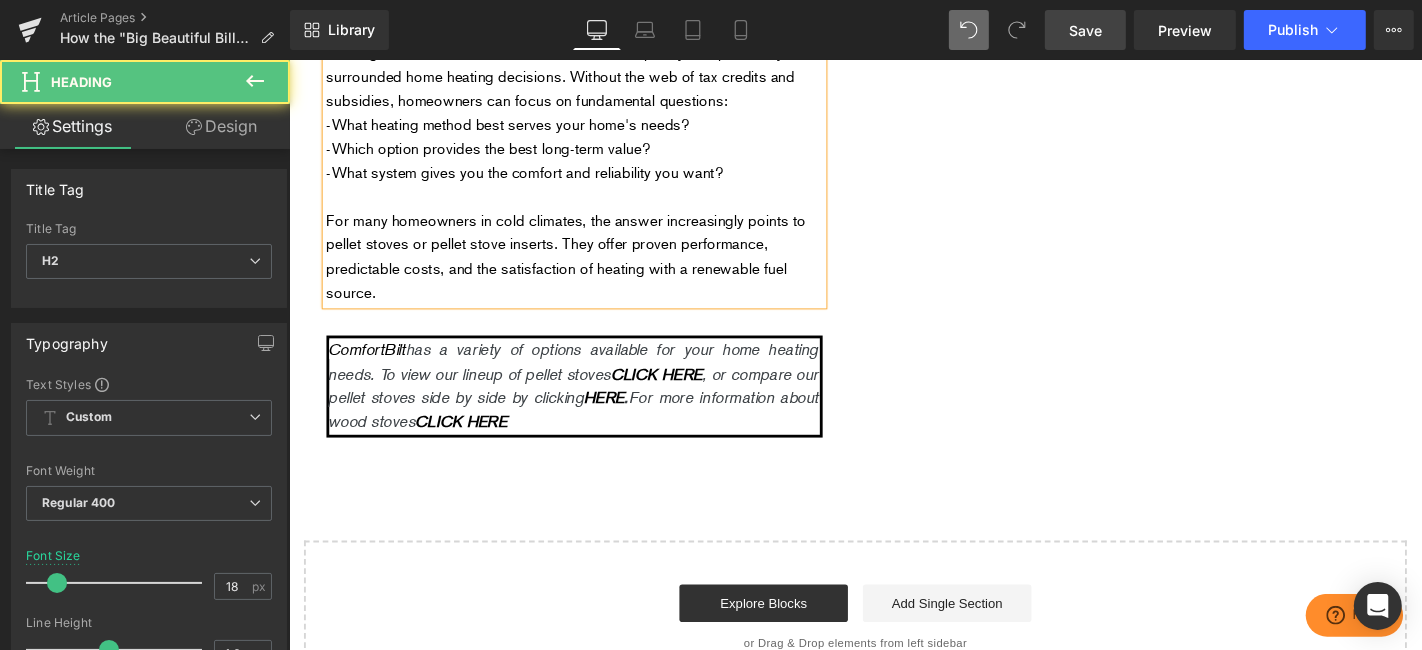 click on "For many homeowners in cold climates, the answer increasingly points to pellet stoves or pellet stove inserts. They offer proven performance, predictable costs, and the satisfaction of heating with a renewable fuel source." at bounding box center [593, 269] 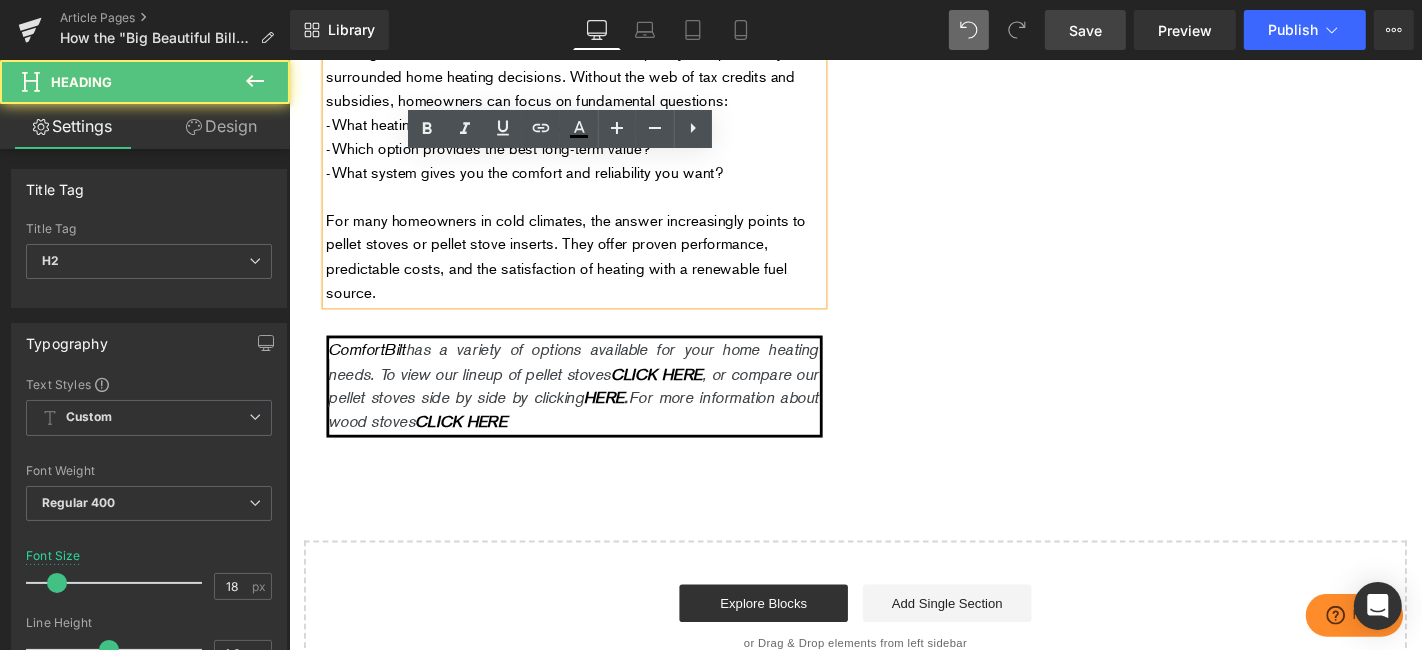click on "For many homeowners in cold climates, the answer increasingly points to pellet stoves or pellet stove inserts. They offer proven performance, predictable costs, and the satisfaction of heating with a renewable fuel source." at bounding box center (593, 269) 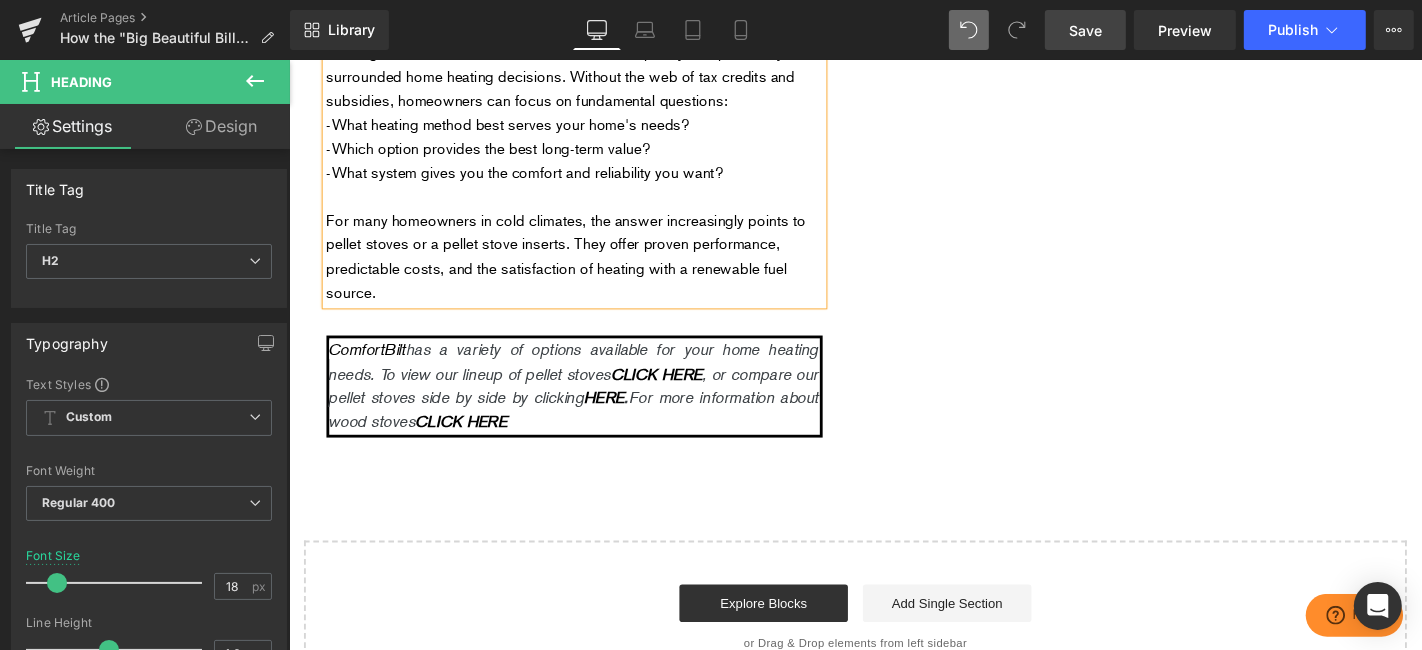 click on "For many homeowners in cold climates, the answer increasingly points to pellet stoves or a pellet stove inserts. They offer proven performance, predictable costs, and the satisfaction of heating with a renewable fuel source." at bounding box center [593, 269] 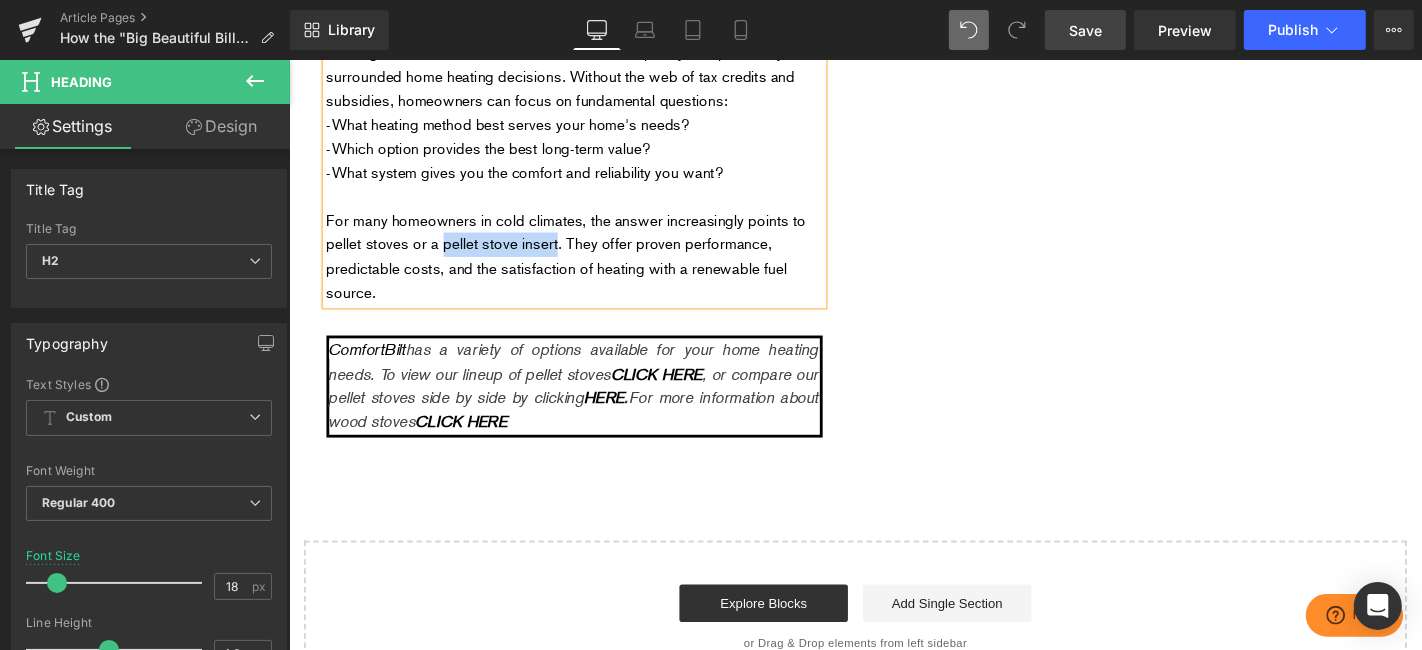 drag, startPoint x: 654, startPoint y: 383, endPoint x: 526, endPoint y: 383, distance: 128 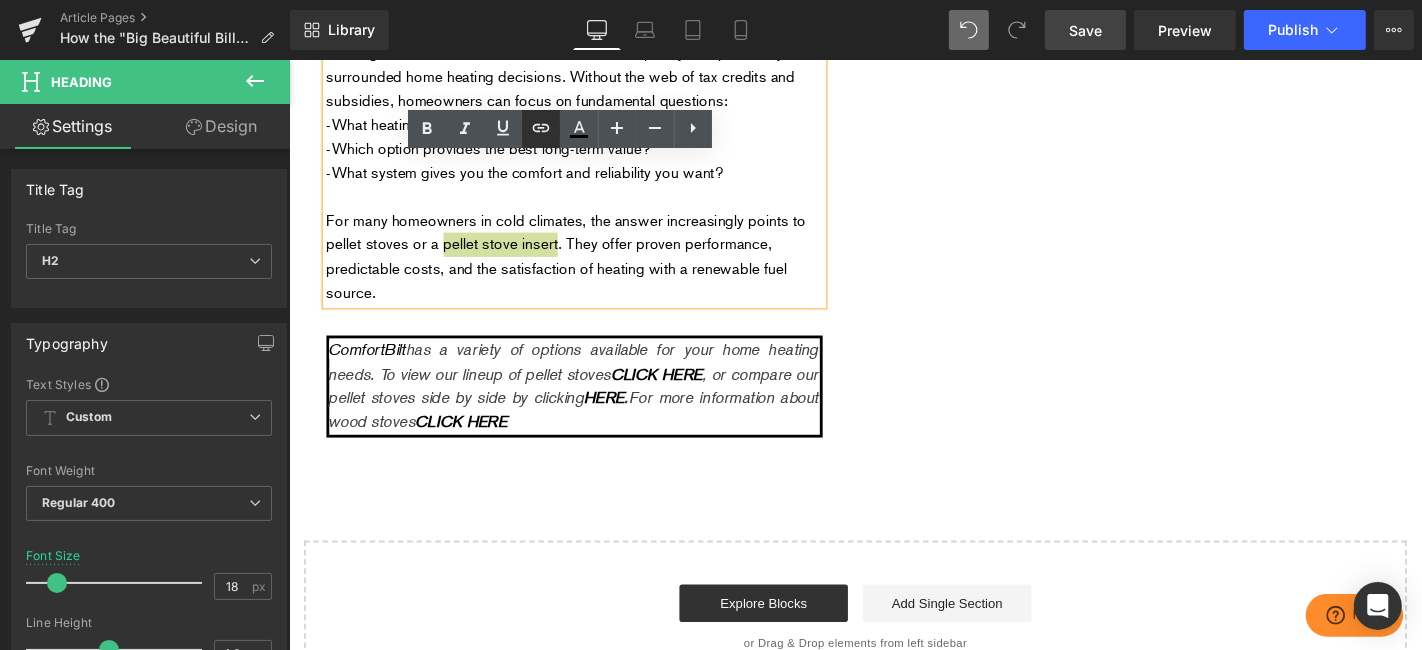 click 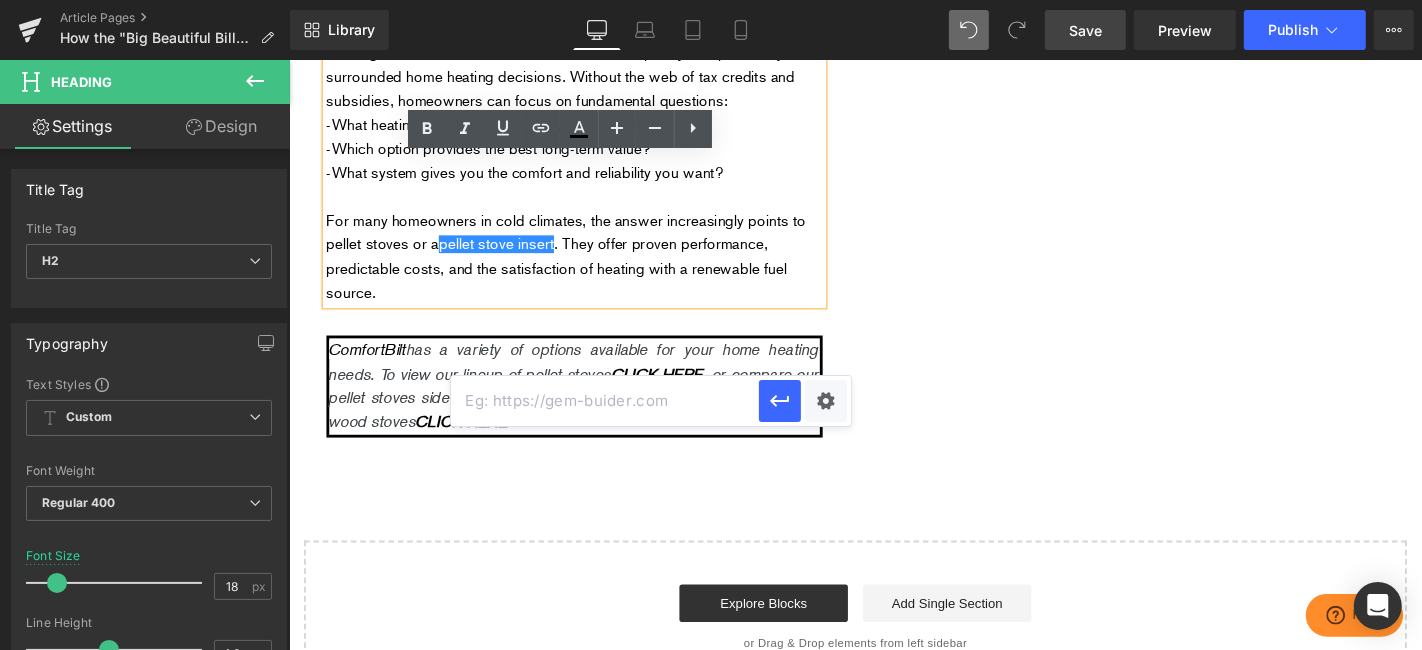 click at bounding box center [605, 401] 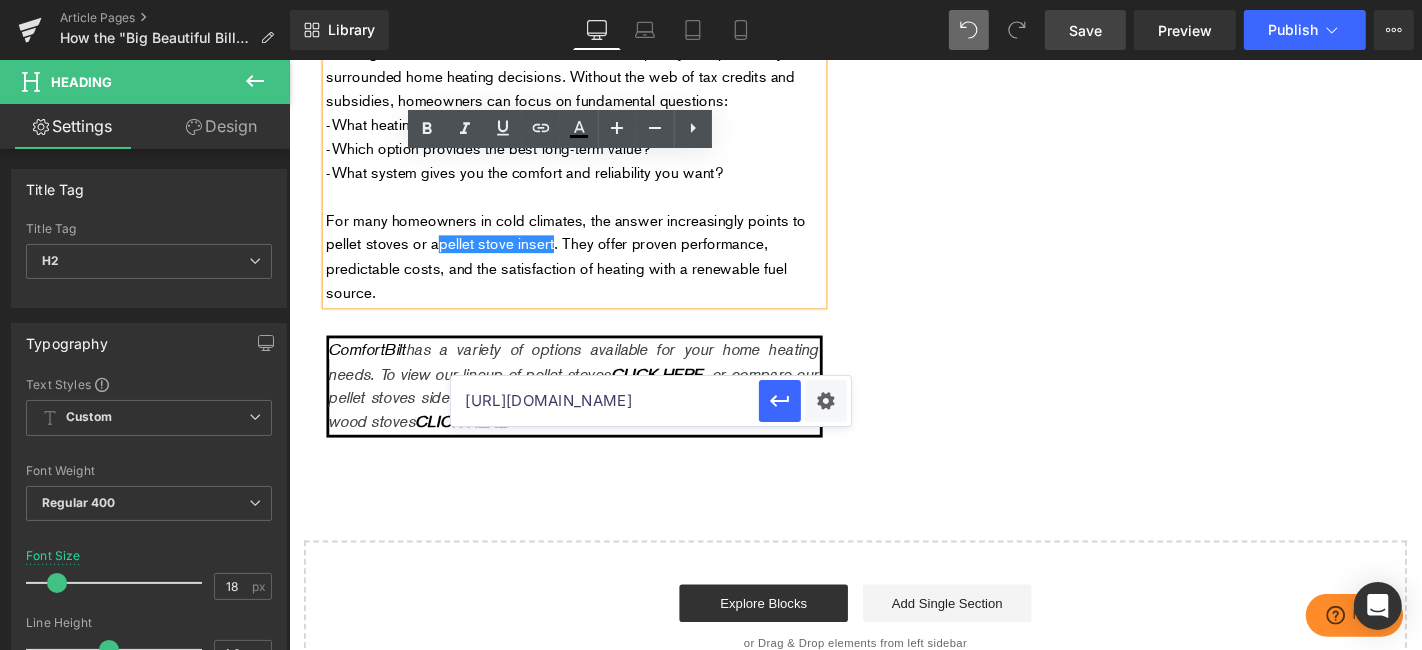 scroll, scrollTop: 0, scrollLeft: 178, axis: horizontal 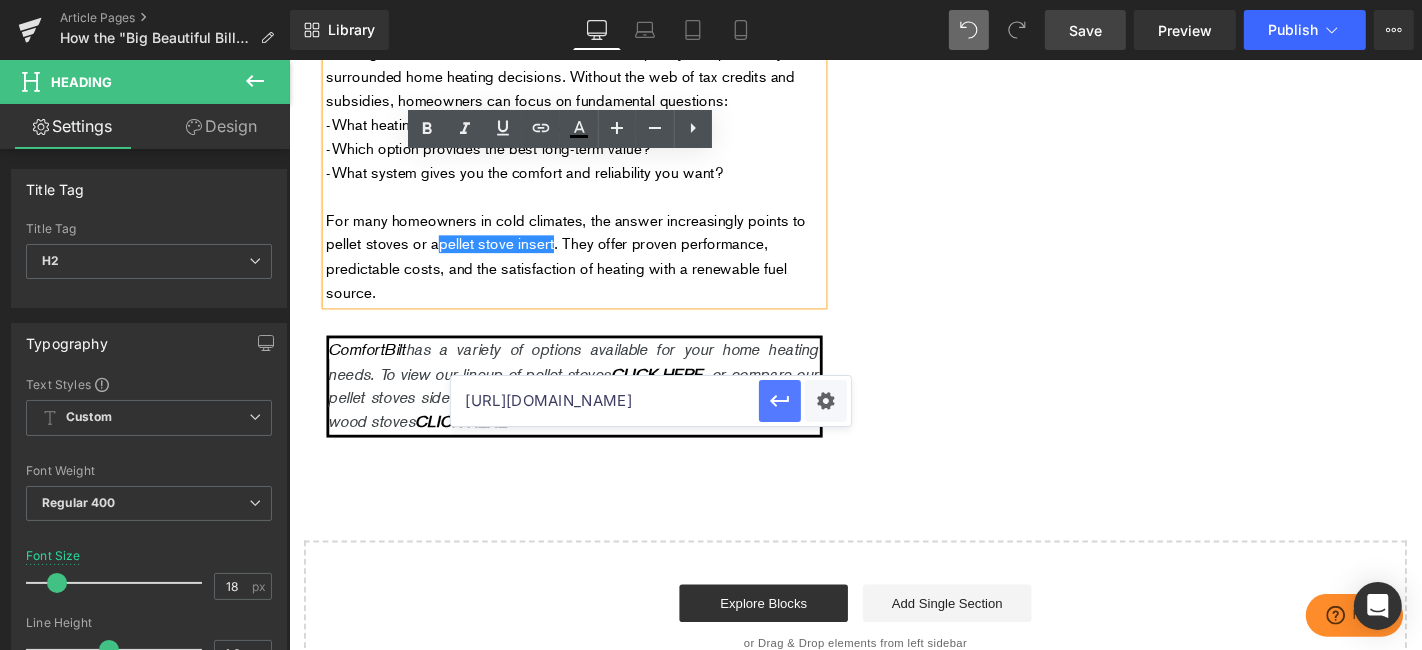 type on "[URL][DOMAIN_NAME]" 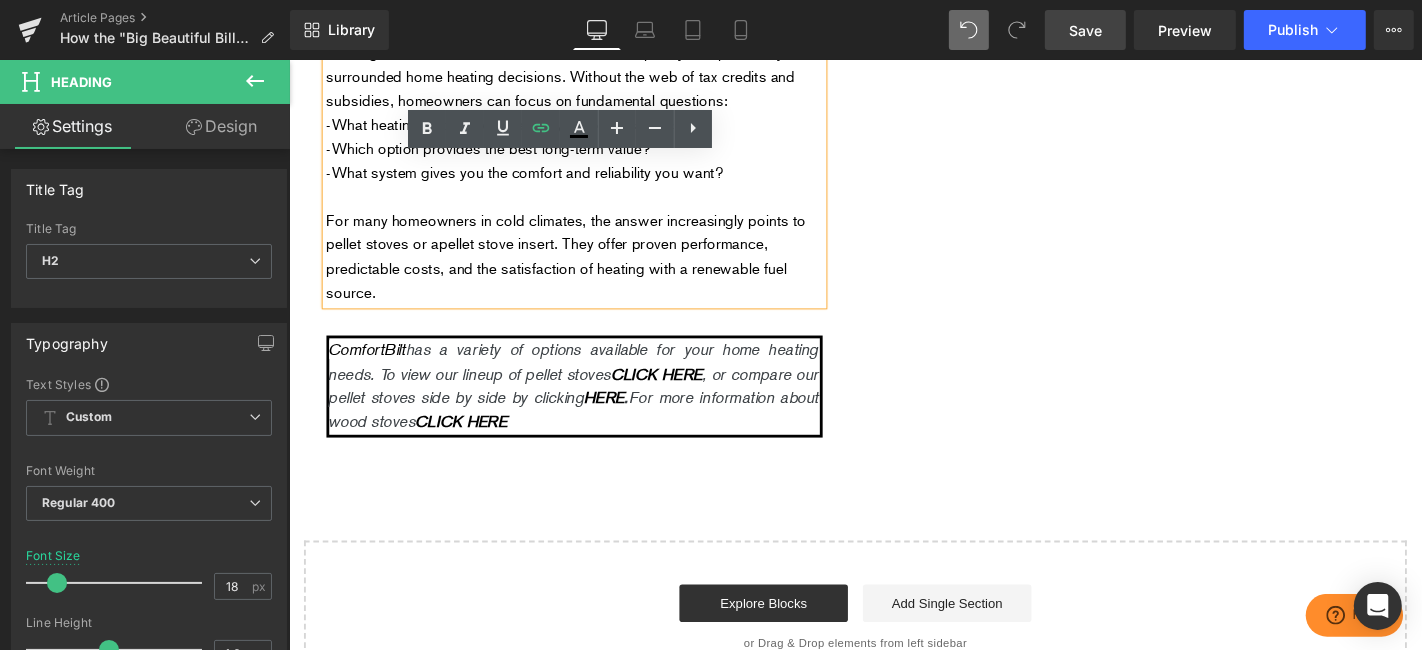 click on "Introduction Heading         Homeowners across cold-weather climates are facing a major legislative change that is reshaping the  pellet stove  market. The recently signed "One Big Beautiful Bill Act" has fundamentally altered the tax incentive landscape for home heating equipment, creating both challenges and unexpected opportunities for pellet stove buyers. Text Block         Row         What Is the "Big Beautiful Bill" and Why Should You Care? Heading         The  One Big Beautiful Bill Act , signed into law on [DATE], represents one of the most significant changes to energy tax policy in recent years. While much of the focus has been on solar and wind energy, the legislation has profound implications for residential heating equipment, particularly pellet stoves. The bill accelerates the elimination of many  clean energy tax credits  that were originally set to run through 2032 under the Inflation Reduction Act. Most critically for homeowners, the  Energy Efficient Home Improvement Credit Text Block" at bounding box center [893, -1215] 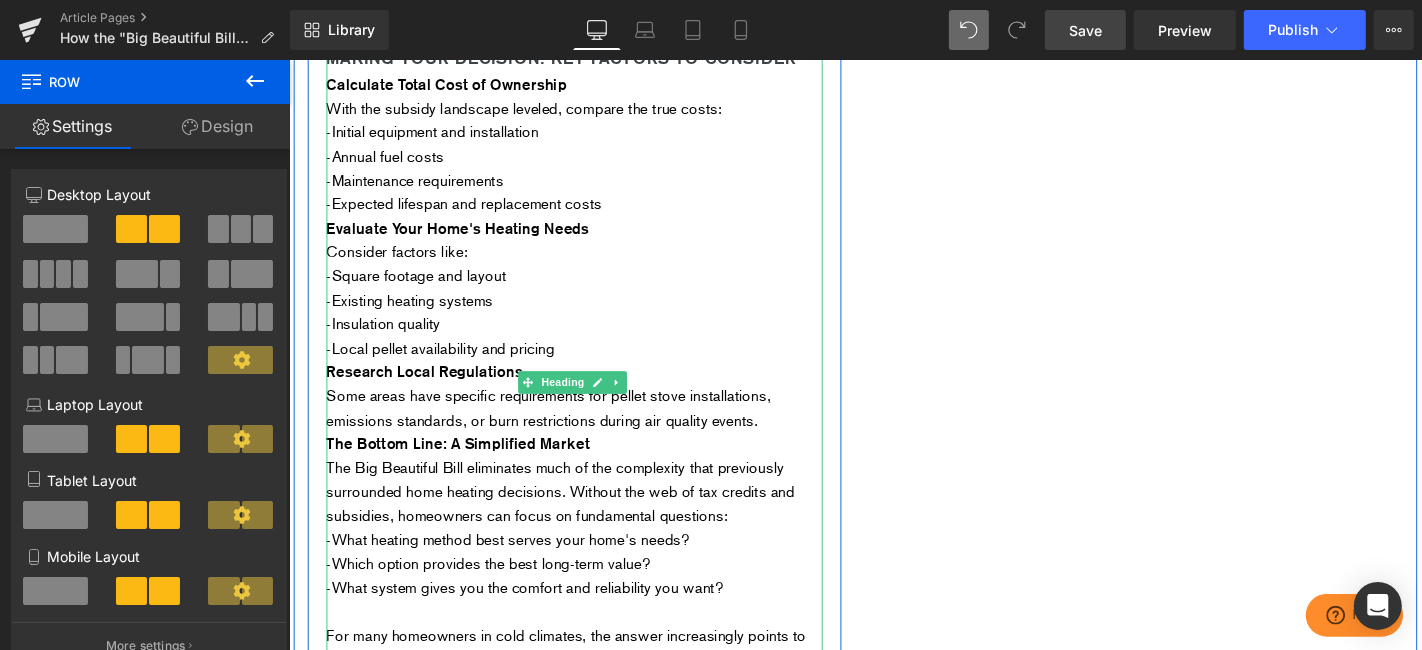 scroll, scrollTop: 3000, scrollLeft: 0, axis: vertical 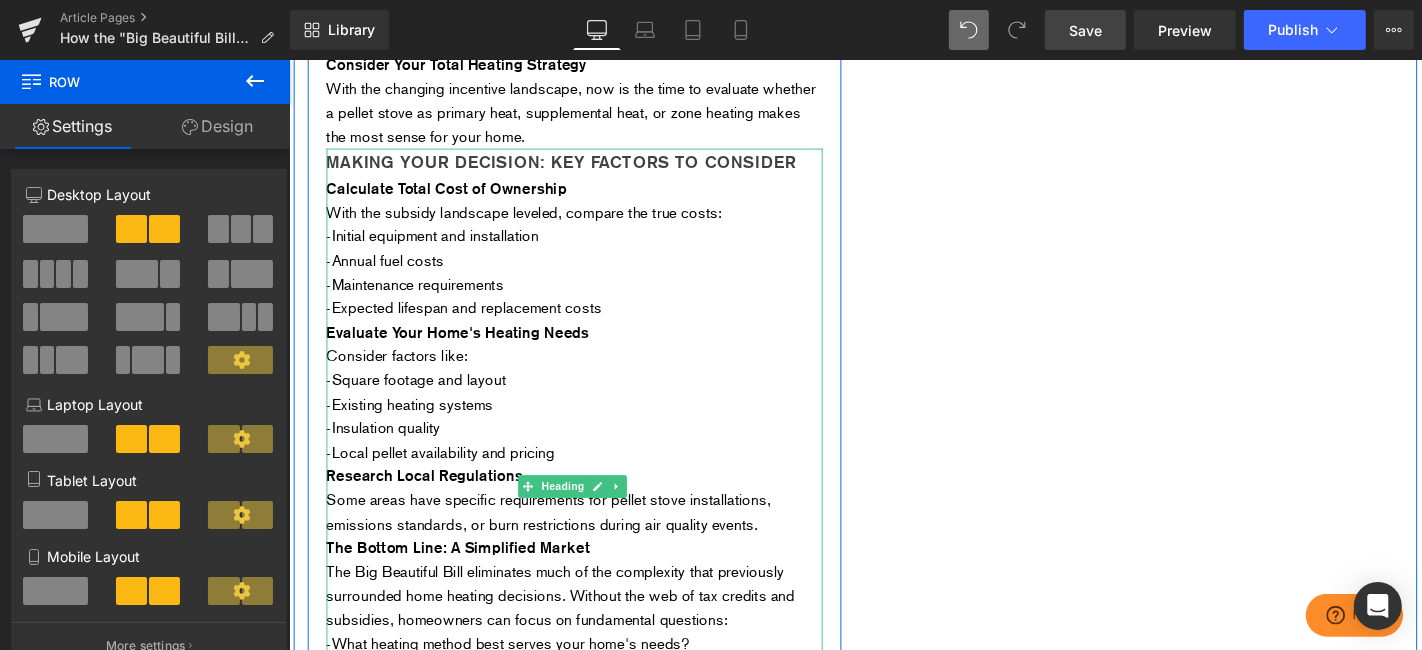 click on "Making Your Decision: Key Factors to Consider" at bounding box center (579, 168) 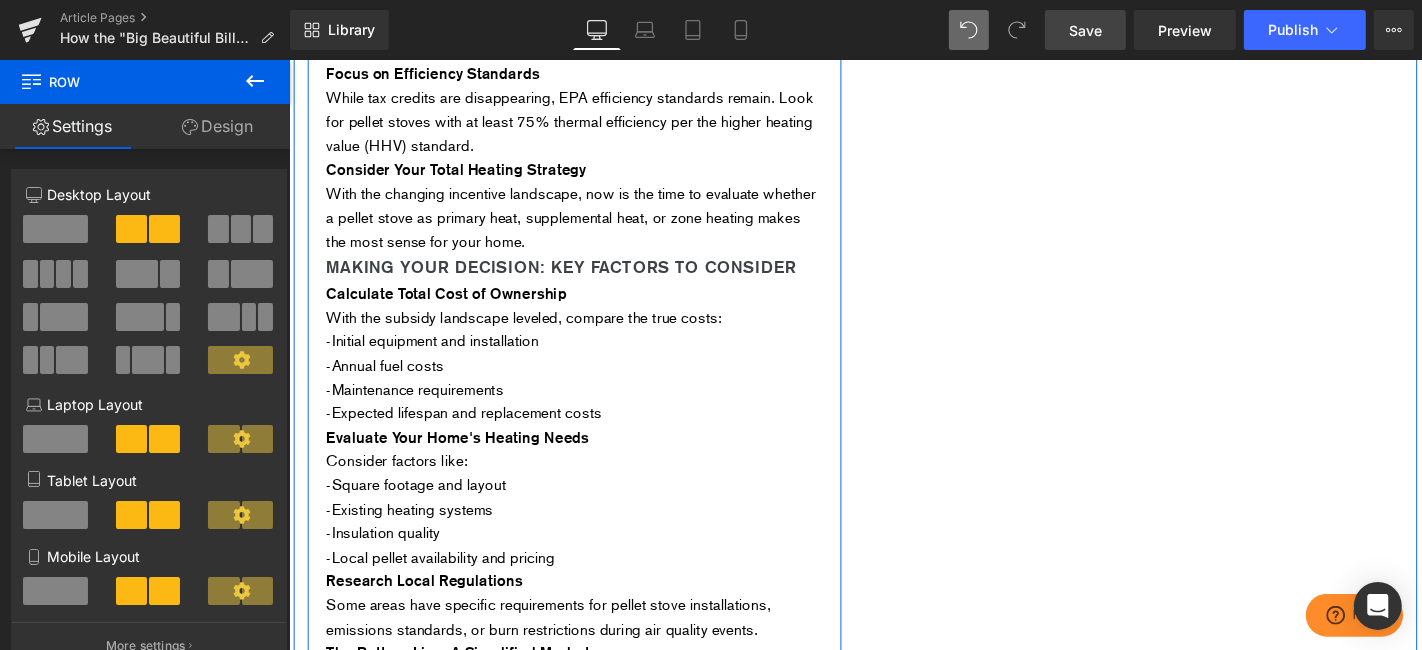 scroll, scrollTop: 2666, scrollLeft: 0, axis: vertical 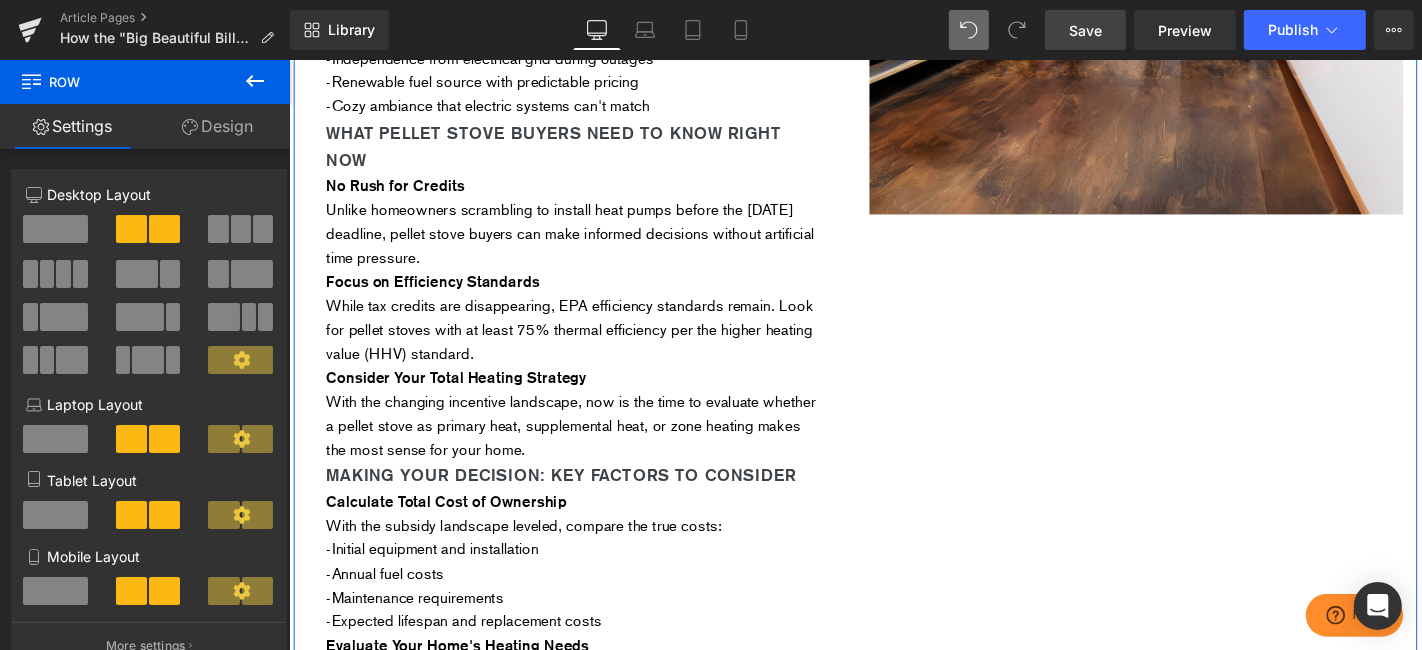 click on "Introduction Heading         Homeowners across cold-weather climates are facing a major legislative change that is reshaping the  pellet stove  market. The recently signed "One Big Beautiful Bill Act" has fundamentally altered the tax incentive landscape for home heating equipment, creating both challenges and unexpected opportunities for pellet stove buyers. Text Block         Row         What Is the "Big Beautiful Bill" and Why Should You Care? Heading         The  One Big Beautiful Bill Act , signed into law on [DATE], represents one of the most significant changes to energy tax policy in recent years. While much of the focus has been on solar and wind energy, the legislation has profound implications for residential heating equipment, particularly pellet stoves. The bill accelerates the elimination of many  clean energy tax credits  that were originally set to run through 2032 under the Inflation Reduction Act. Most critically for homeowners, the  Energy Efficient Home Improvement Credit Text Block" at bounding box center (893, -326) 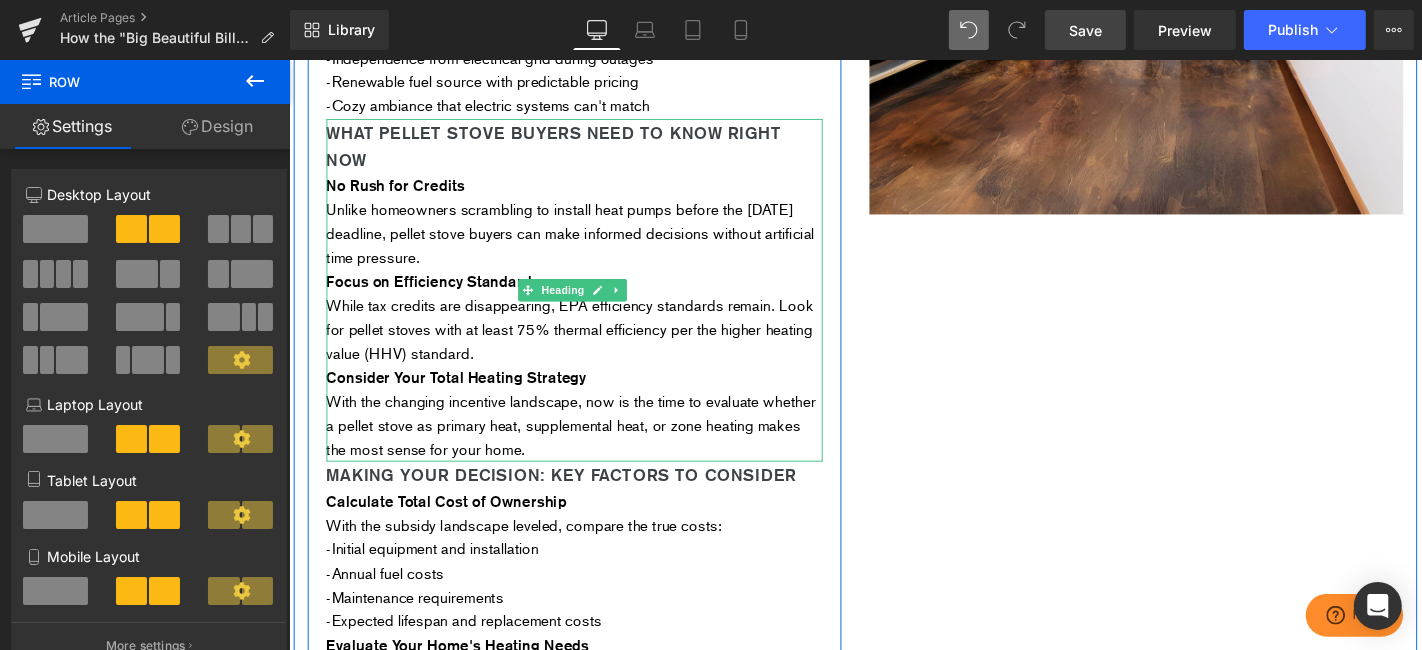 click on "What Pellet Stove Buyers Need to Know Right Now" at bounding box center [593, 152] 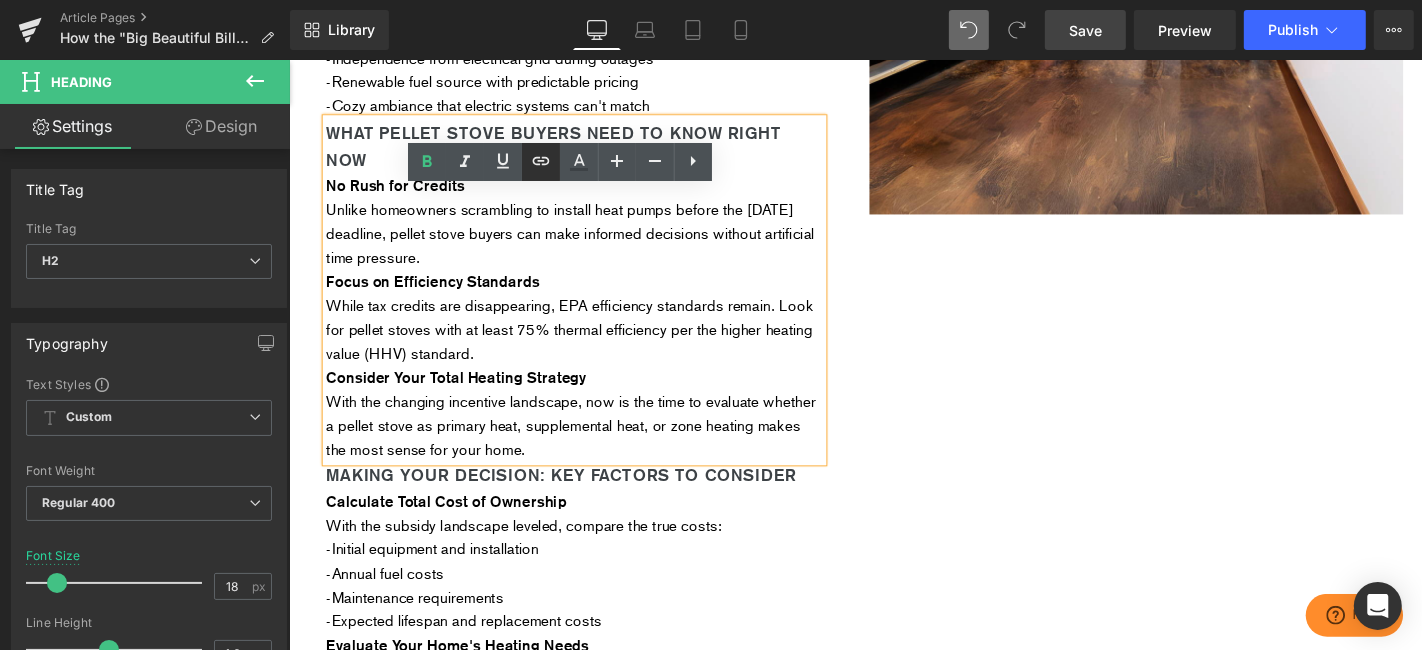 click 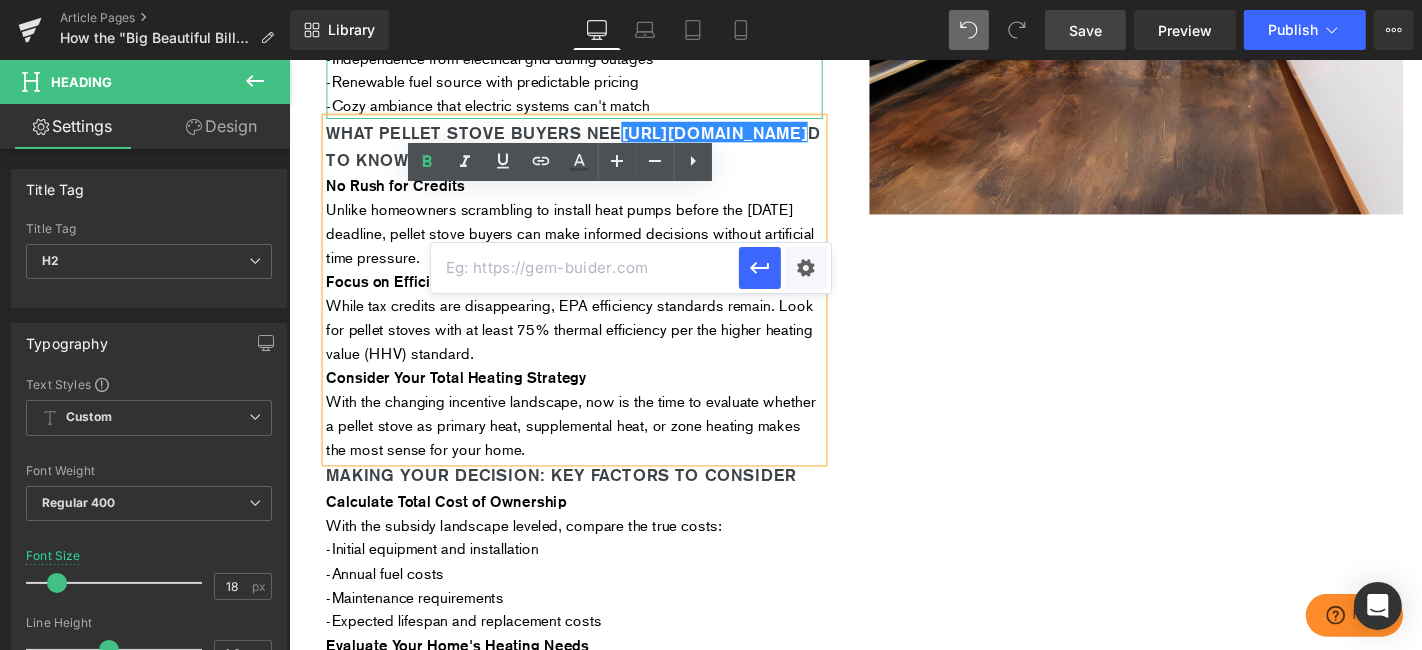click on "-Renewable fuel source with predictable pricing" at bounding box center (593, 83) 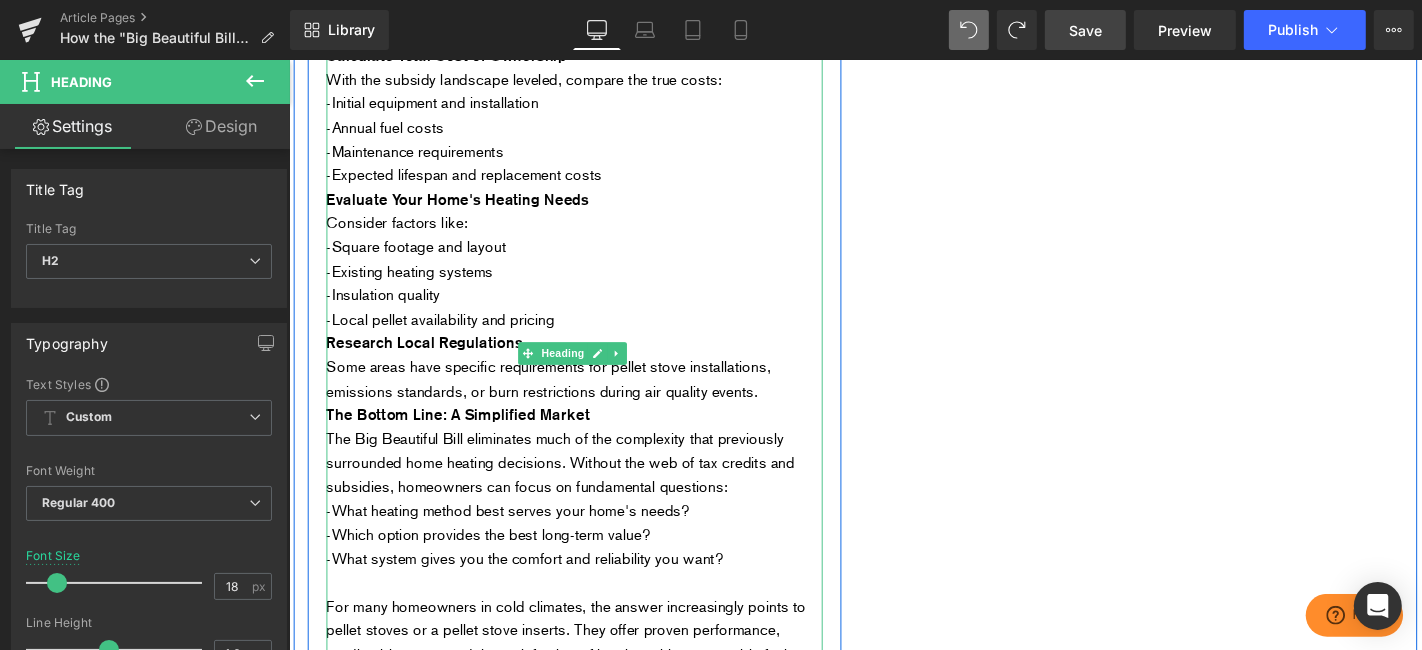 scroll, scrollTop: 3000, scrollLeft: 0, axis: vertical 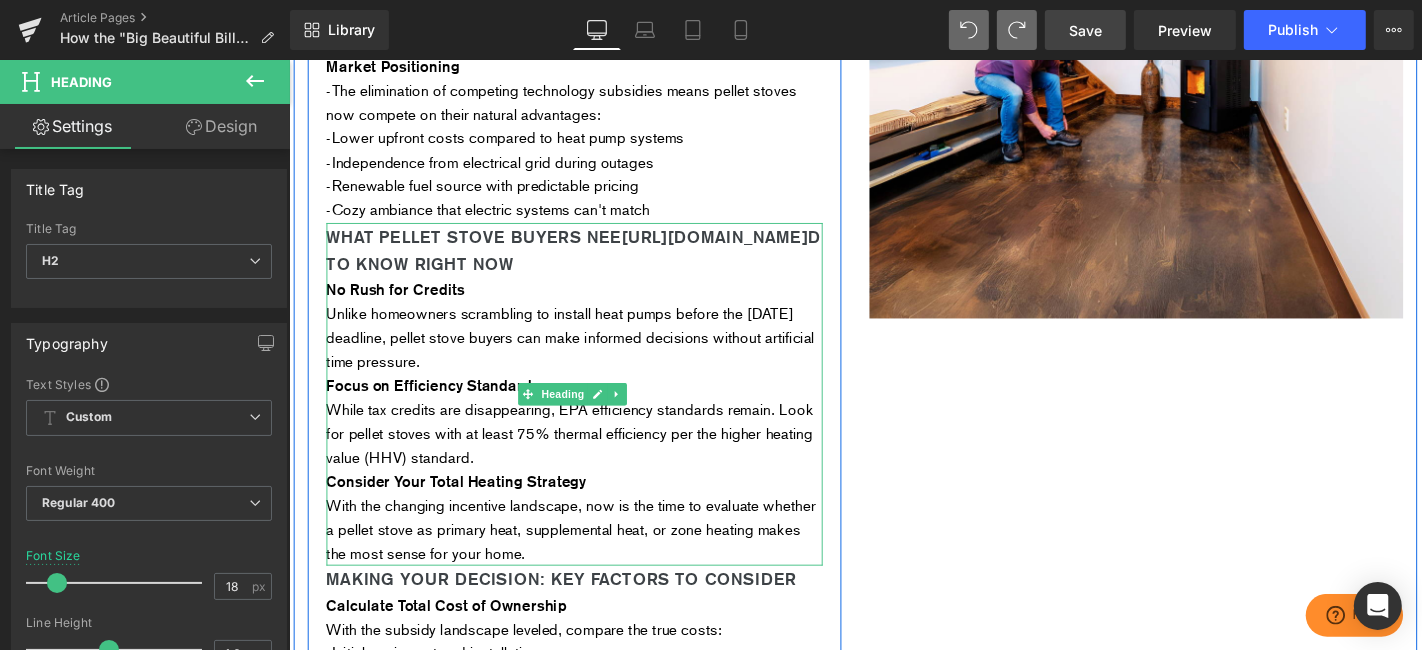 click on "What Pellet Stove Buyers Nee [URL][DOMAIN_NAME] d to Know Right Now" at bounding box center (592, 262) 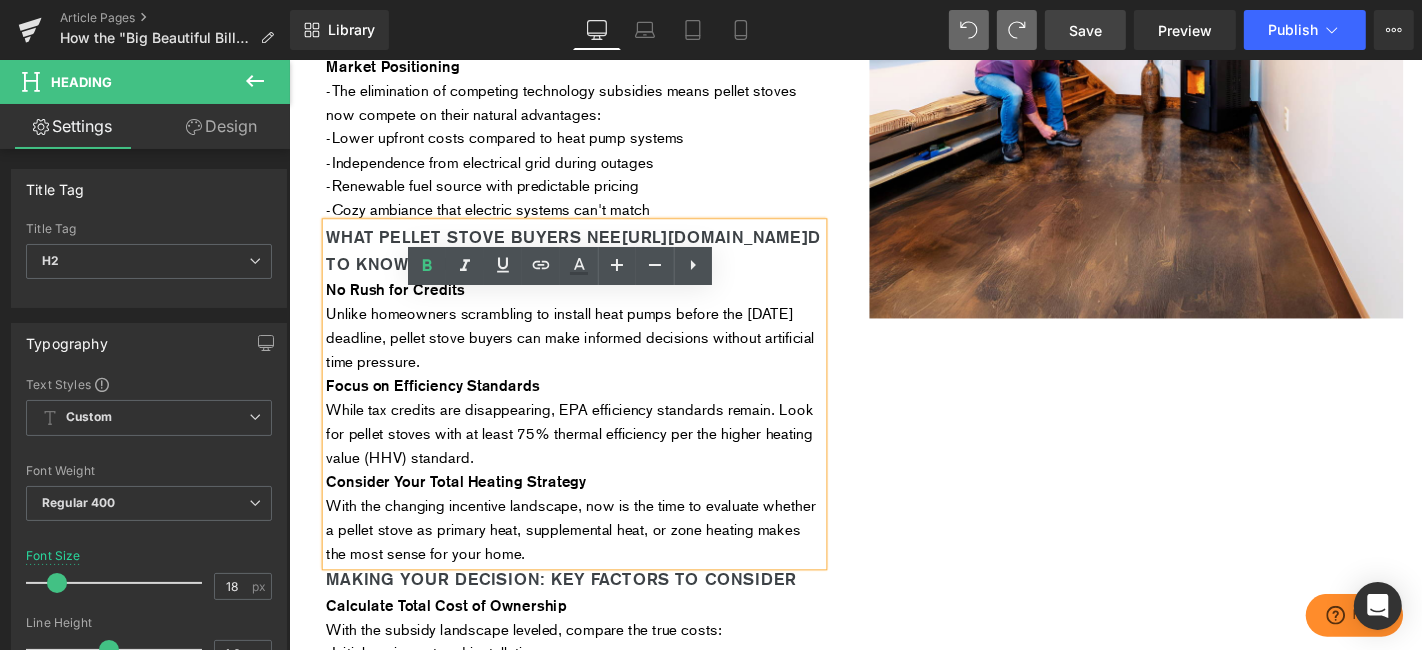 drag, startPoint x: 661, startPoint y: 319, endPoint x: 445, endPoint y: 344, distance: 217.44194 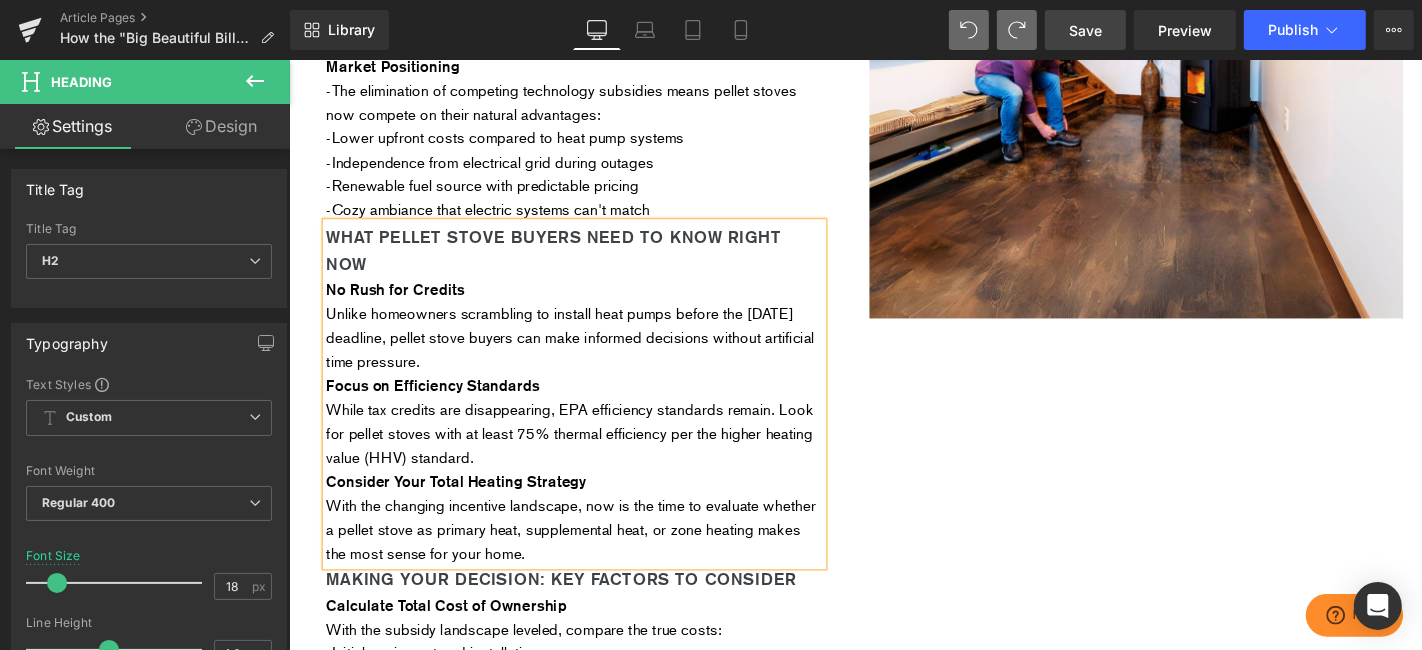 click on "Save" at bounding box center [1085, 30] 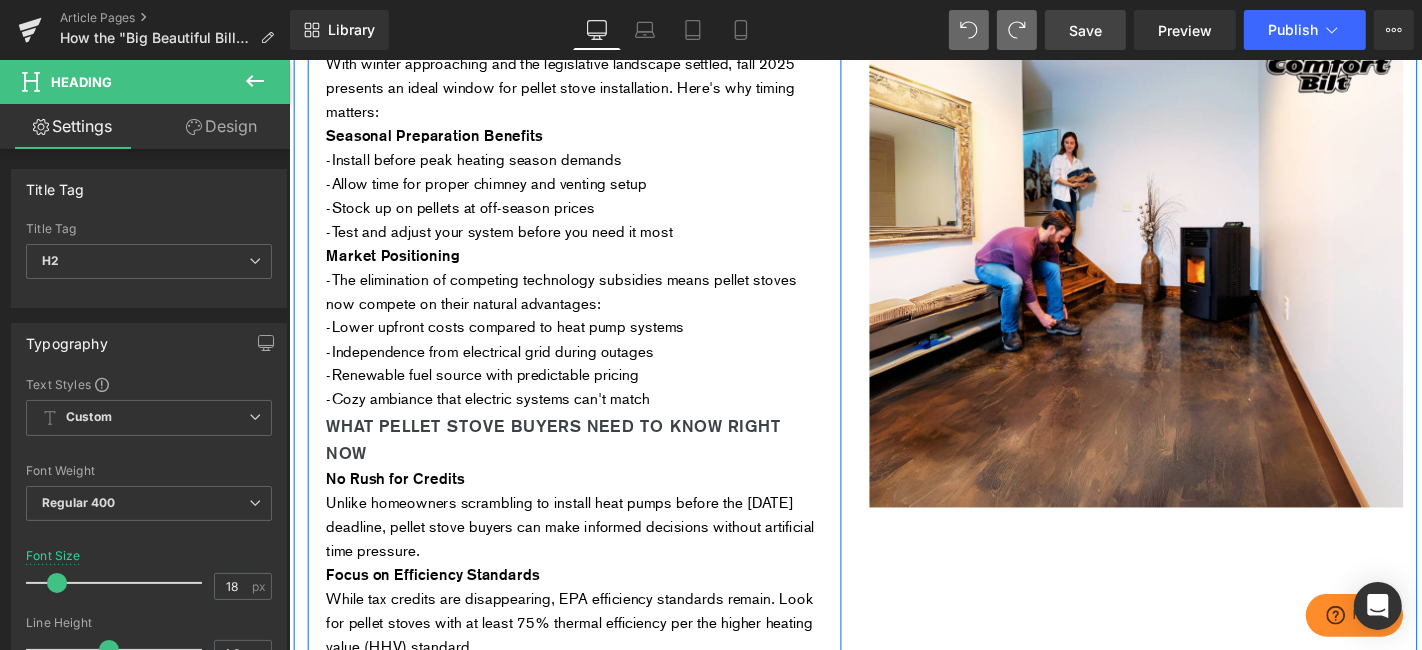 scroll, scrollTop: 2444, scrollLeft: 0, axis: vertical 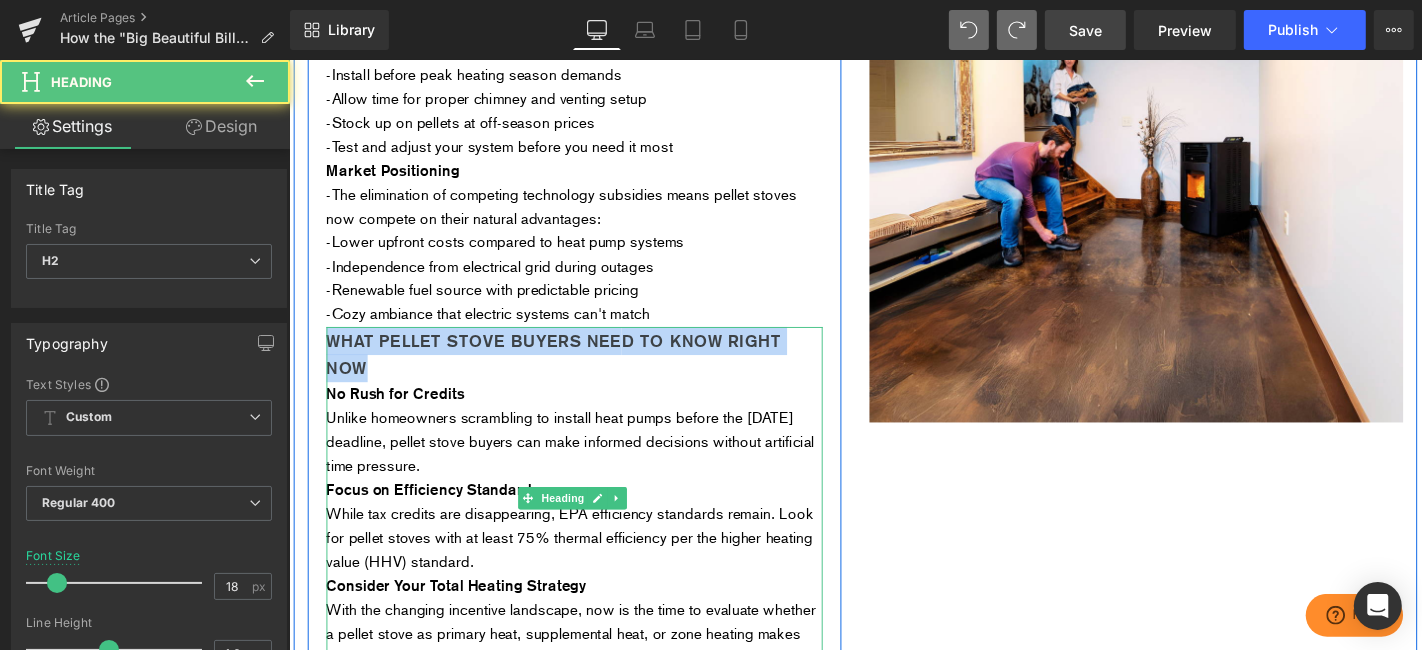 drag, startPoint x: 381, startPoint y: 456, endPoint x: 329, endPoint y: 435, distance: 56.0803 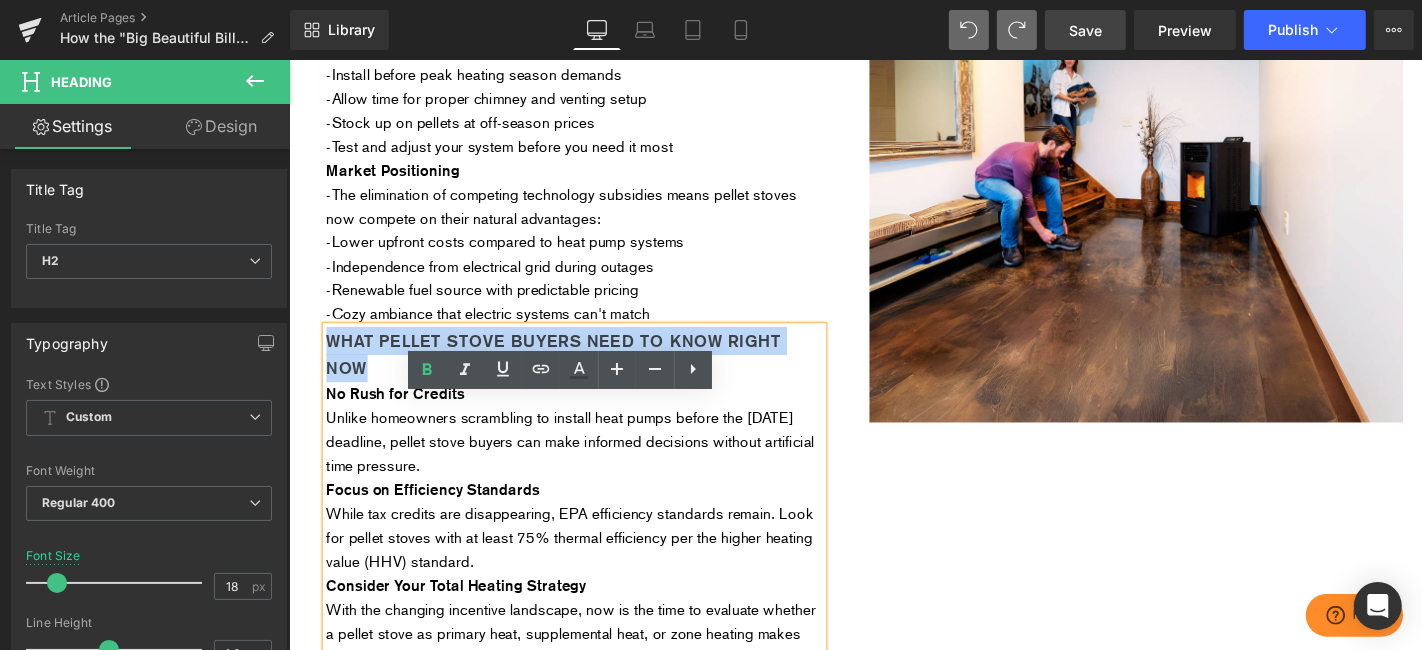 copy on "What Pellet Stove Buyers Nee d to Know Right Now" 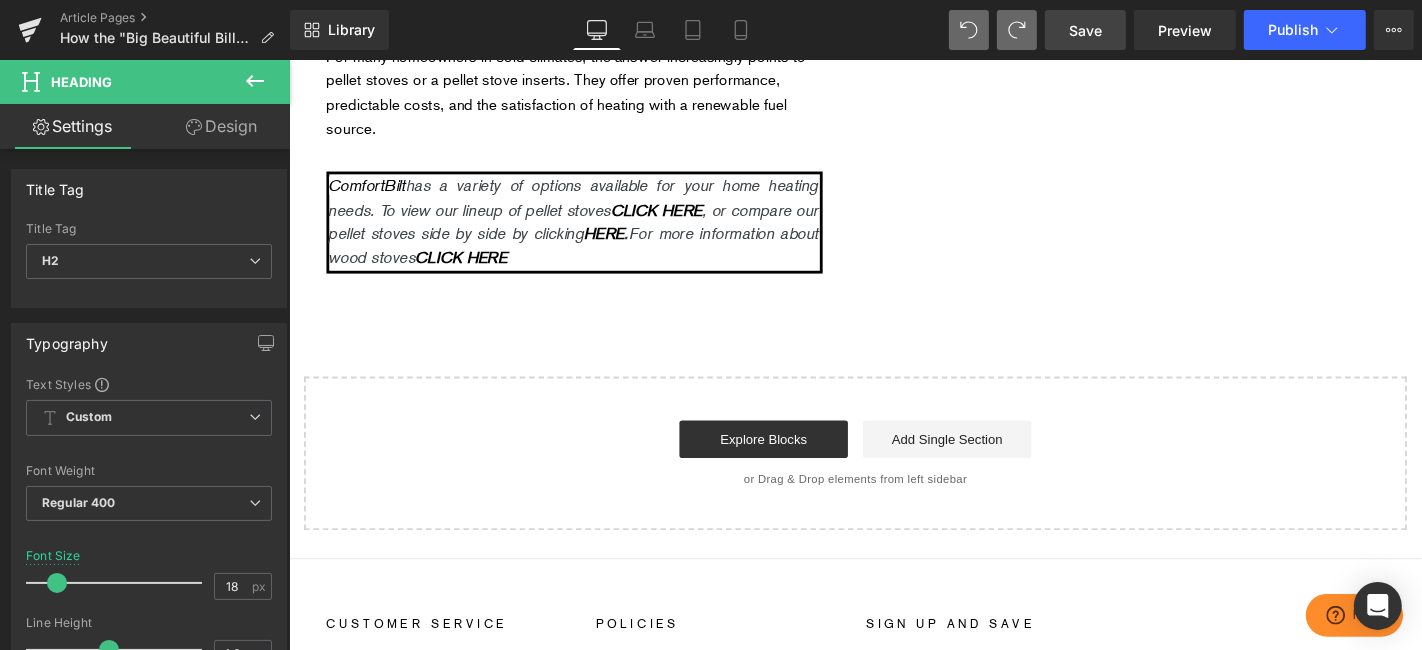 scroll, scrollTop: 3777, scrollLeft: 0, axis: vertical 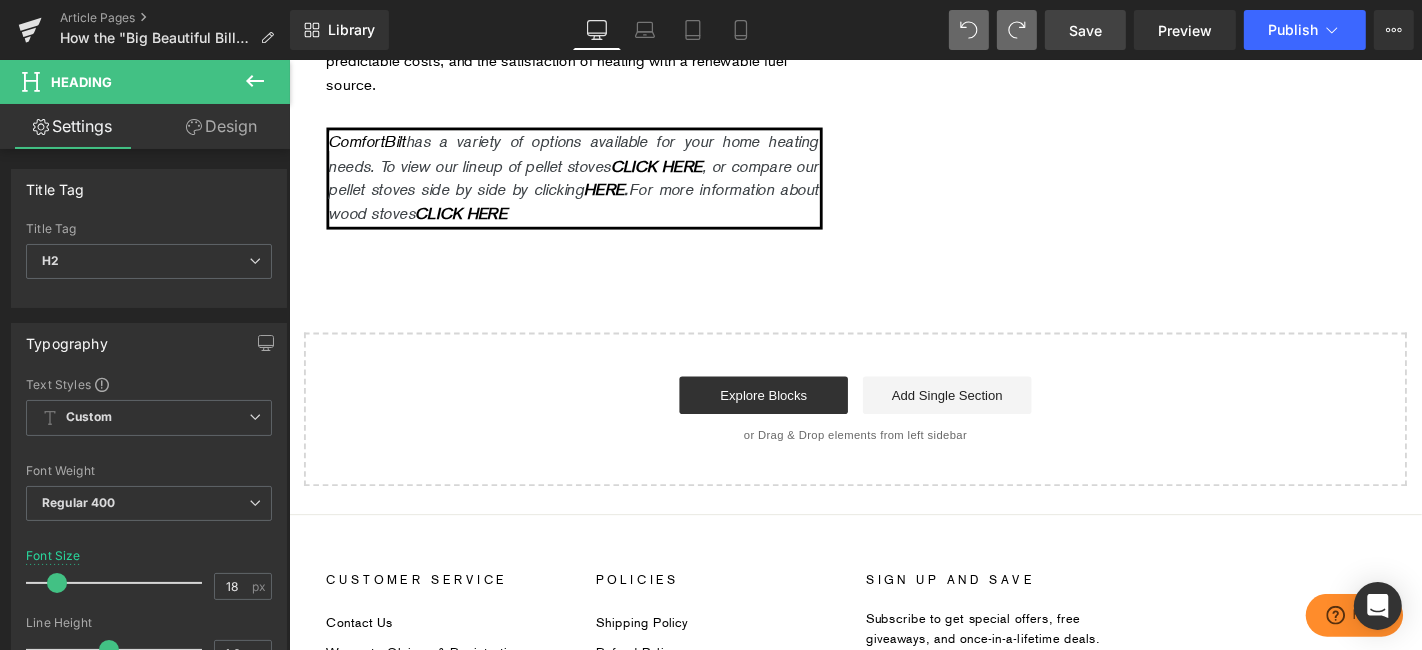 click on "For many homeowners in cold climates, the answer increasingly points to pellet stoves or a pellet stove inserts. They offer proven performance, predictable costs, and the satisfaction of heating with a renewable fuel source." at bounding box center (593, 47) 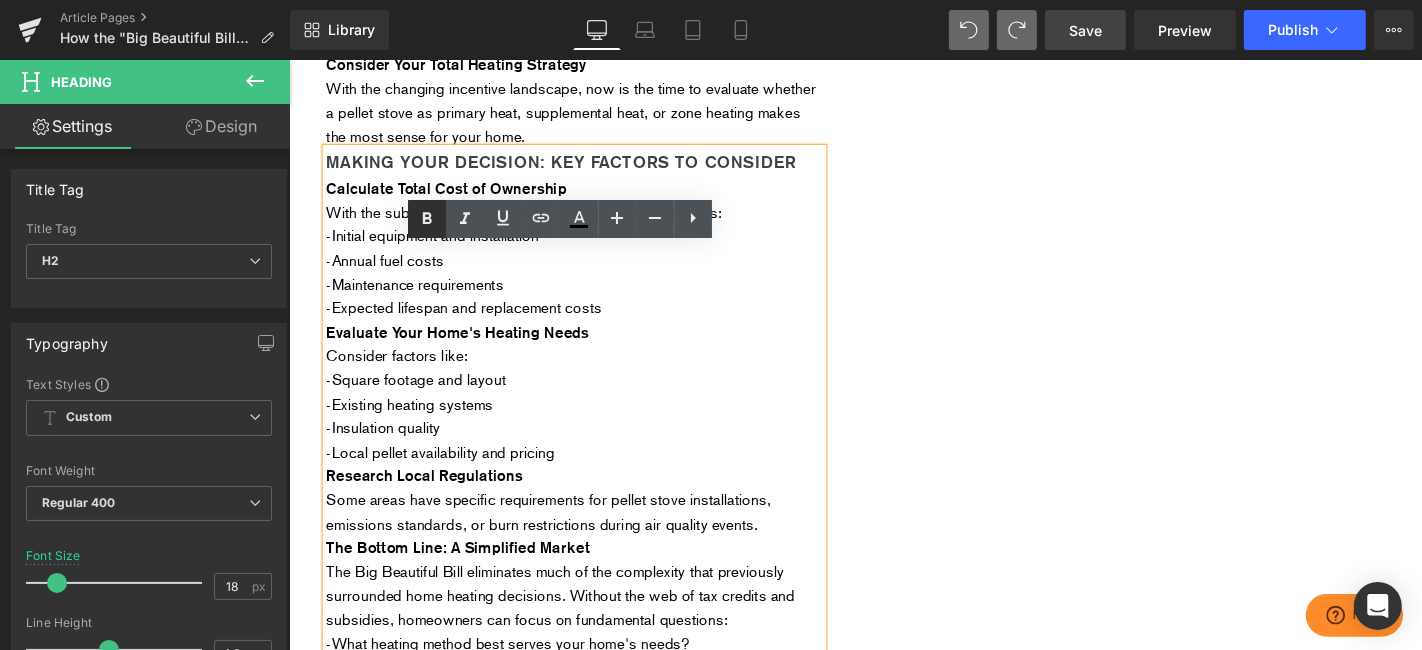 scroll, scrollTop: 2970, scrollLeft: 0, axis: vertical 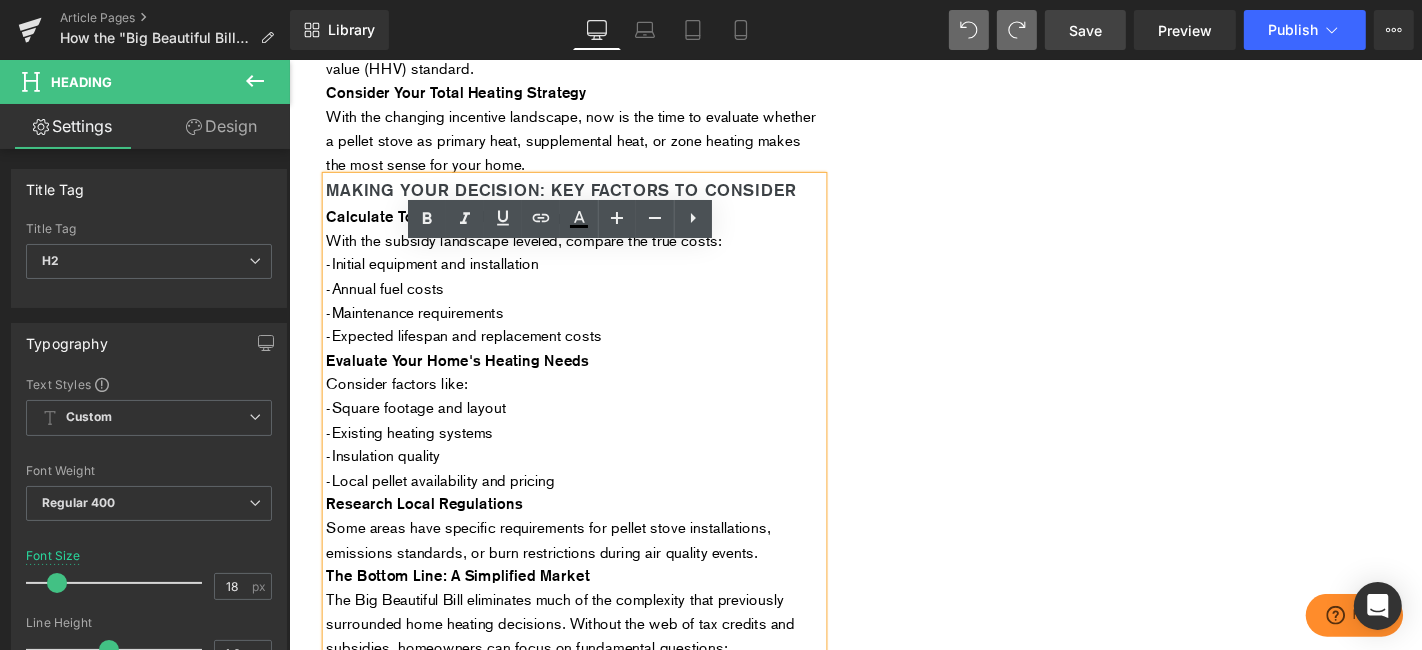 click on "Making Your Decision: Key Factors to Consider" at bounding box center (579, 198) 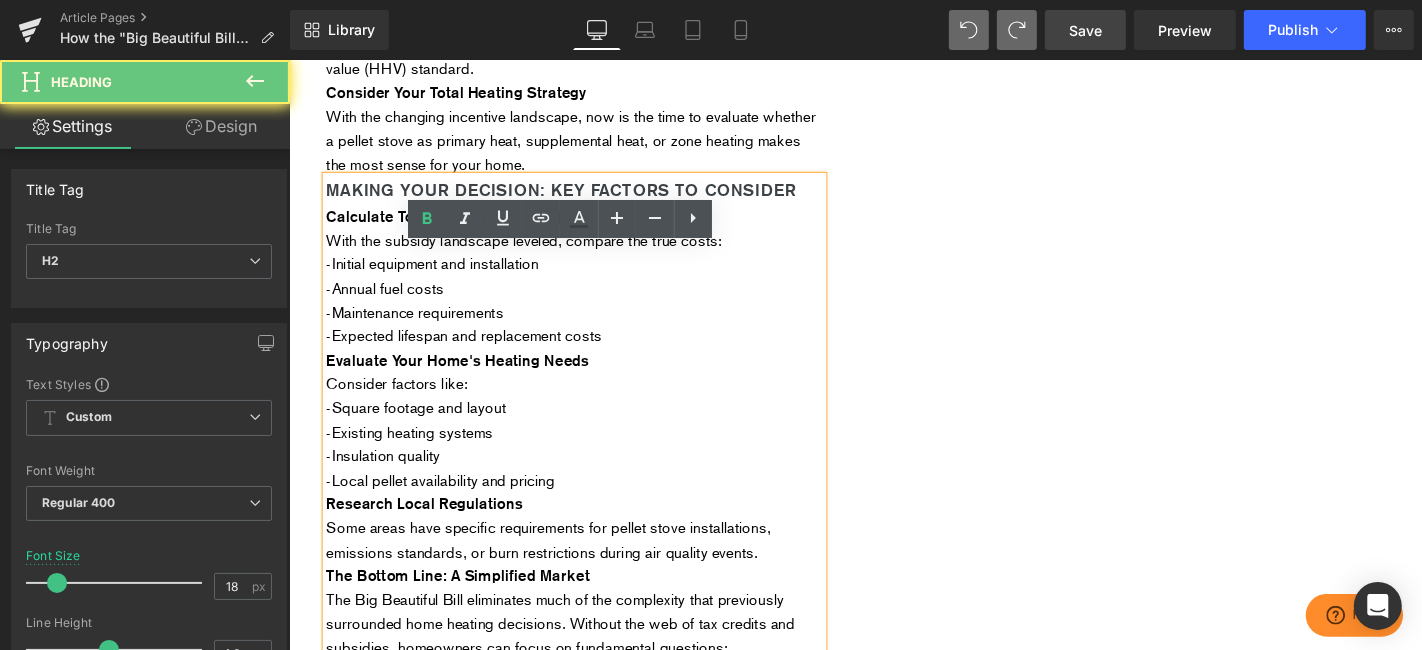click on "Making Your Decision: Key Factors to Consider" at bounding box center (579, 198) 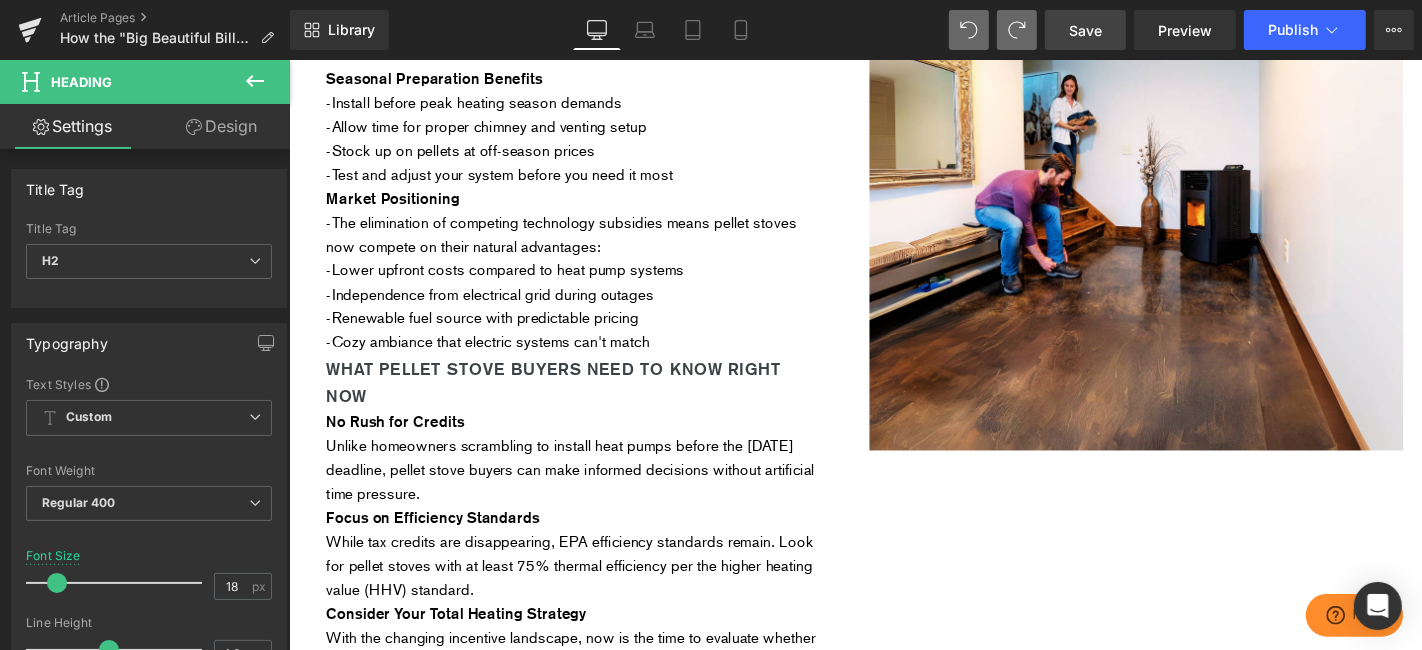 scroll, scrollTop: 1970, scrollLeft: 0, axis: vertical 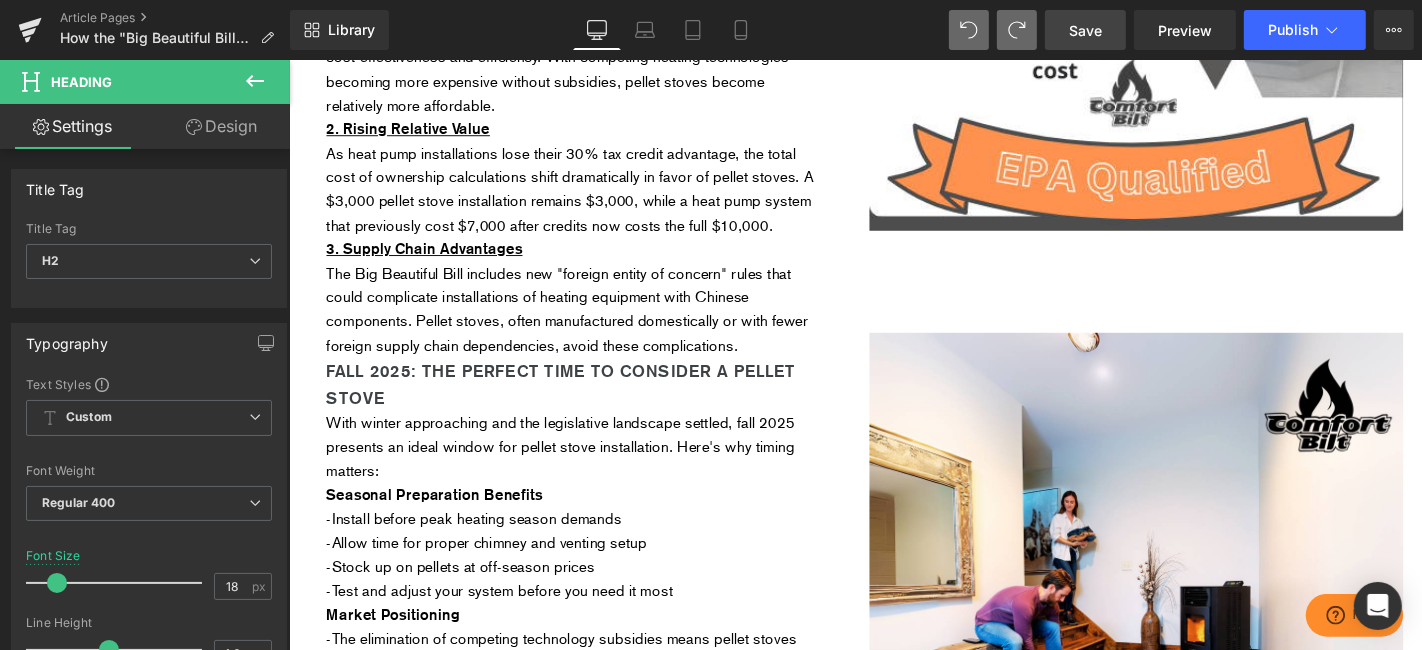 click on "As heat pump installations lose their 30% tax credit advantage, the total cost of ownership calculations shift dramatically in favor of pellet stoves. A $3,000 pellet stove installation remains $3,000, while a heat pump system that previously cost $7,000 after credits now costs the full $10,000." at bounding box center (593, 197) 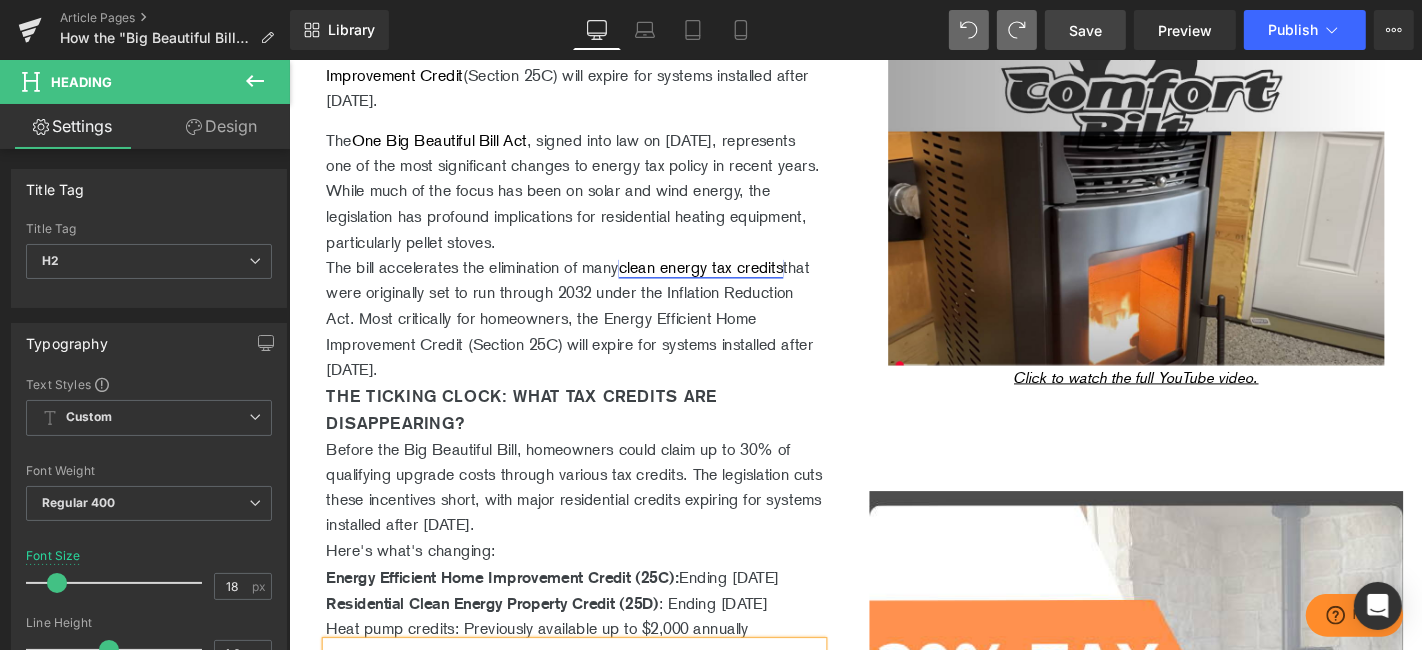 scroll, scrollTop: 1081, scrollLeft: 0, axis: vertical 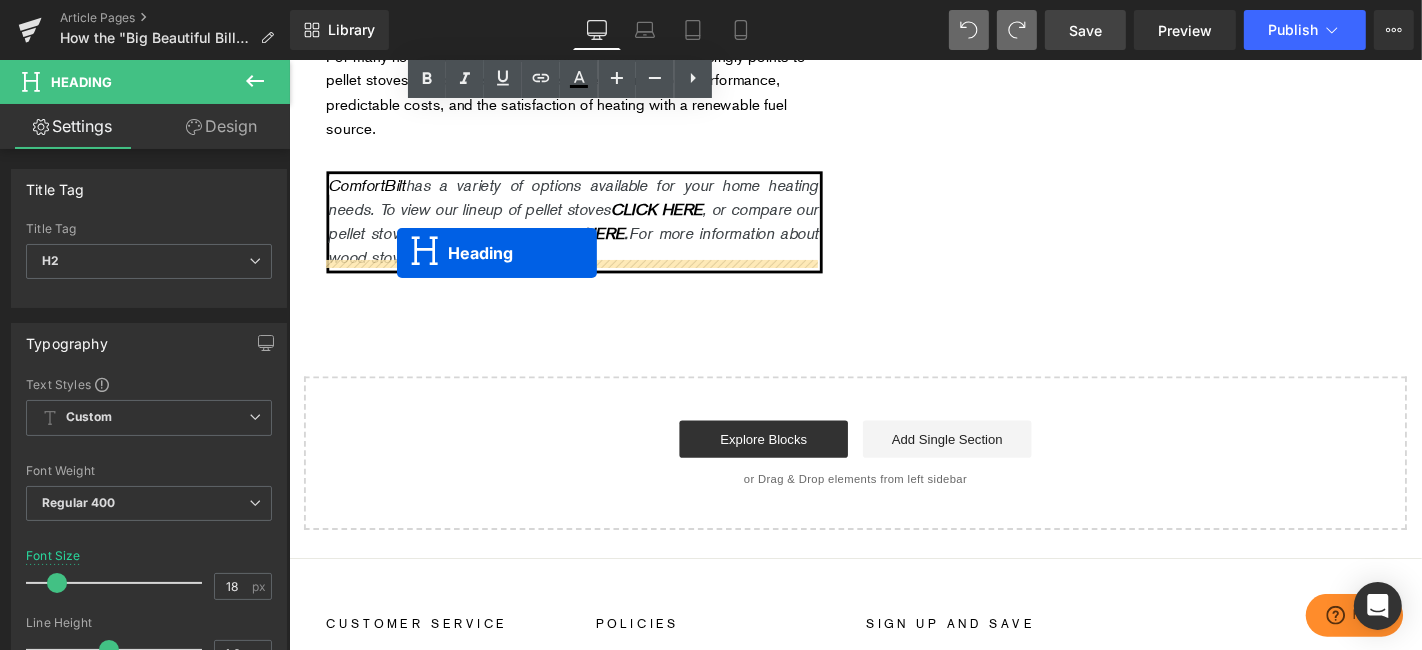 drag, startPoint x: 534, startPoint y: 171, endPoint x: 403, endPoint y: 265, distance: 161.23586 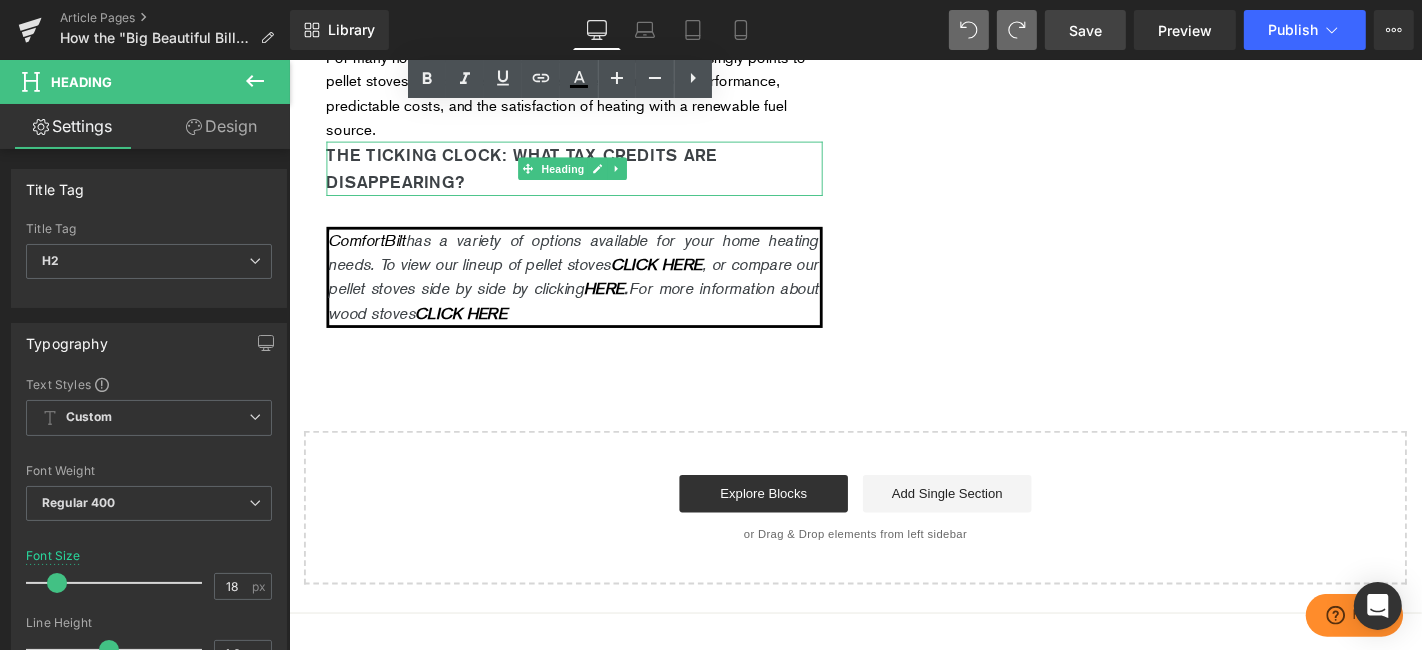 click on "The Ticking Clock: What Tax Credits Are Disappearing?" at bounding box center [593, 175] 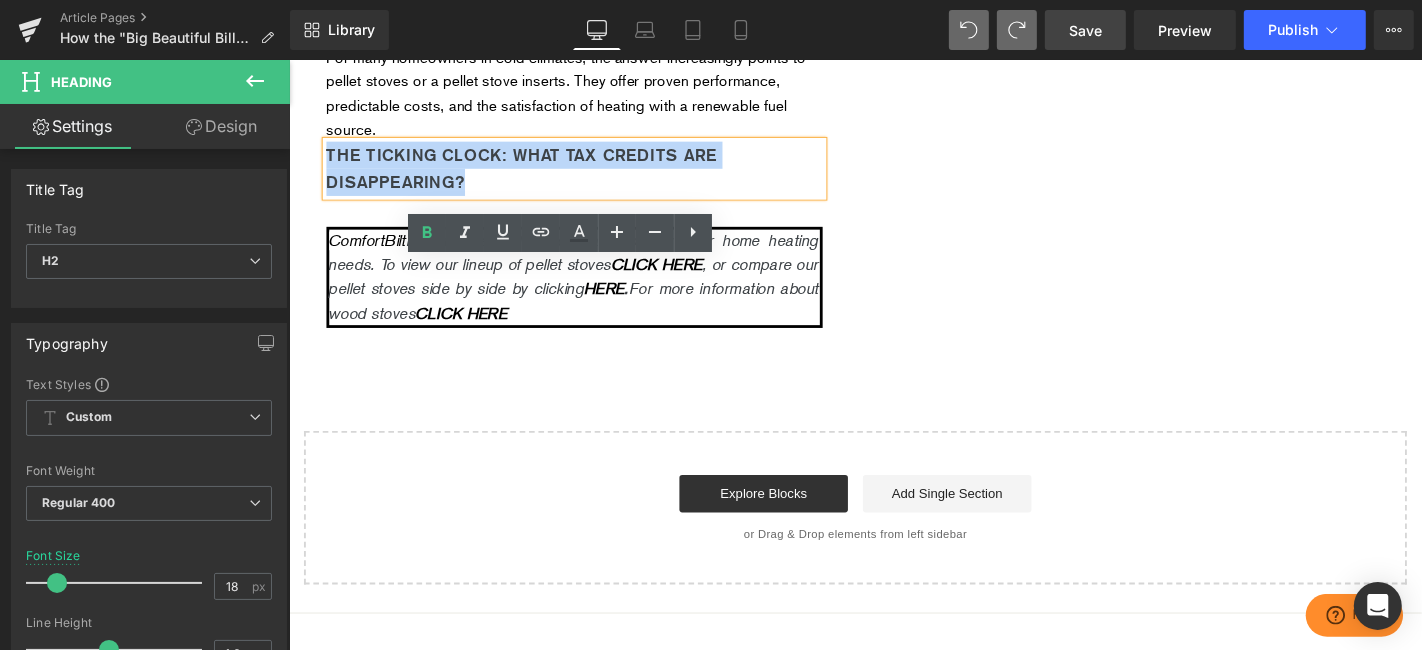 drag, startPoint x: 446, startPoint y: 309, endPoint x: 326, endPoint y: 280, distance: 123.454445 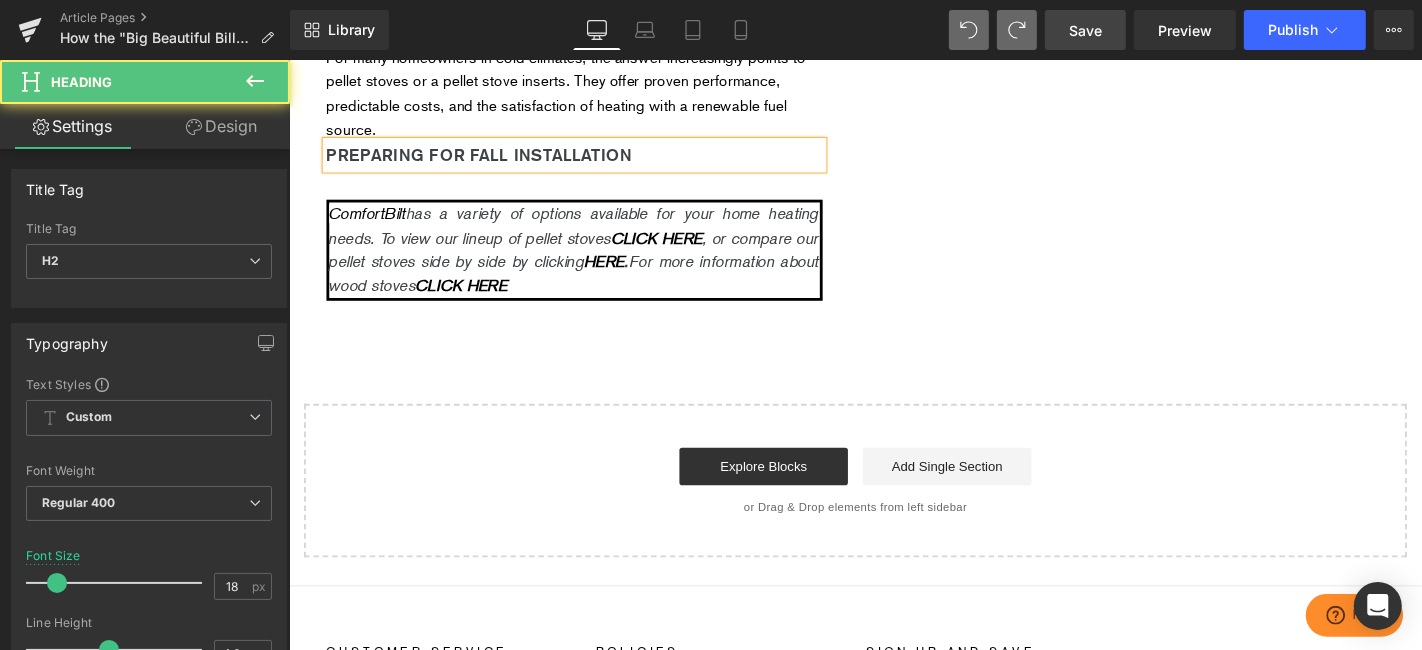 click on "Preparing for Fall Installation" at bounding box center [593, 160] 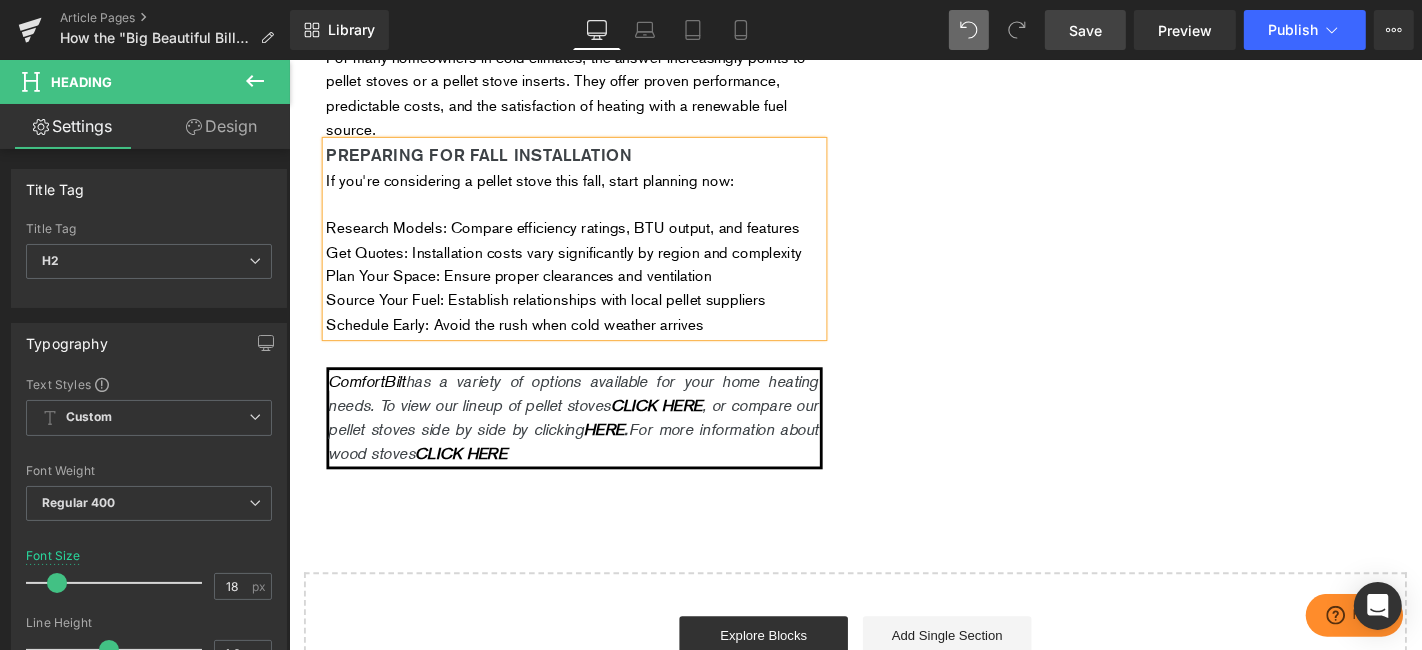 click on "For many homeowners in cold climates, the answer increasingly points to pellet stoves or a pellet stove inserts. They offer proven performance, predictable costs, and the satisfaction of heating with a renewable fuel source." at bounding box center (593, 95) 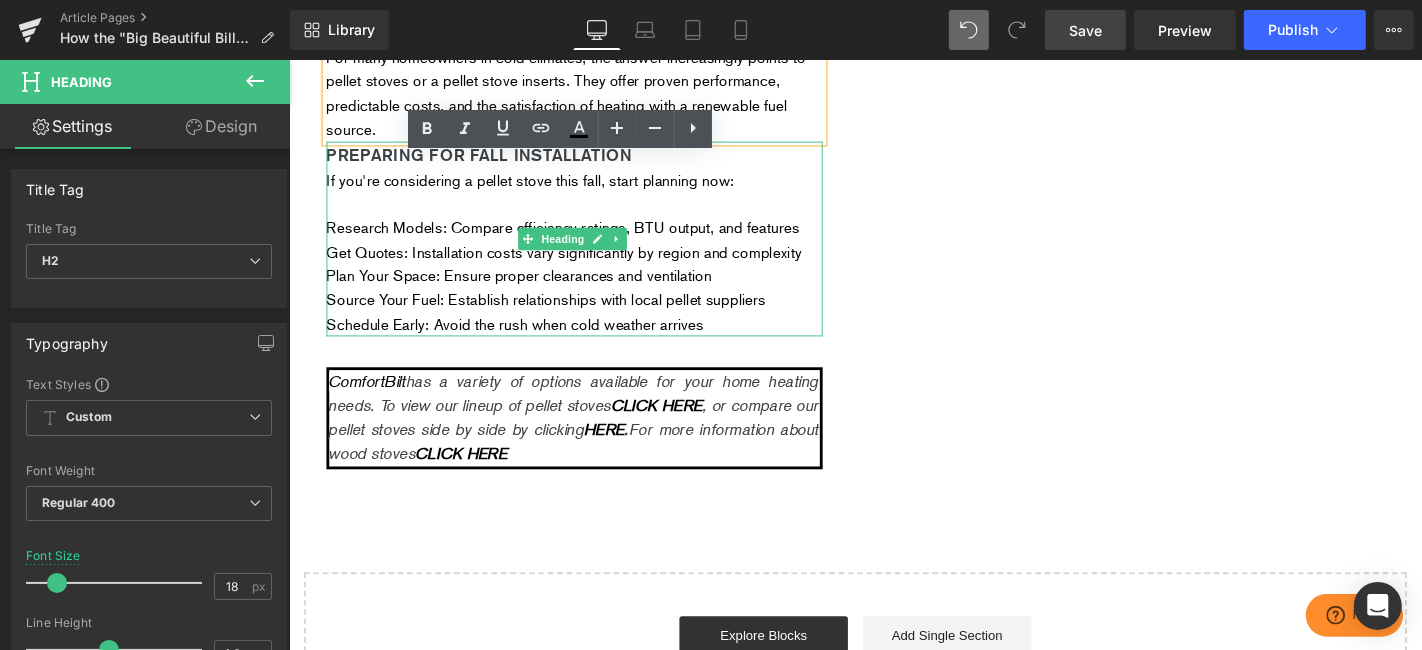 click on "Preparing for Fall Installation" at bounding box center (593, 160) 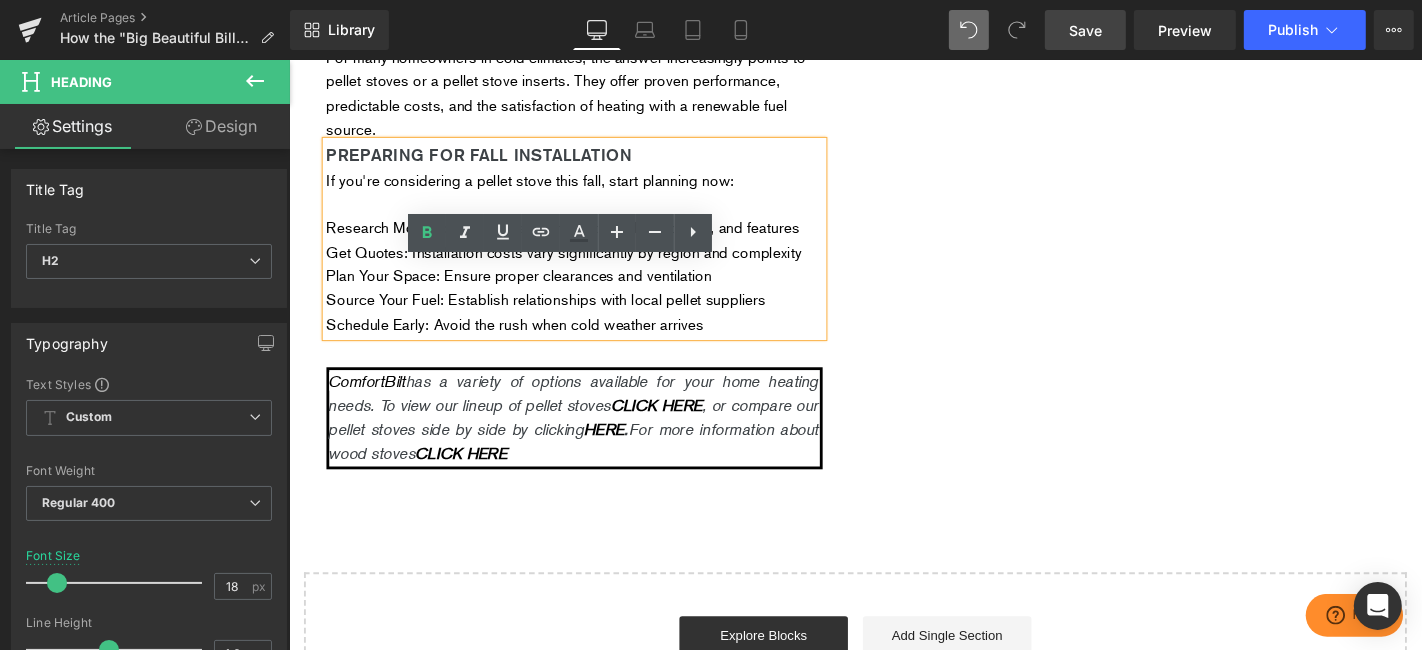 click on "Introduction Heading         Homeowners across cold-weather climates are facing a major legislative change that is reshaping the  pellet stove  market. The recently signed "One Big Beautiful Bill Act" has fundamentally altered the tax incentive landscape for home heating equipment, creating both challenges and unexpected opportunities for pellet stove buyers. Text Block         Row         What Is the "Big Beautiful Bill" and Why Should You Care? Heading         The  One Big Beautiful Bill Act , signed into law on [DATE], represents one of the most significant changes to energy tax policy in recent years. While much of the focus has been on solar and wind energy, the legislation has profound implications for residential heating equipment, particularly pellet stoves. The bill accelerates the elimination of many  clean energy tax credits  that were originally set to run through 2032 under the Inflation Reduction Act. Most critically for homeowners, the  Energy Efficient Home Improvement Credit Text Block" at bounding box center [893, -1285] 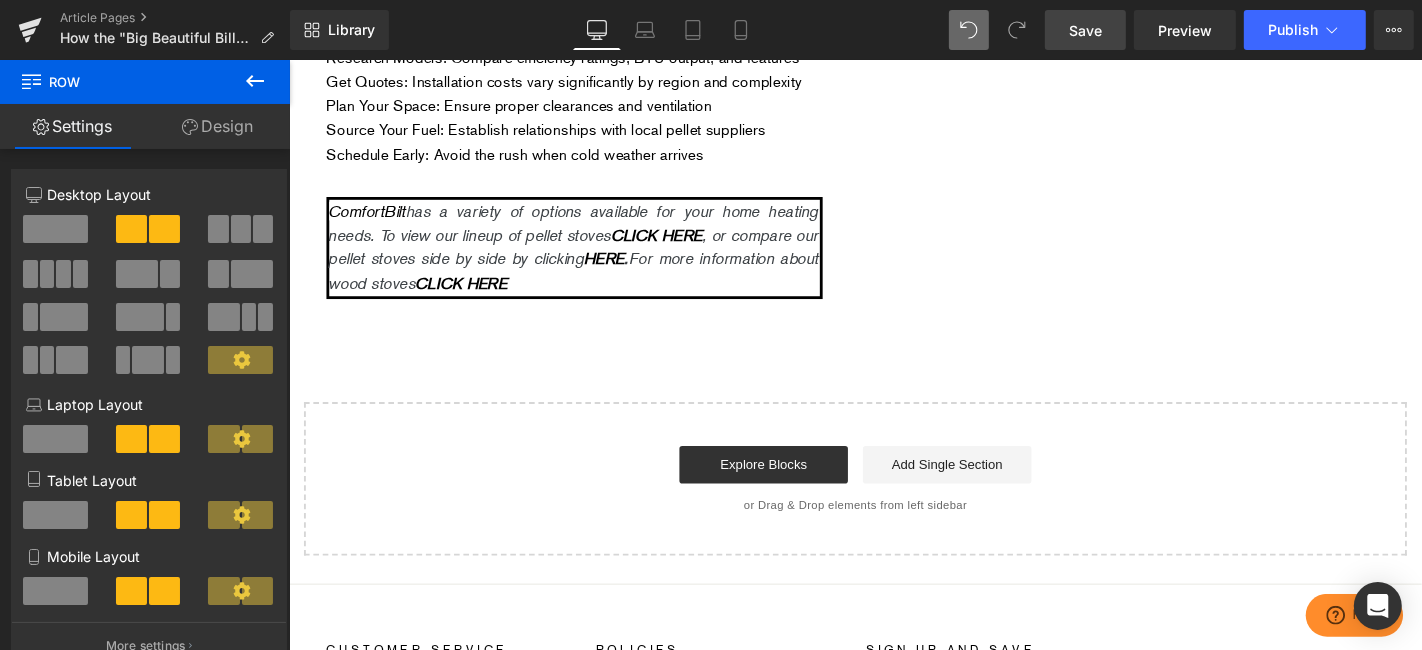 scroll, scrollTop: 4123, scrollLeft: 0, axis: vertical 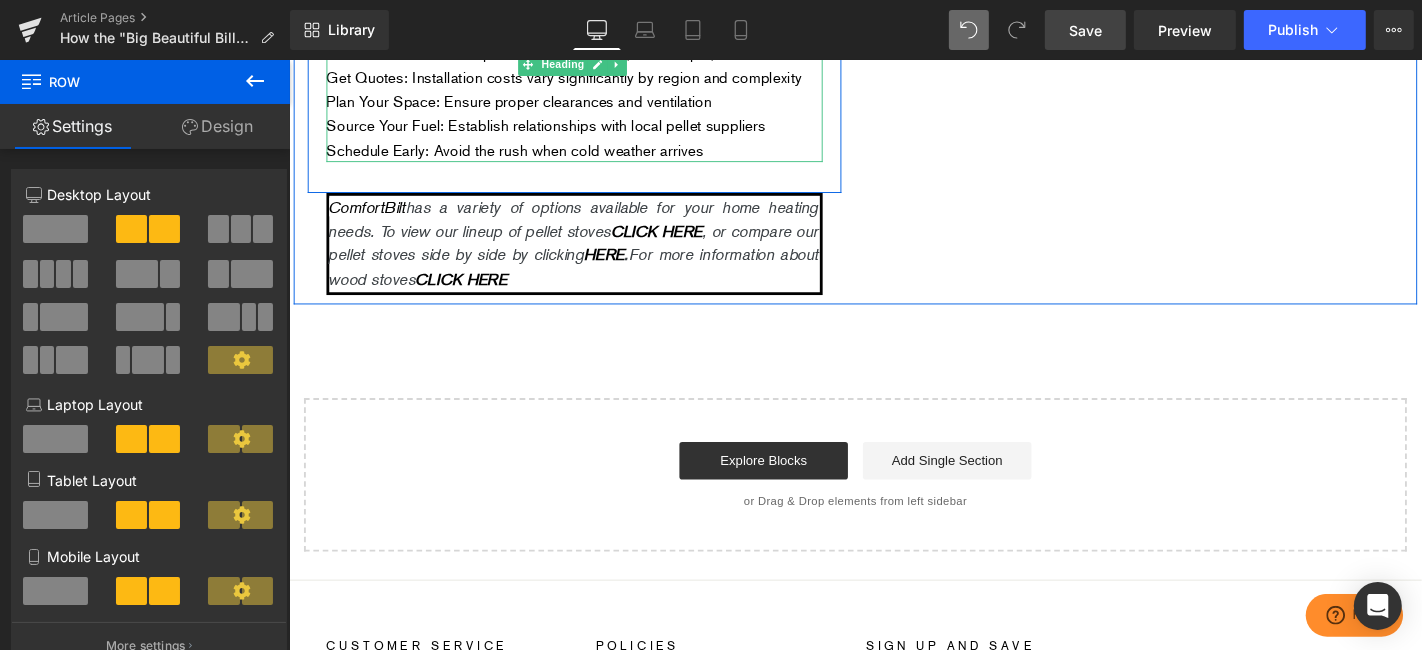 click on "Preparing for Fall Installation" at bounding box center [593, -26] 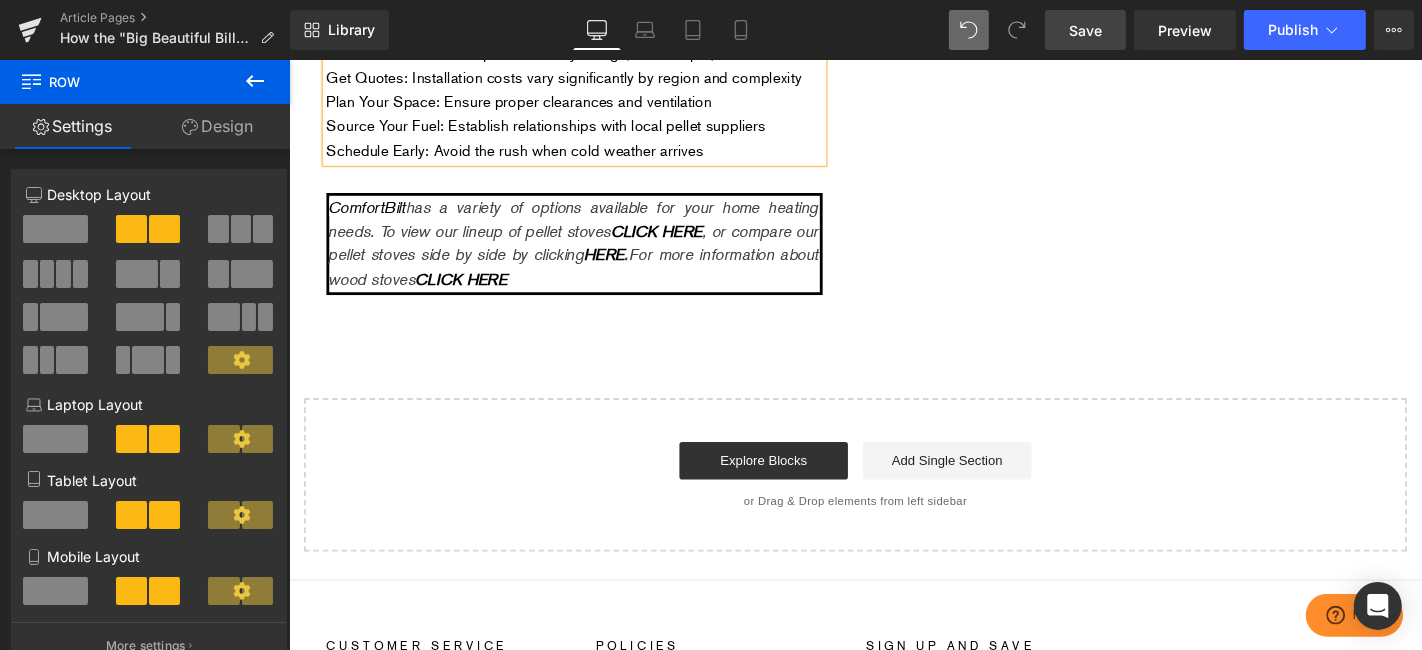 click on "Preparing for Fall Installation" at bounding box center [593, -26] 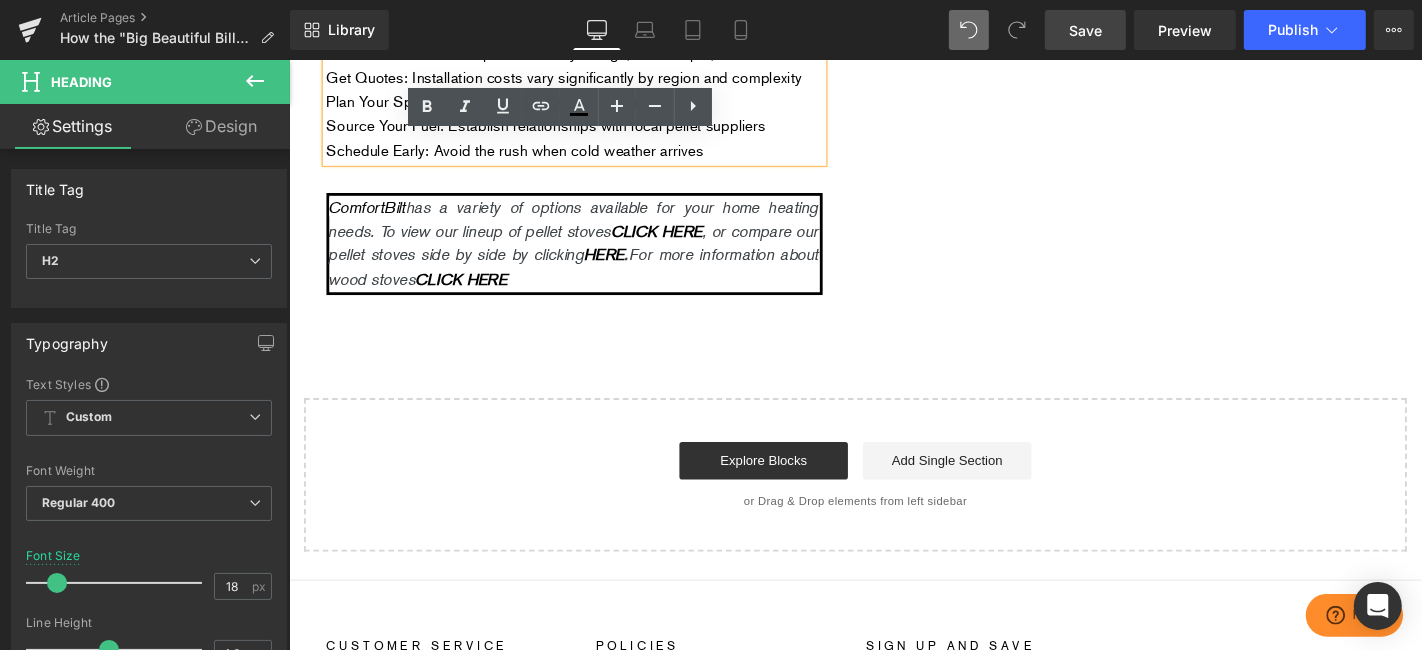 paste 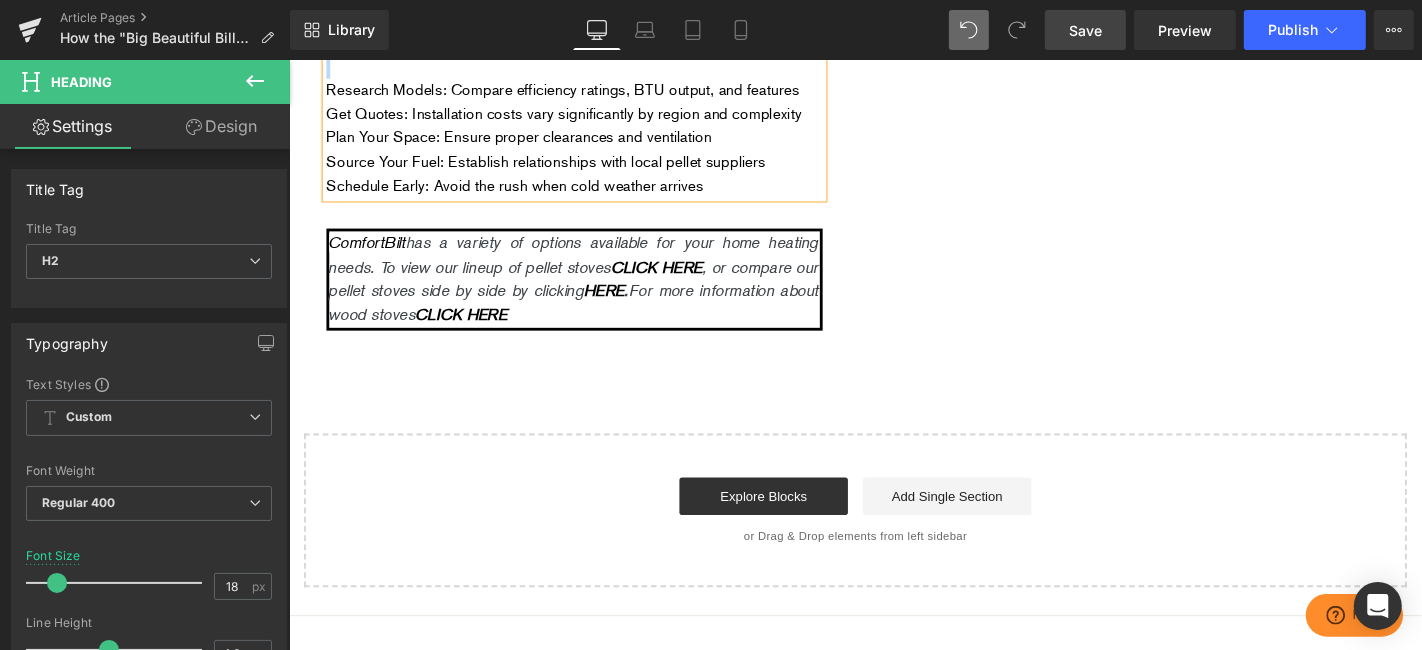 drag, startPoint x: 466, startPoint y: 224, endPoint x: 319, endPoint y: 192, distance: 150.44267 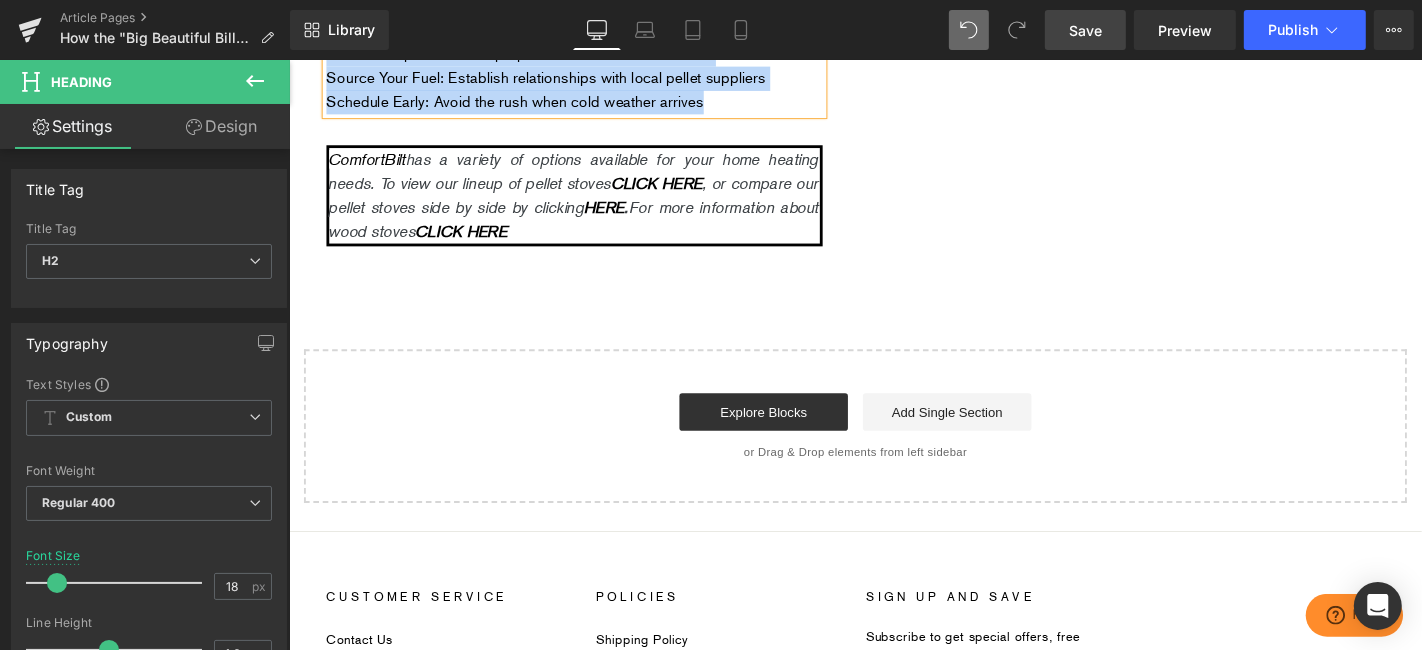 drag, startPoint x: 324, startPoint y: 177, endPoint x: 751, endPoint y: 336, distance: 455.6424 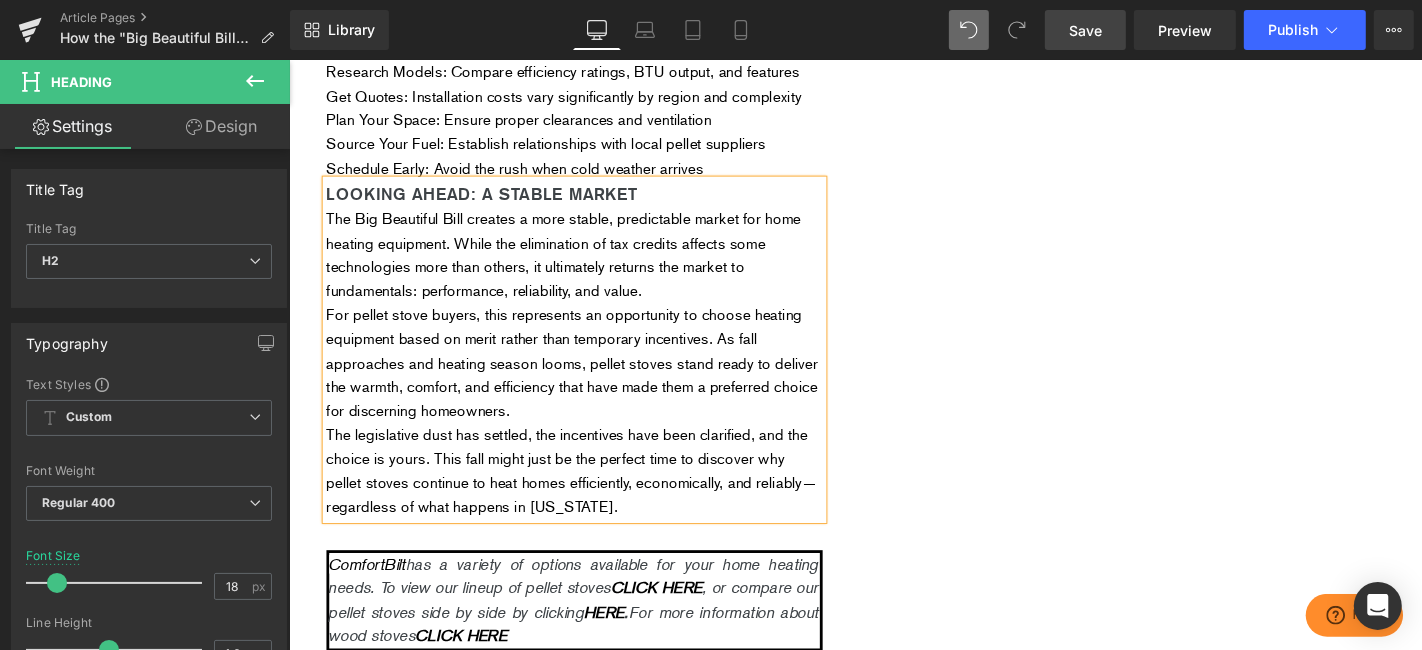 scroll, scrollTop: 3790, scrollLeft: 0, axis: vertical 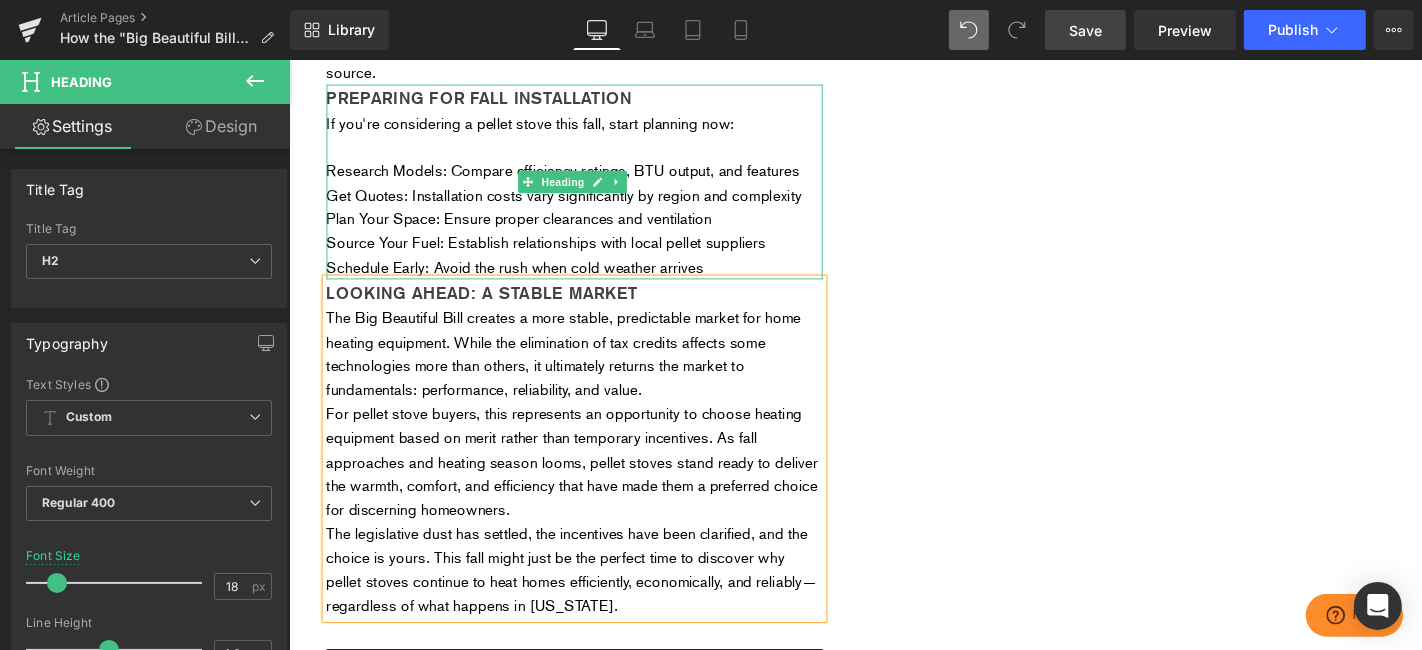 click at bounding box center (330, 189) 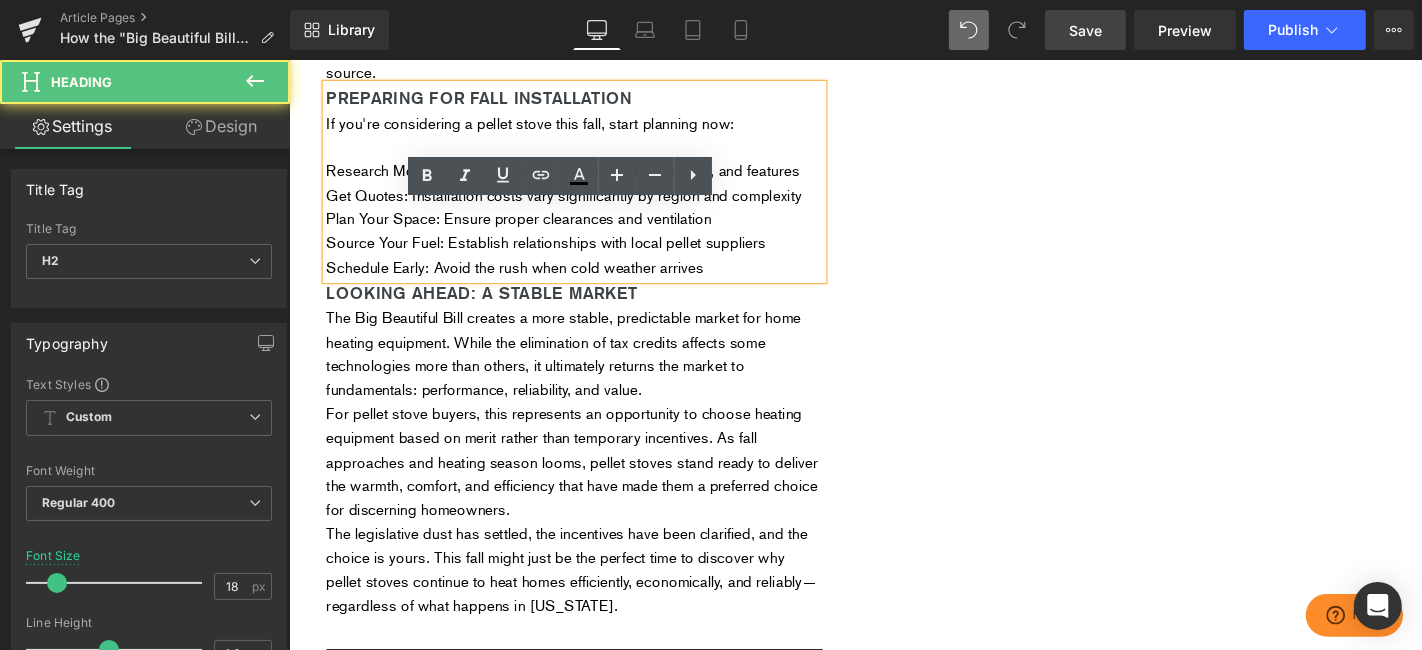 click on "Research Models: Compare efficiency ratings, BTU output, and features" at bounding box center (593, 178) 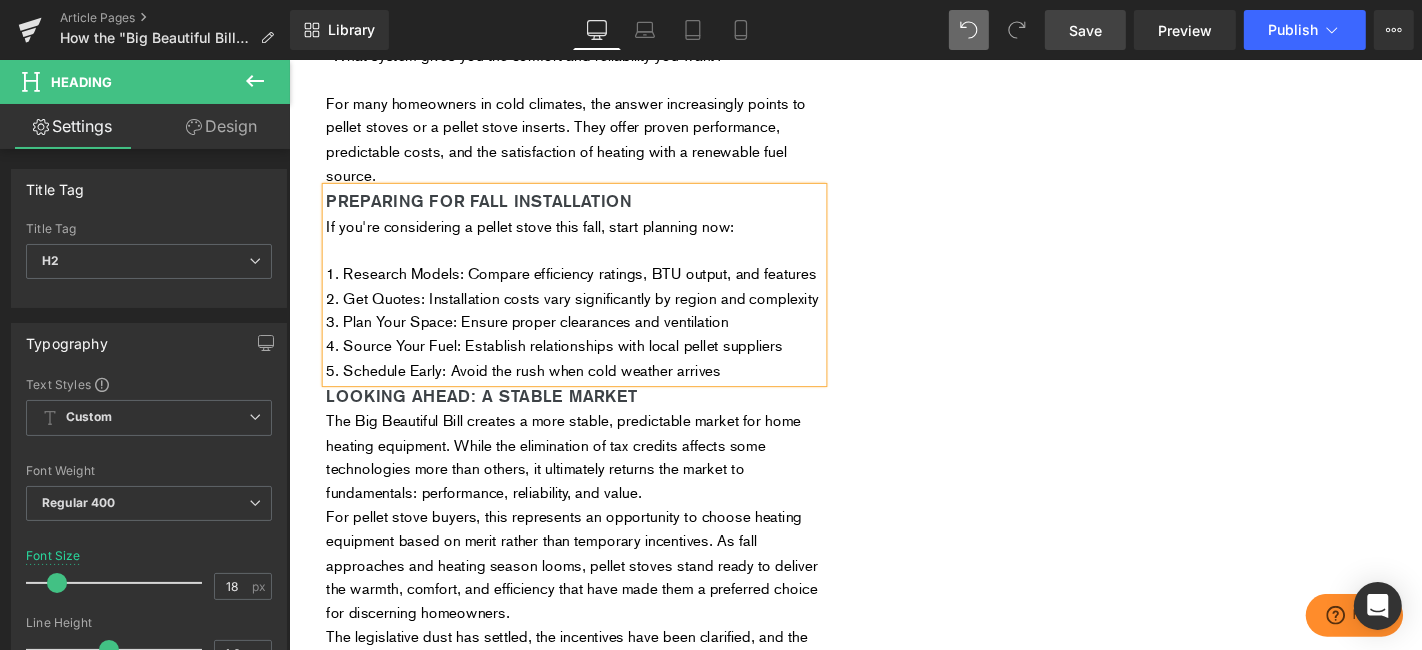 scroll, scrollTop: 3679, scrollLeft: 0, axis: vertical 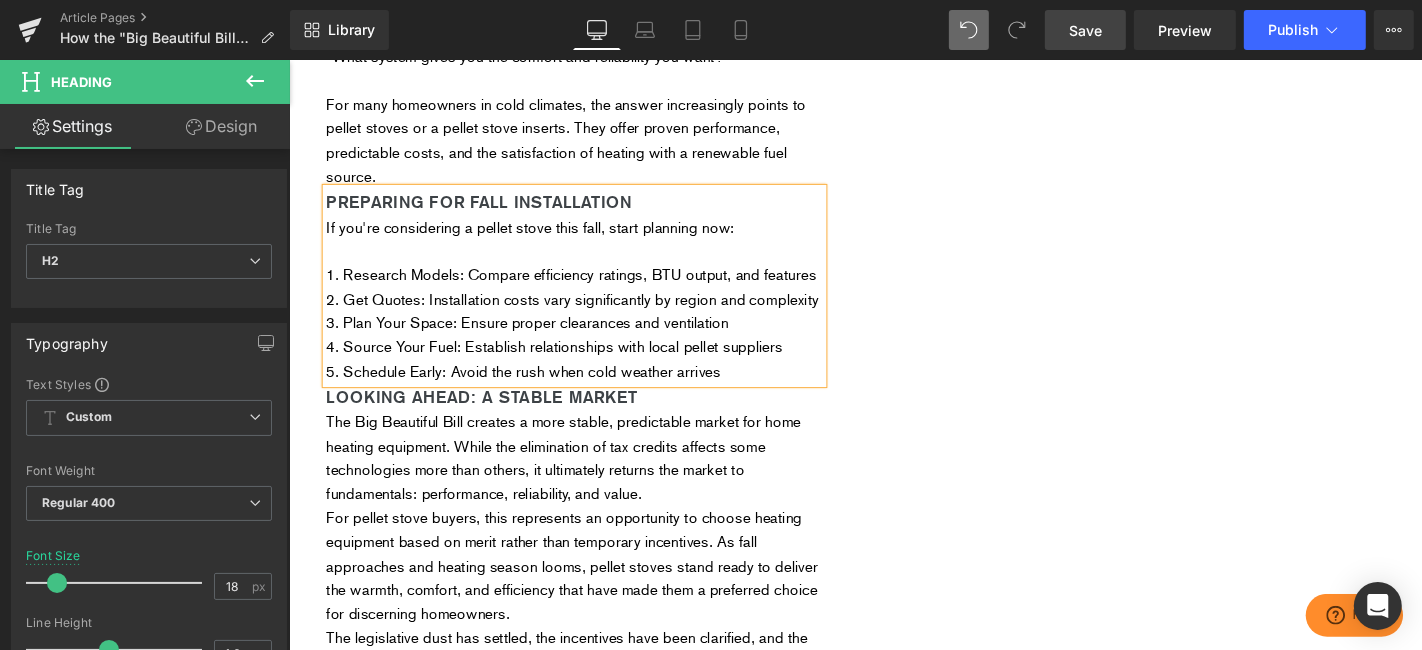 click on "Save" at bounding box center (1085, 30) 